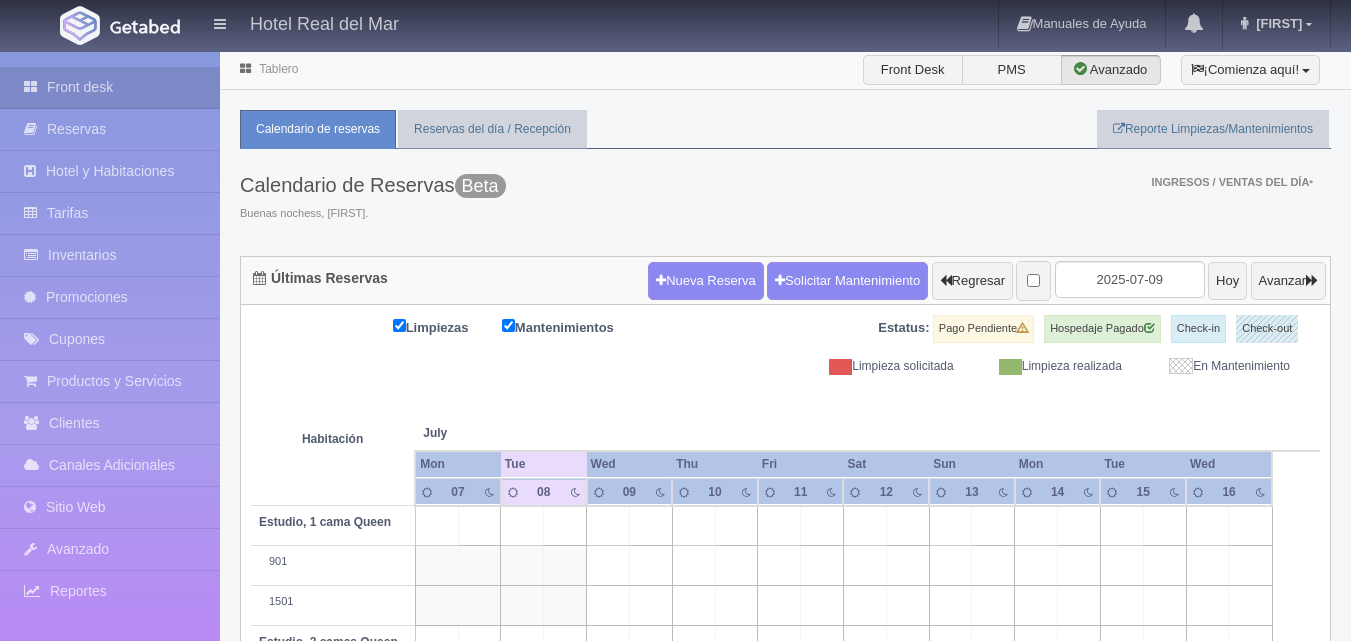 scroll, scrollTop: 0, scrollLeft: 0, axis: both 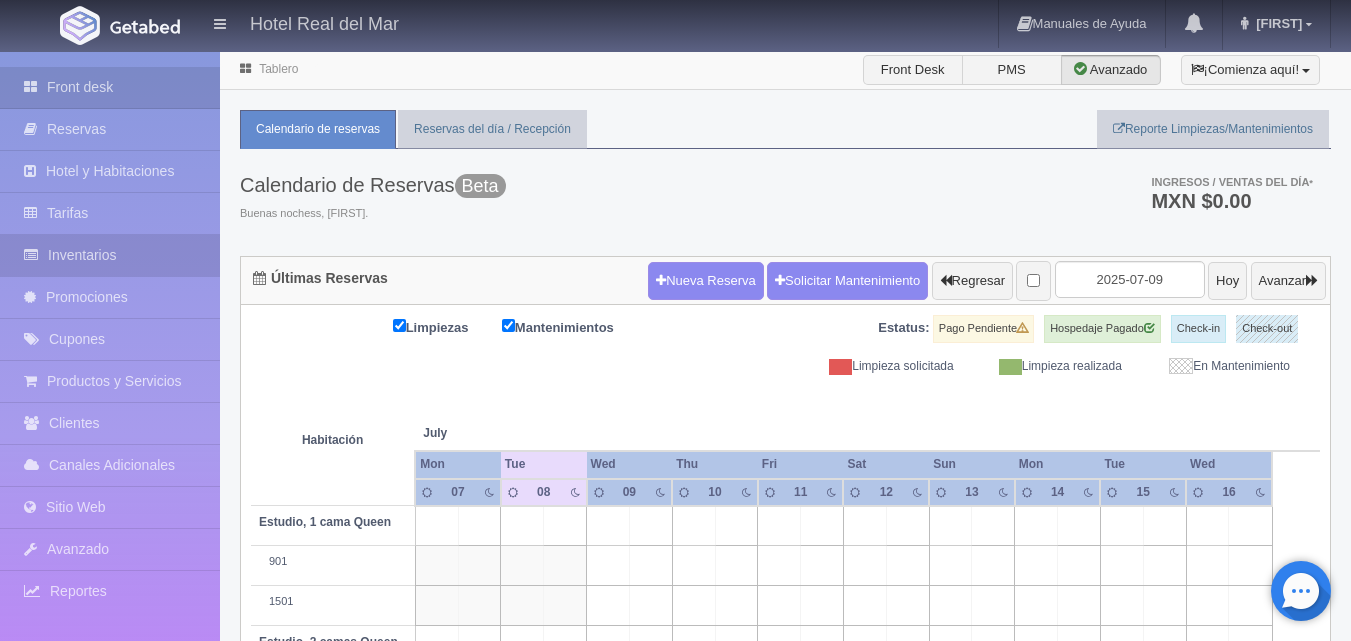 click on "Inventarios" at bounding box center (110, 255) 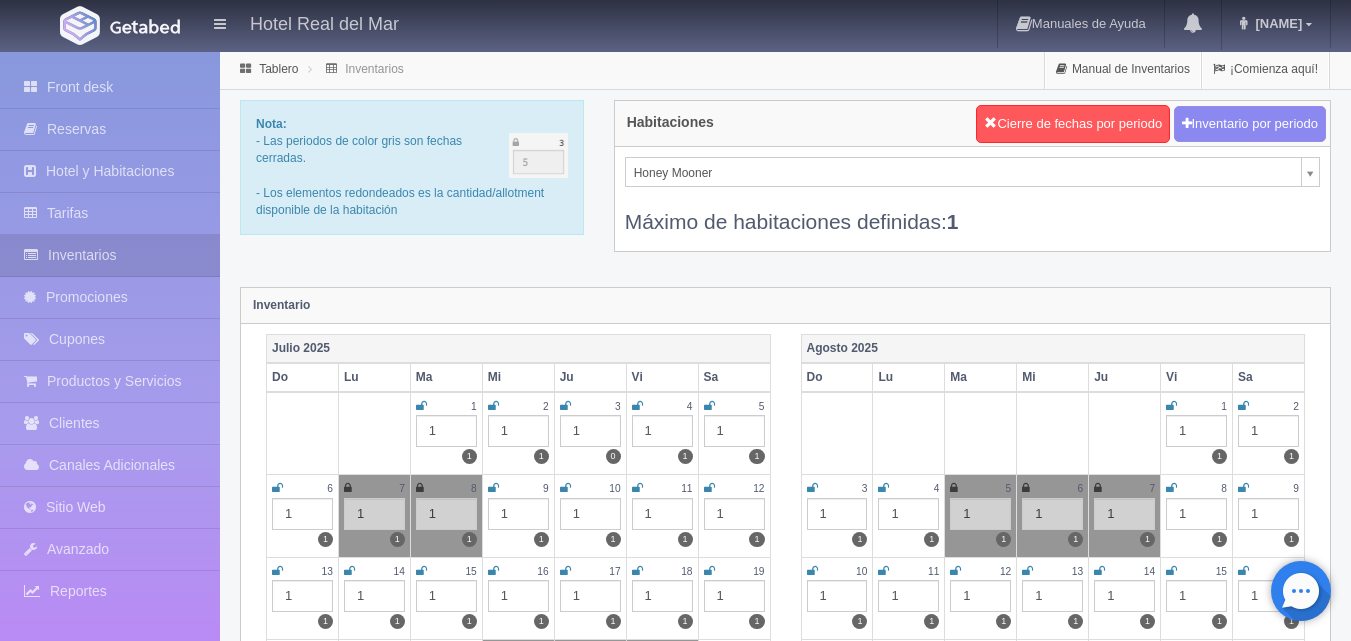 scroll, scrollTop: 0, scrollLeft: 0, axis: both 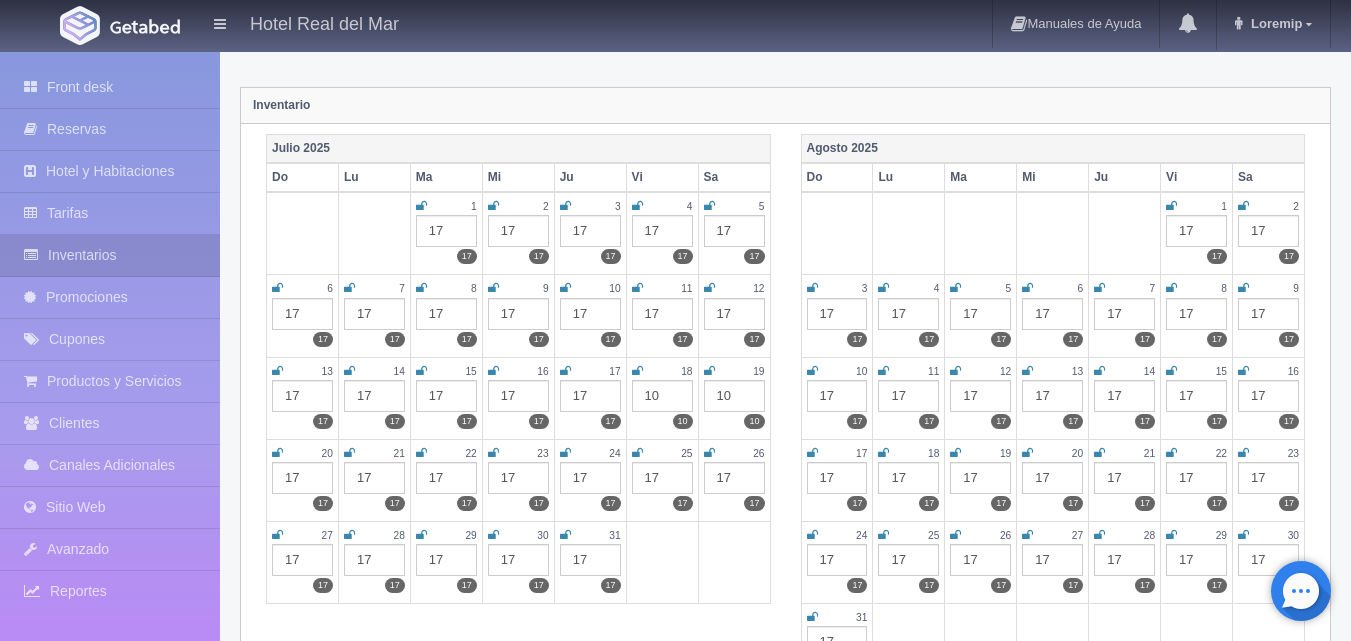 click on "17" at bounding box center [662, 231] 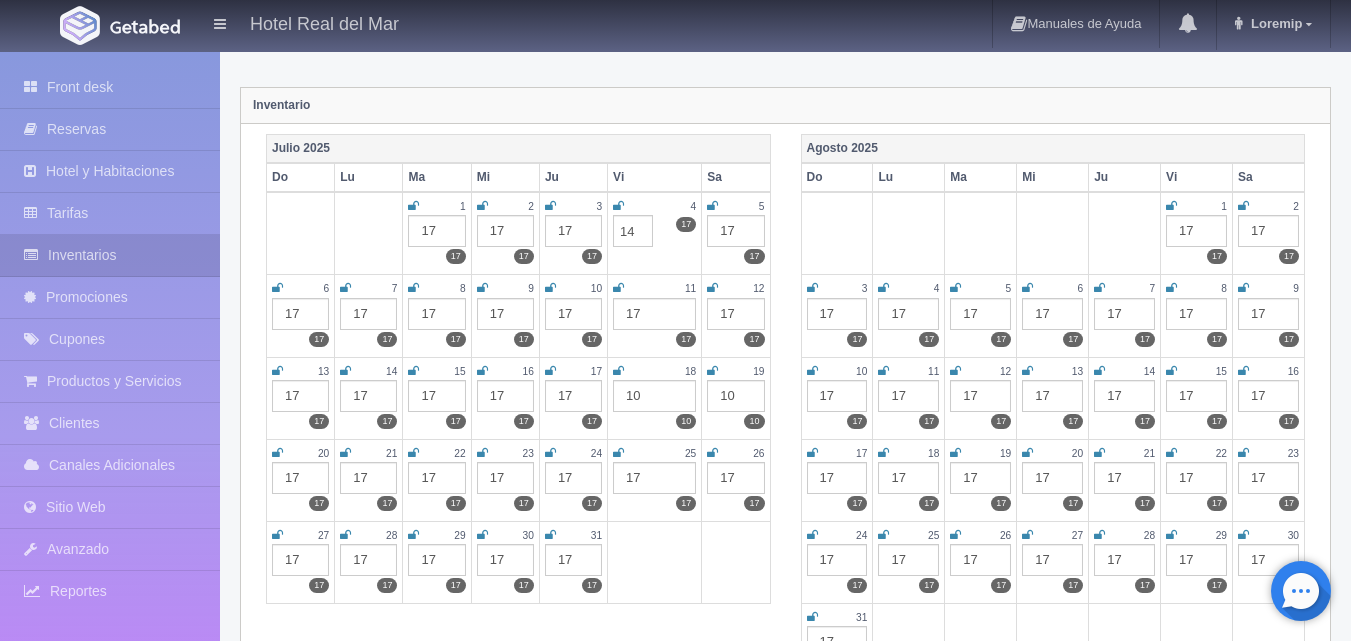 type on "14" 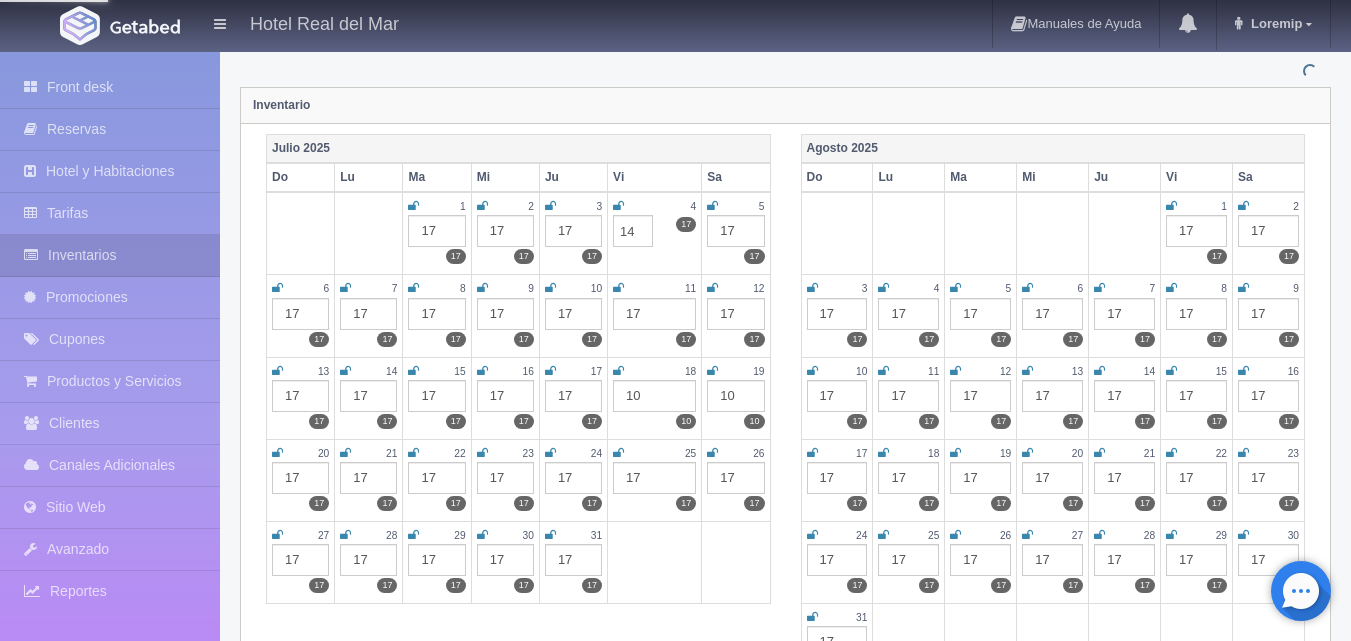 click on "Inventarios por periodo
Periodo
Cantidad
Cancelar
Guardar
Cierre de fechas
Periodo
Acción
Abrir fechas
Cerrar fechas
Cancelar
Guardar
Tablero
Inventarios
Manual de Inventarios
¡Comienza aquí!
Nota:
- Las periodos de color gris son fechas cerradas.
- Los elementos redondeados es la cantidad/allotment disponible de la habitación
Habitaciones
Cierre de fechas por periodo
Inventario por periodo" at bounding box center (785, 1578) 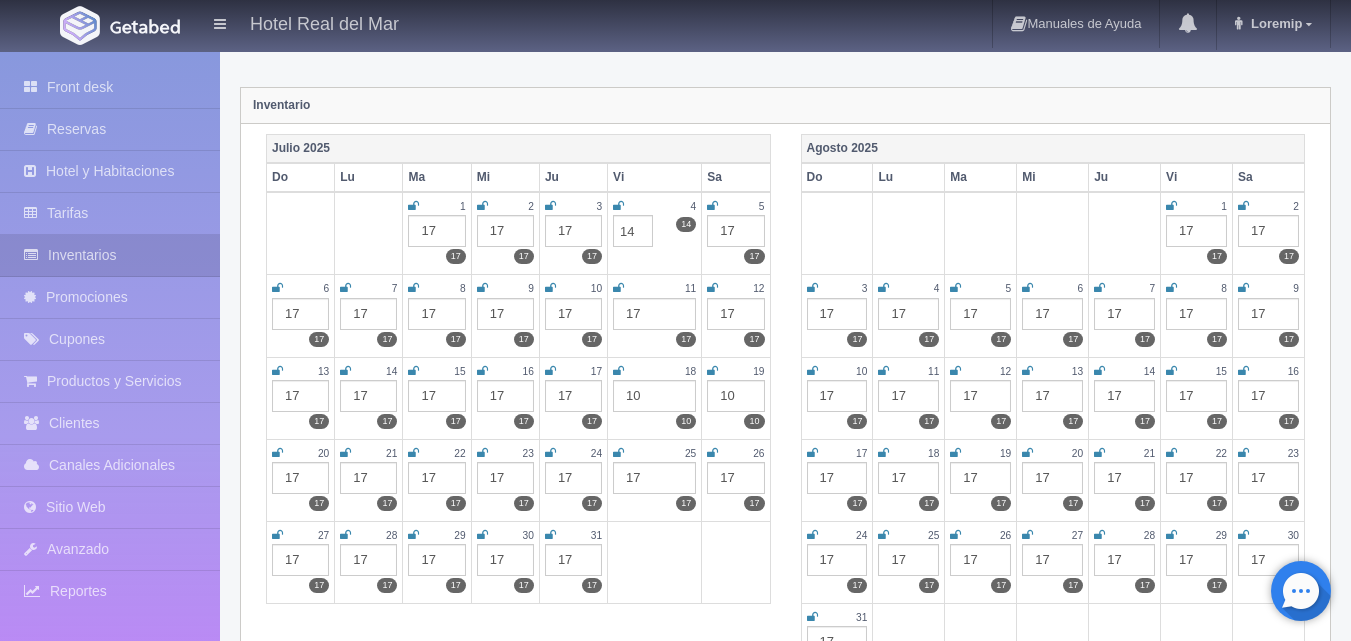 click on "17" at bounding box center (654, 314) 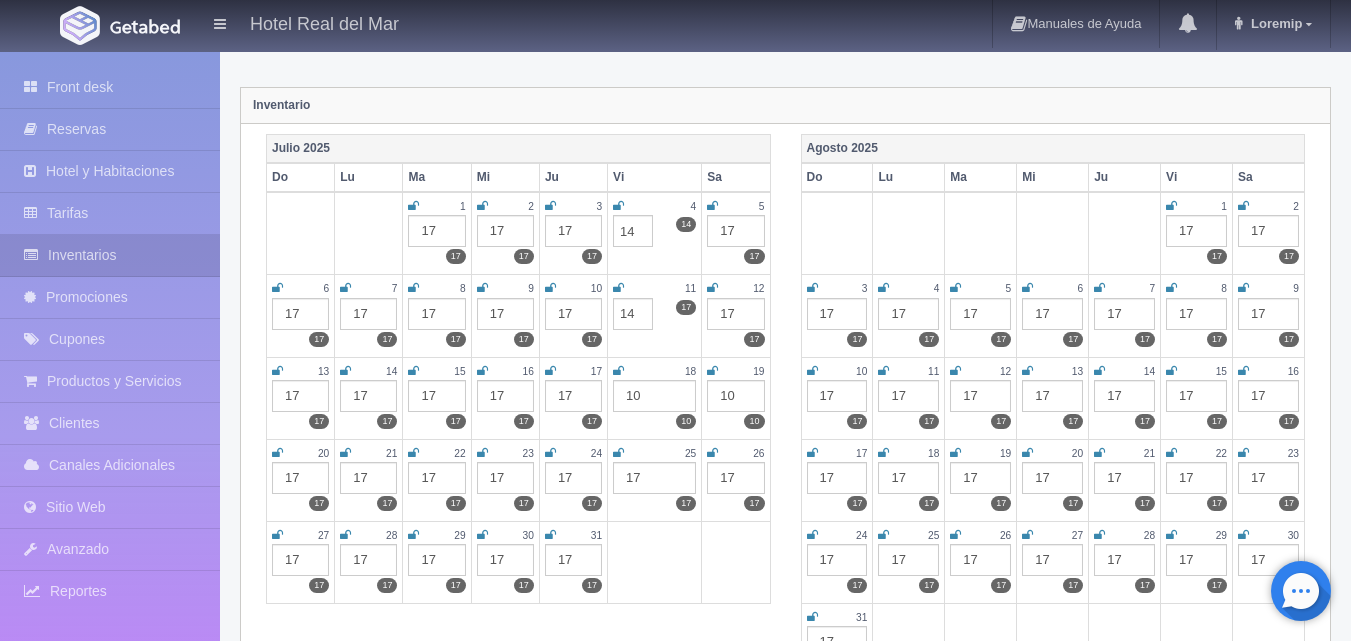 type on "14" 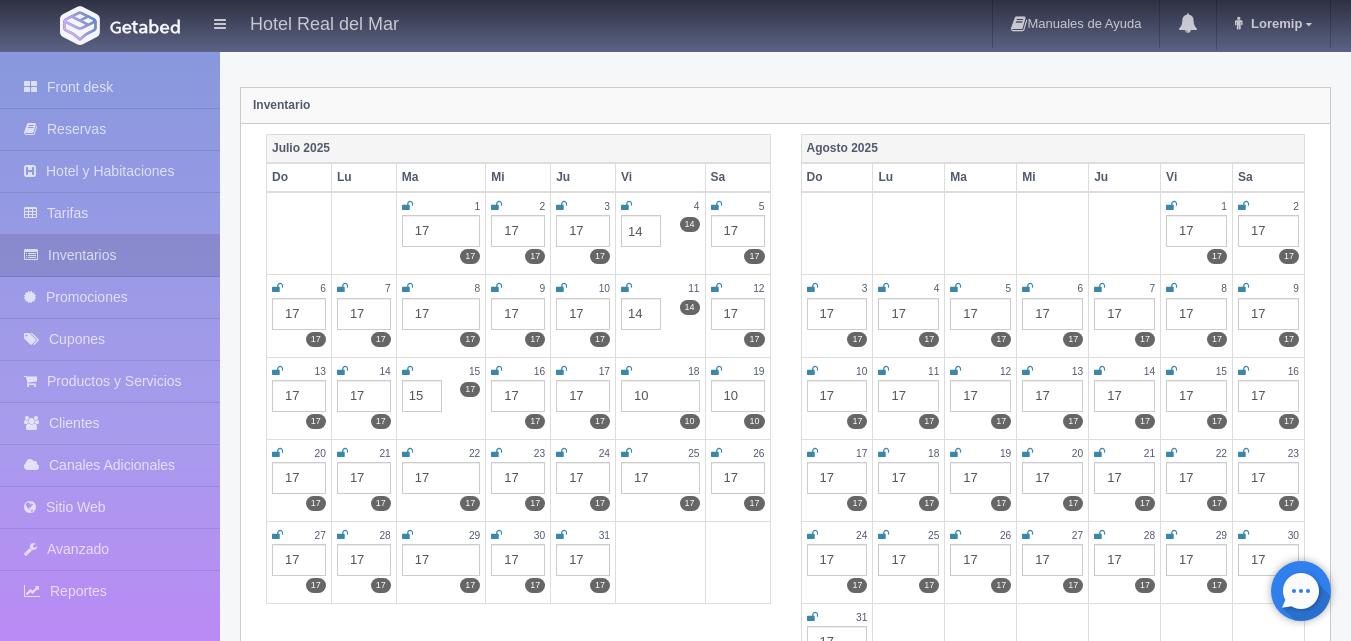 type on "15" 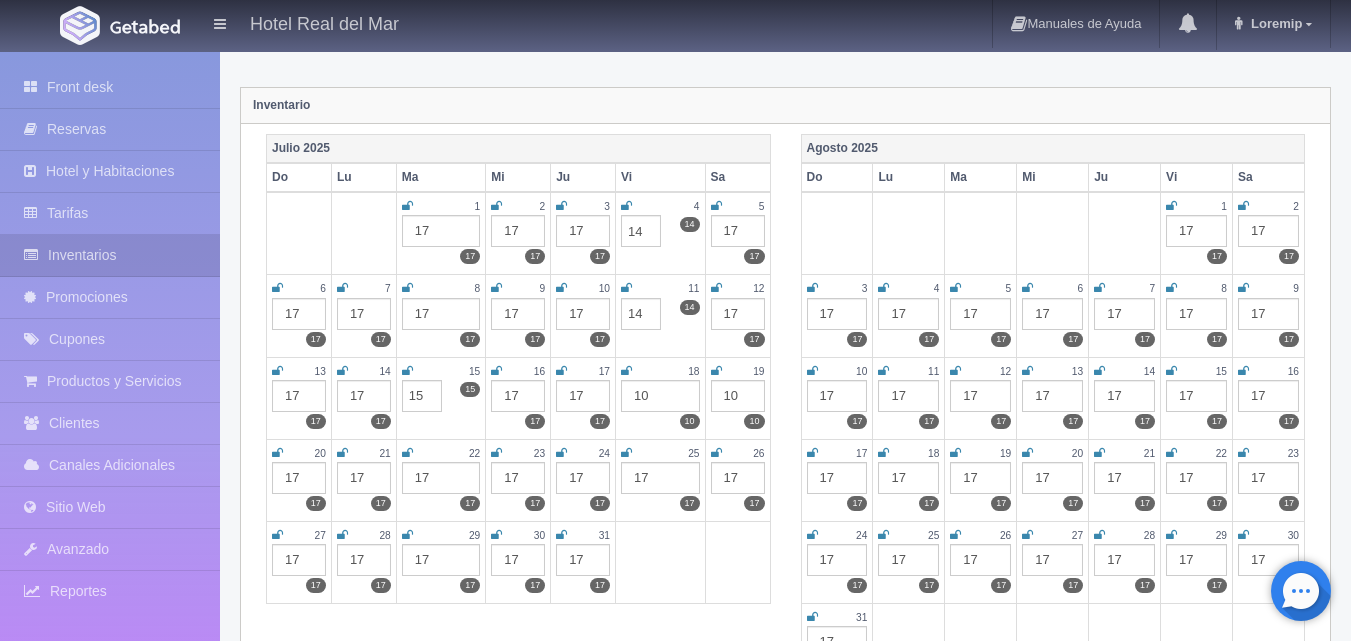 click on "17" at bounding box center [518, 396] 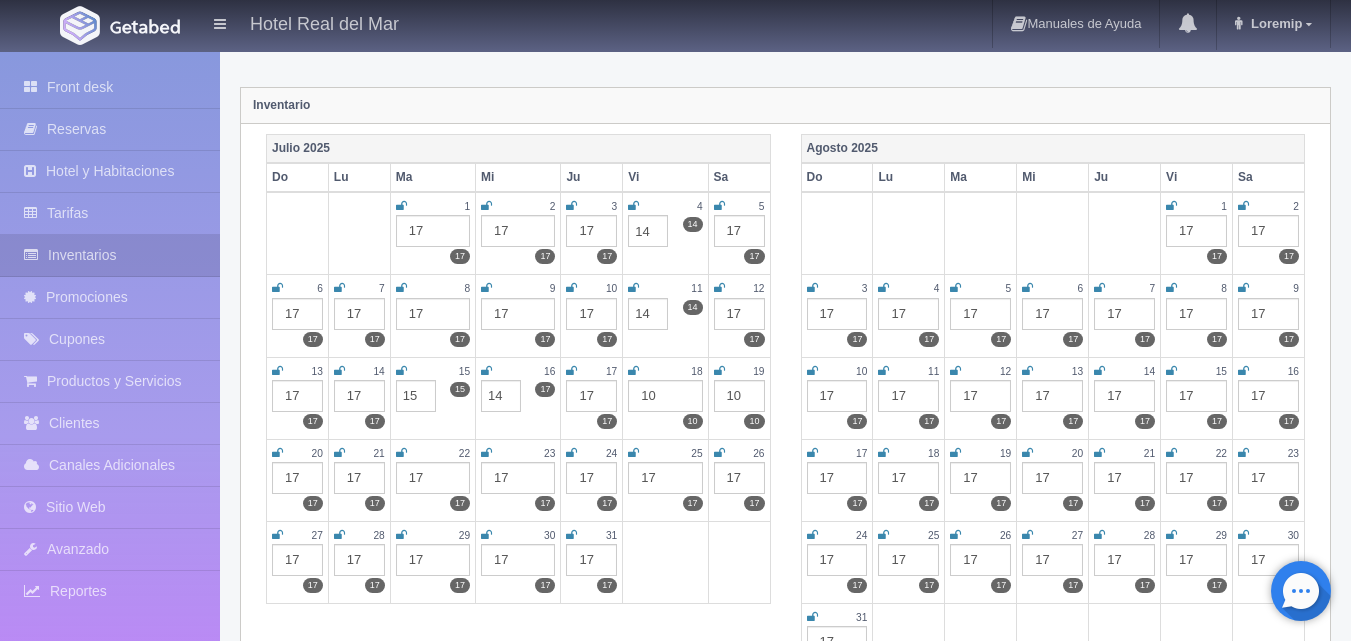 type on "14" 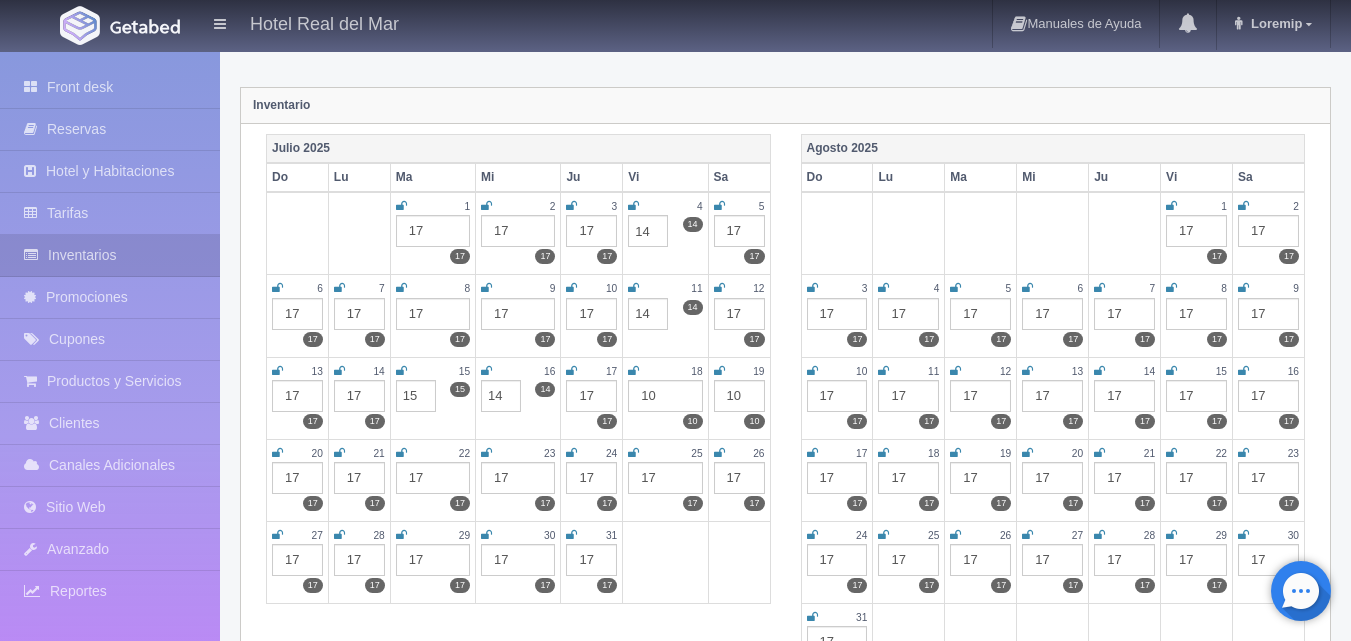 click on "17" at bounding box center [591, 396] 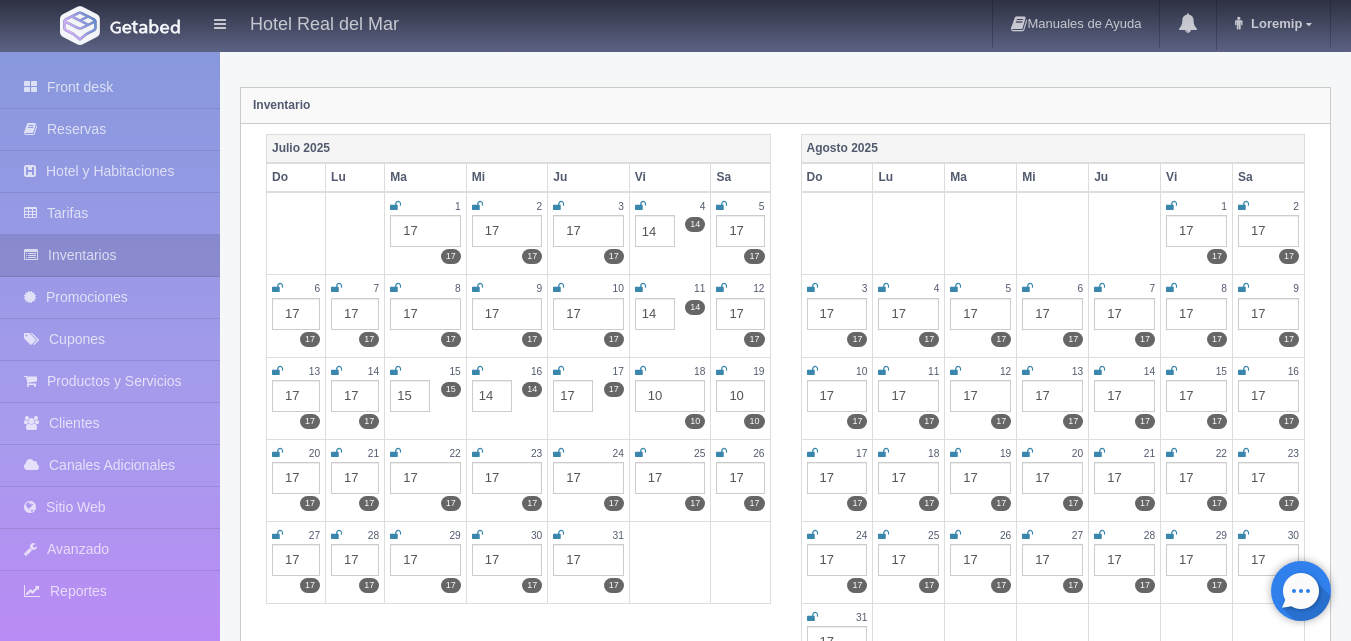 click on "17 17   17   17" at bounding box center [589, 398] 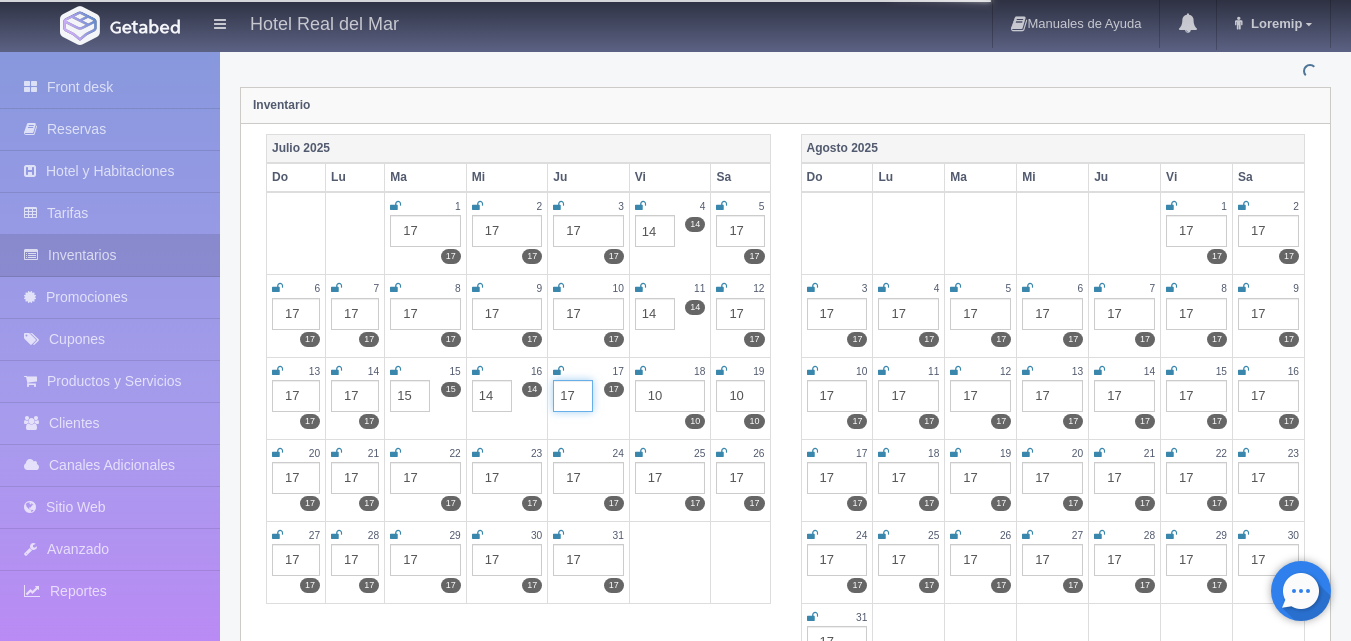 click on "17" at bounding box center (573, 396) 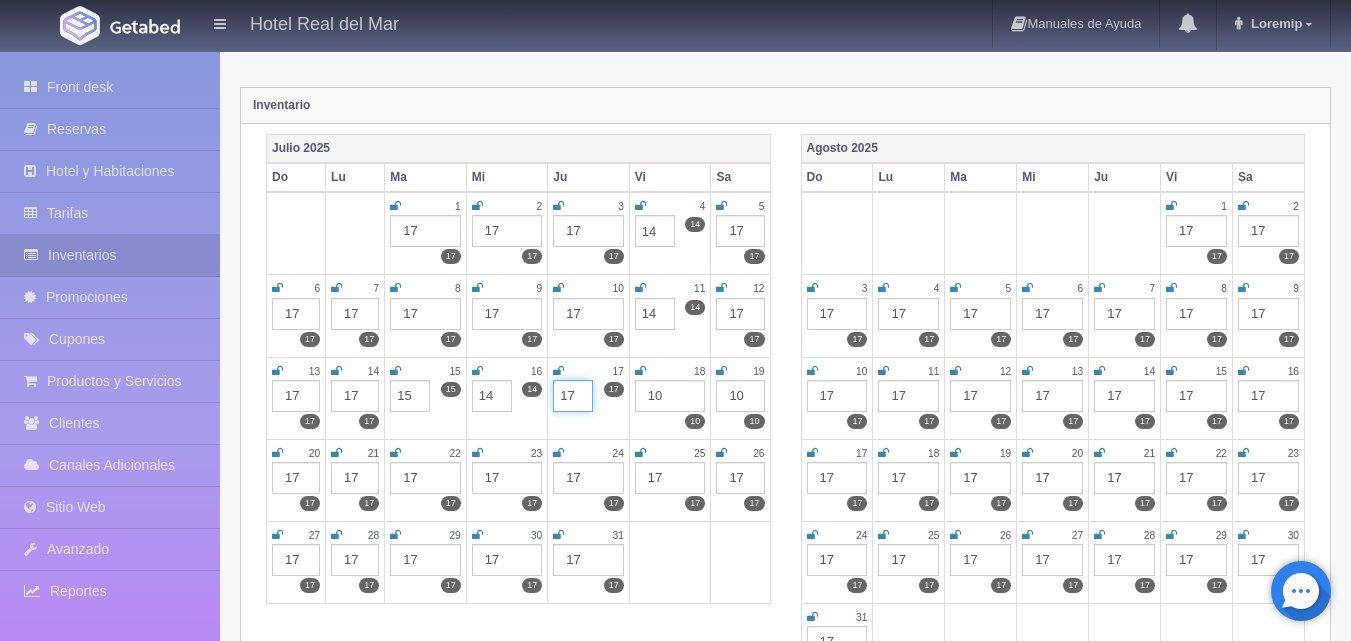 click on "17" at bounding box center [573, 396] 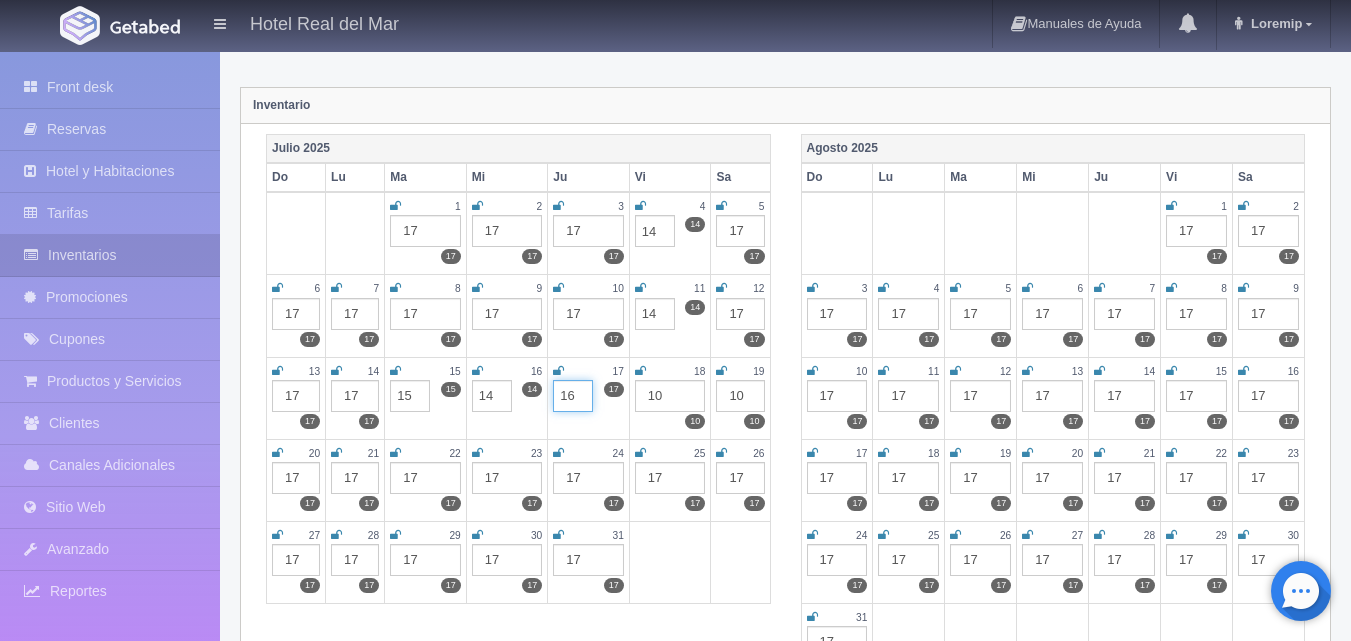 type on "16" 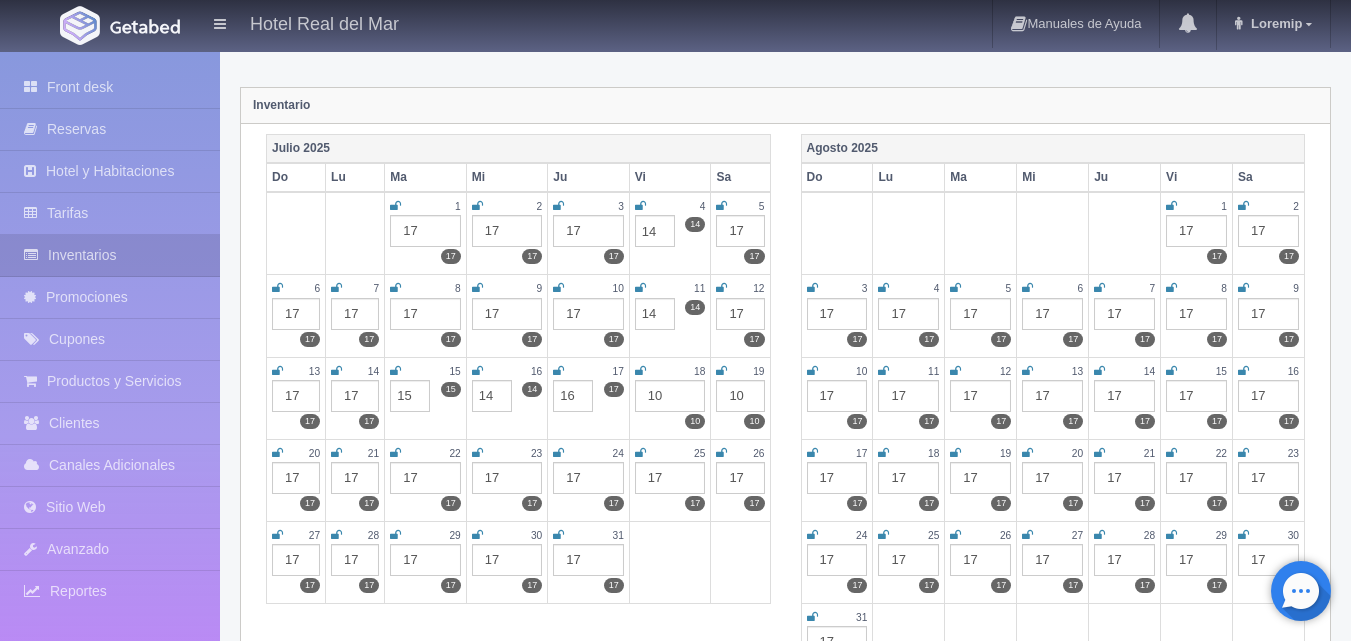 click on "10" at bounding box center [670, 396] 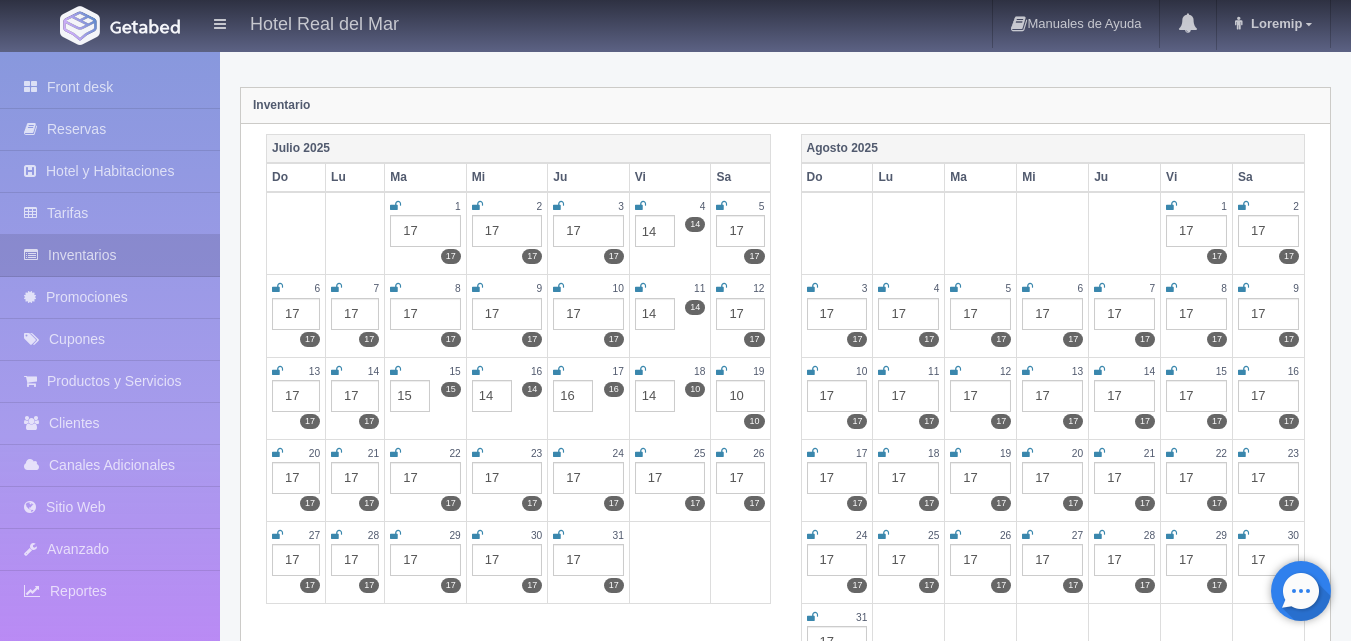 type on "14" 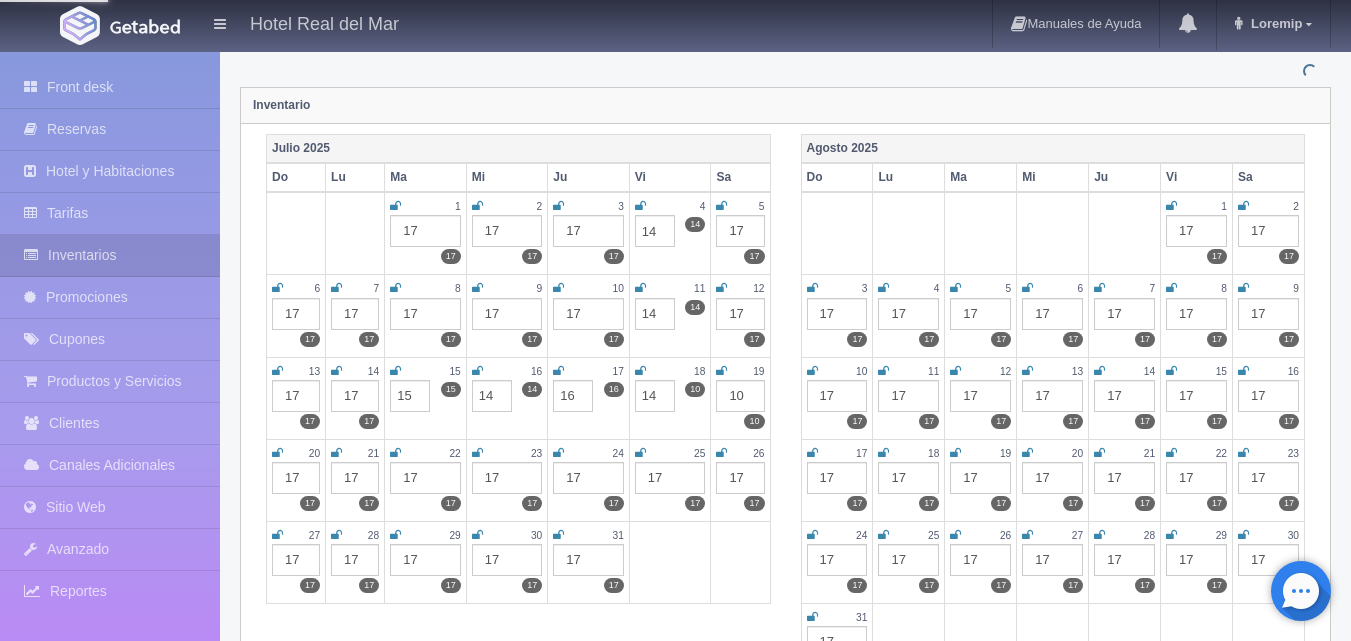 click on "10" at bounding box center [740, 396] 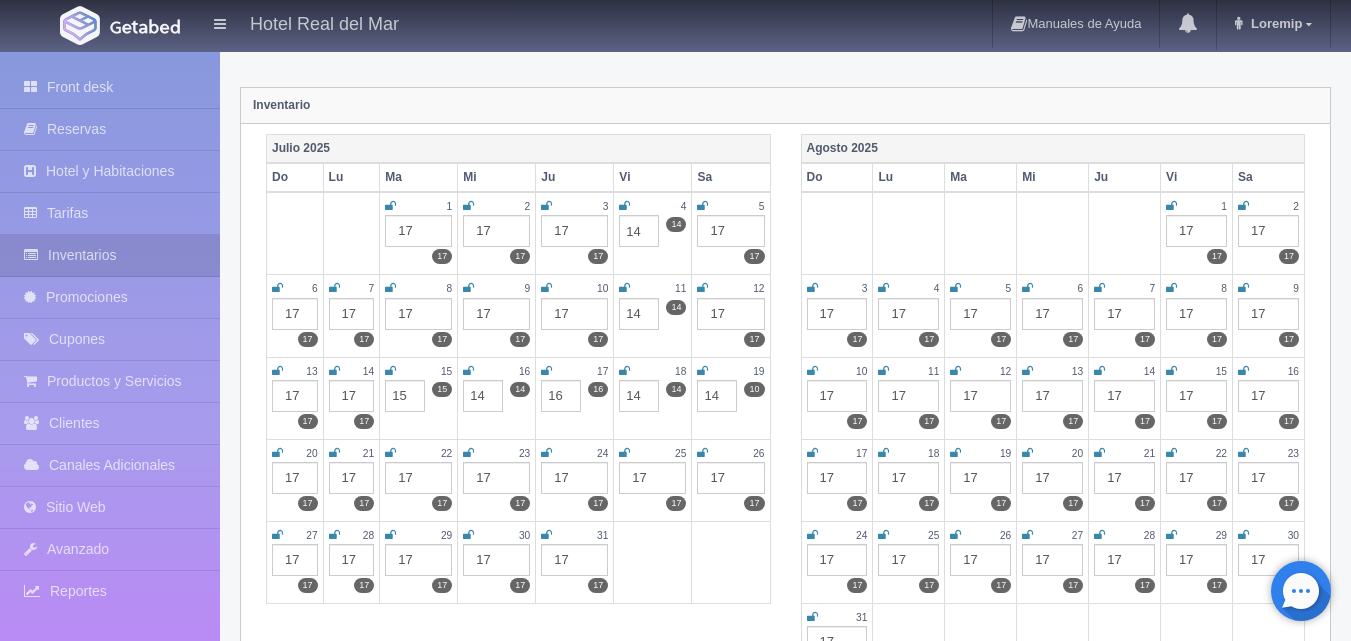 type on "14" 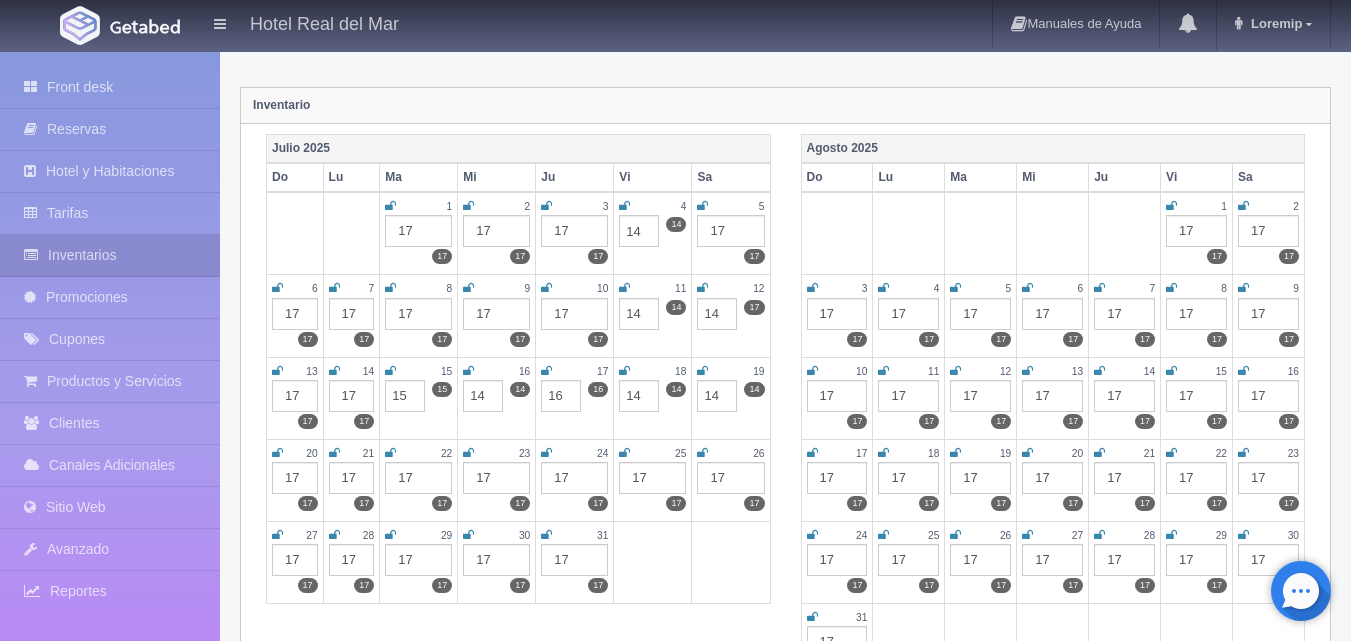 type on "14" 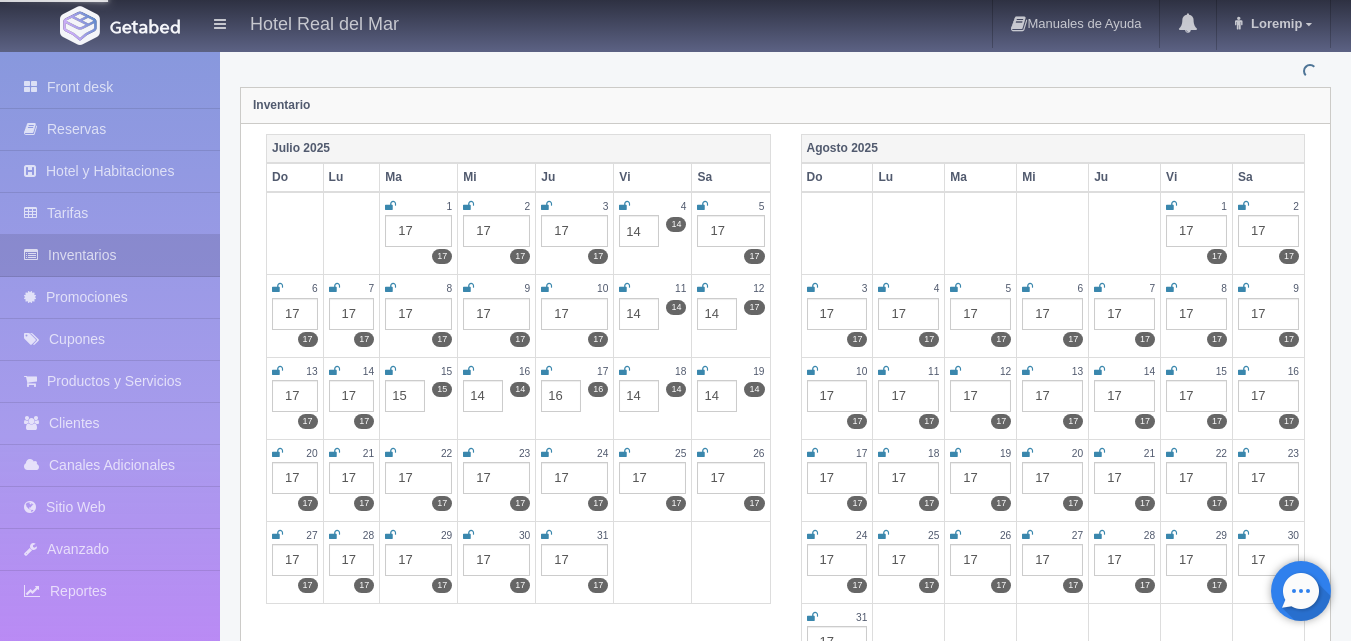 click on "Habitaciones
Cierre de fechas por periodo
Inventario por periodo
Suite, 2 camas Queen
Honey Mooner
Estudio, 1 cama Queen
Suite, 1 cama King
Estudio, 2 camas Queen
Suite, 2 camas Queen
Máximo de habitaciones definidas:  17" at bounding box center (972, -12) 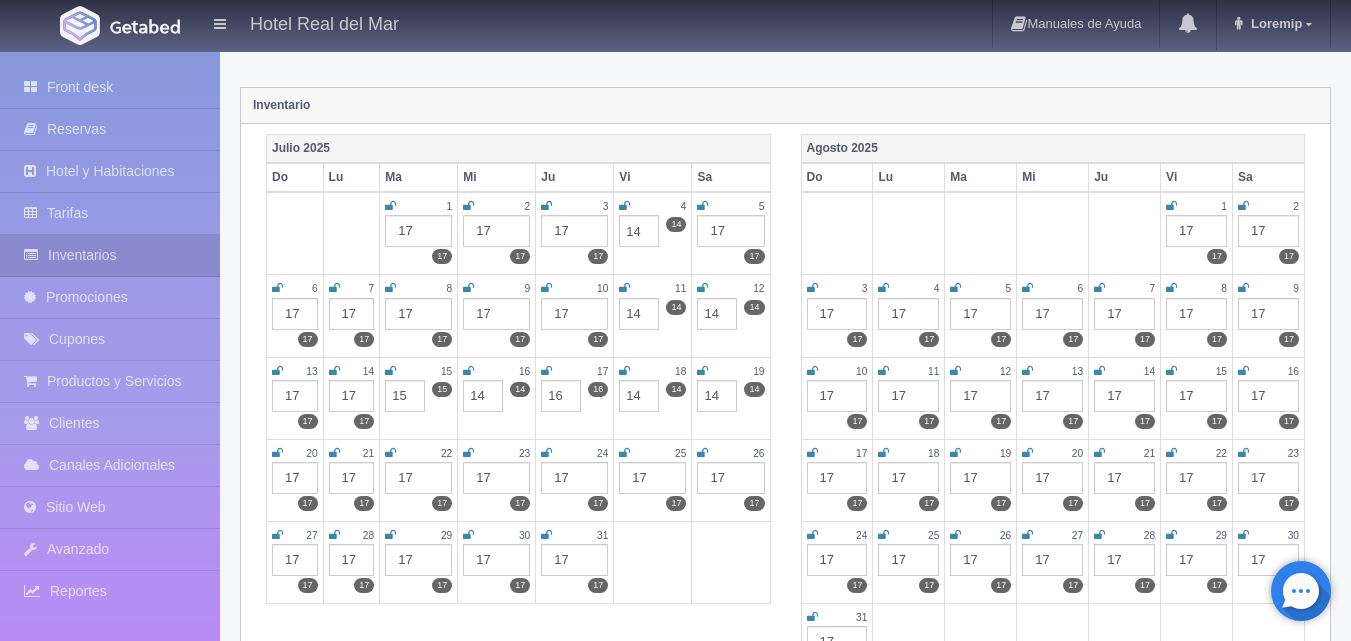 click on "17" at bounding box center (496, 478) 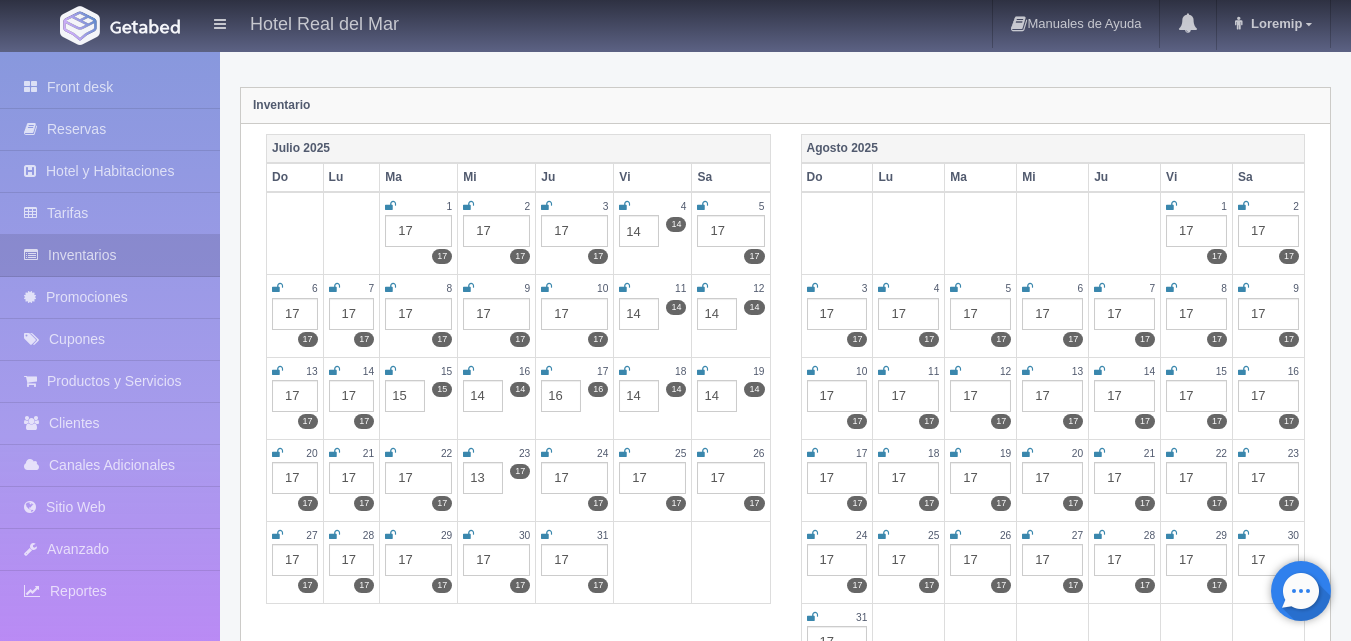 type on "13" 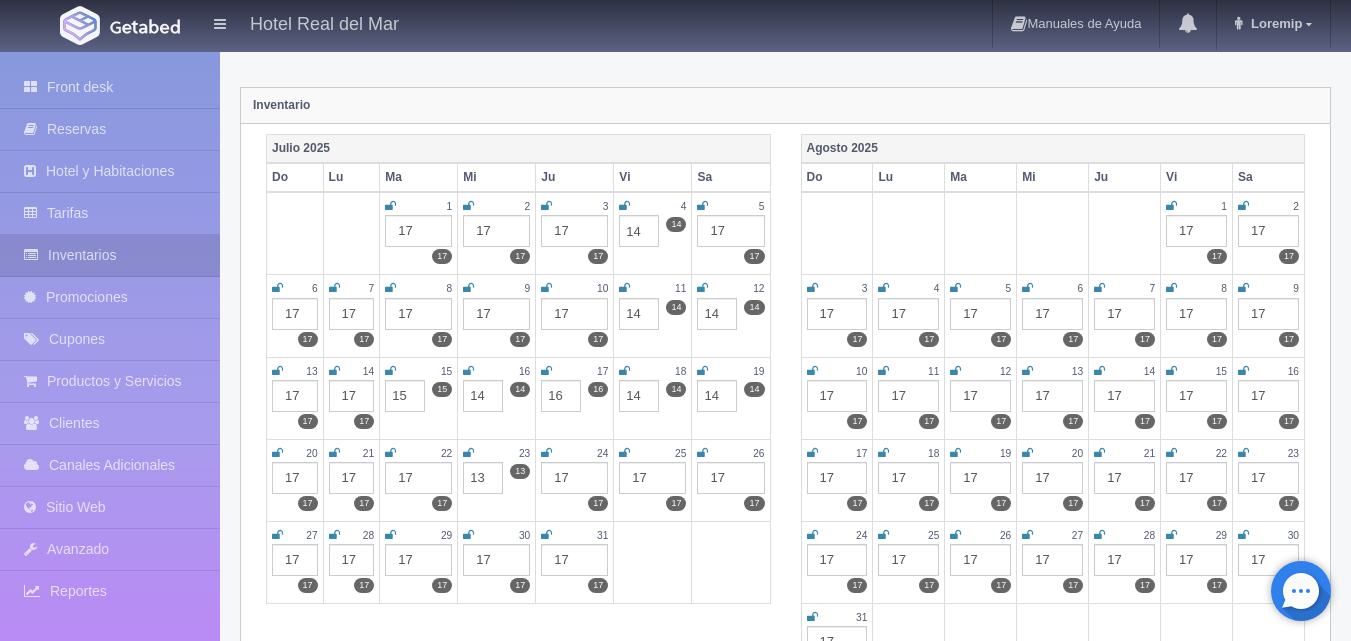 click on "17" at bounding box center (574, 478) 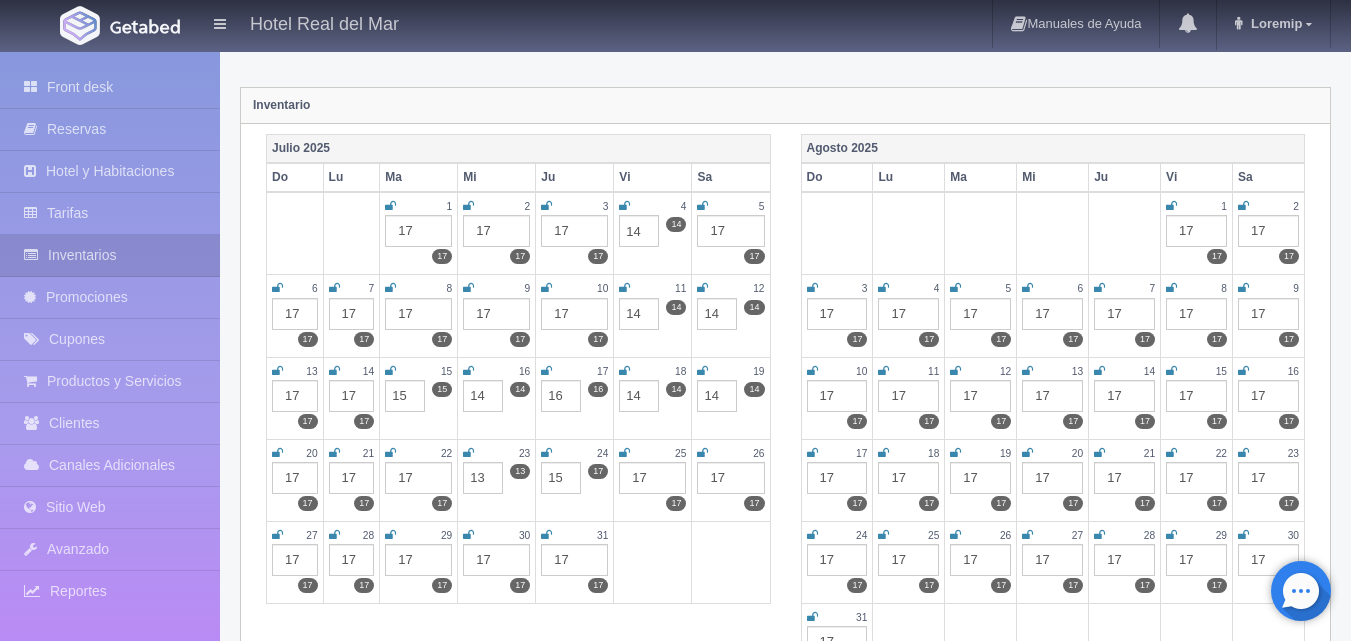 type on "15" 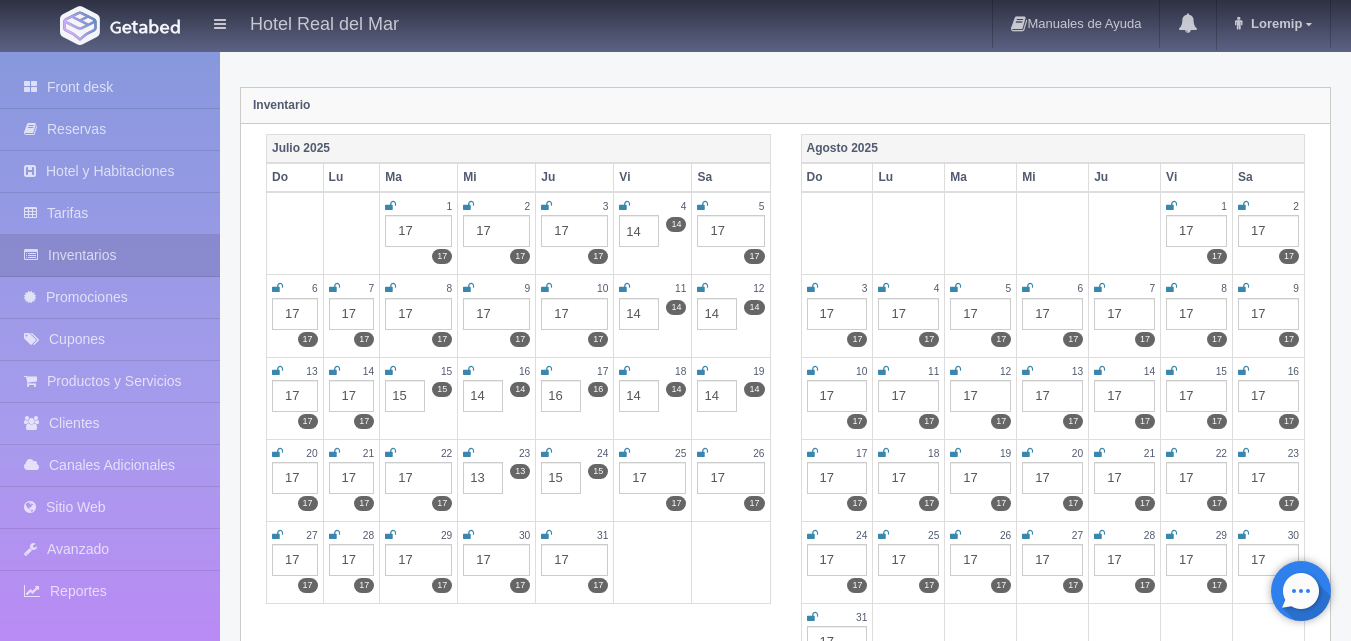 click on "17" at bounding box center [295, 560] 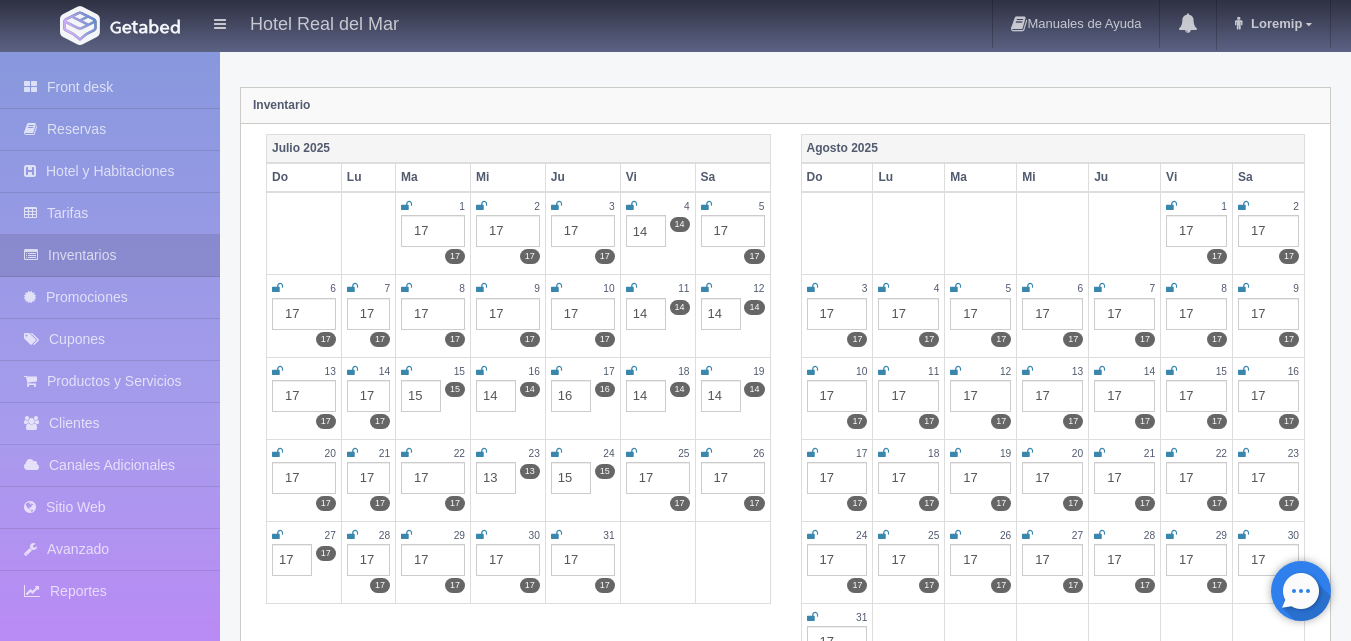 click on "17" at bounding box center (292, 560) 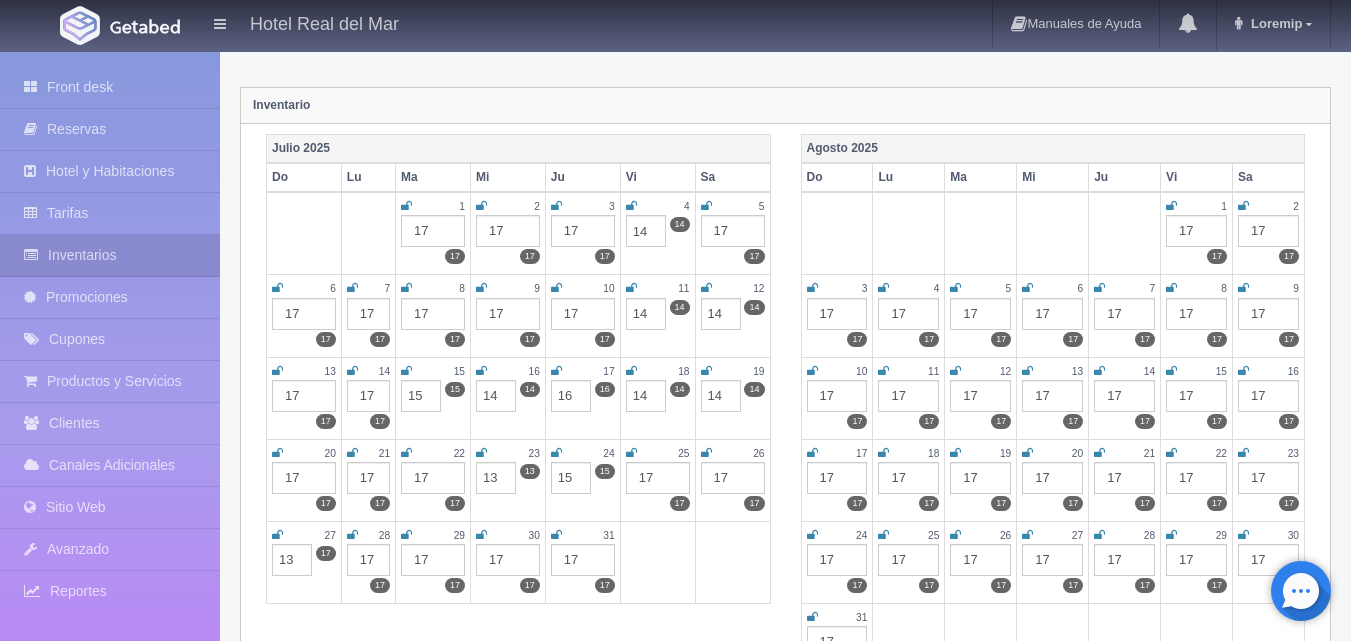 type on "13" 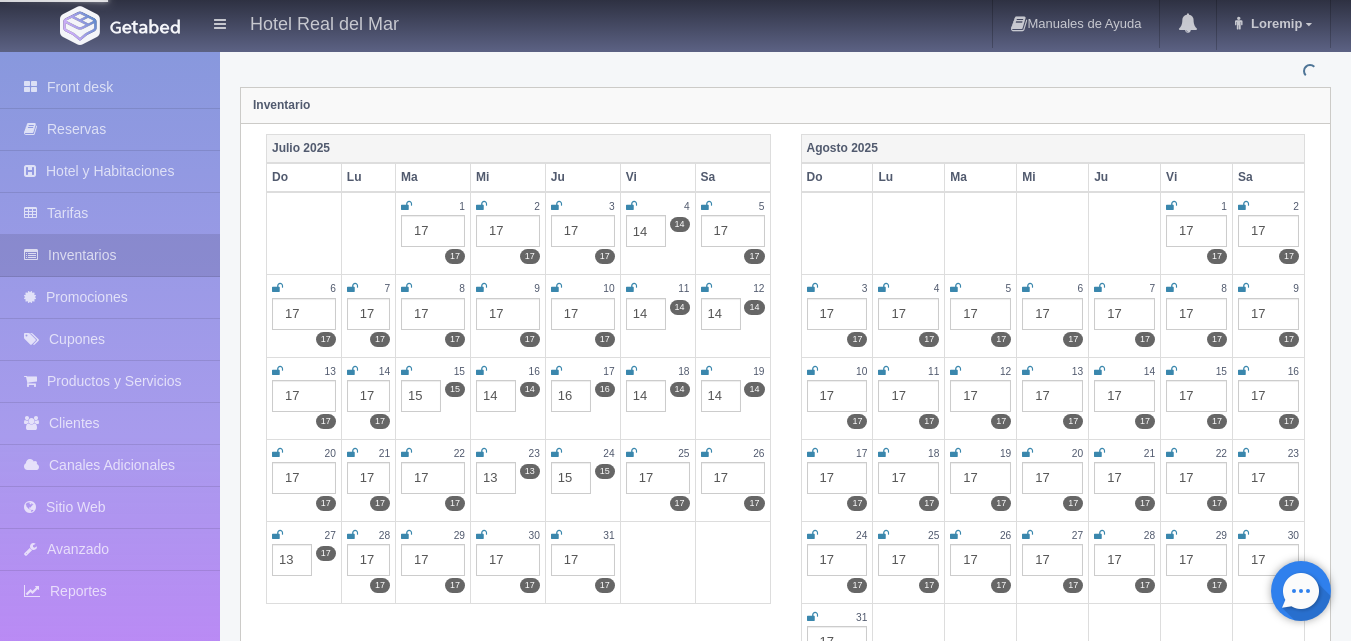 click on "17" at bounding box center (368, 560) 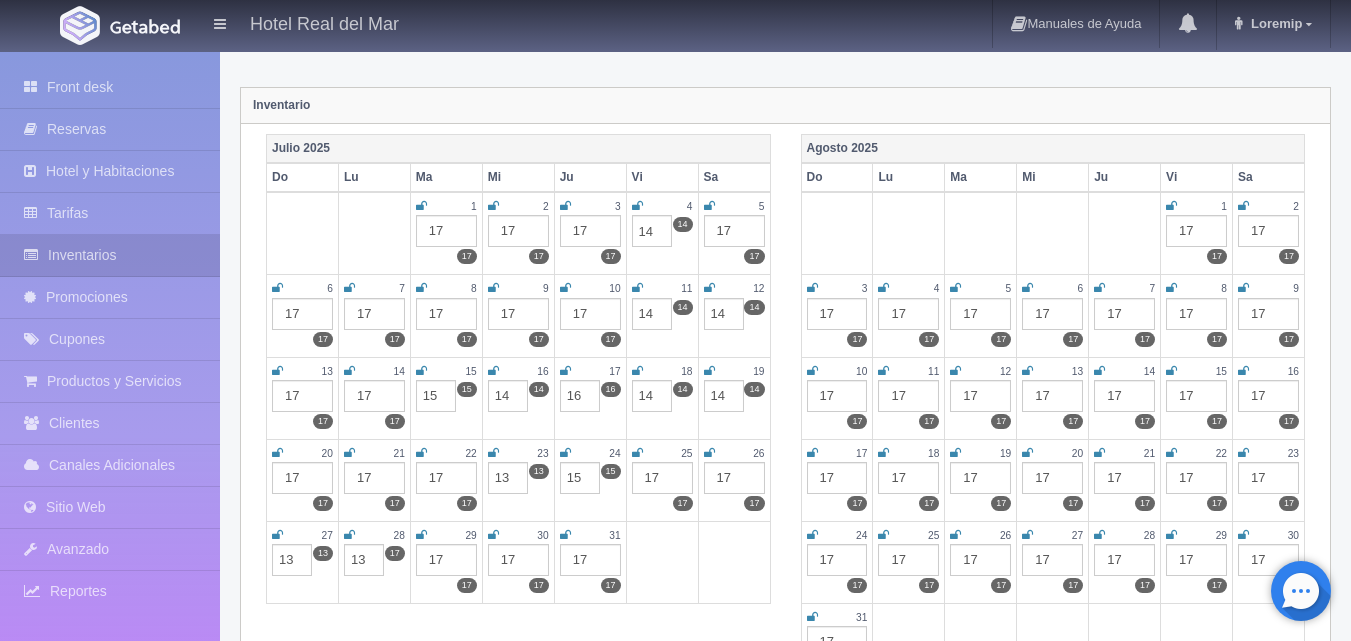 type on "13" 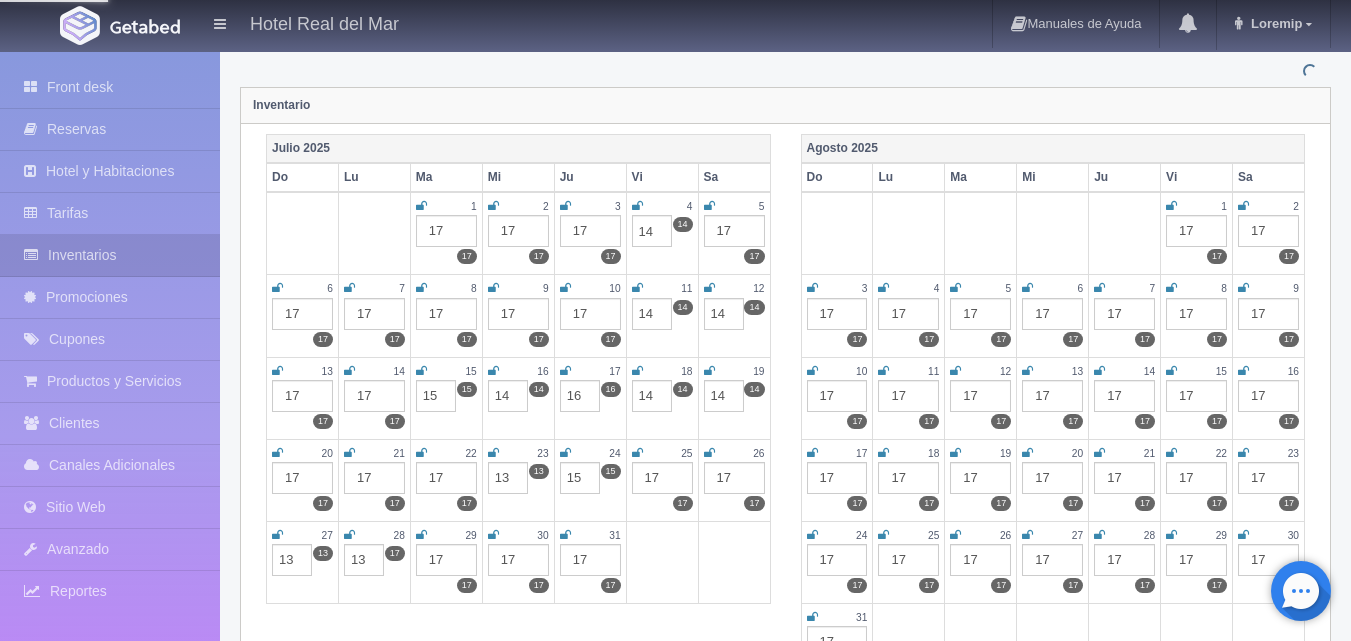 click on "Habitaciones
Cierre de fechas por periodo
Inventario por periodo
Suite, 2 camas Queen
Honey Mooner
Estudio, 1 cama Queen
Suite, 1 cama King
Estudio, 2 camas Queen
Suite, 2 camas Queen
Máximo de habitaciones definidas:  17" at bounding box center [972, -12] 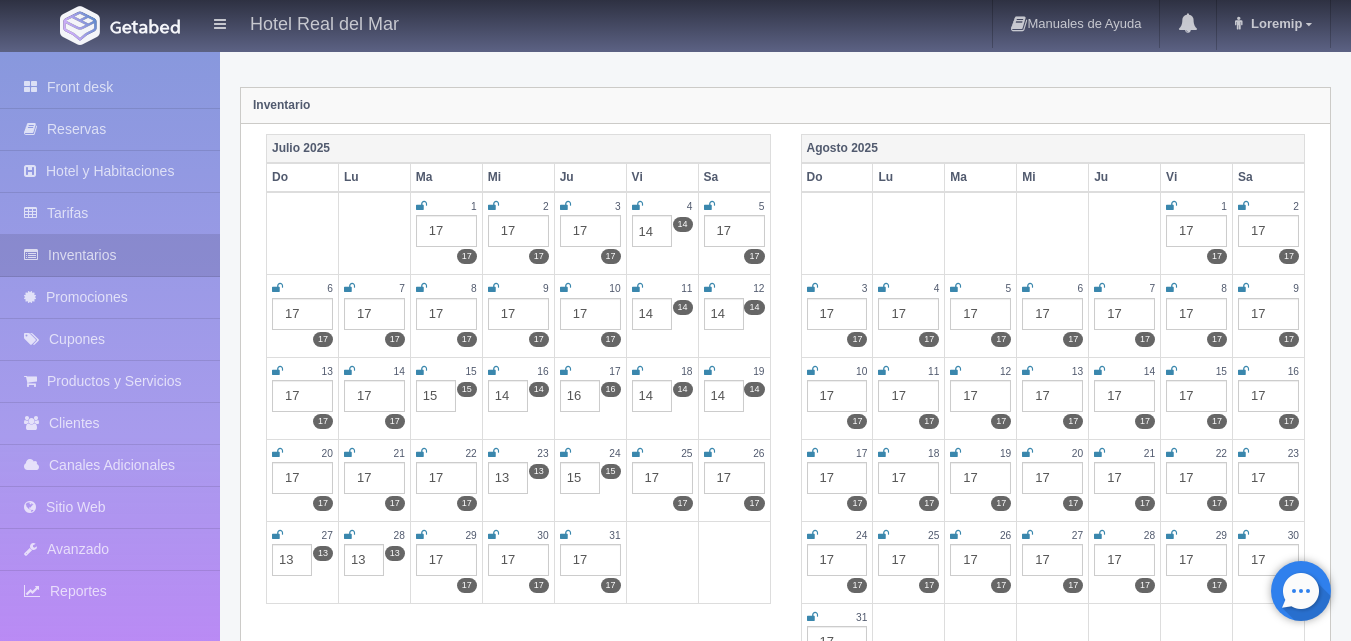 scroll, scrollTop: 300, scrollLeft: 0, axis: vertical 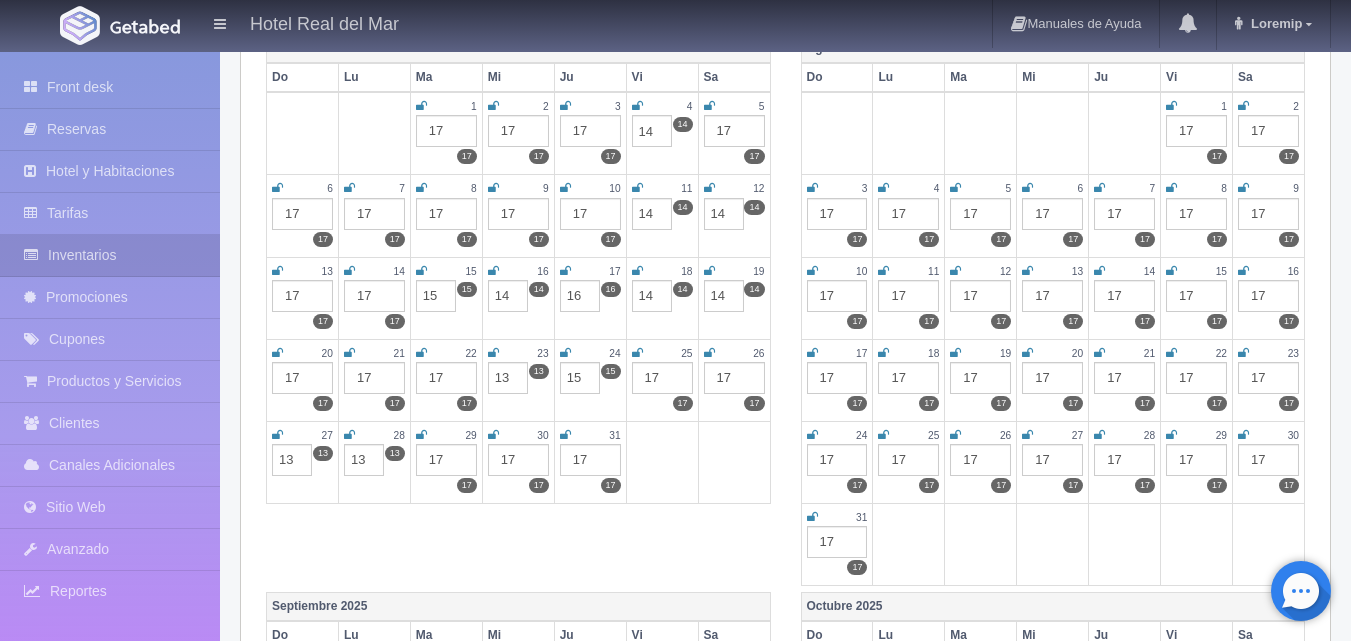 click on "17" at bounding box center [1196, 131] 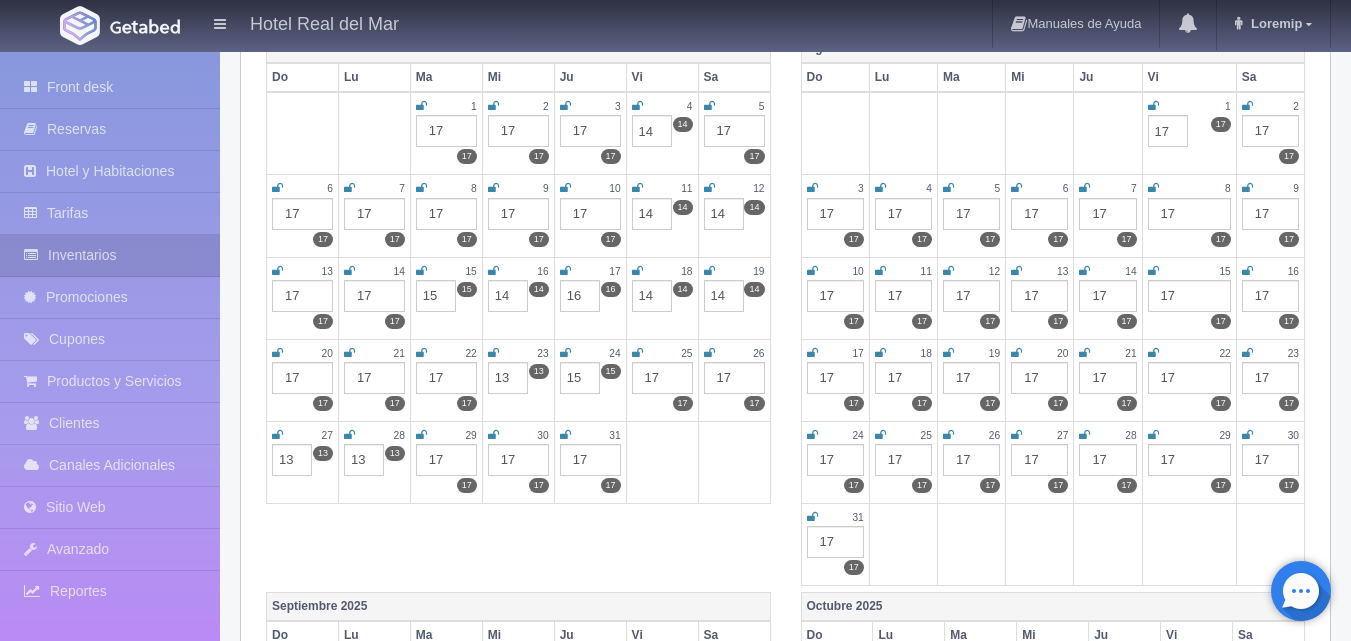 click on "1 17   17   17" at bounding box center [1189, 133] 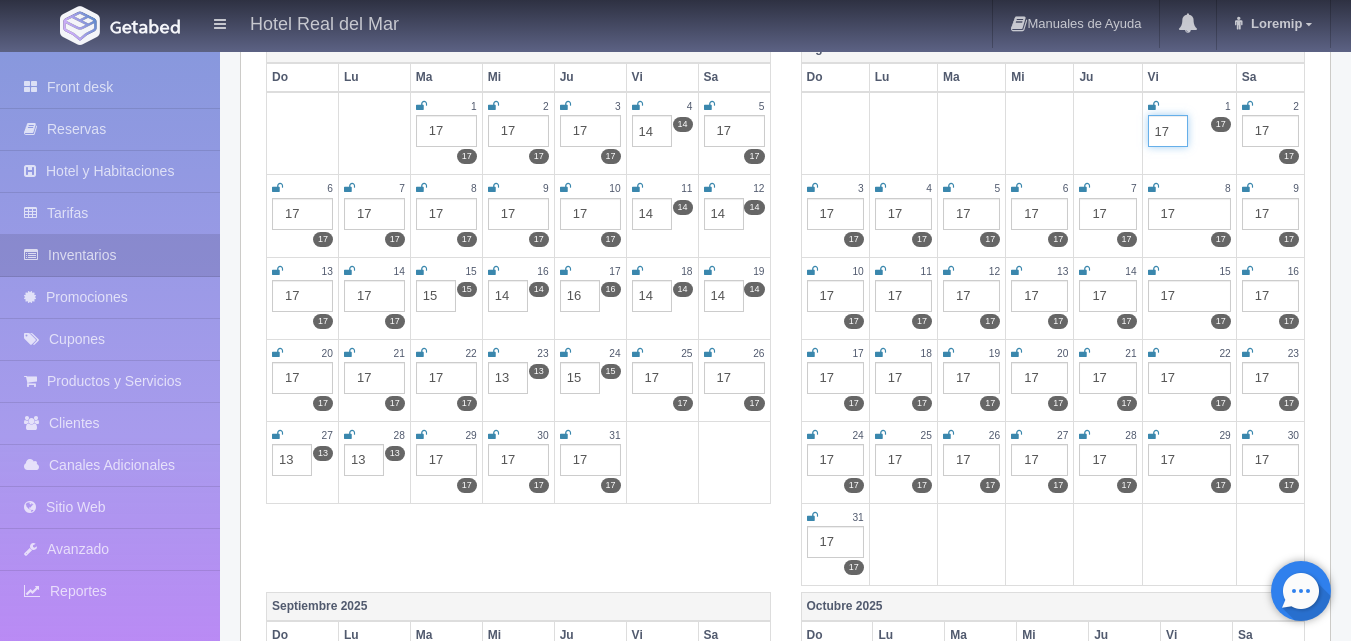 click on "17" at bounding box center (1168, 131) 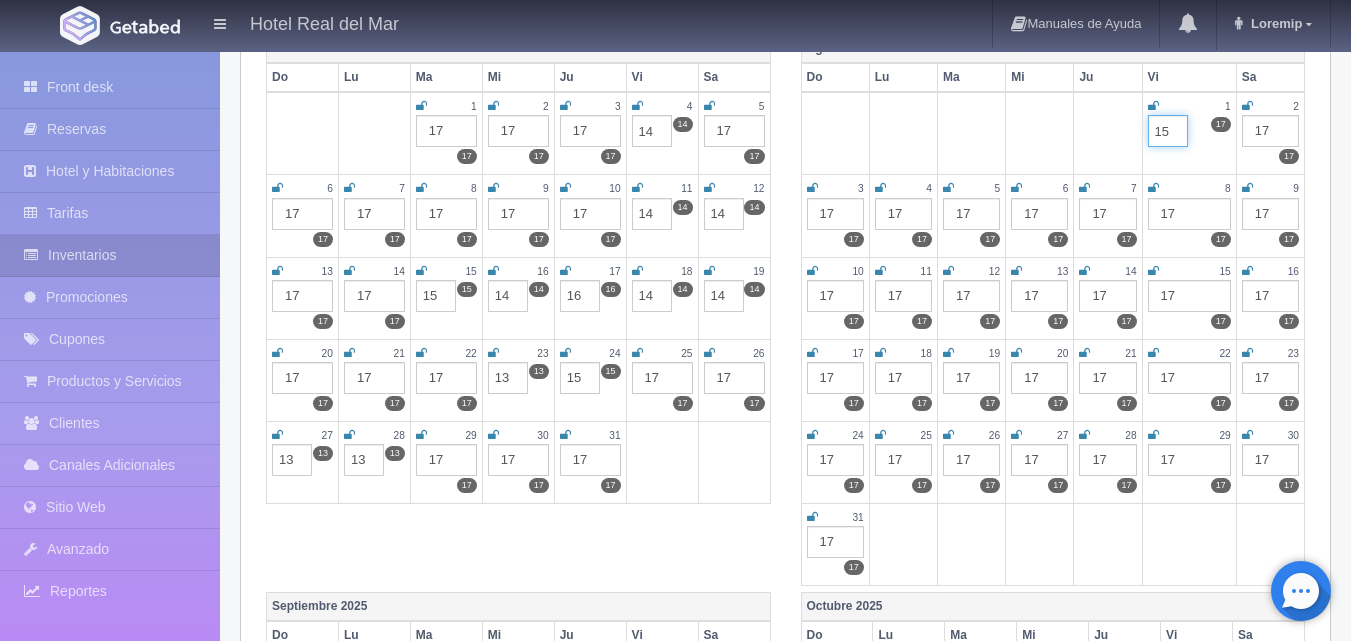 type on "15" 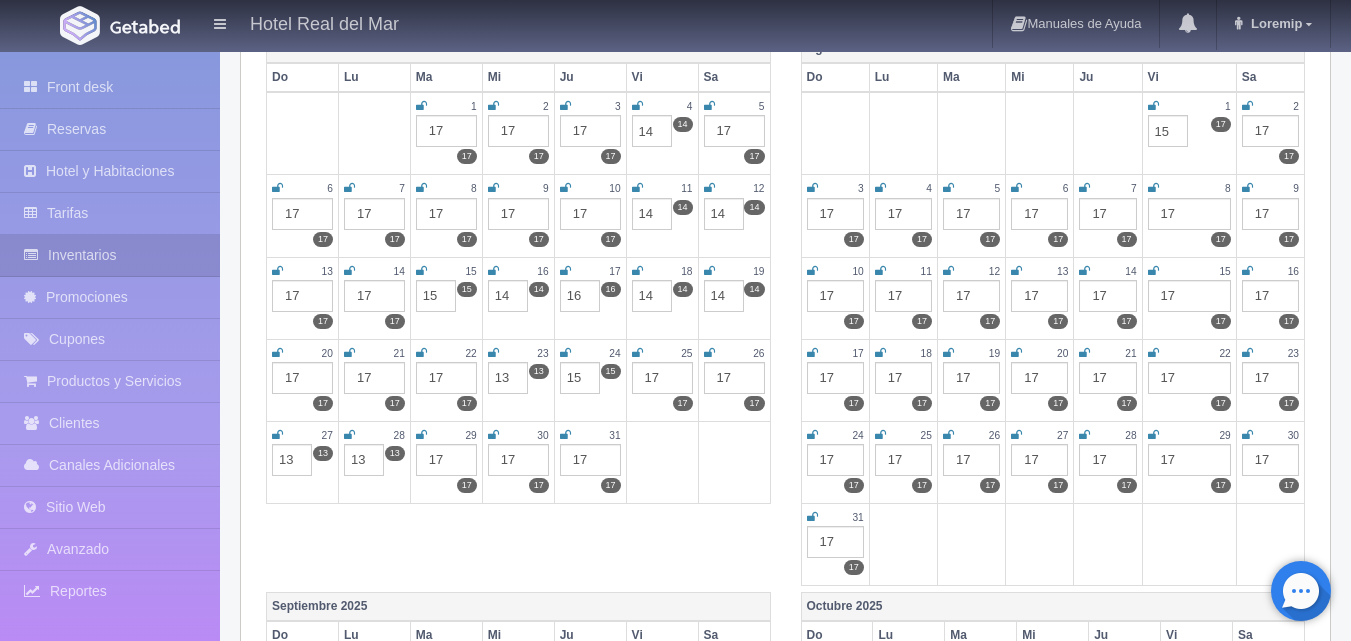 click on "17" at bounding box center [1270, 131] 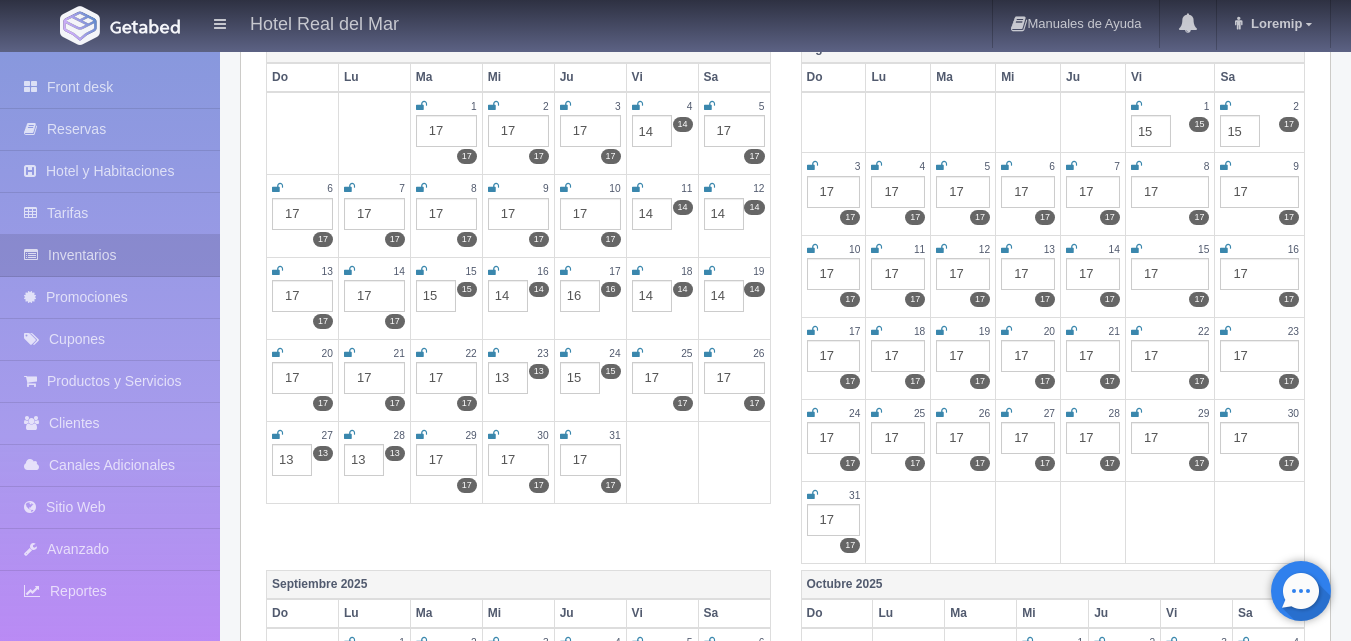 type on "15" 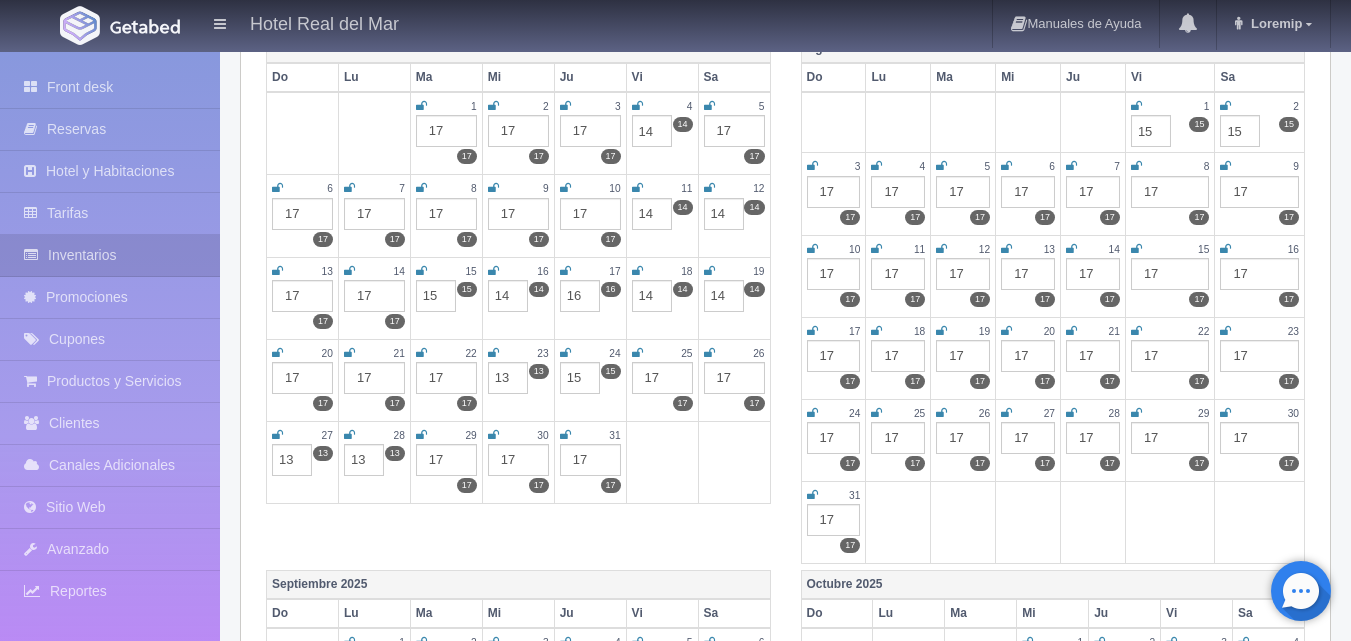 click on "17" at bounding box center (963, 192) 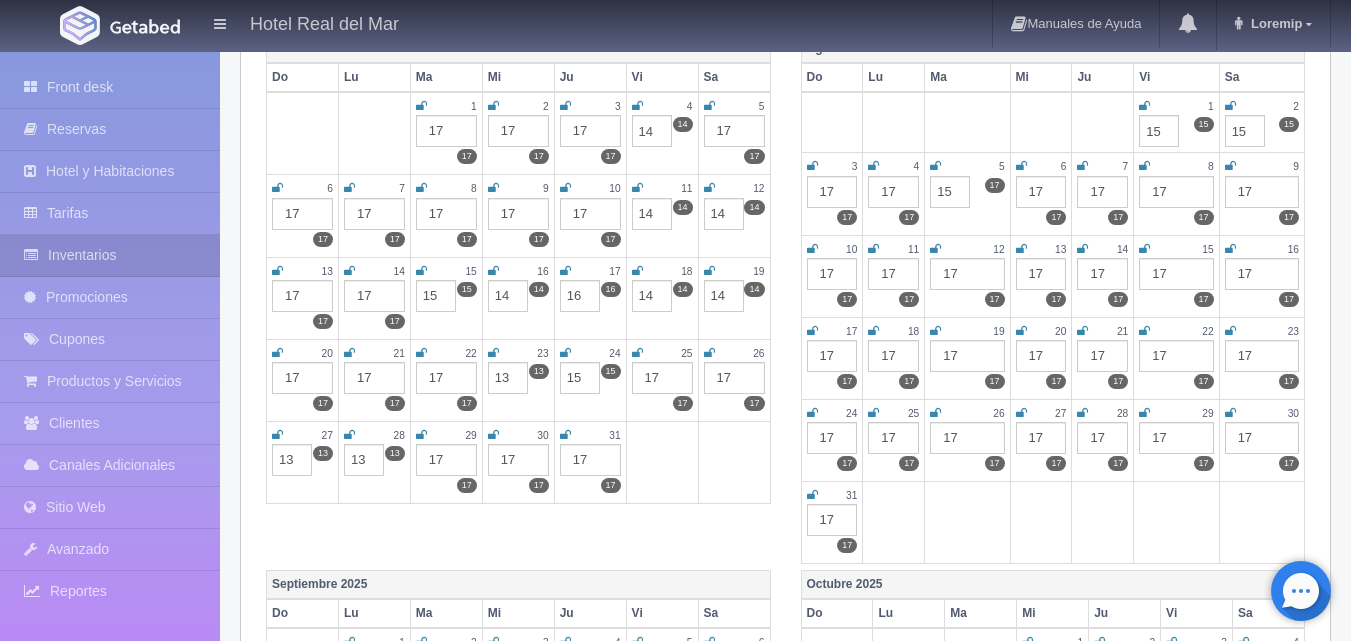 type on "15" 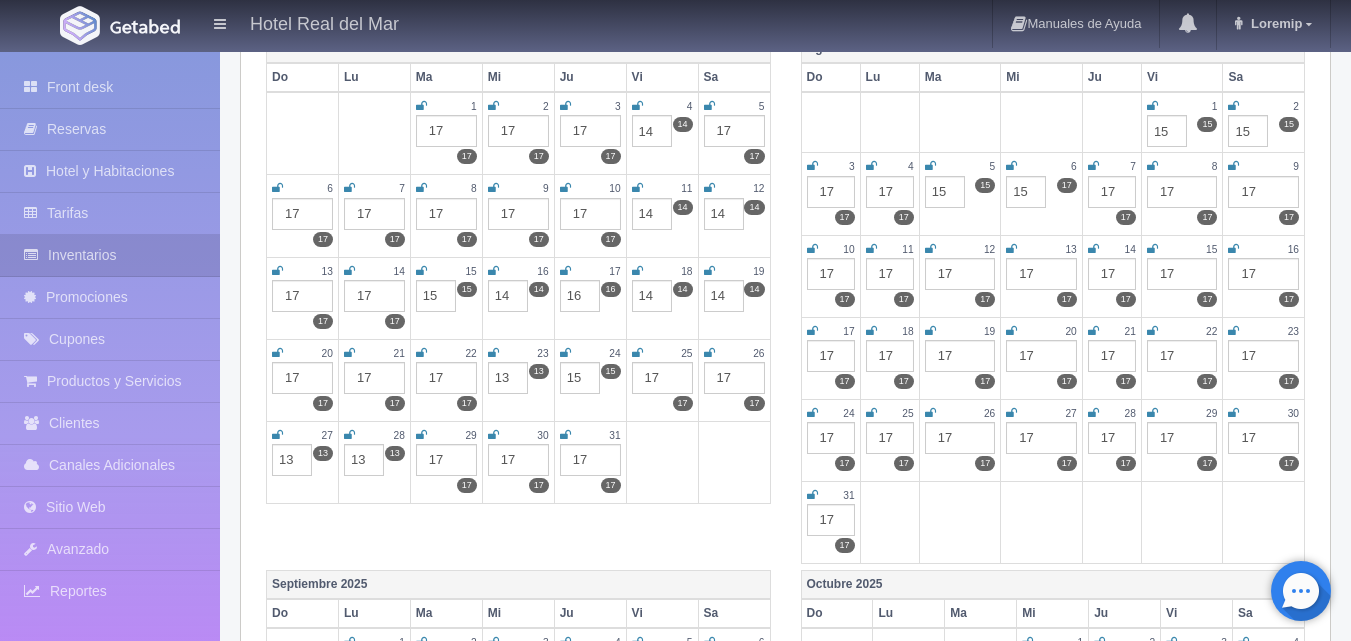 type on "15" 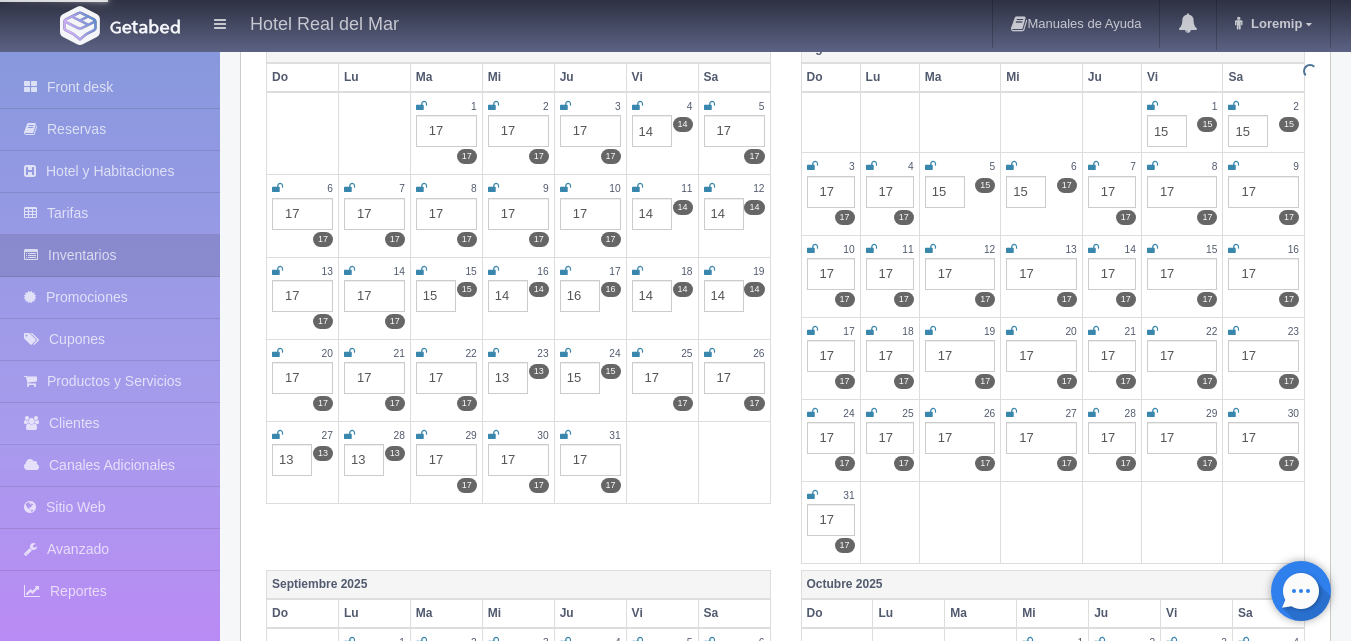 click on "17" at bounding box center [1112, 192] 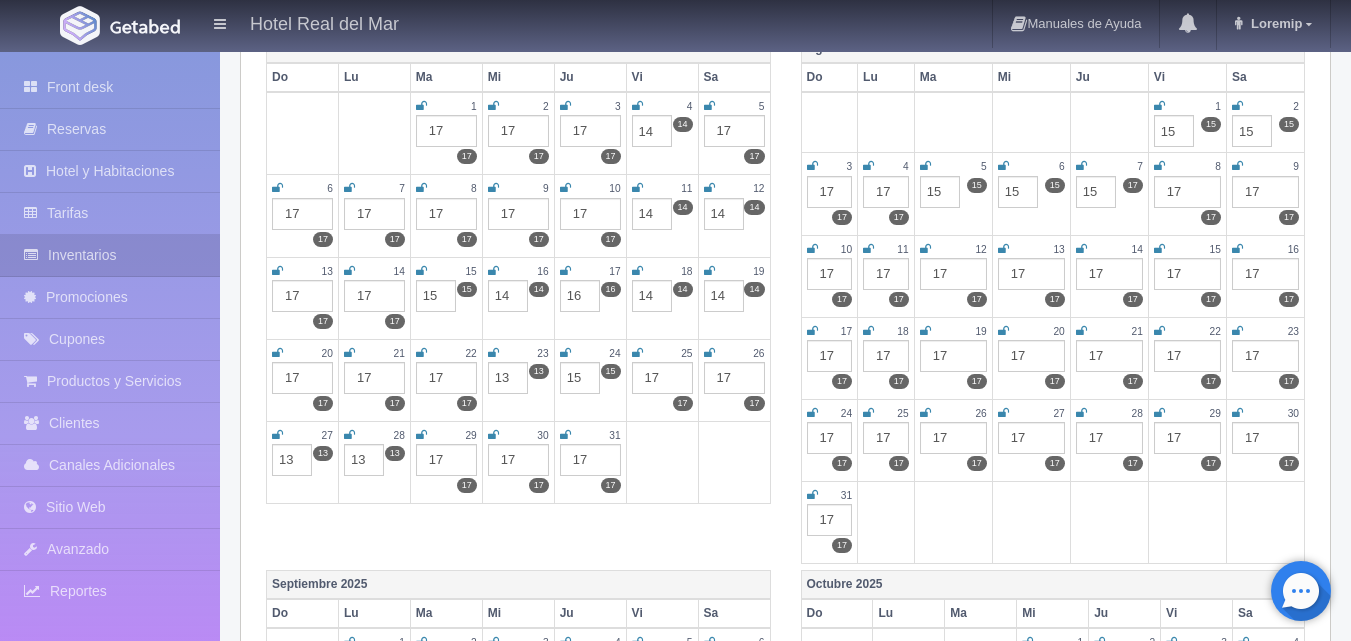 click on "Hotel Real del Mar
Manuales de Ayuda
Actualizaciones recientes
[FIRST]
Mi Perfil
Salir / Log Out" at bounding box center [675, 25] 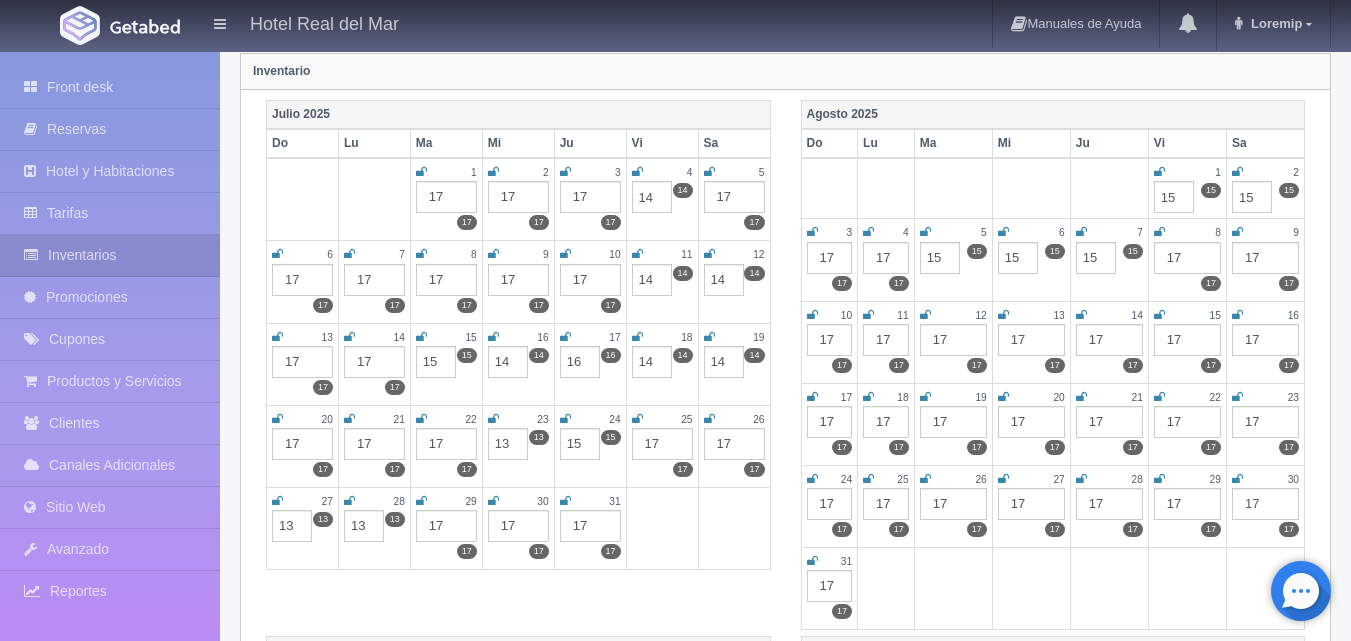 scroll, scrollTop: 200, scrollLeft: 0, axis: vertical 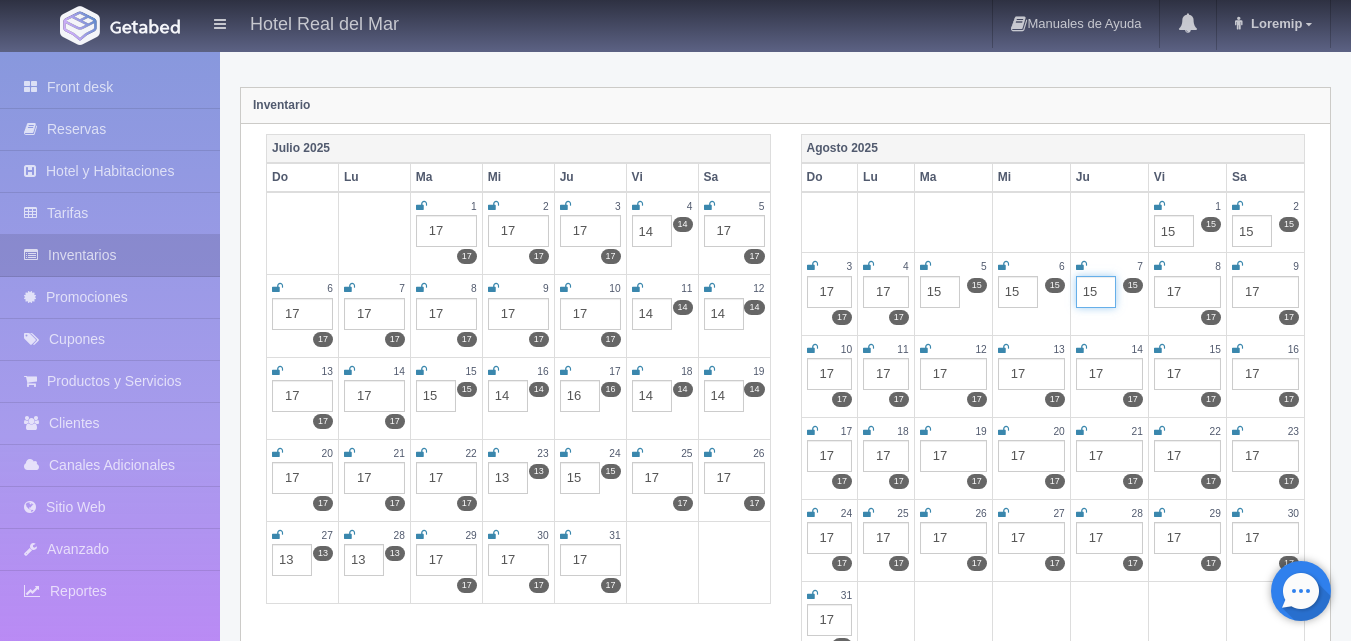 click on "15" at bounding box center [1096, 292] 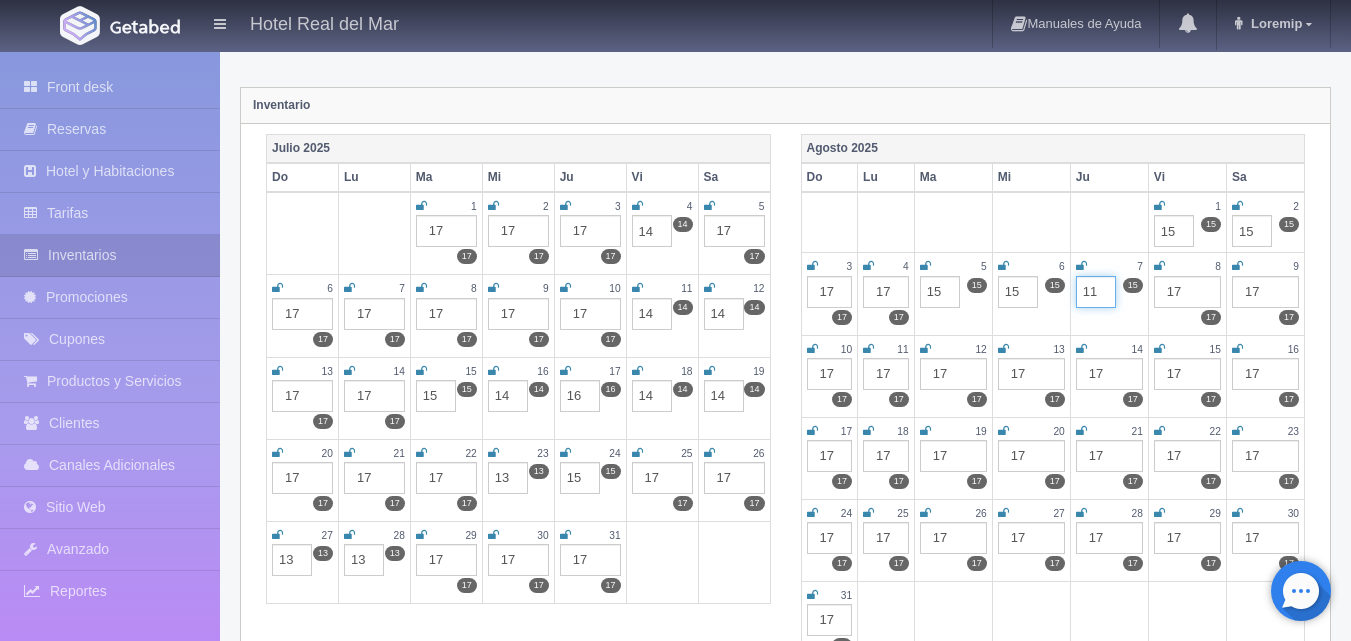 type on "11" 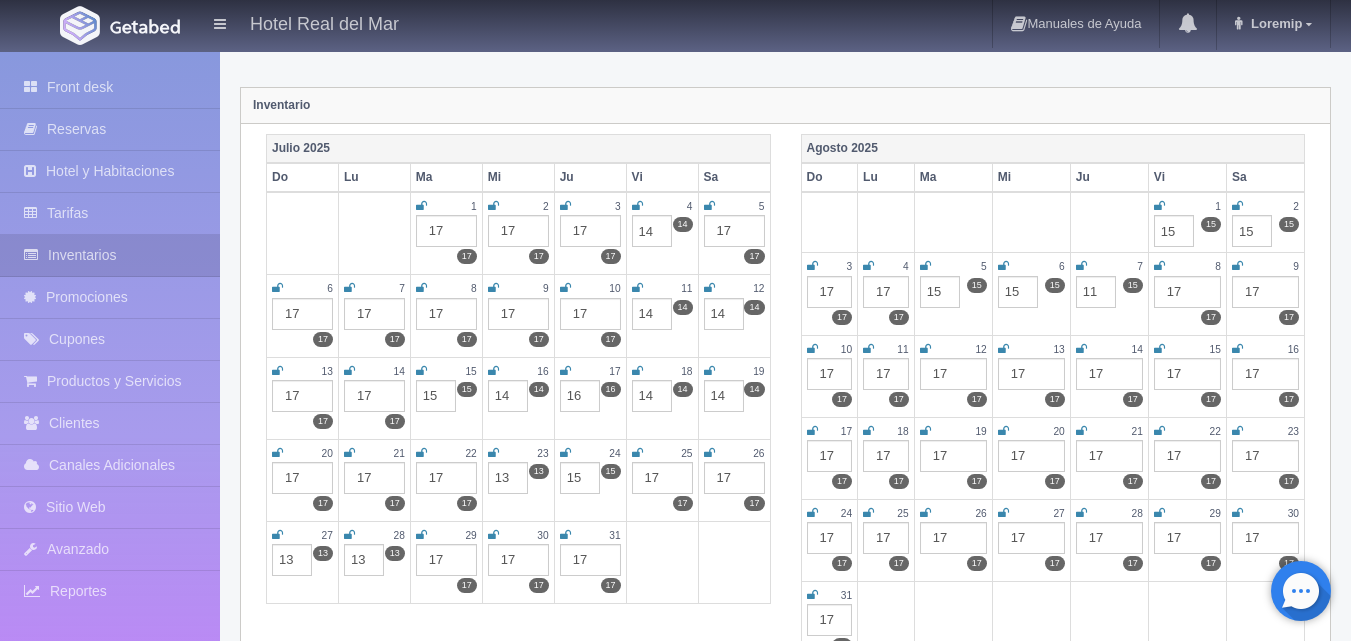 click on "17" at bounding box center (1187, 292) 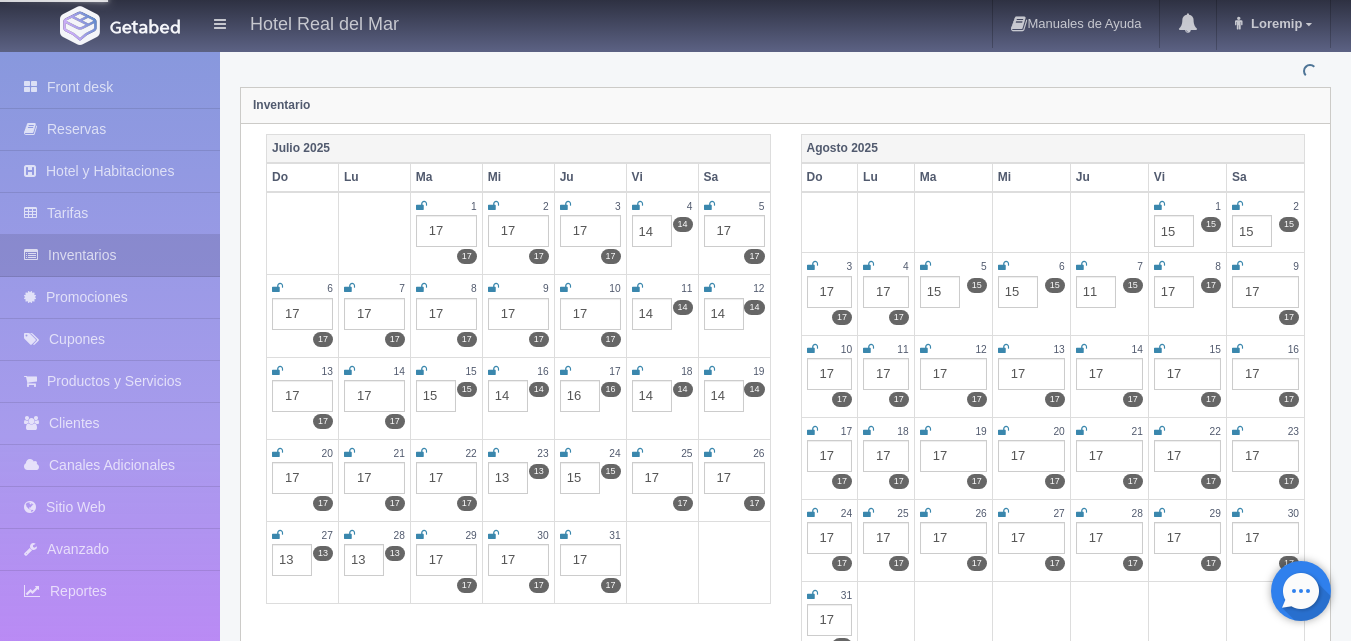 click on "17" at bounding box center (1174, 292) 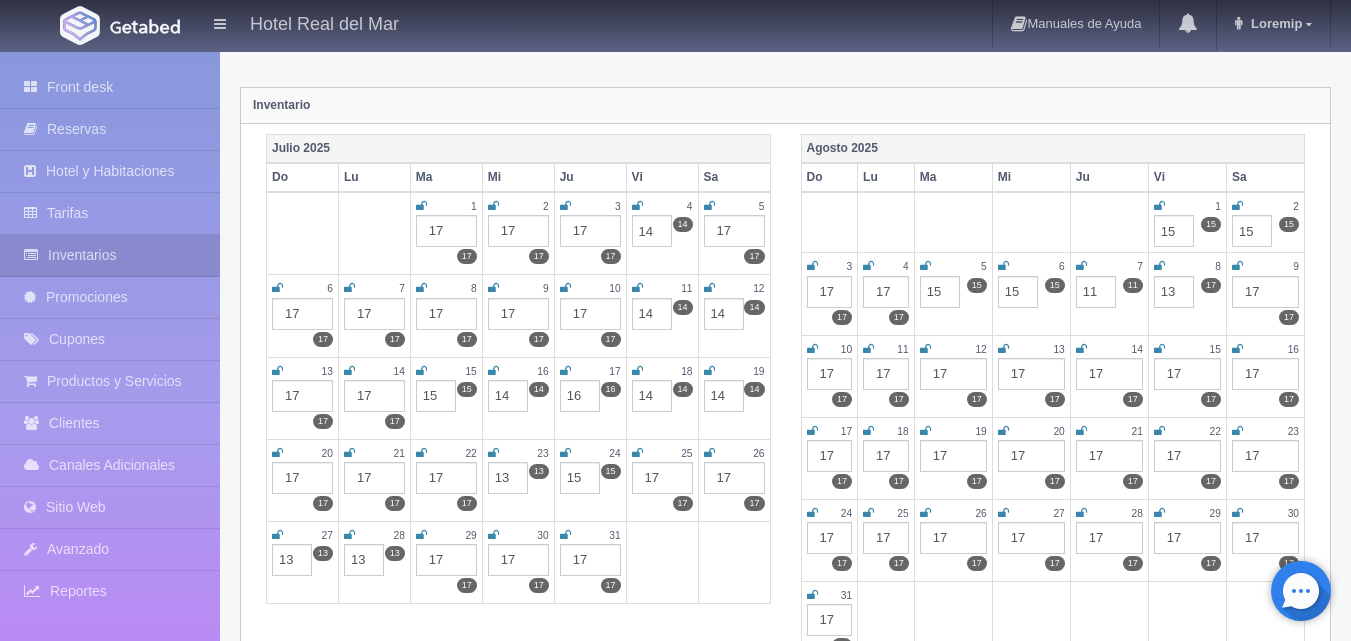 type on "13" 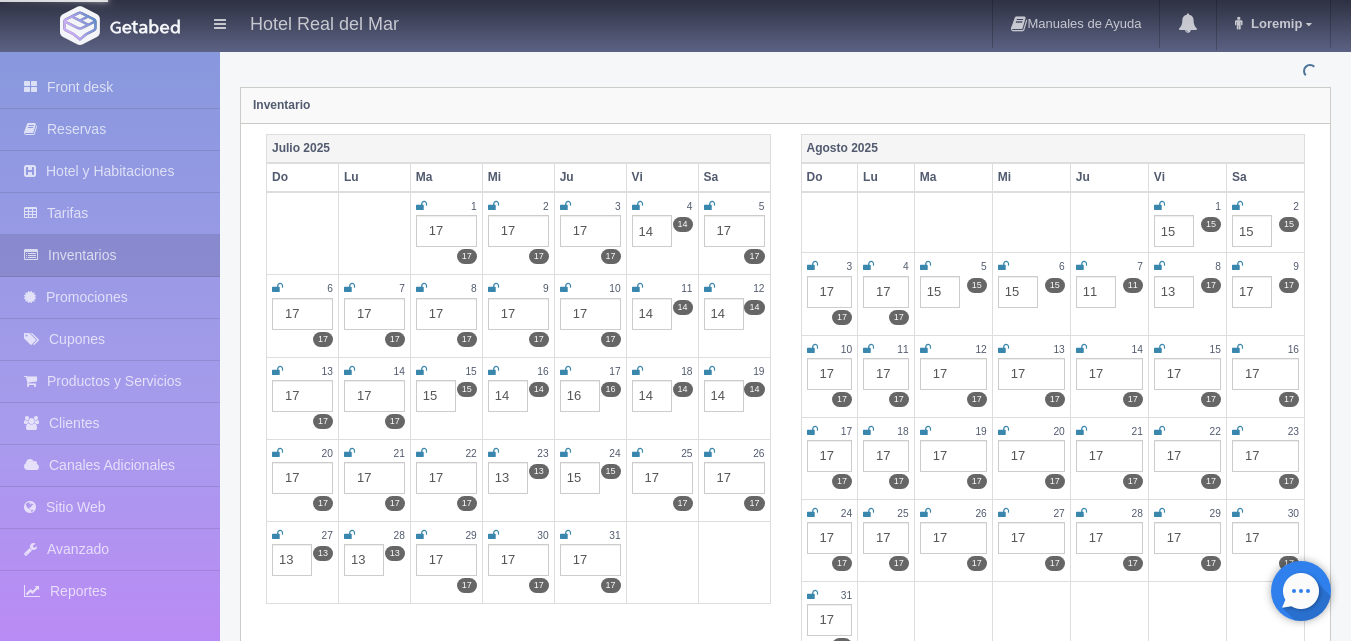 click on "17" at bounding box center [1252, 292] 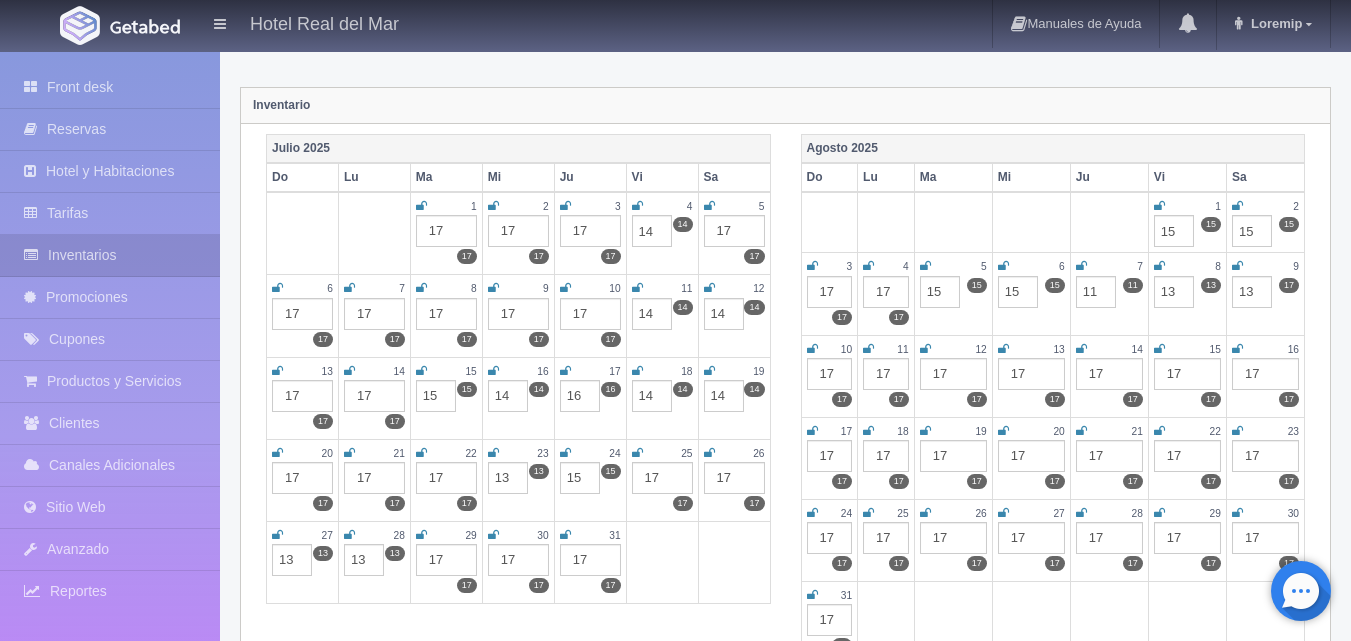 type on "13" 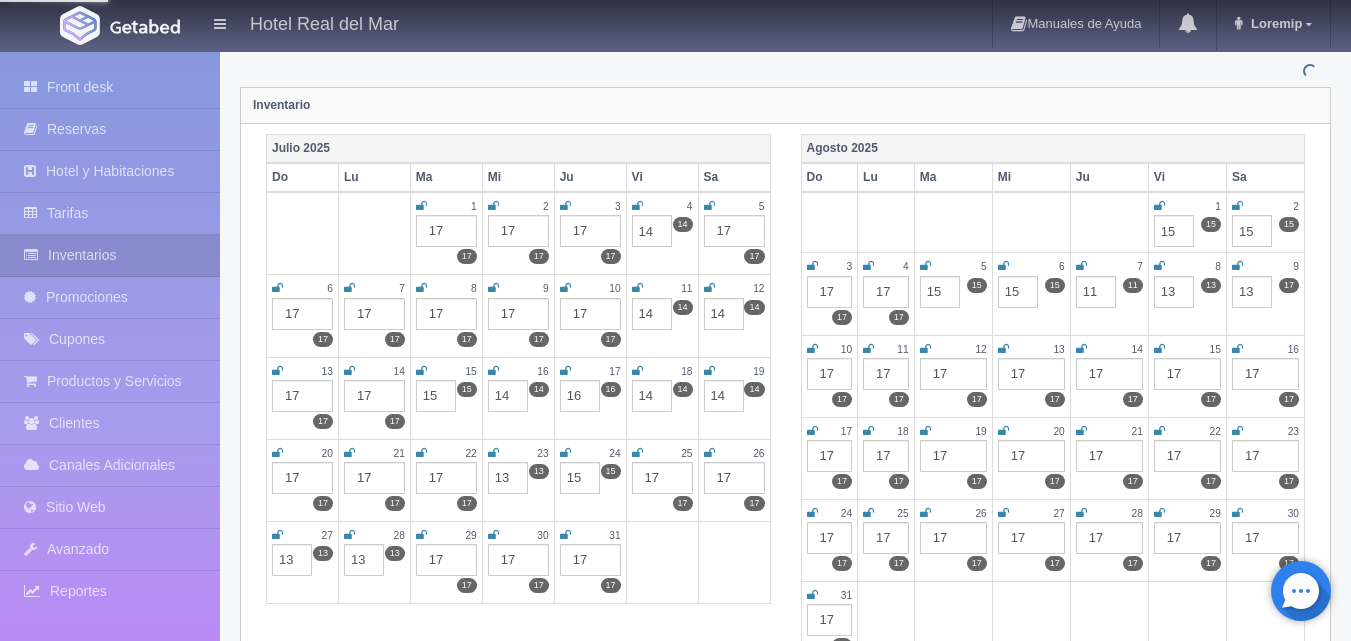 click on "17" at bounding box center (830, 374) 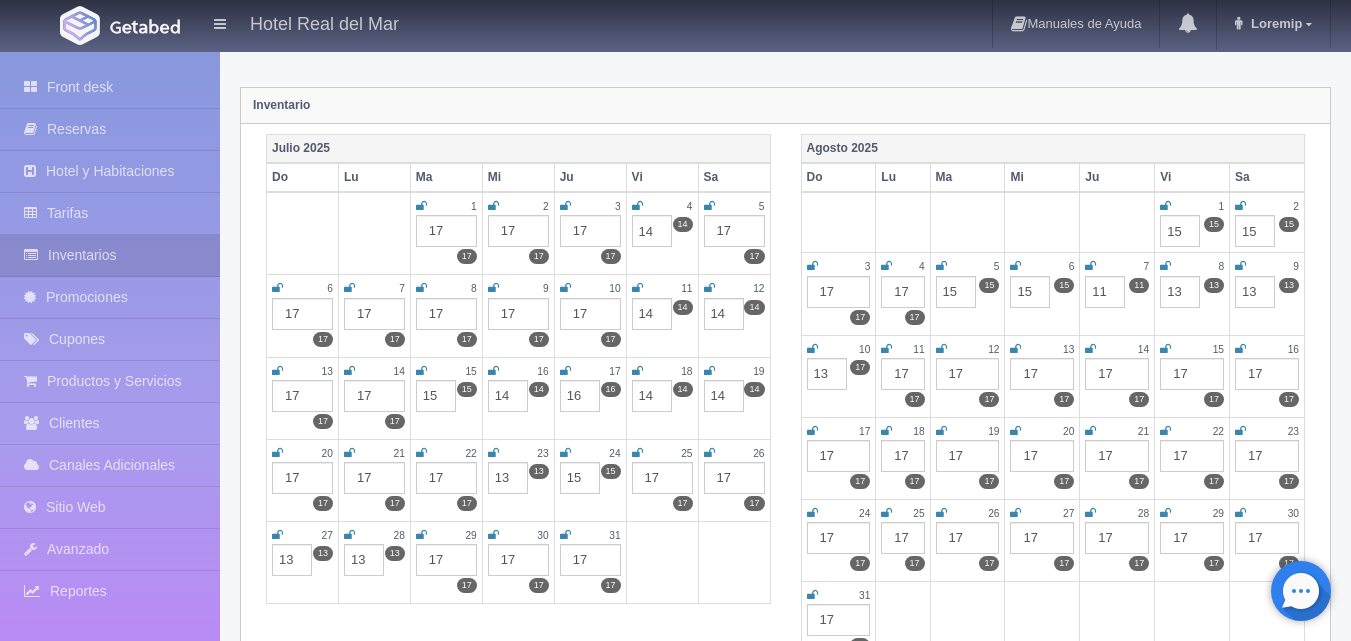 type on "13" 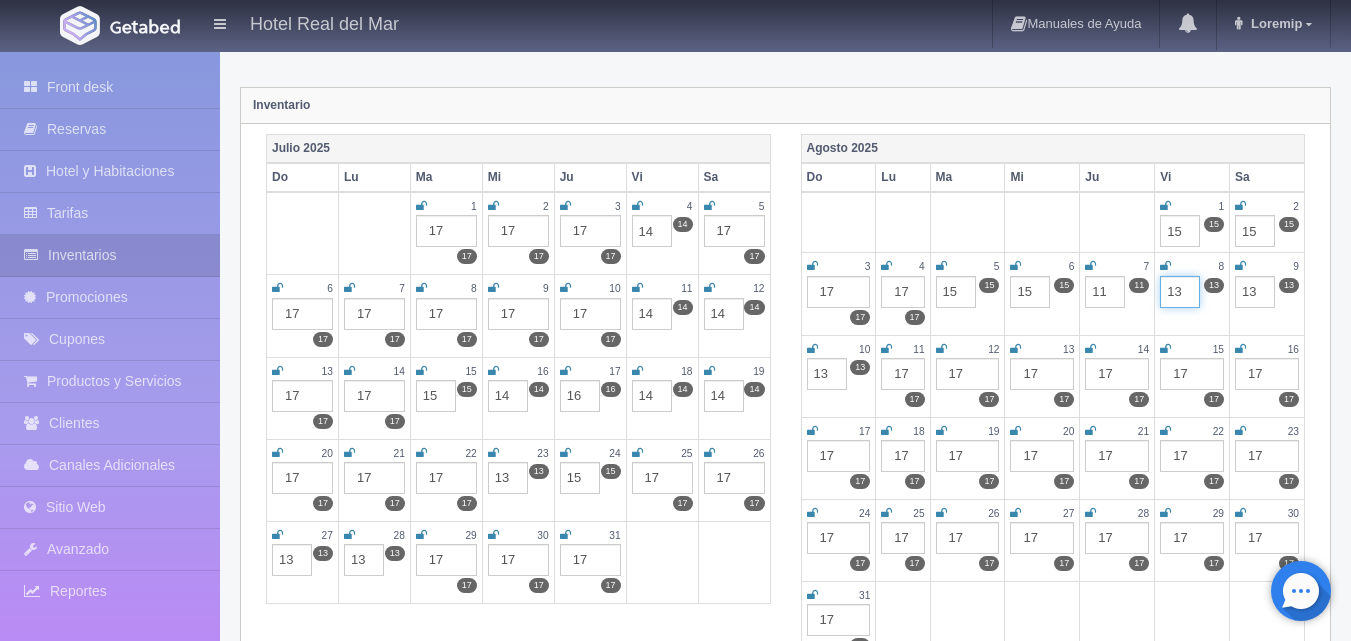 click on "13" at bounding box center [1180, 292] 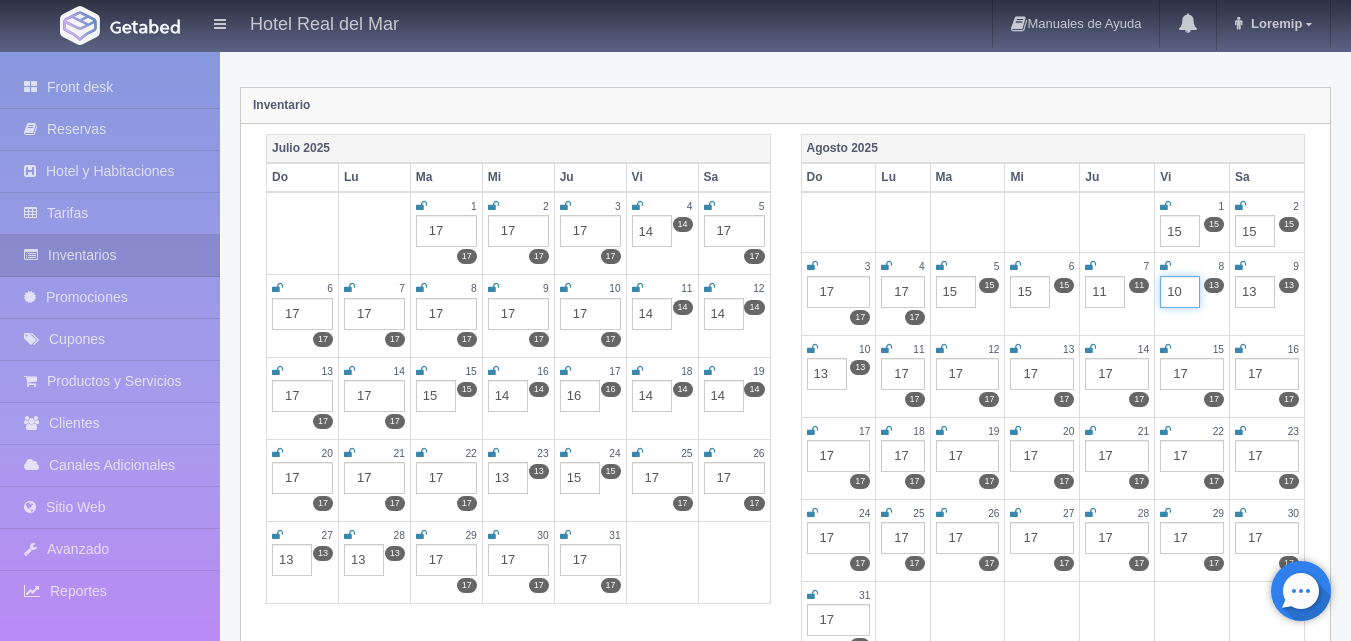 type on "10" 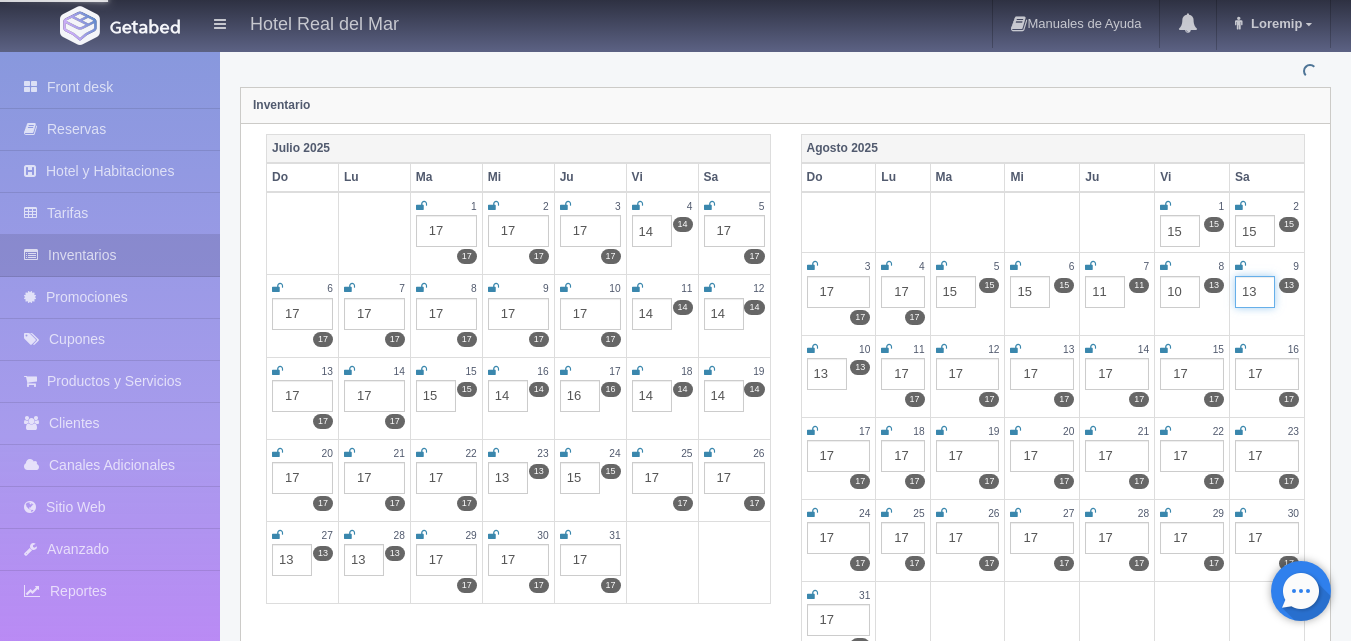 click on "13" at bounding box center [1255, 292] 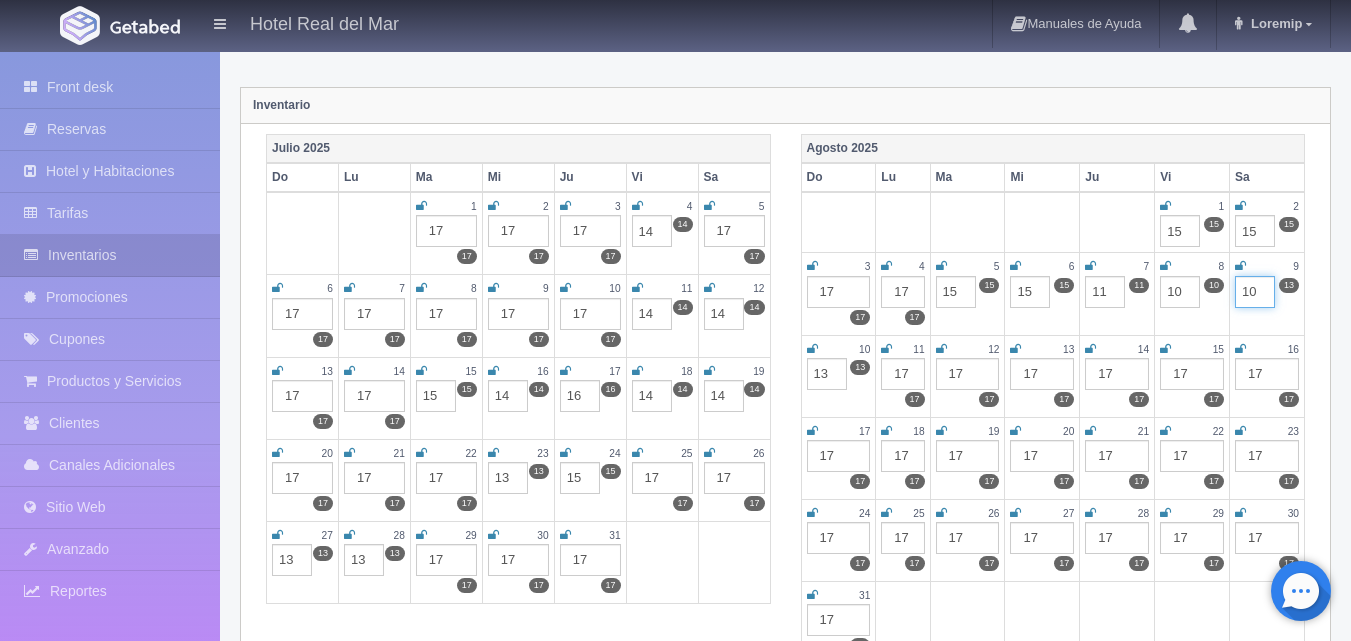 type on "10" 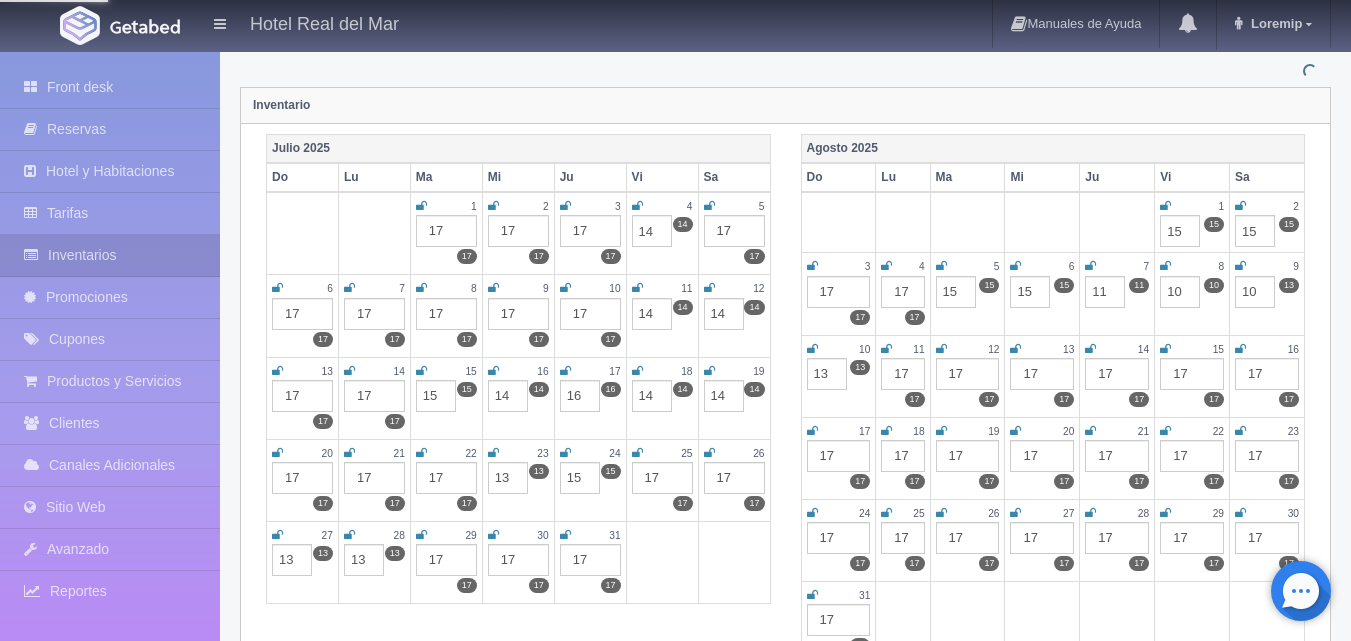 click on "Inventario" at bounding box center (785, 106) 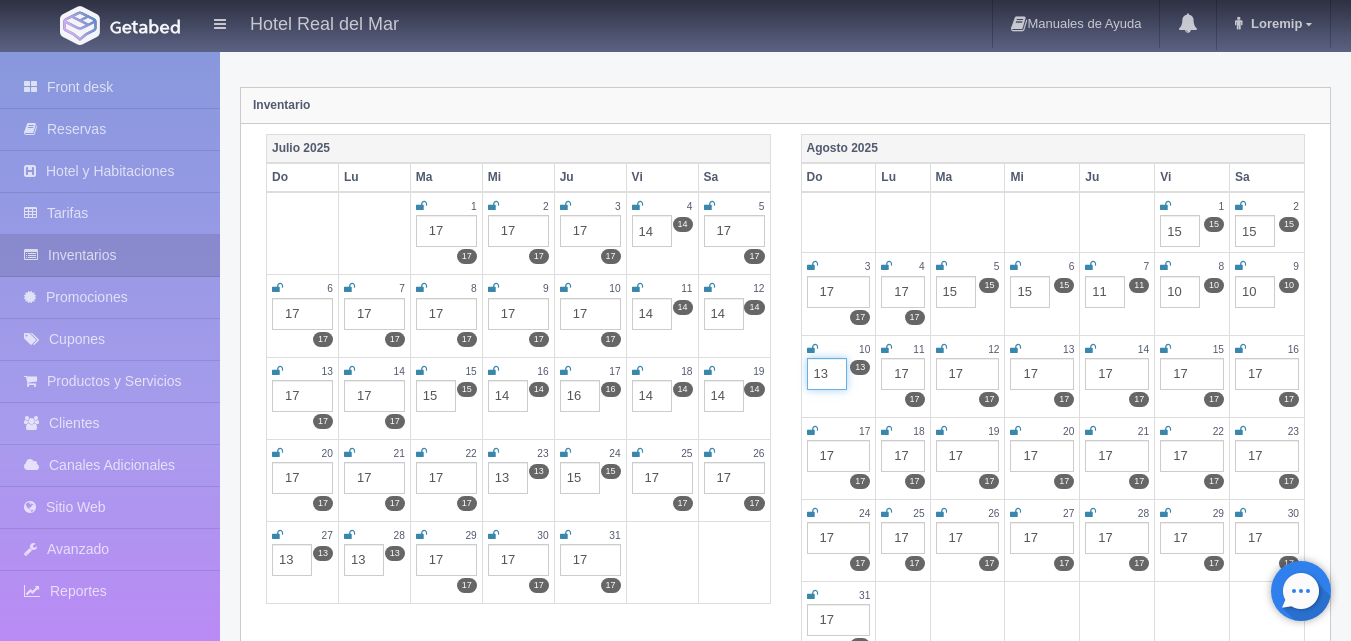 click on "13" at bounding box center (827, 374) 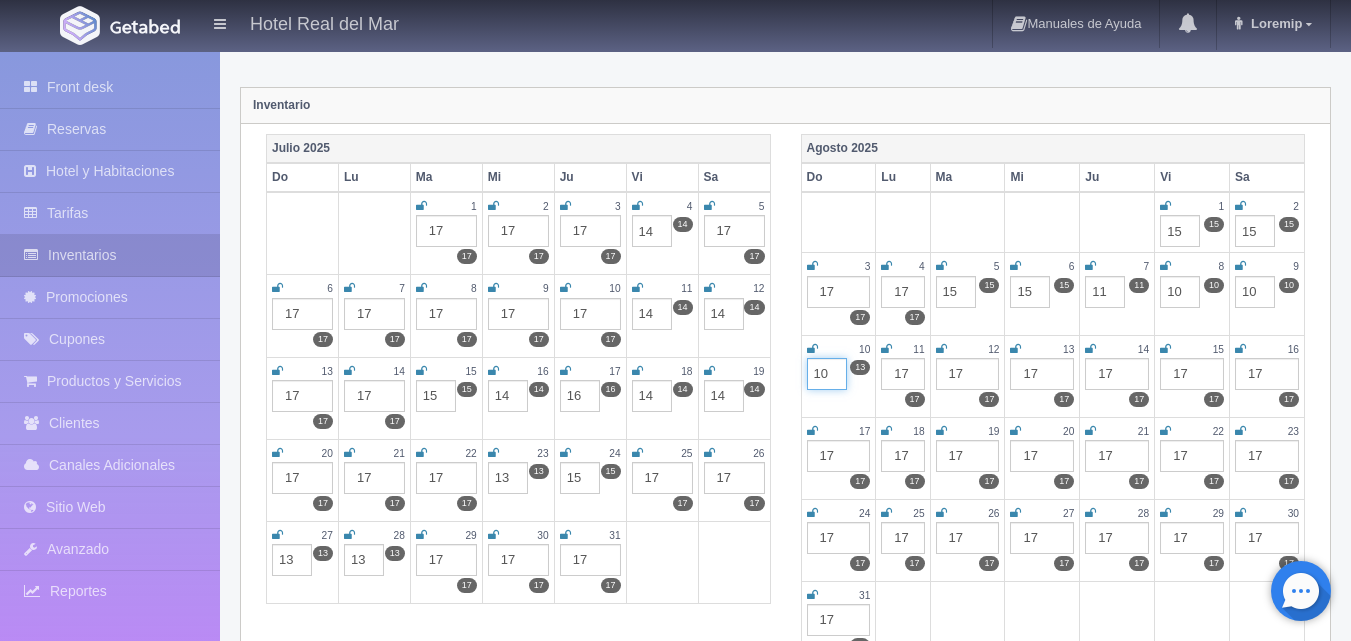type on "10" 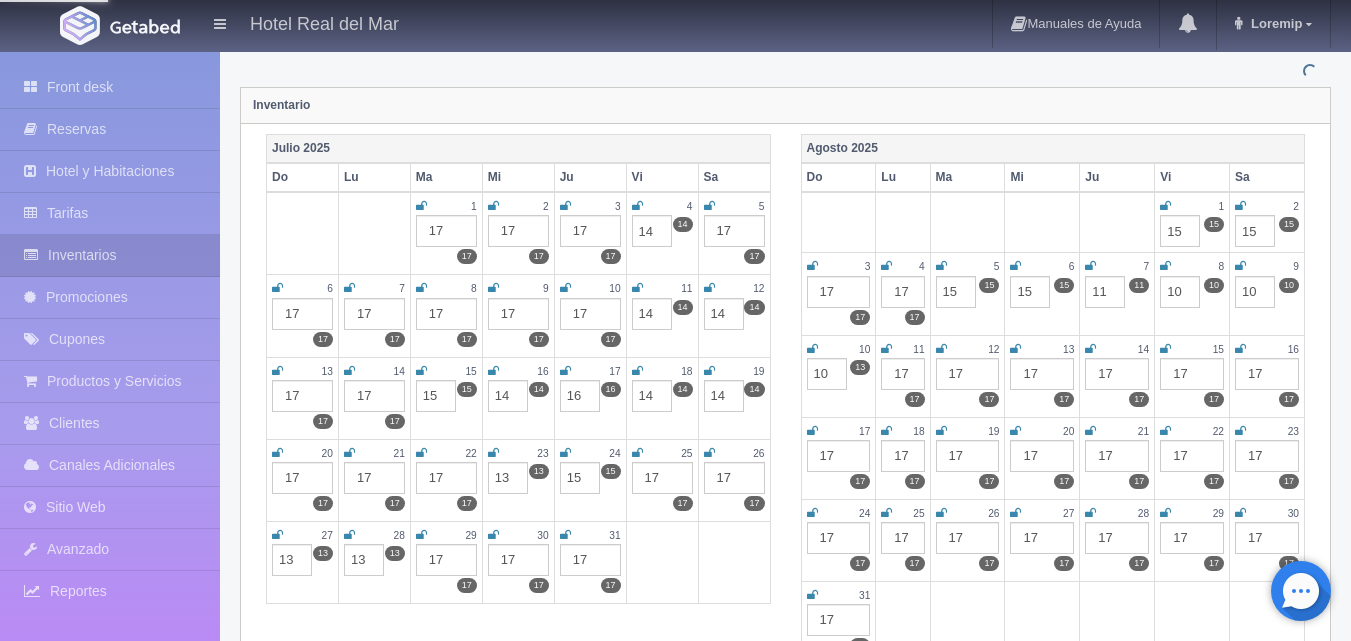 click on "Inventario" at bounding box center [785, 106] 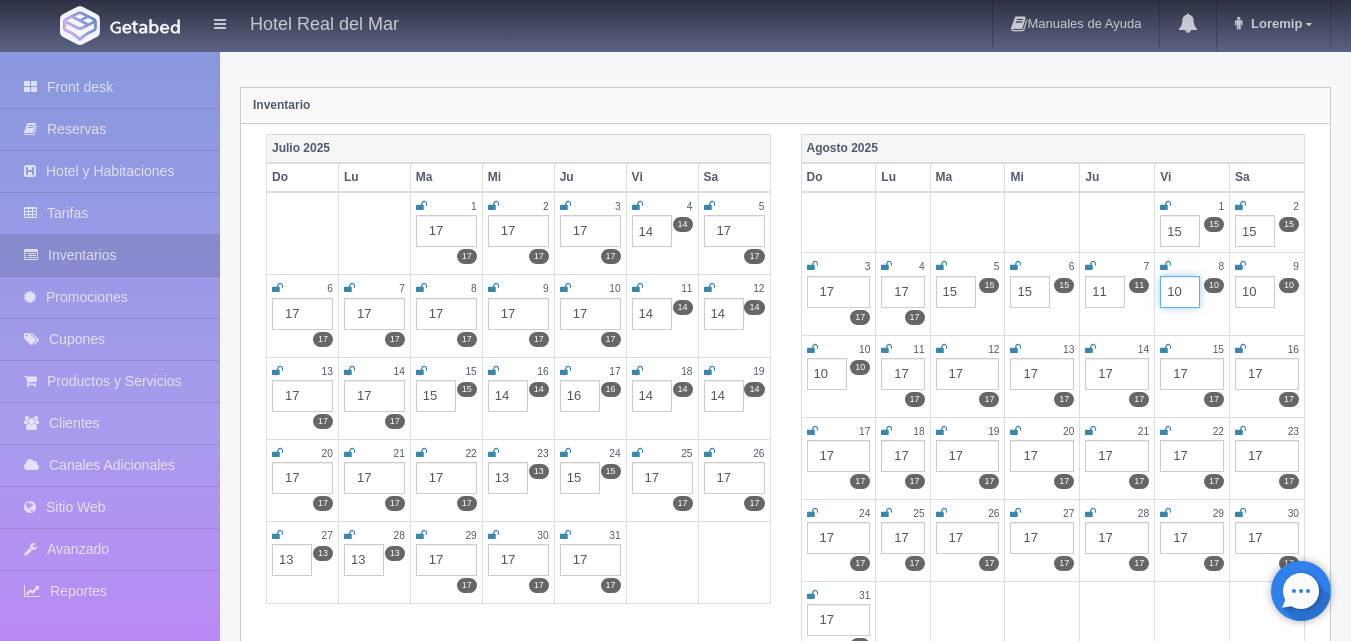 click on "10" at bounding box center (1180, 292) 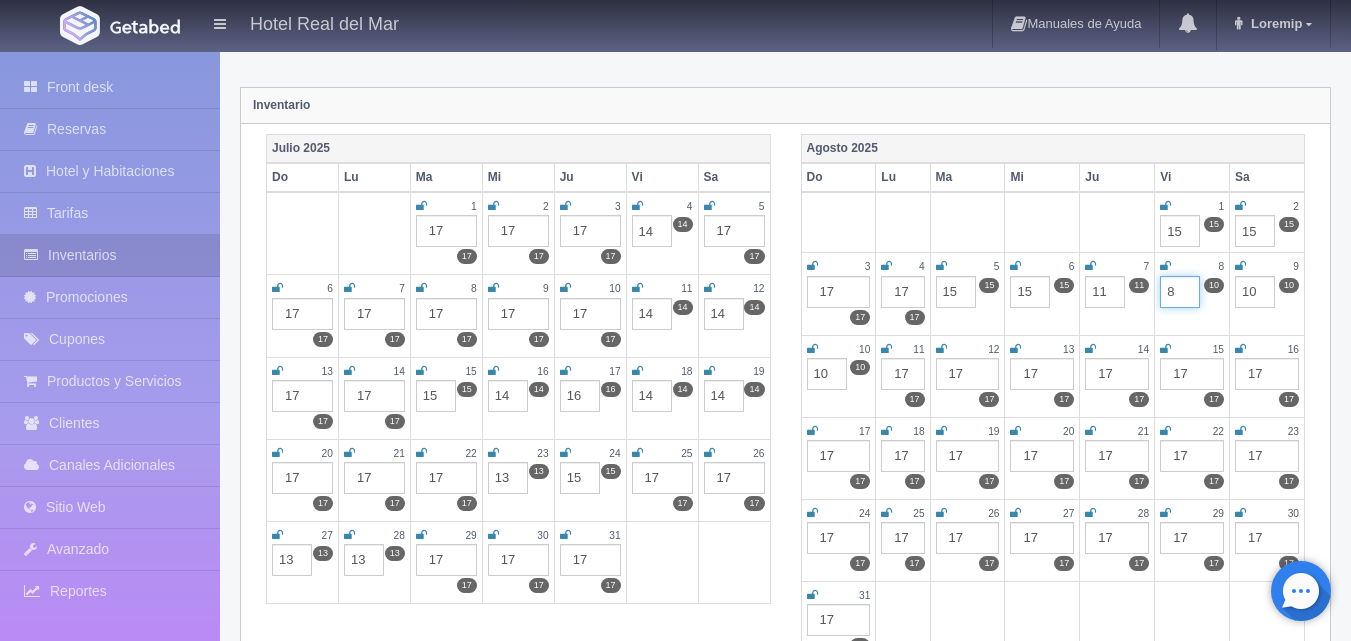 type on "8" 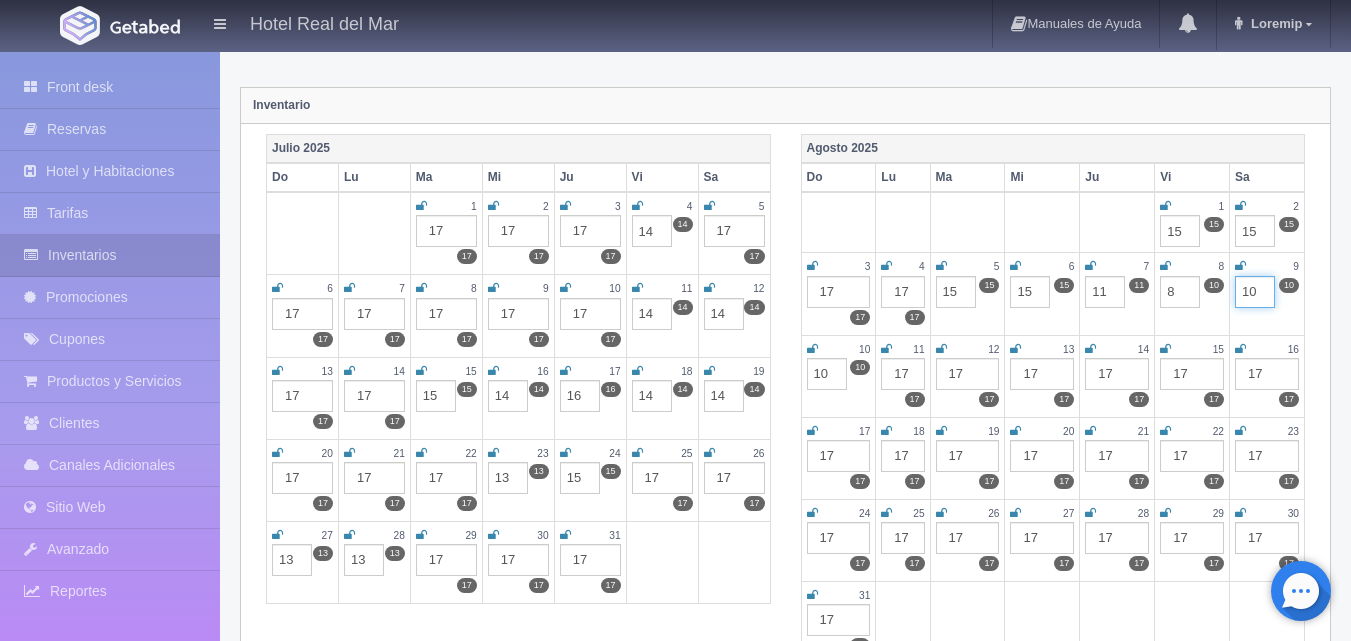 click on "10" at bounding box center (1255, 292) 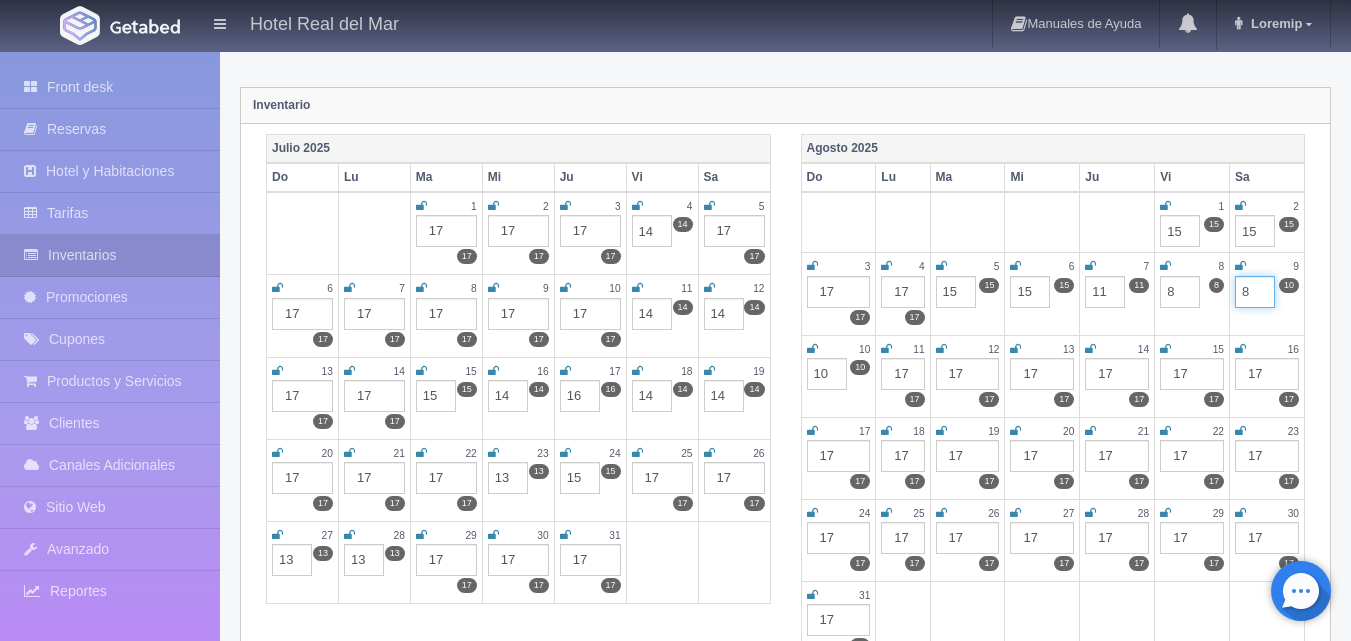 type on "8" 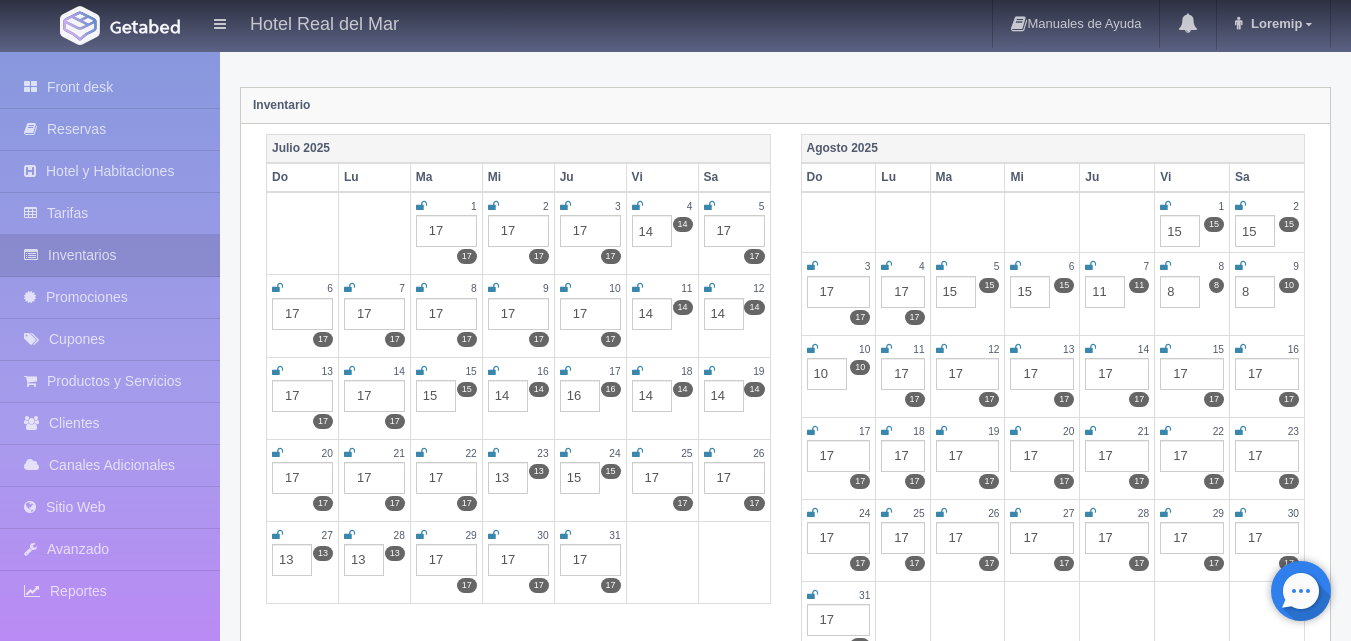 click on "Habitaciones
Cierre de fechas por periodo
Inventario por periodo
Suite, 2 camas Queen
Honey Mooner
Estudio, 1 cama Queen
Suite, 1 cama King
Estudio, 2 camas Queen
Suite, 2 camas Queen
Máximo de habitaciones definidas:  17" at bounding box center [972, -12] 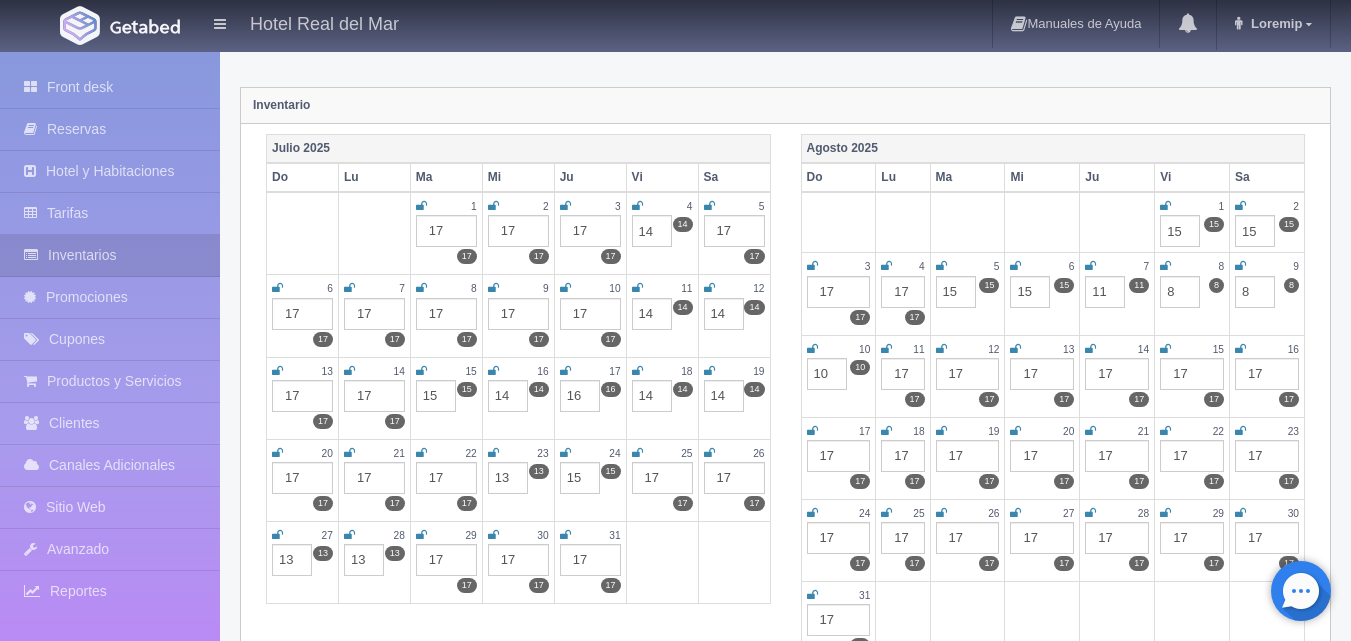 click on "17" at bounding box center [902, 374] 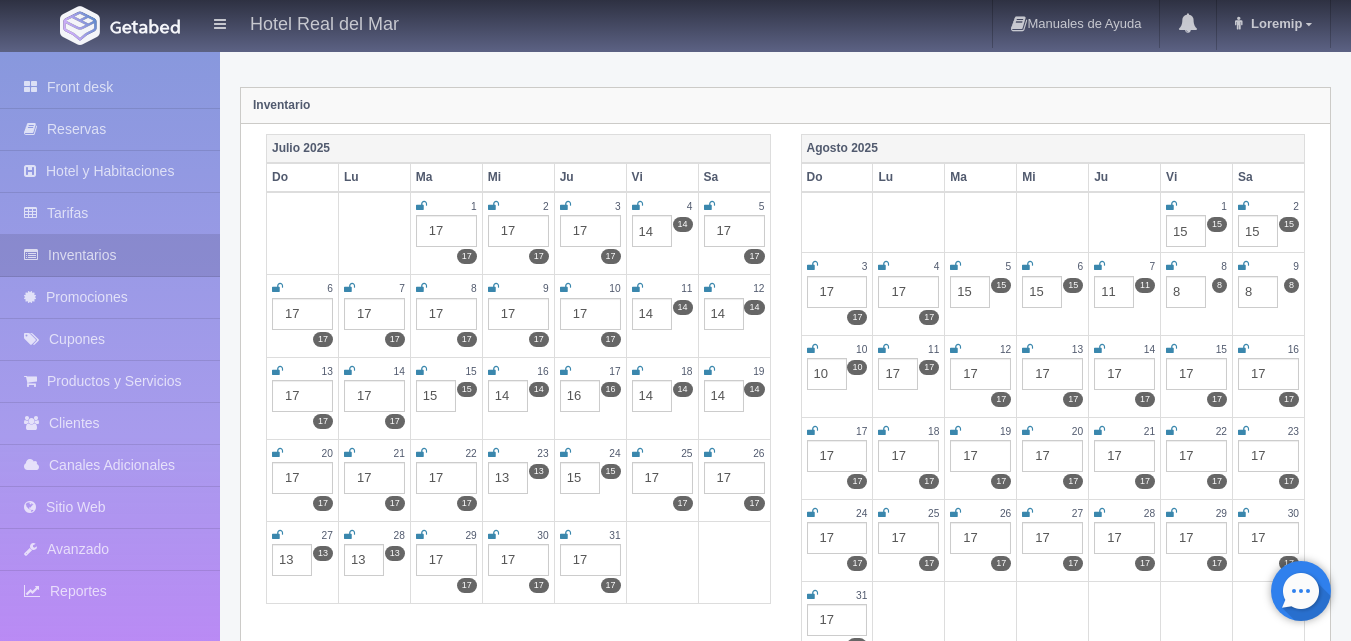 click on "17" at bounding box center [898, 374] 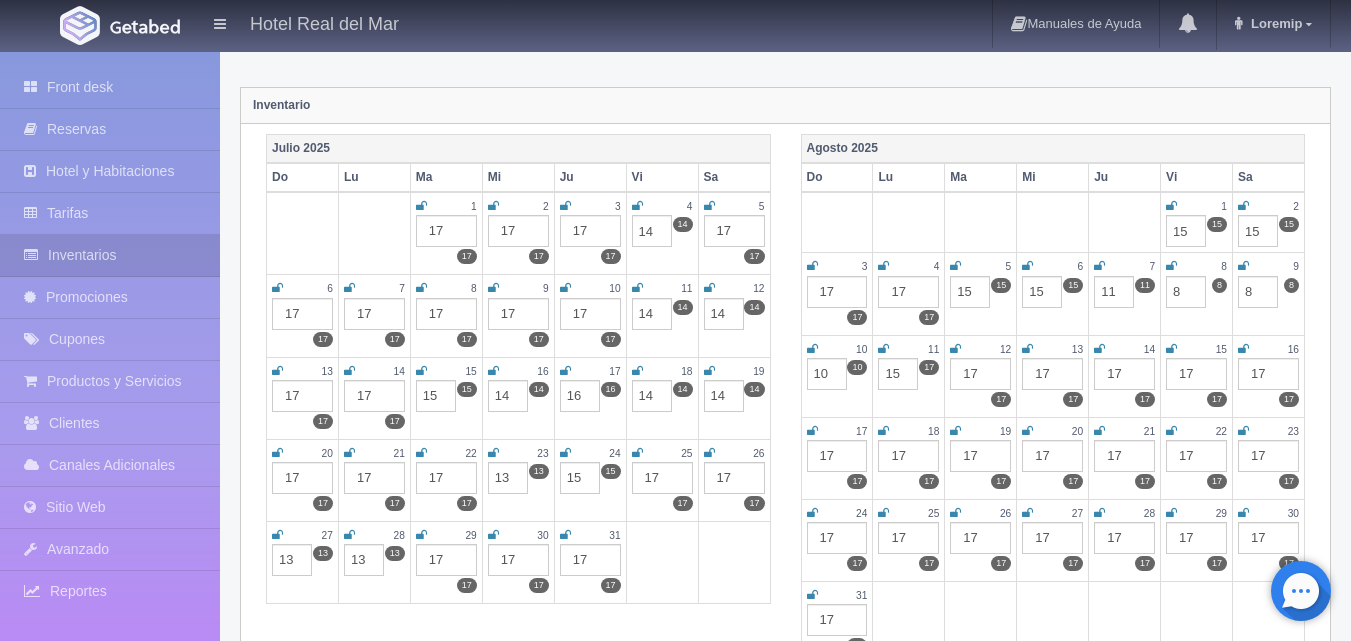 type on "15" 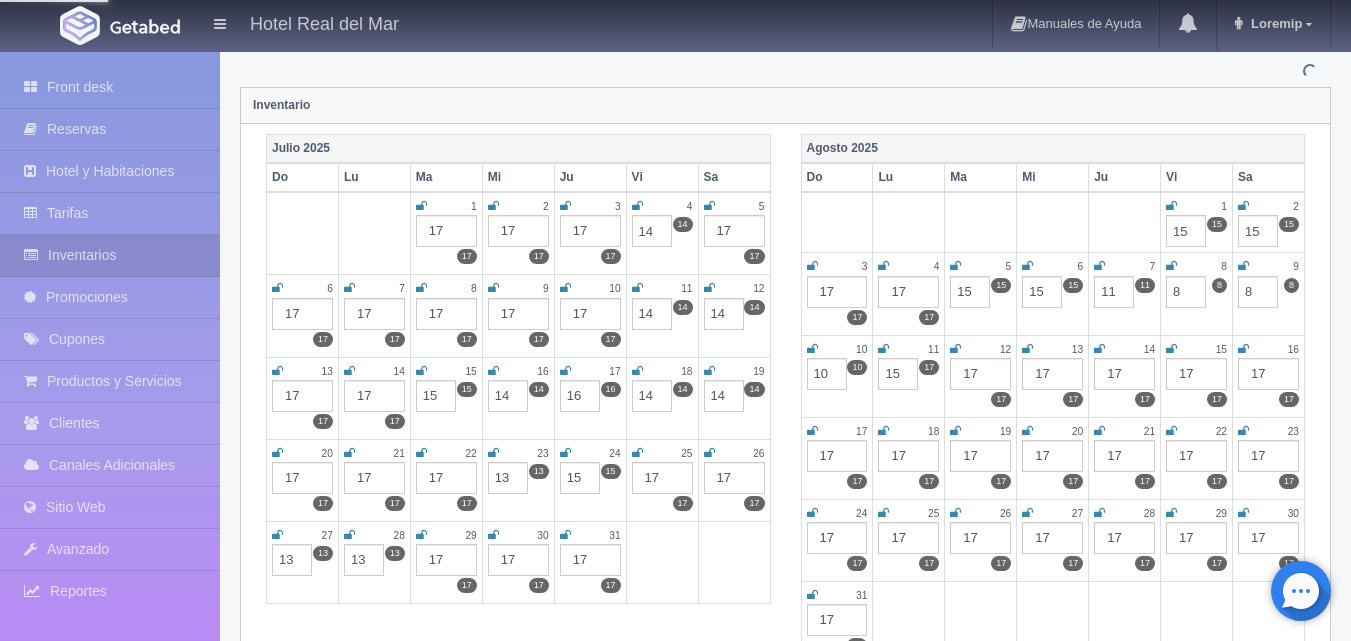 click on "17" at bounding box center [980, 374] 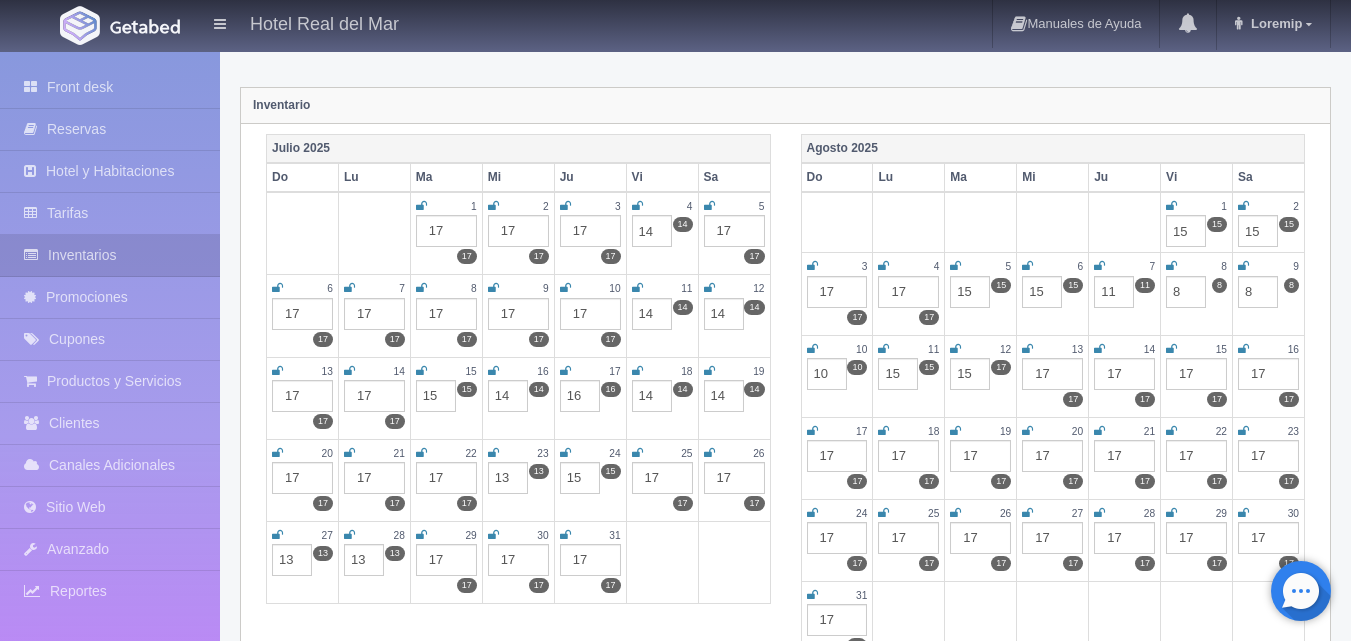 type on "15" 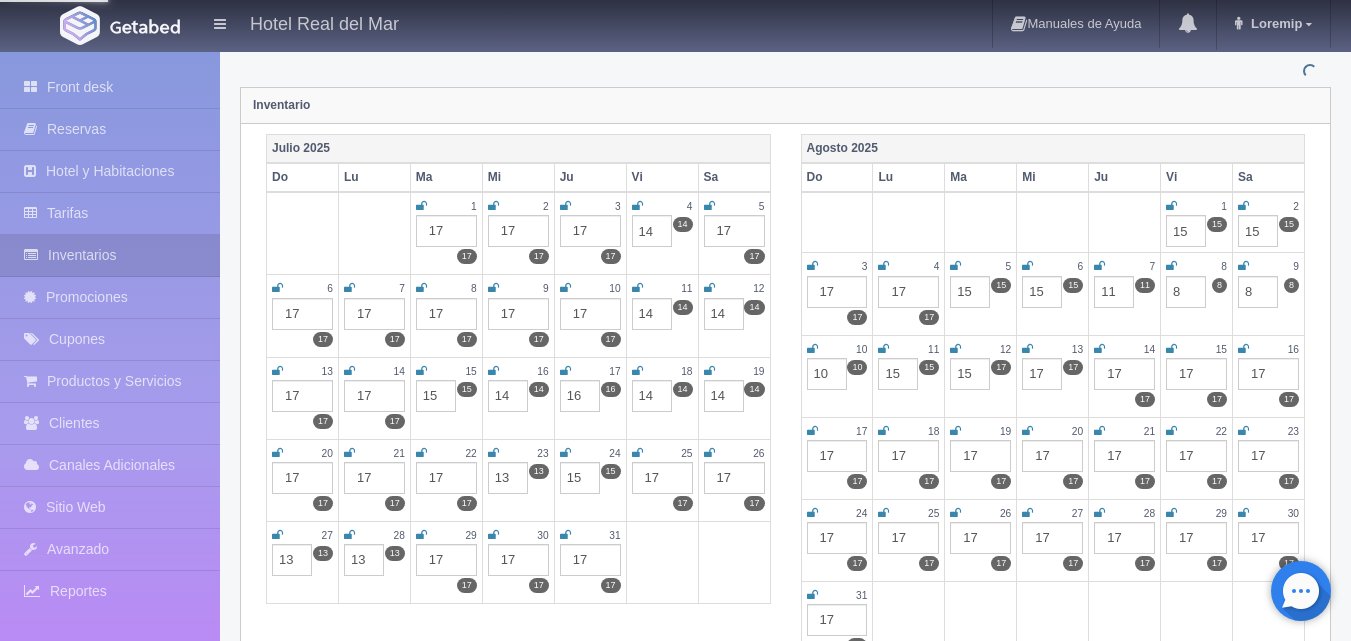 click on "17" at bounding box center [1042, 374] 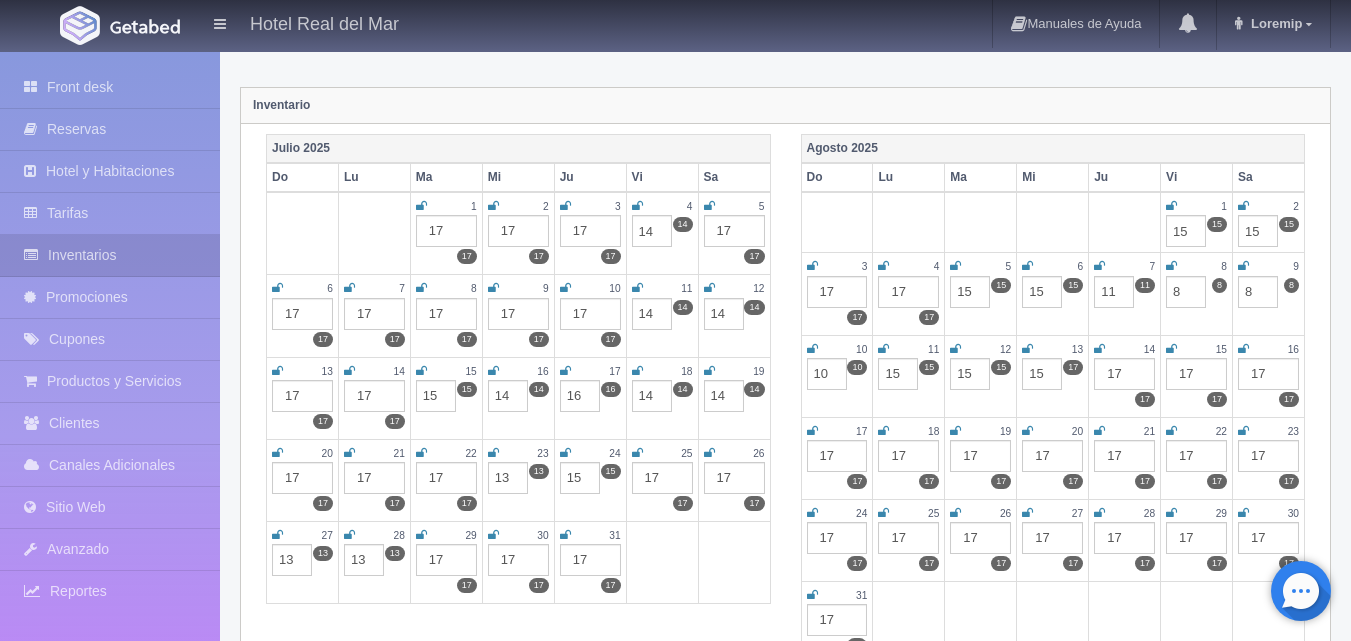 type on "15" 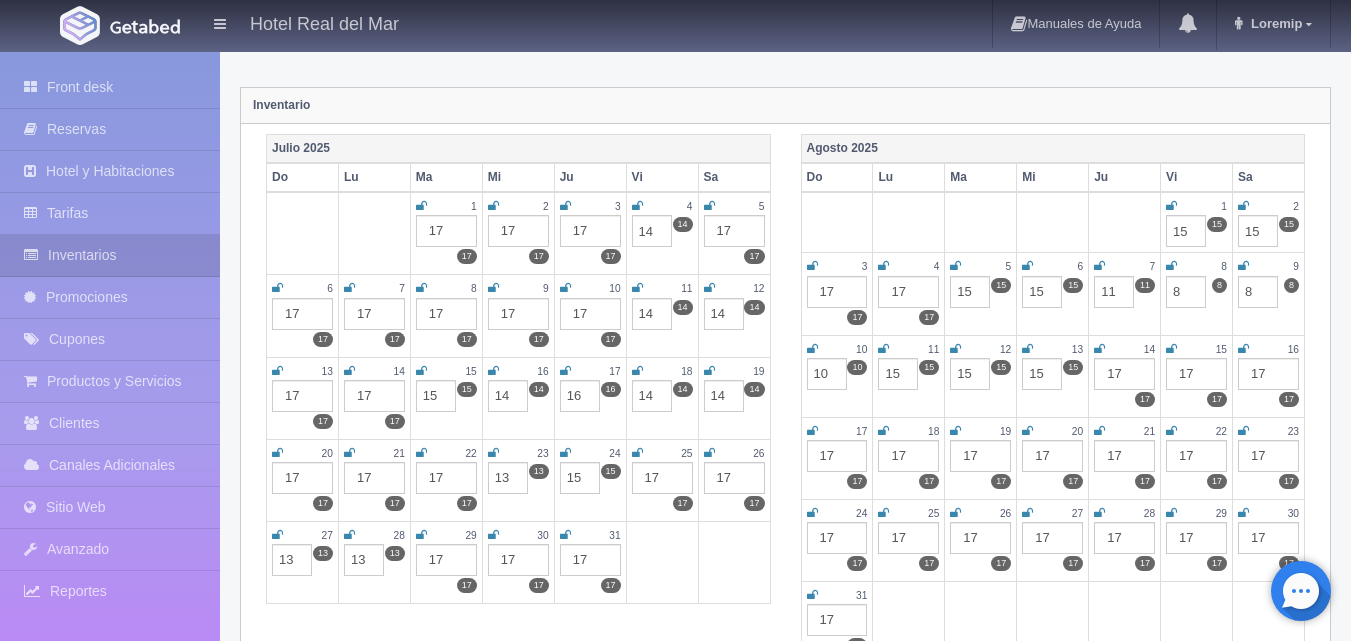 click on "17" at bounding box center [1196, 374] 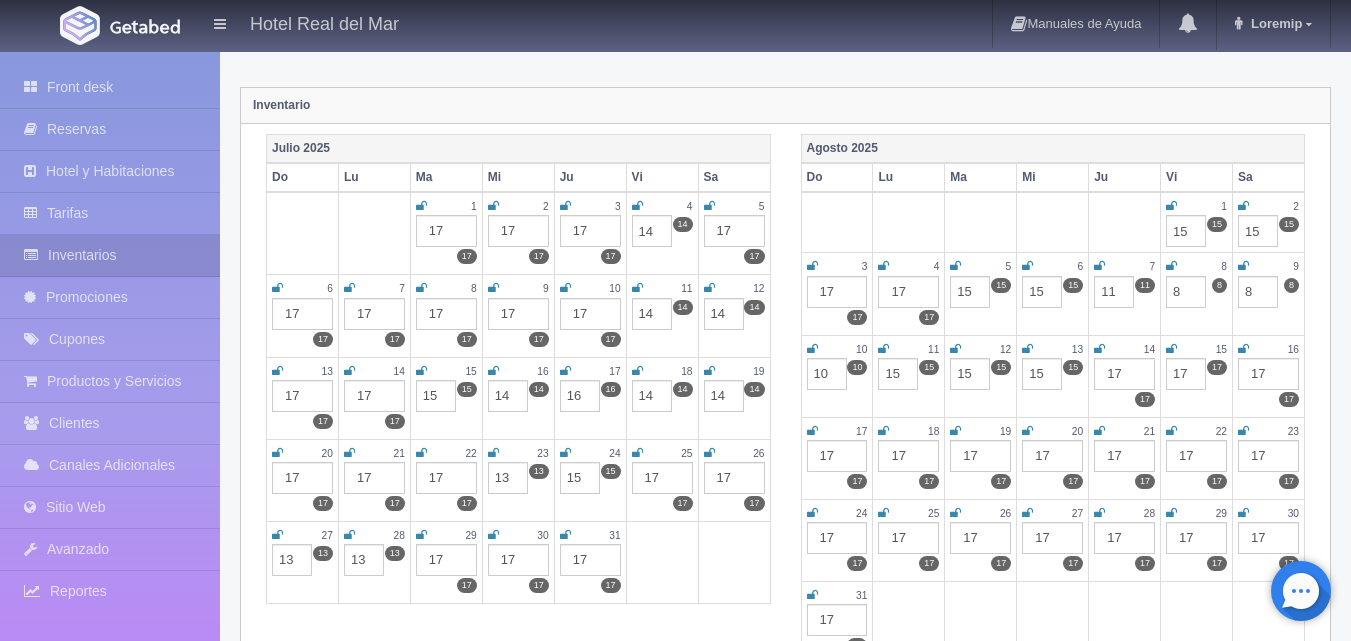 click on "17" at bounding box center (1186, 374) 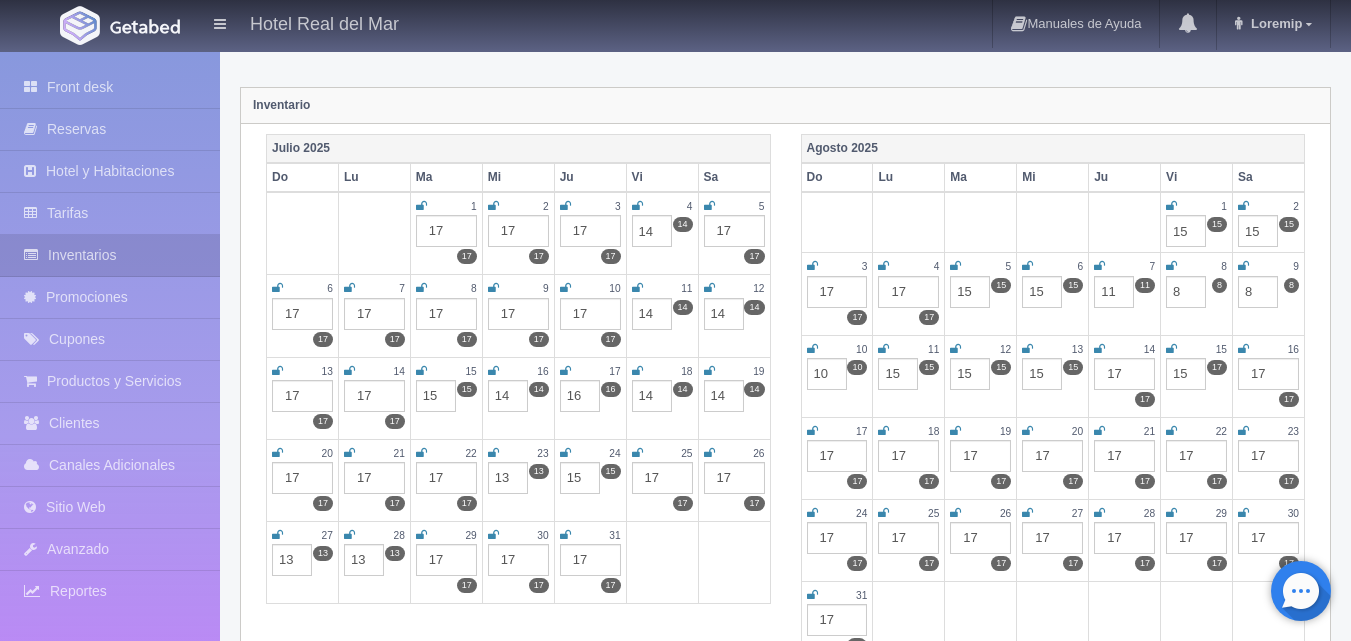 type on "15" 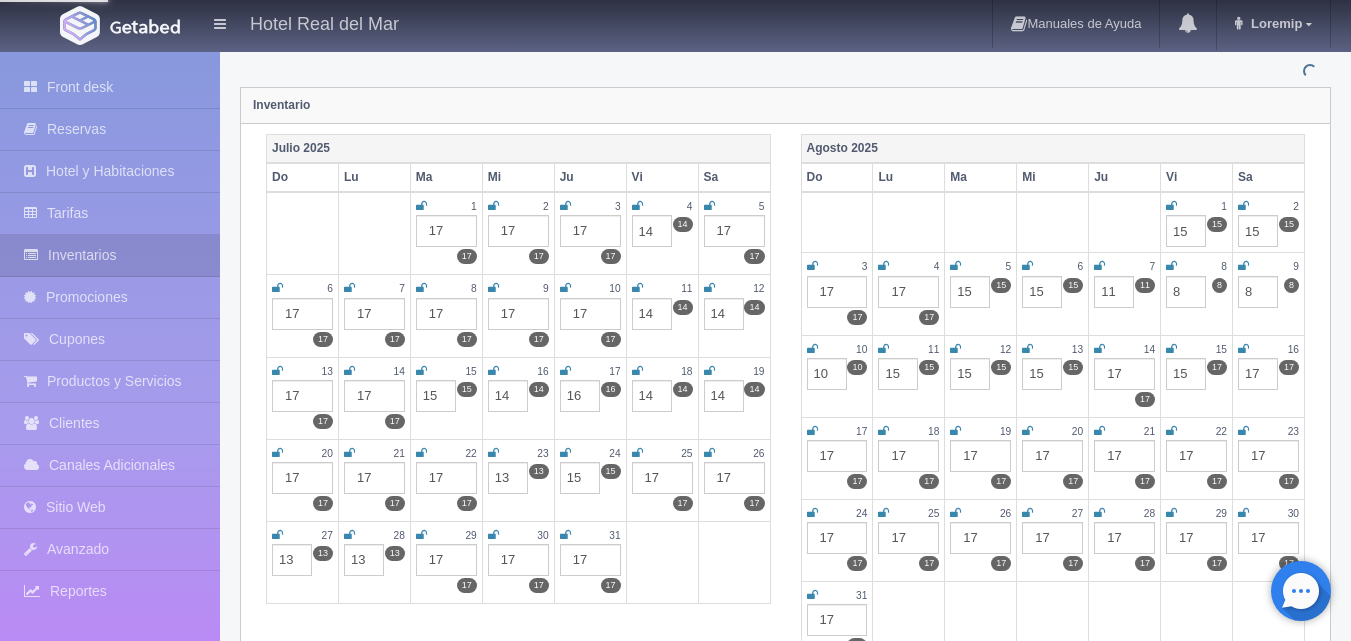 click on "17" at bounding box center (1258, 374) 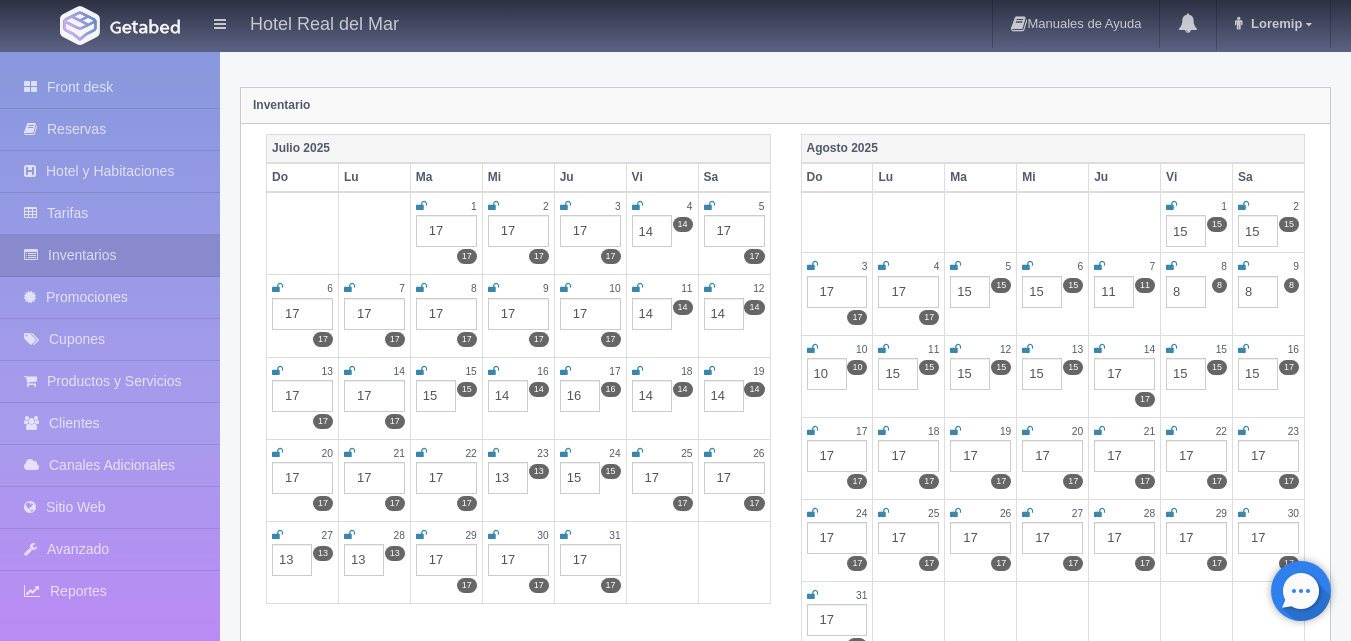 type on "15" 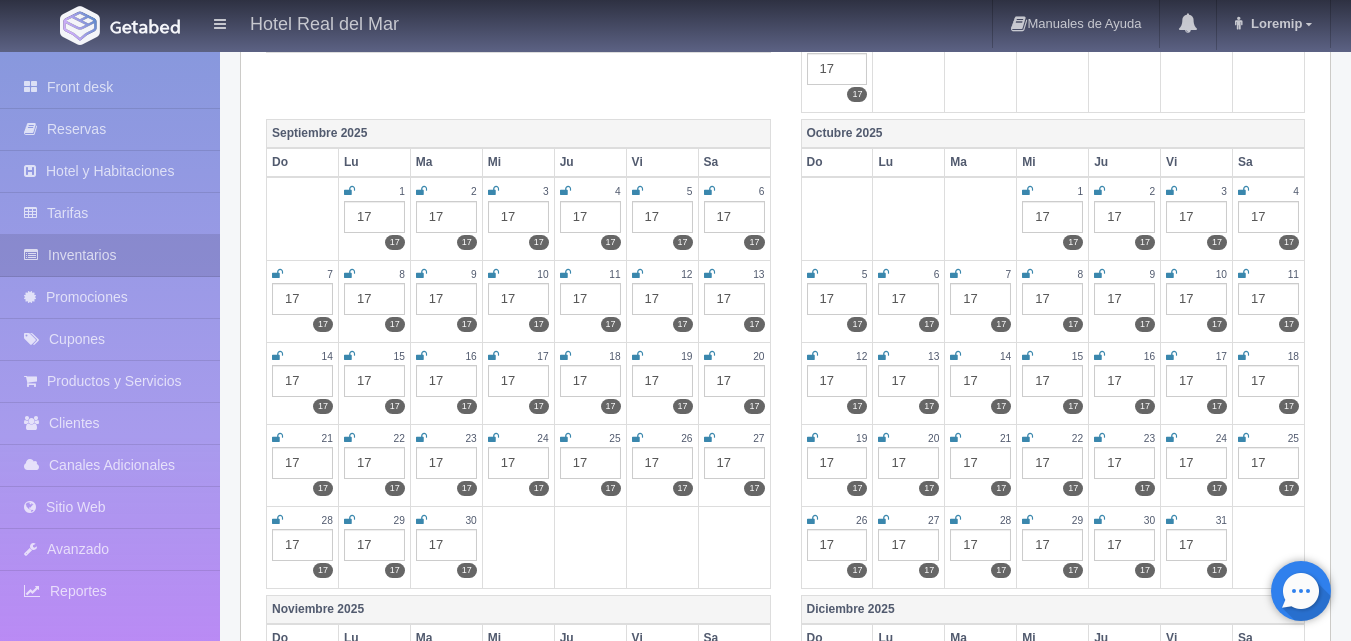 scroll, scrollTop: 800, scrollLeft: 0, axis: vertical 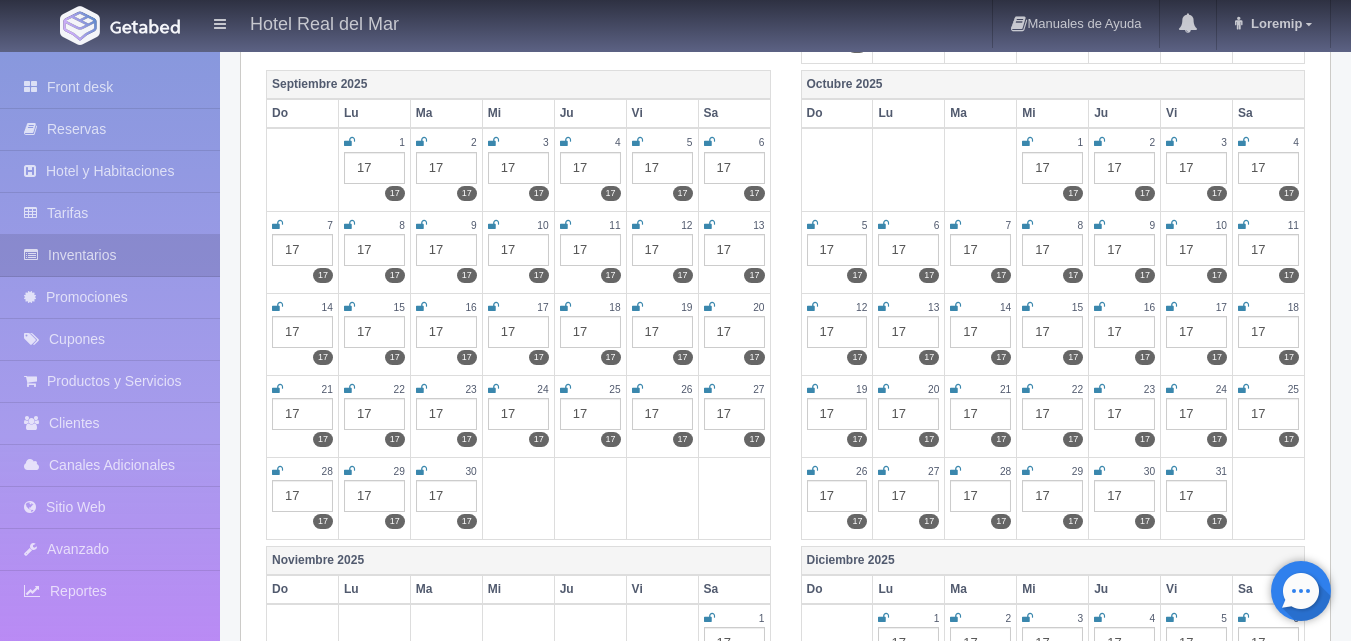 click on "17" at bounding box center [662, 414] 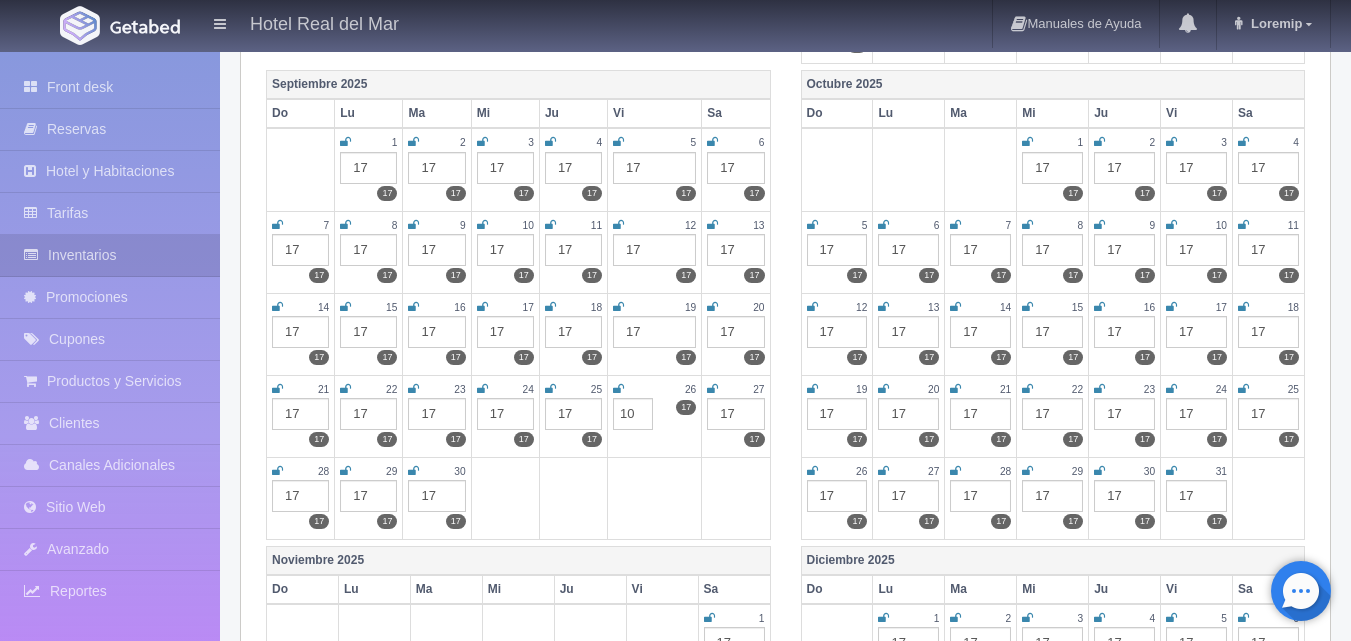 type on "10" 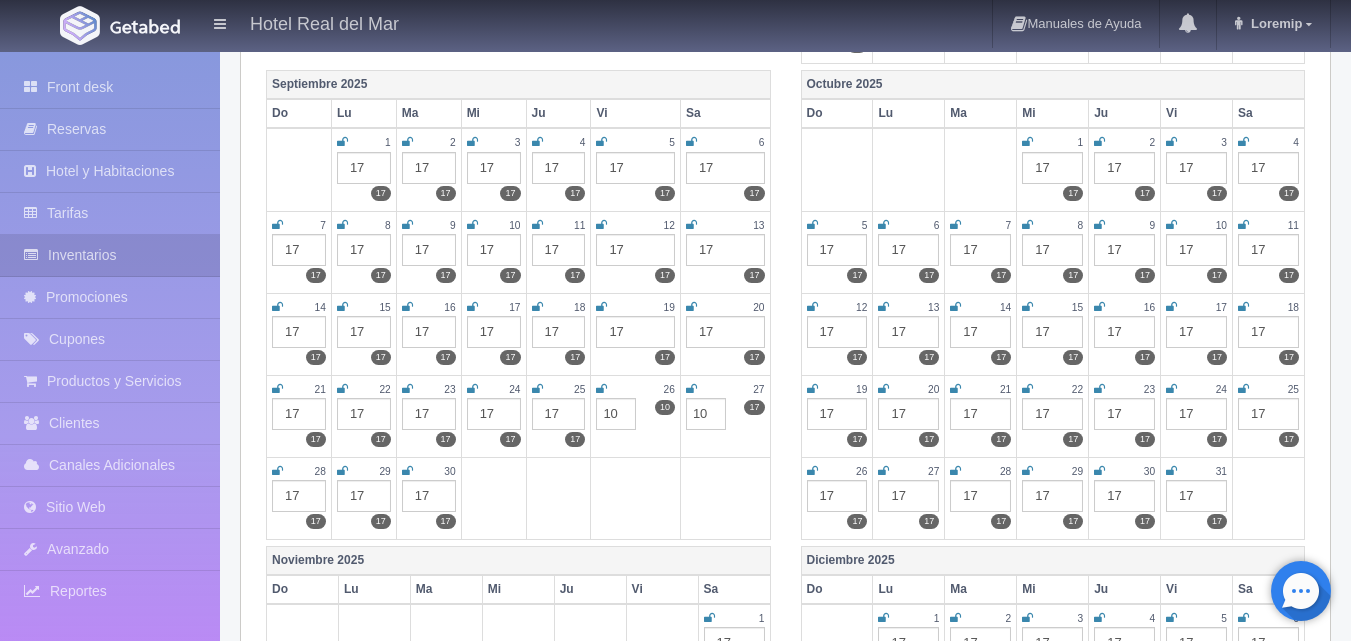 type on "10" 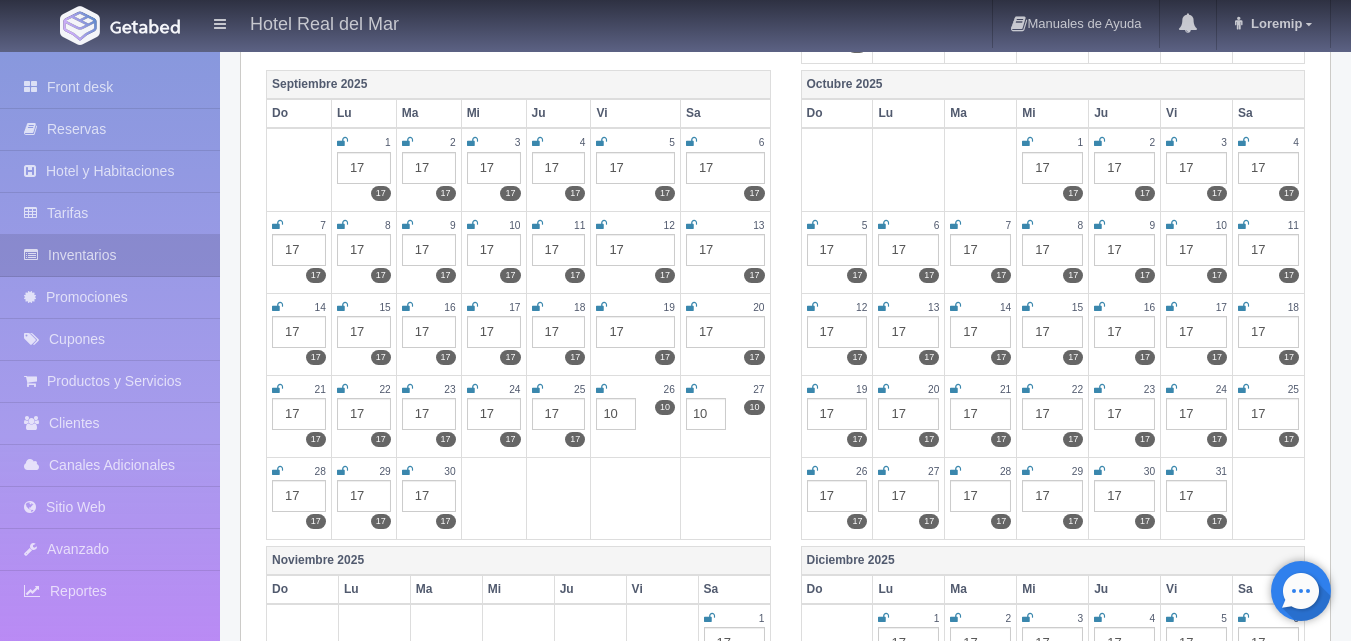 click on "17" at bounding box center [1196, 168] 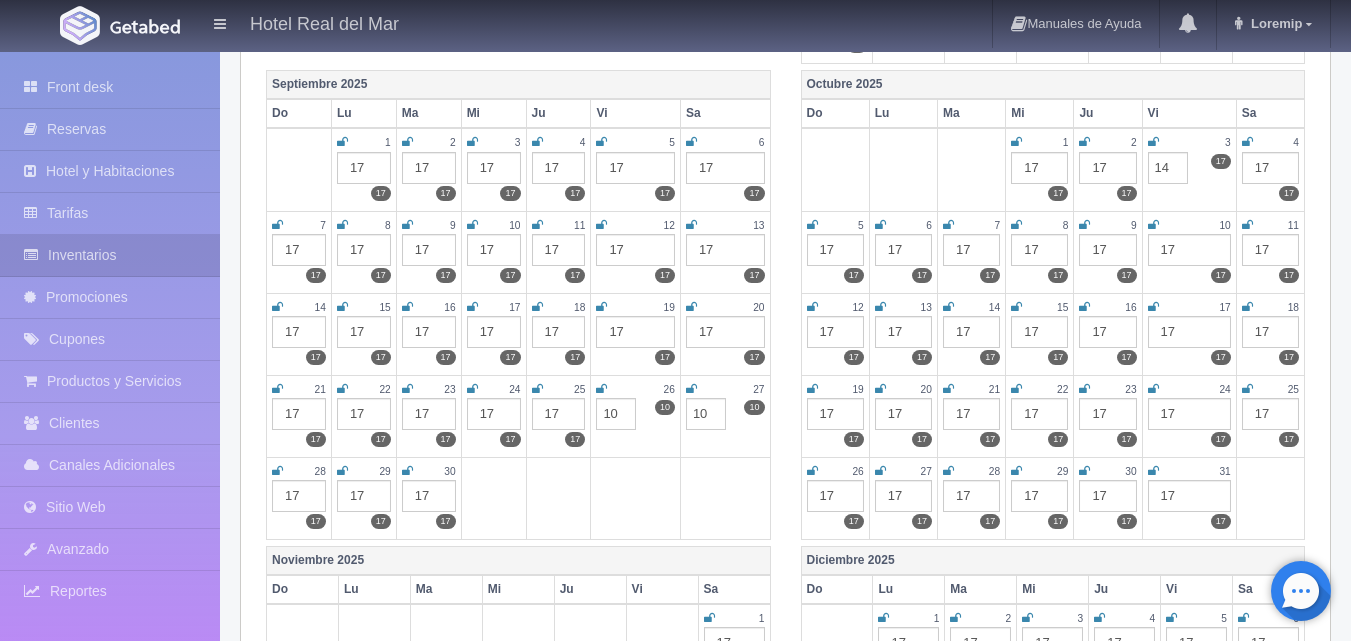 type on "14" 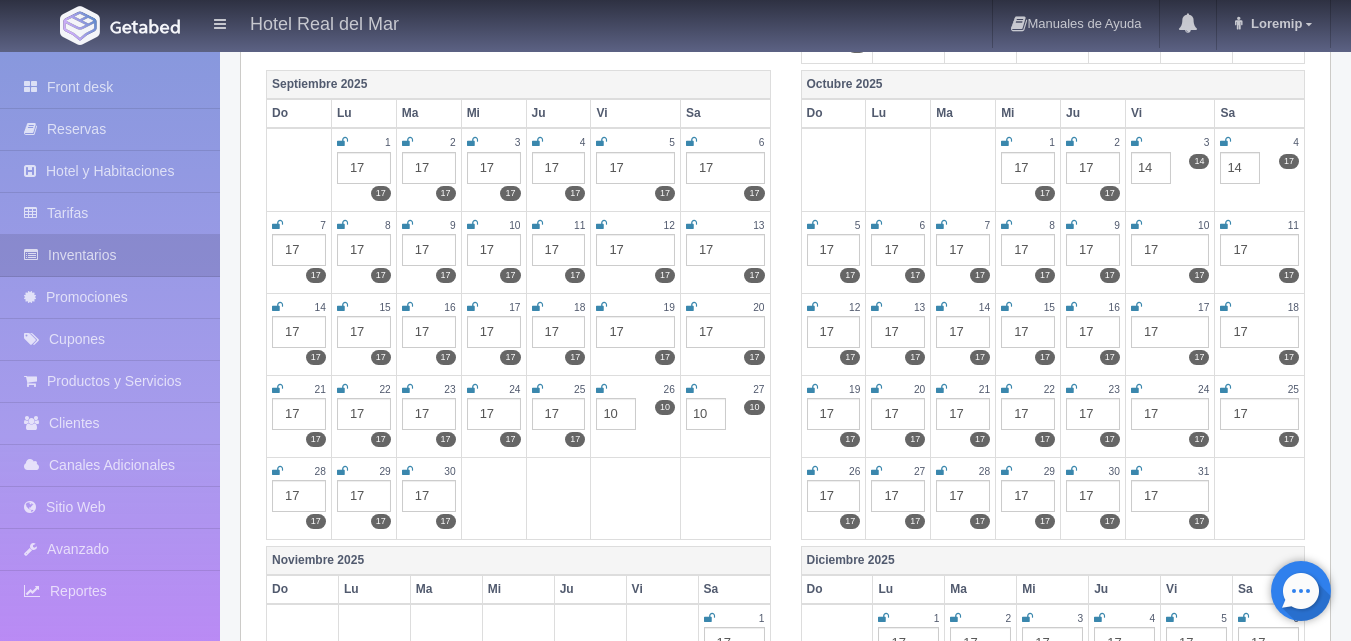 type on "14" 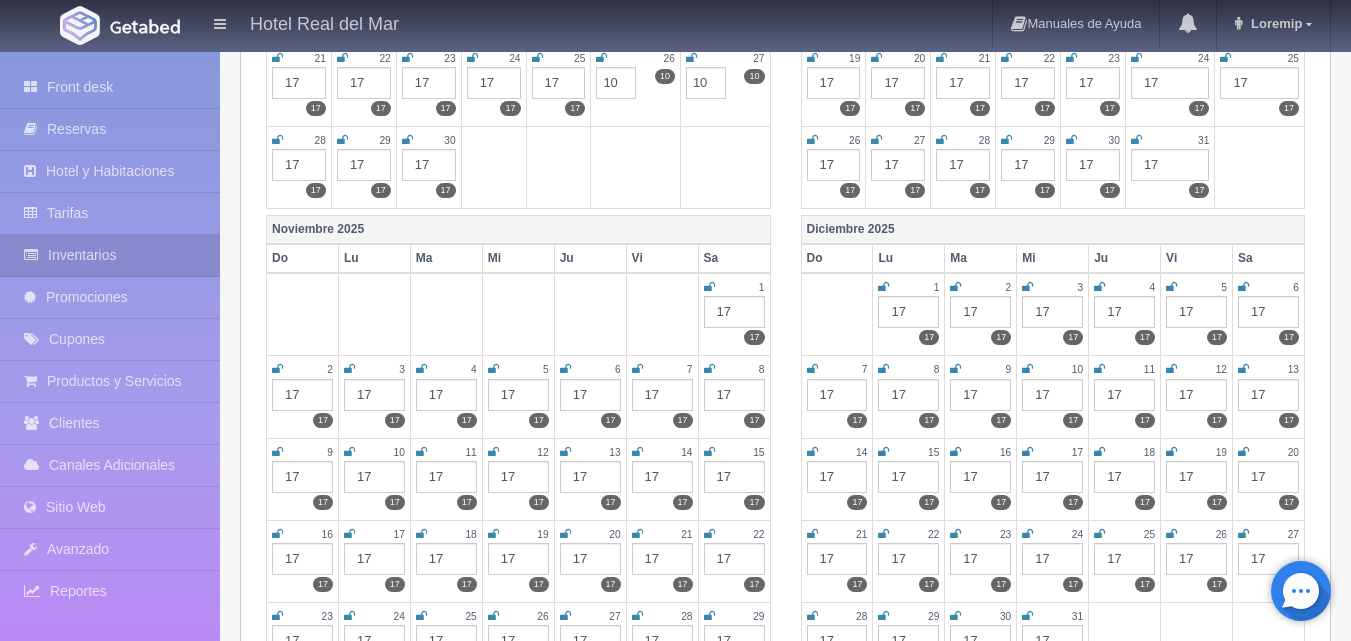 scroll, scrollTop: 1200, scrollLeft: 0, axis: vertical 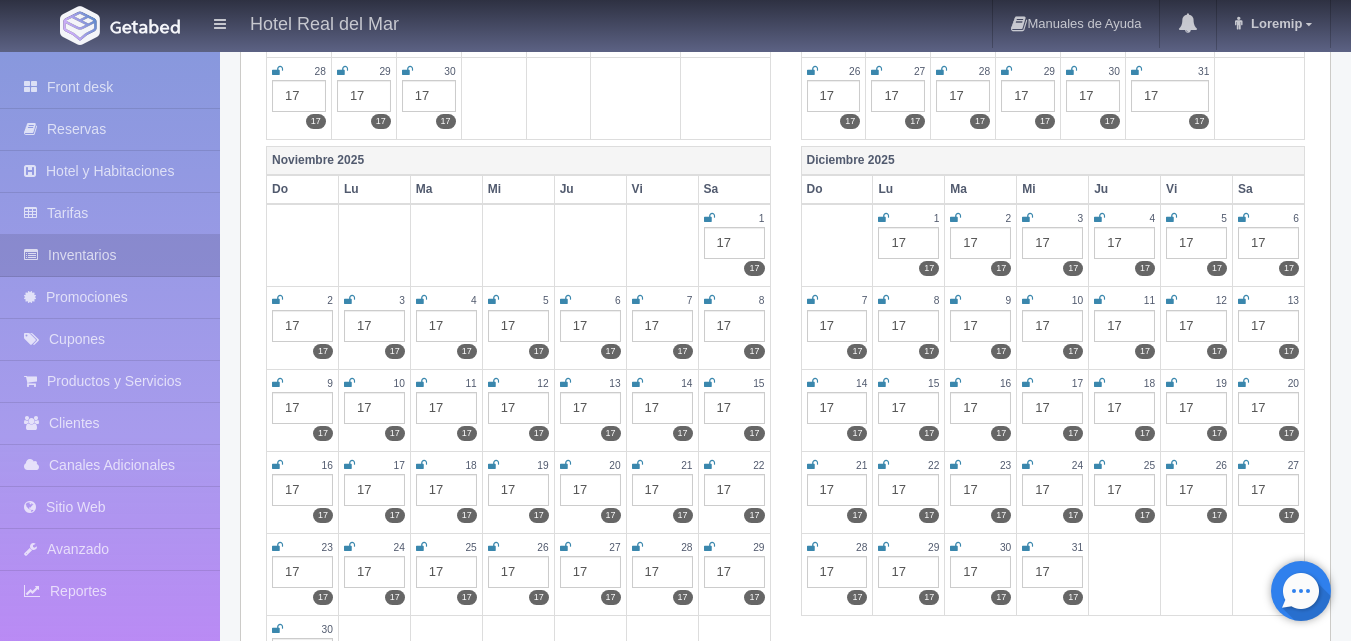click on "17" at bounding box center [662, 408] 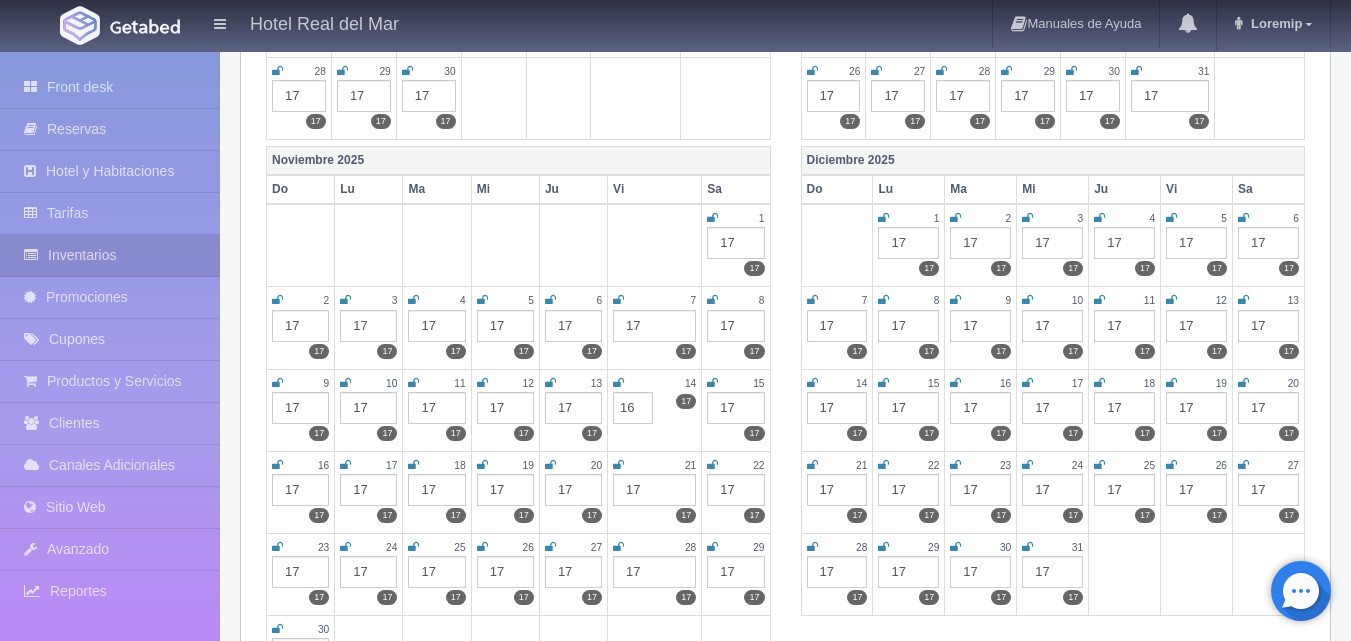 type on "16" 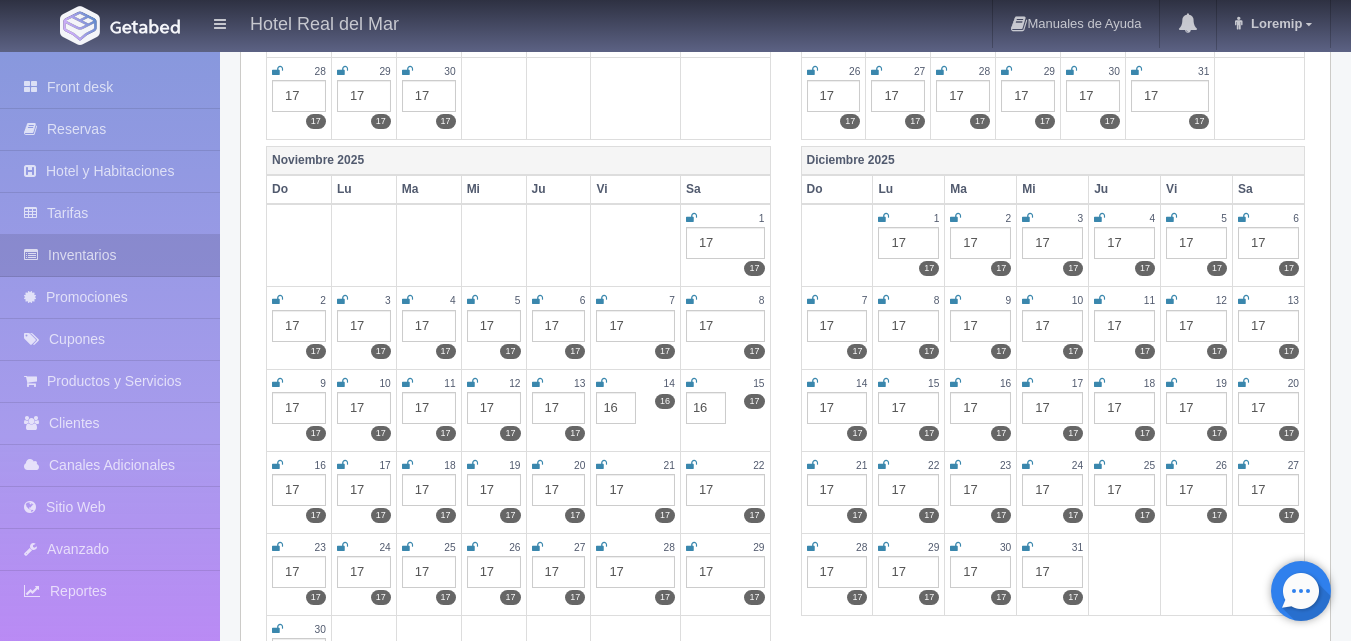 type on "16" 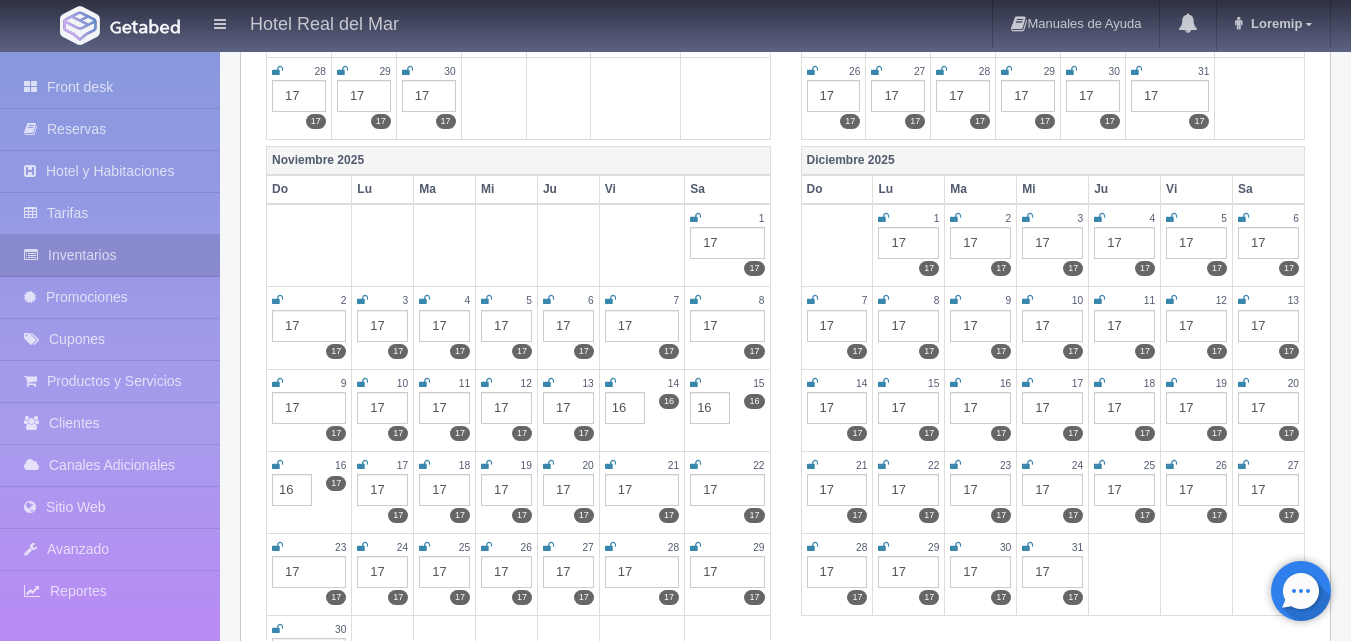 type on "16" 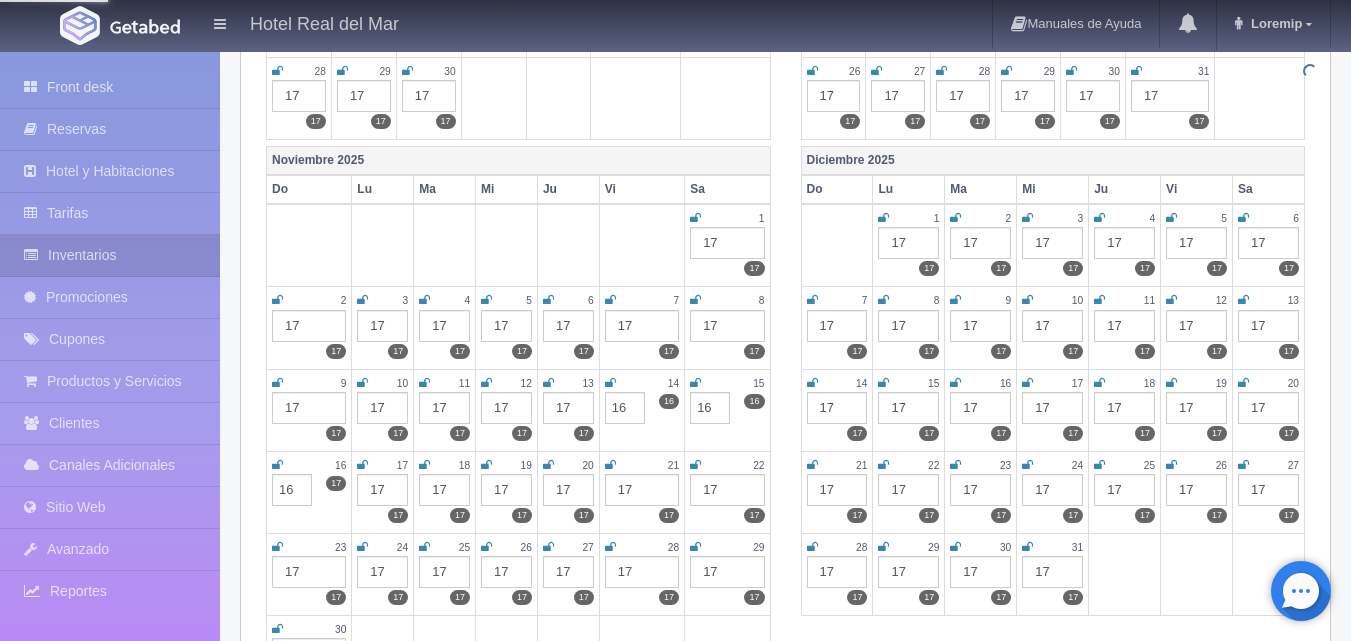 click on "Hotel Real del Mar
Manuales de Ayuda
Actualizaciones recientes
[NAME]
Mi Perfil
Salir / Log Out" at bounding box center (675, 25) 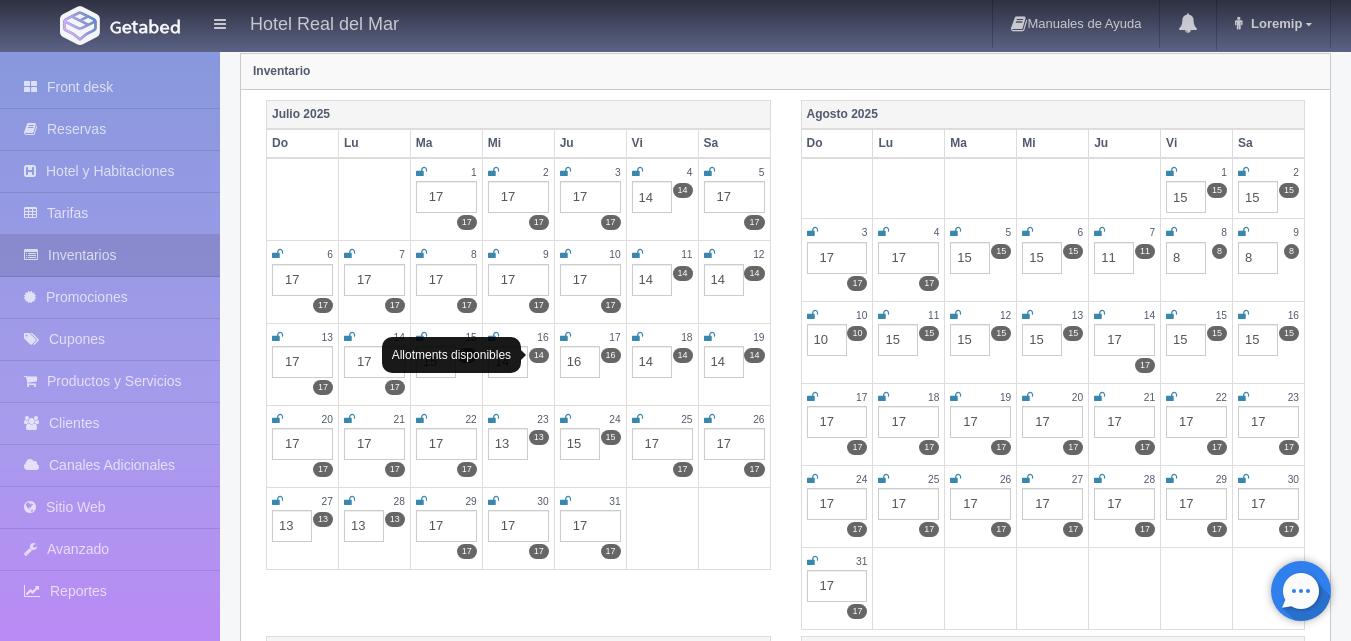 scroll, scrollTop: 200, scrollLeft: 0, axis: vertical 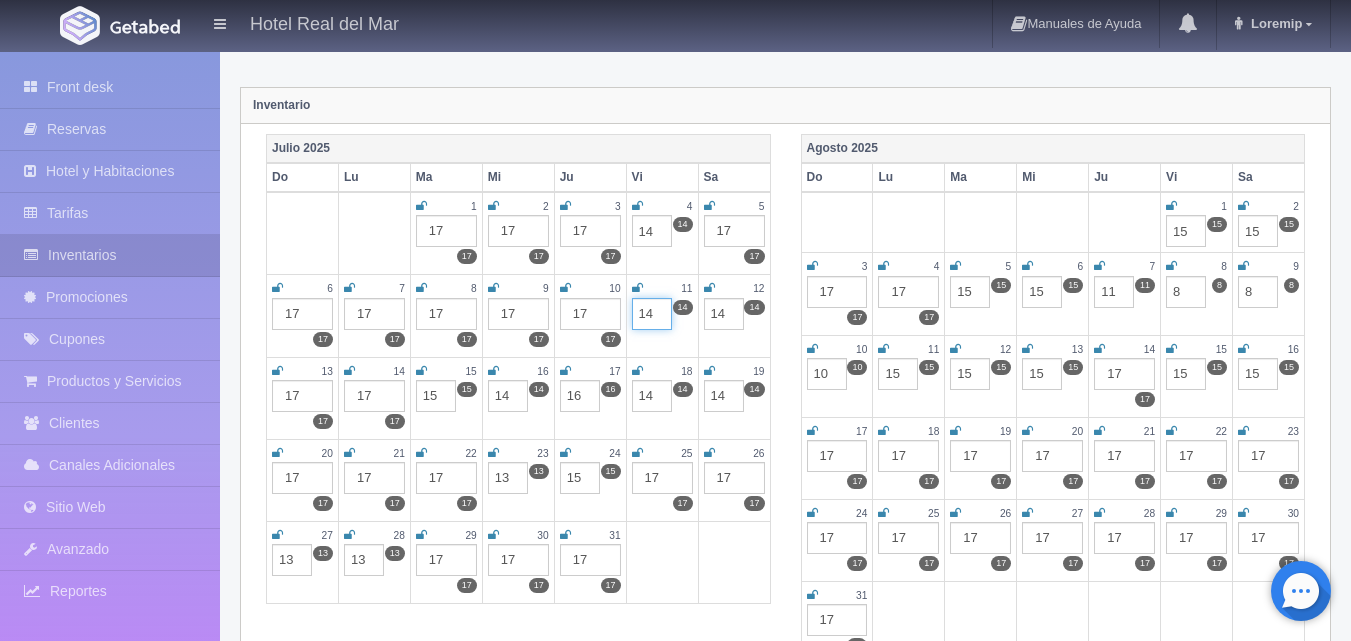 click on "14" at bounding box center (652, 314) 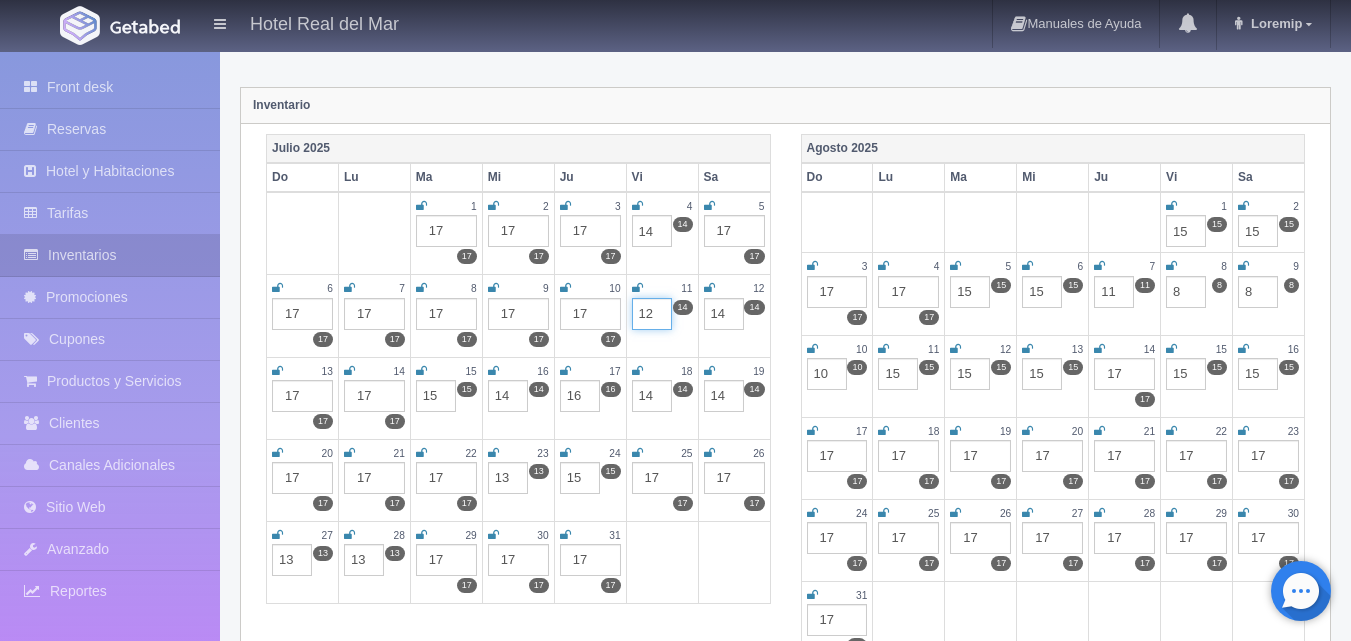 type on "12" 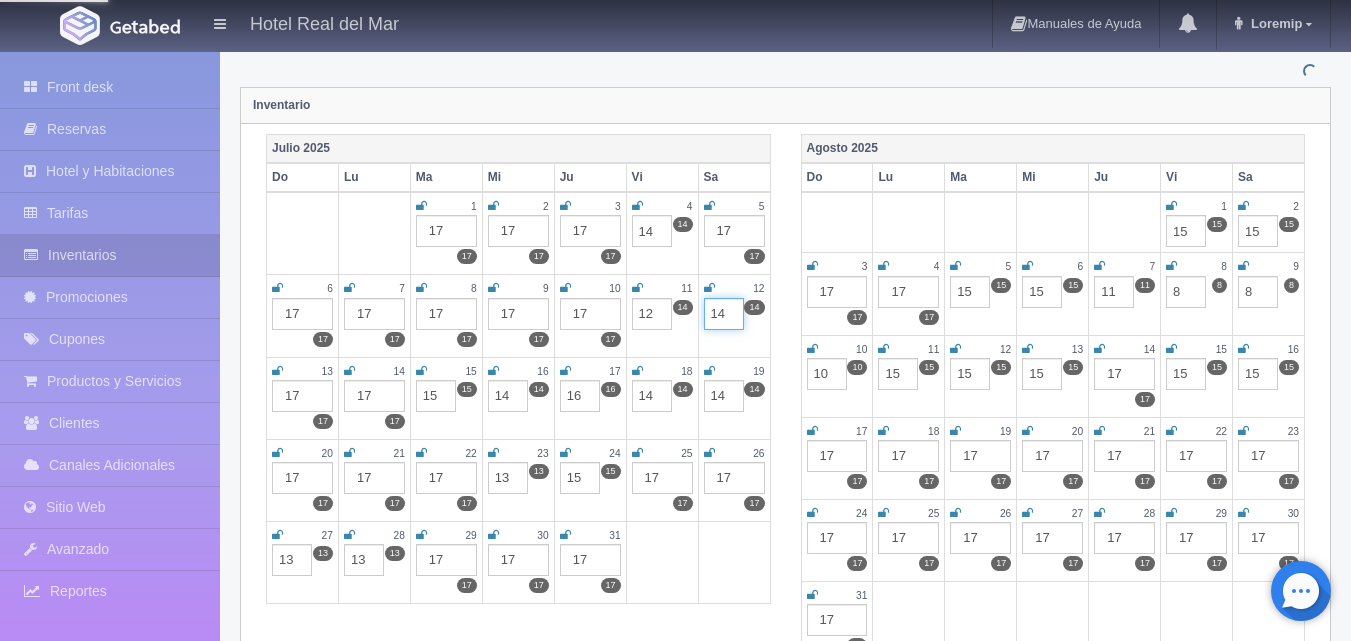 click on "14" at bounding box center [724, 314] 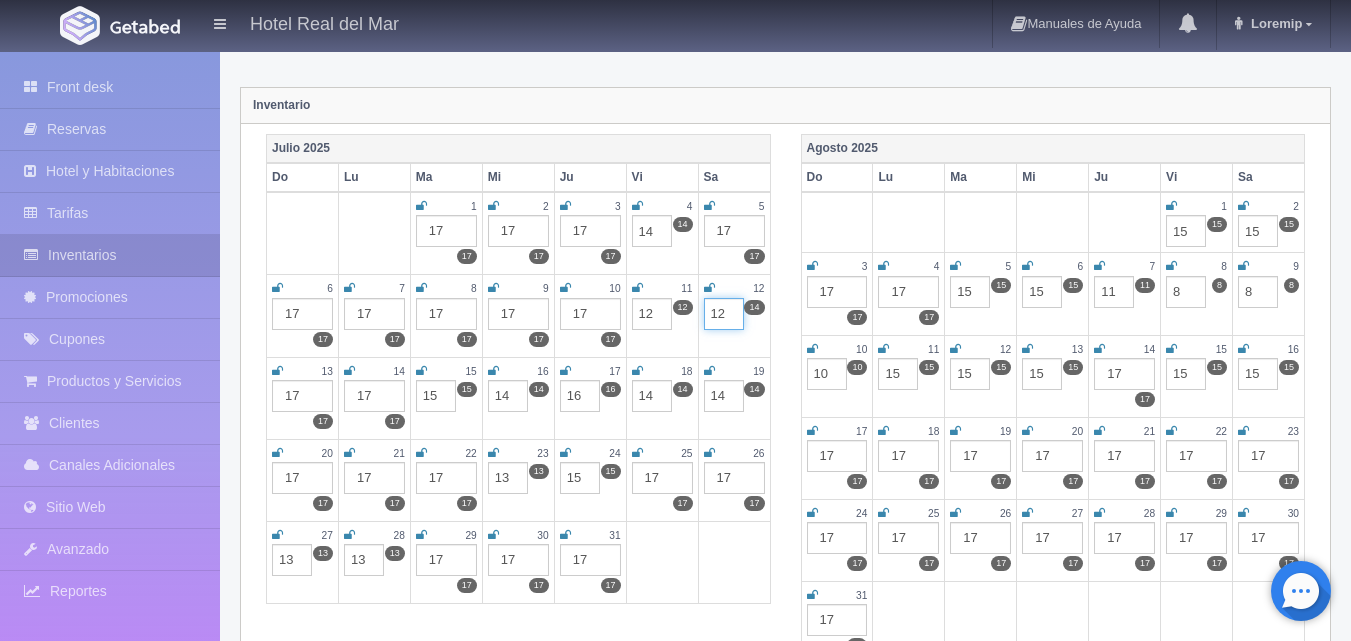 type on "12" 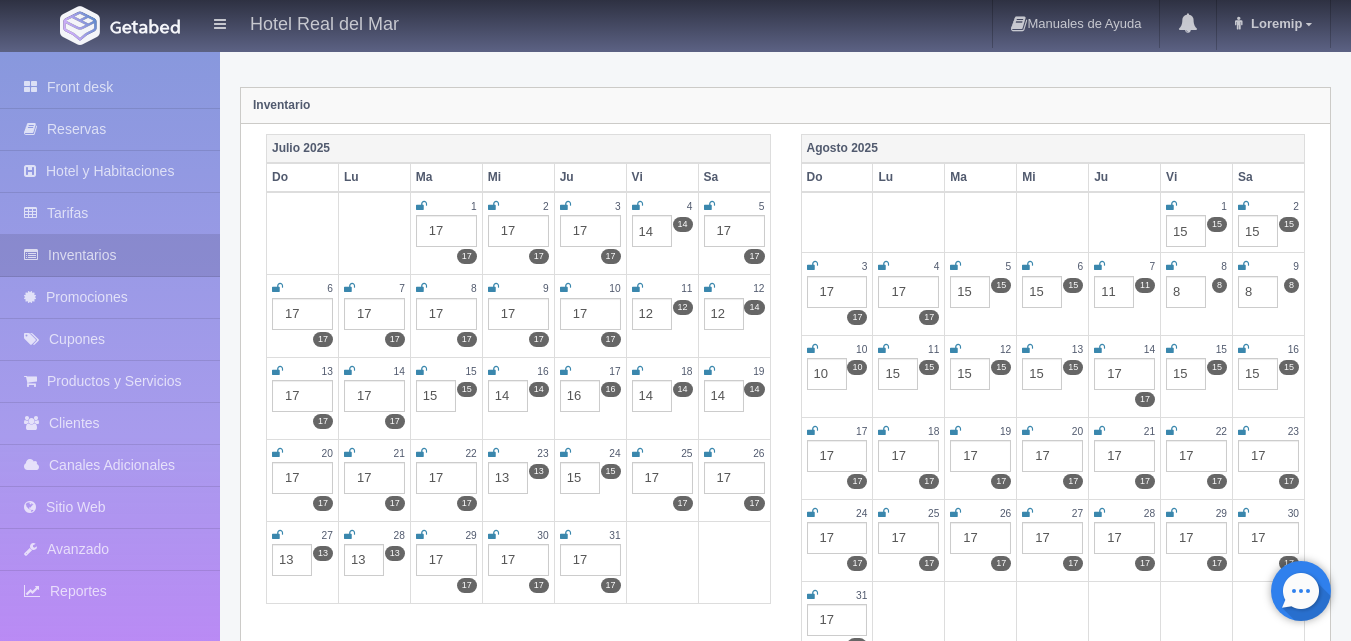 click on "Hotel Real del Mar
Manuales de Ayuda
Actualizaciones recientes
[NAME]
Mi Perfil
Salir / Log Out" at bounding box center (675, 25) 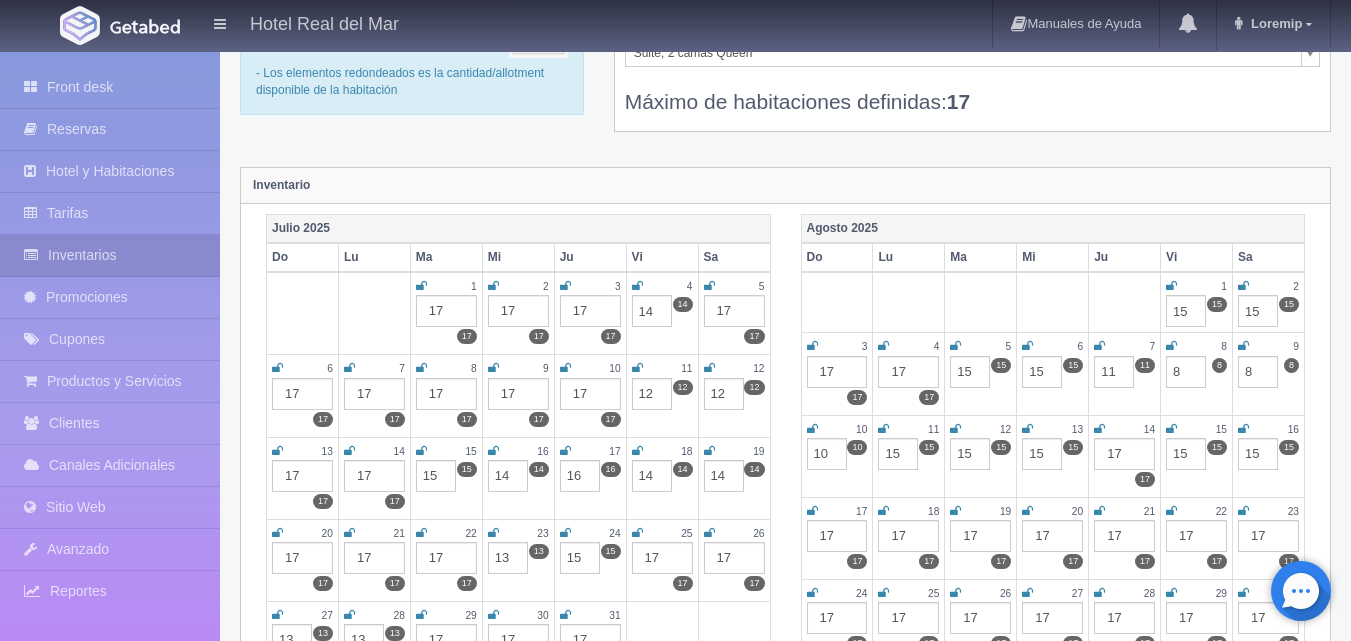 scroll, scrollTop: 0, scrollLeft: 0, axis: both 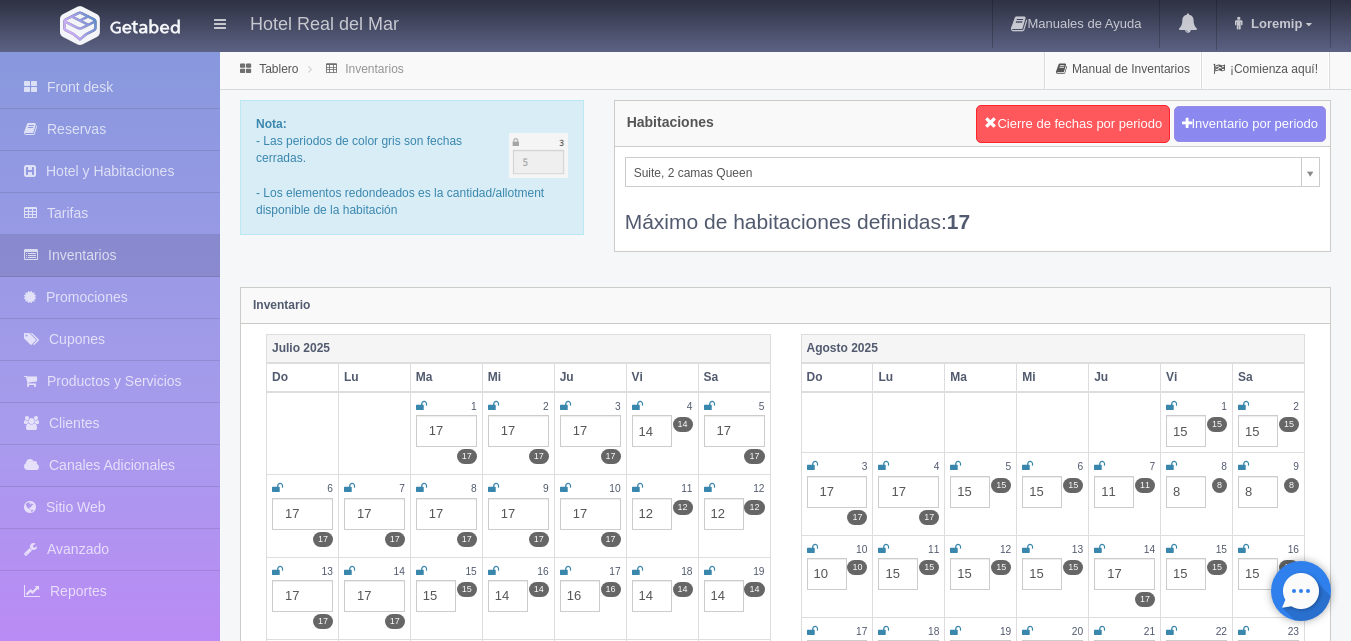 click on "Hotel Real del Mar
Manuales de Ayuda
Actualizaciones recientes
[FIRST]
Mi Perfil
Salir / Log Out
Procesando...
Front desk
Reservas
Hotel y Habitaciones
Tarifas
Inventarios
Promociones
Cupones
Productos y Servicios
Clientes
Canales Adicionales
Facebook Fan Page" at bounding box center [675, 1777] 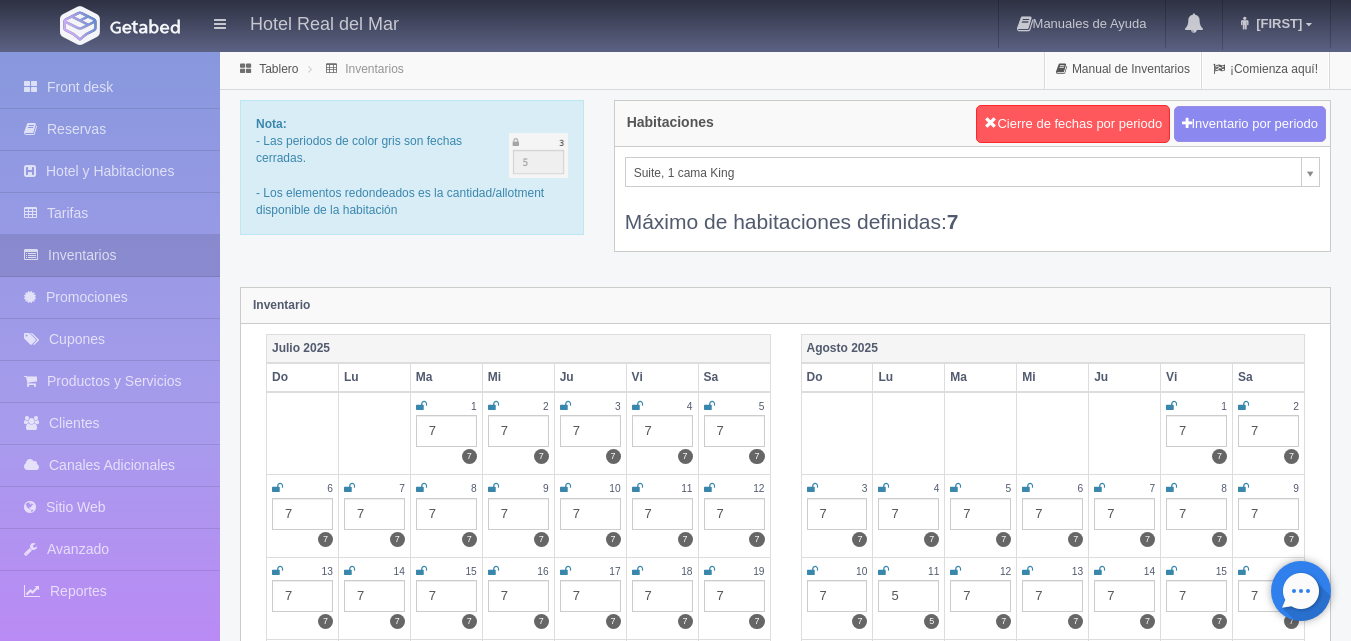 scroll, scrollTop: 0, scrollLeft: 0, axis: both 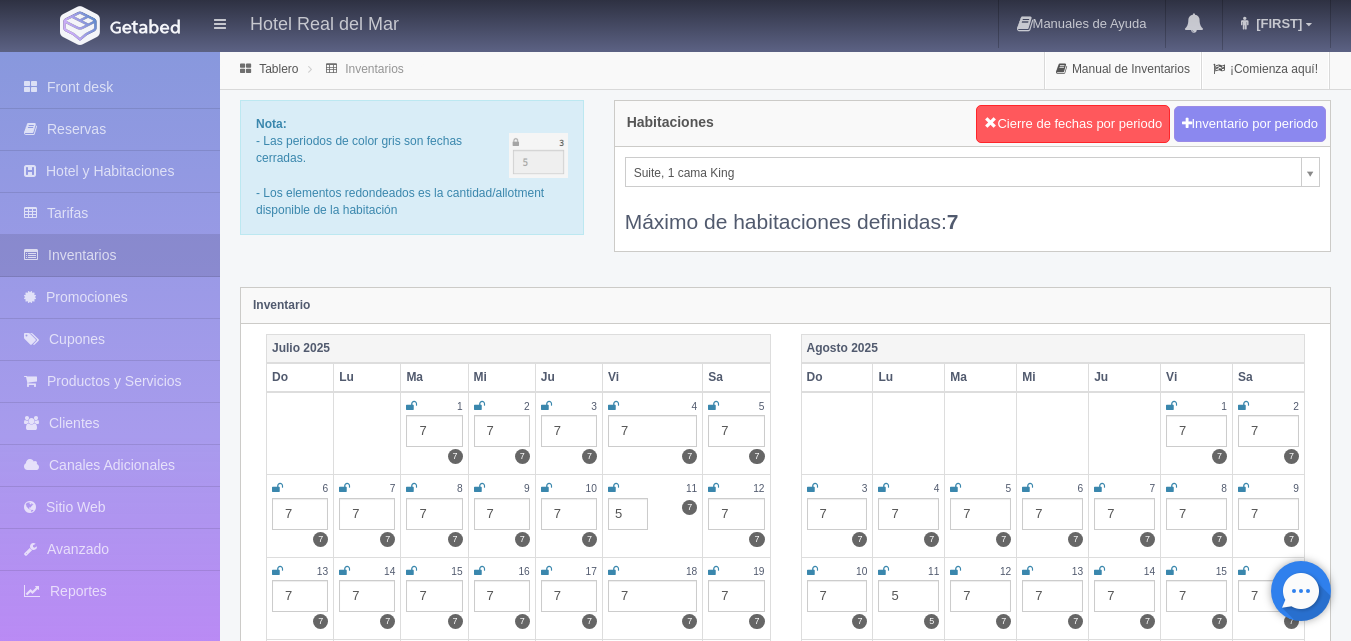 type on "5" 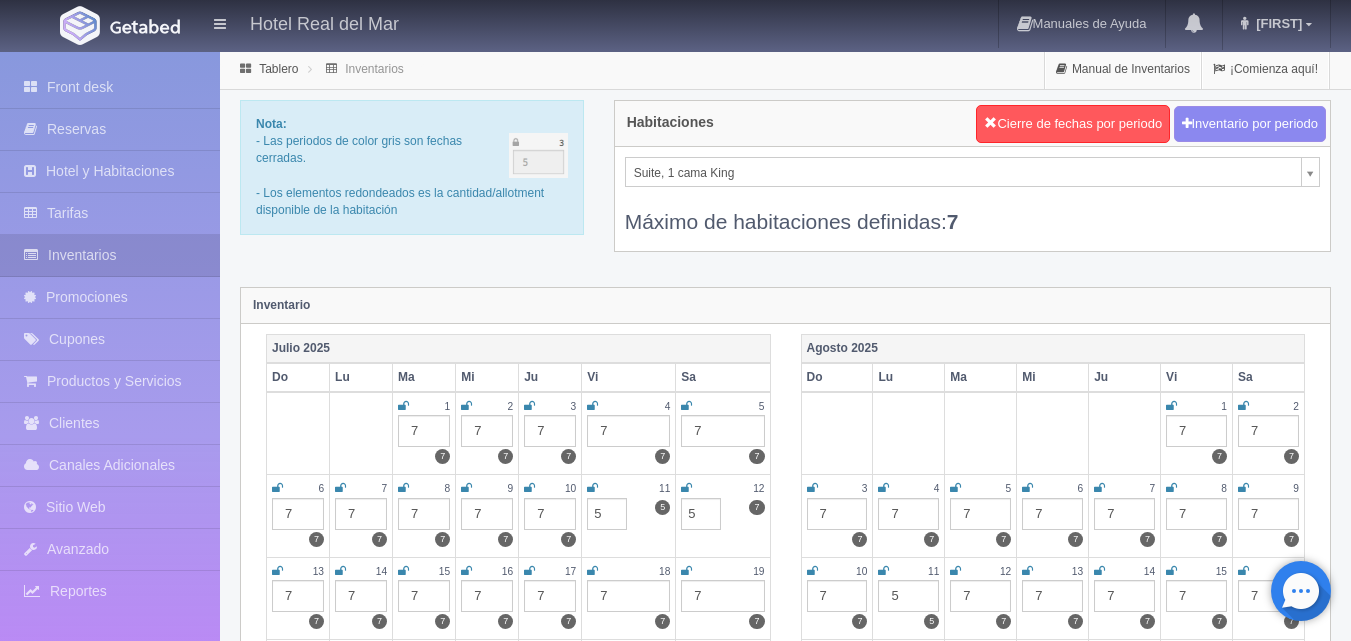 type on "5" 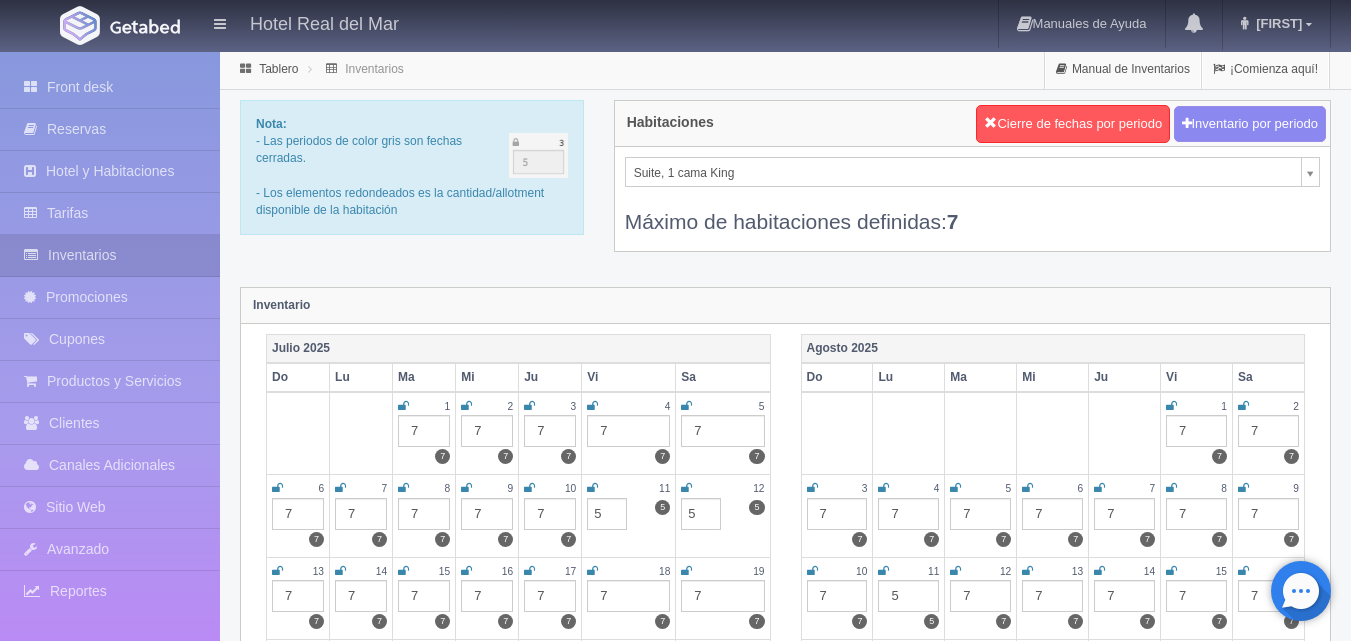 click on "Lorem Ipsu dol Sit
Ametcons ad Elits
Doeiusmodtempor incididun
Utlabor
Et Dolore
Magna / Ali Eni
Adminimven...
Quisn exer
Ullamcol
Nisia e Eacommodocon
Duisaut
Irureinrepr
Voluptateve
Essecil
Fugiatnul p Excepteur
Sintocca
Cupidat Nonproident
Suntculp Qui Offi" at bounding box center [675, 1777] 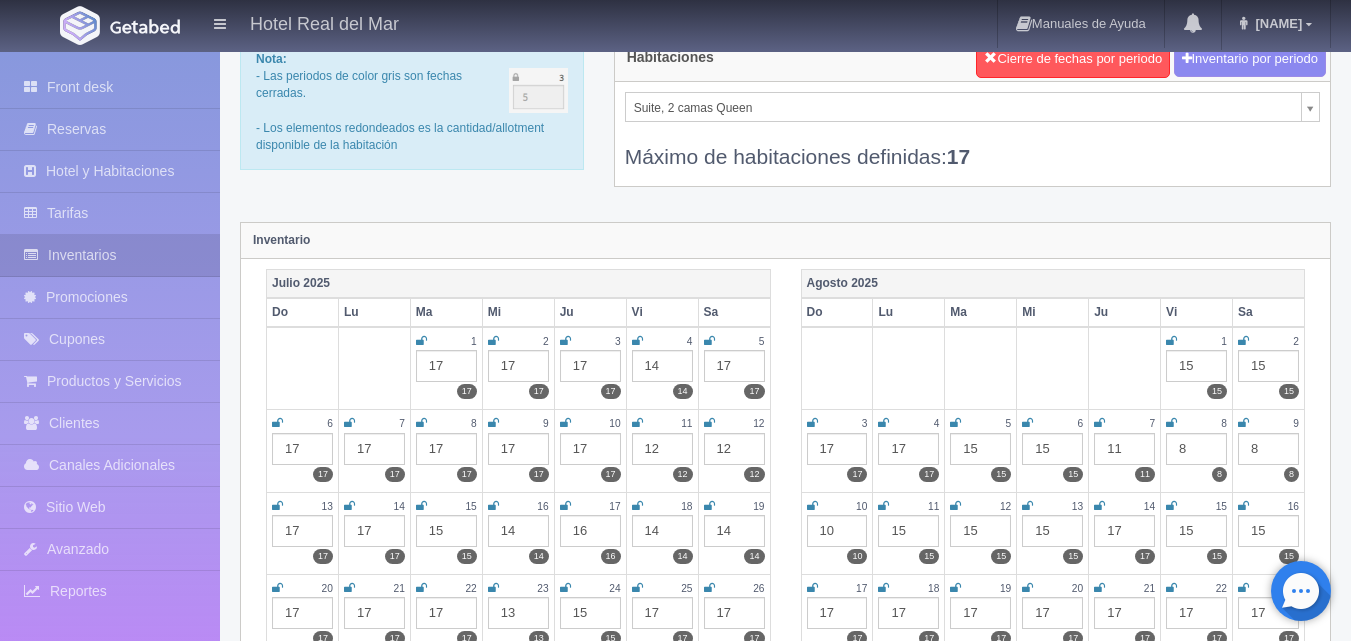 scroll, scrollTop: 100, scrollLeft: 0, axis: vertical 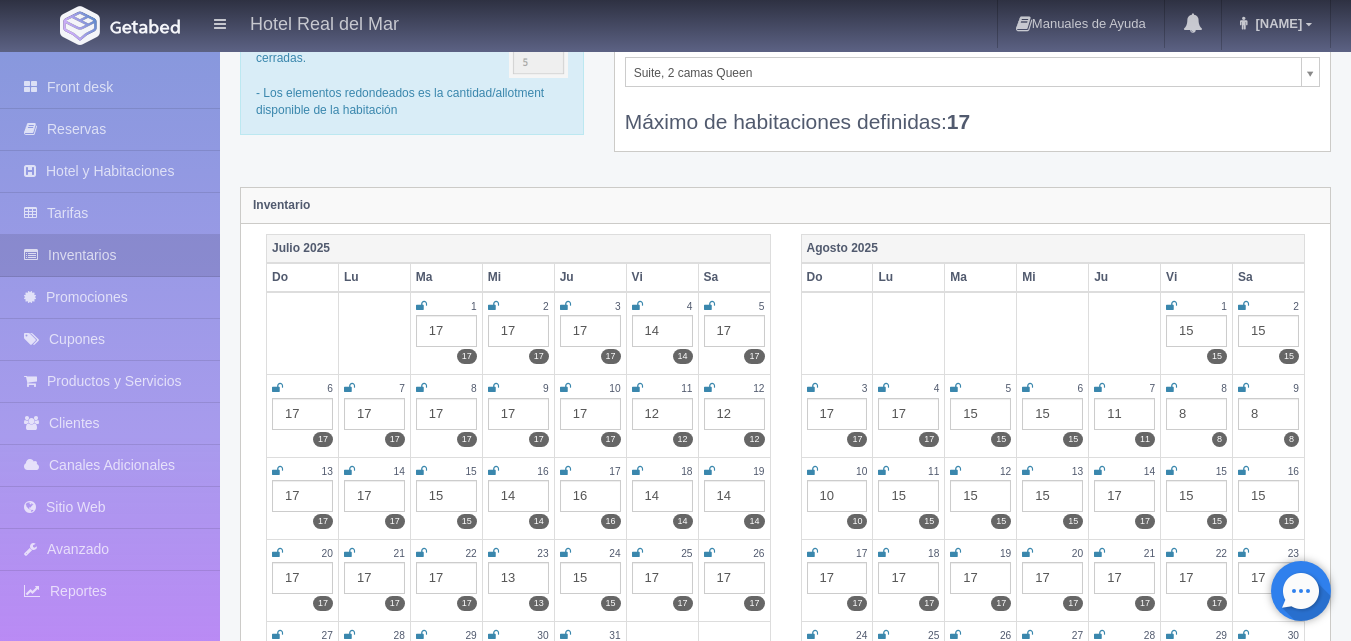 click on "17" at bounding box center [374, 496] 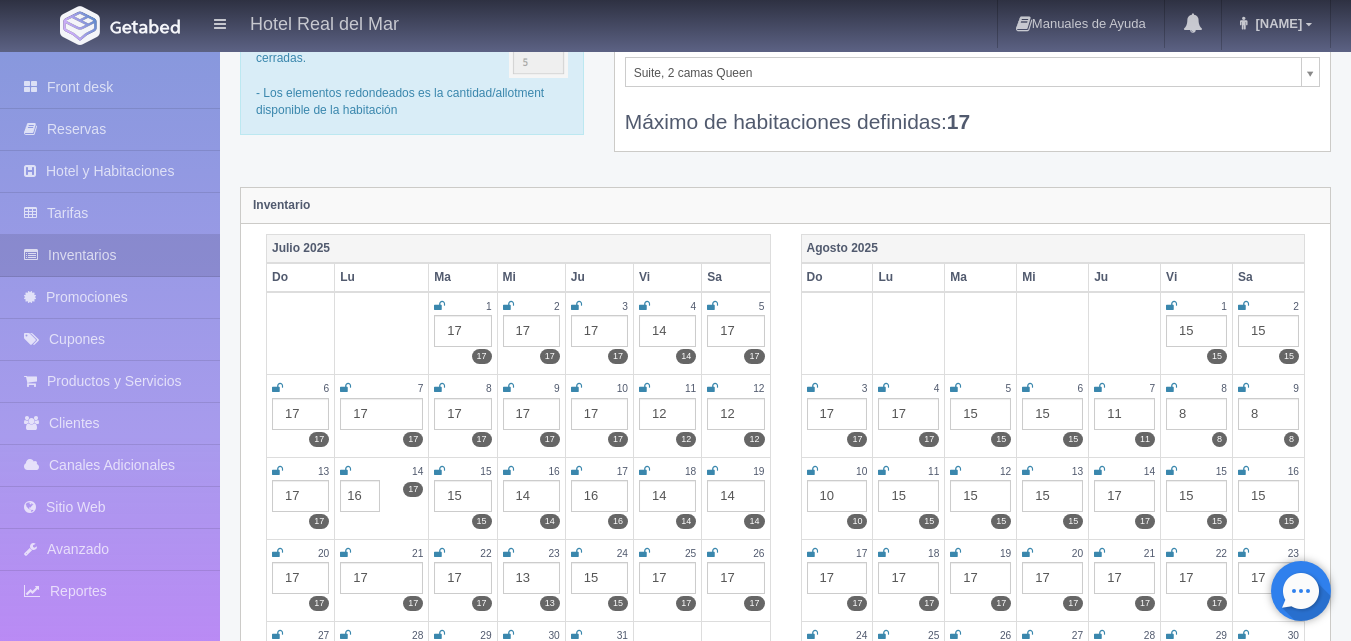 type on "16" 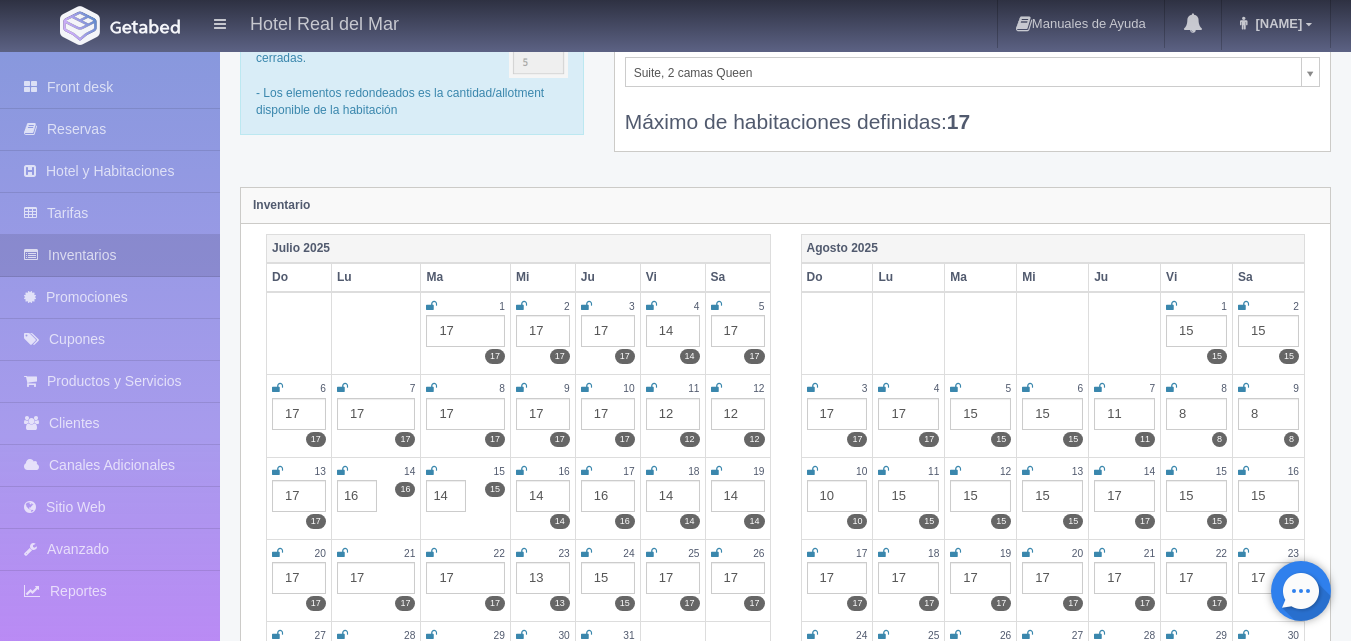 type on "14" 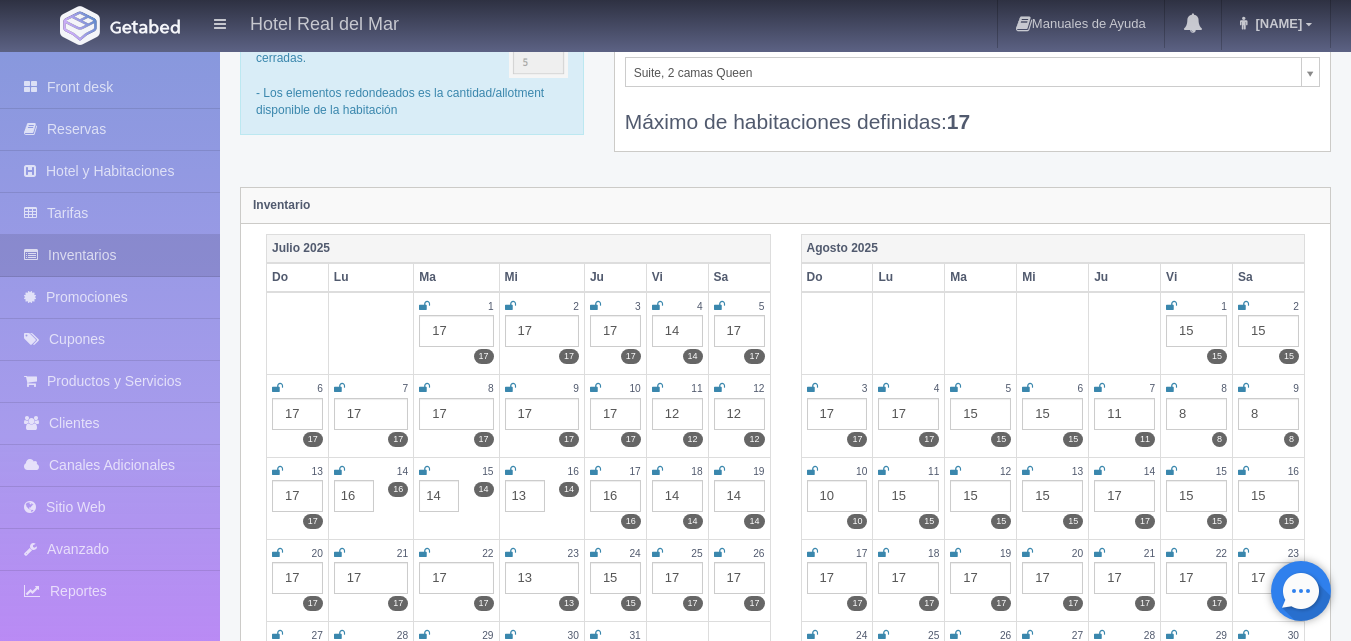 type on "13" 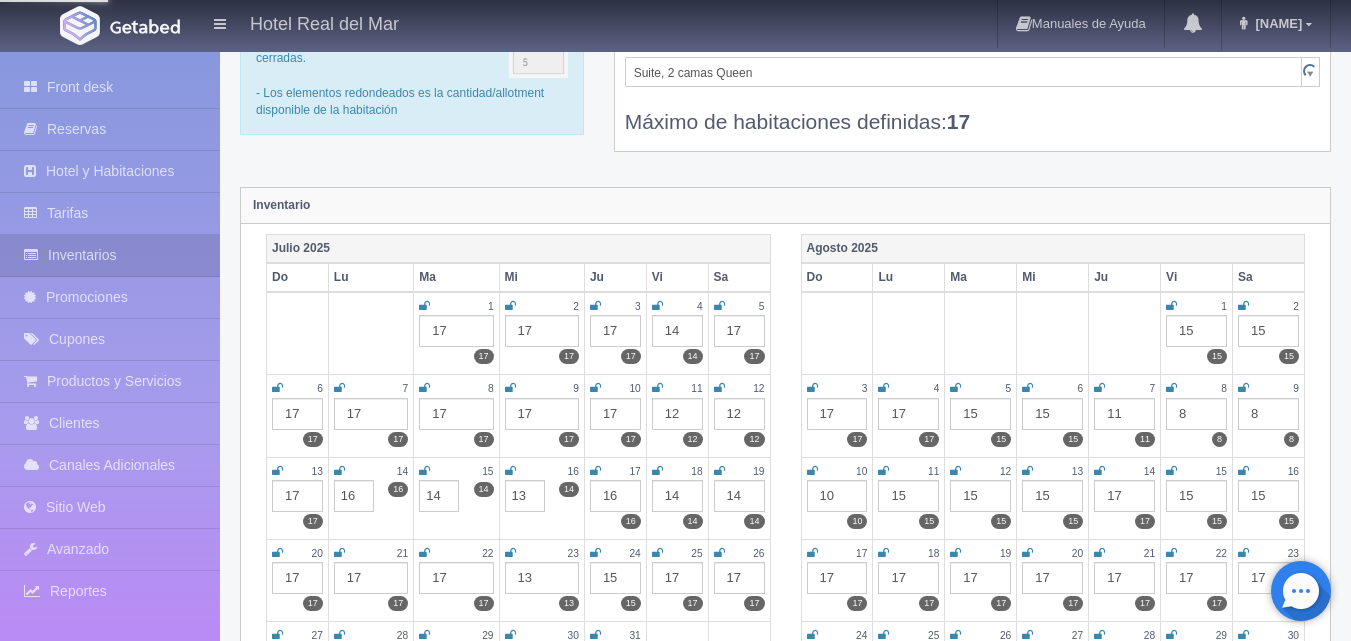 click on "16" at bounding box center [615, 496] 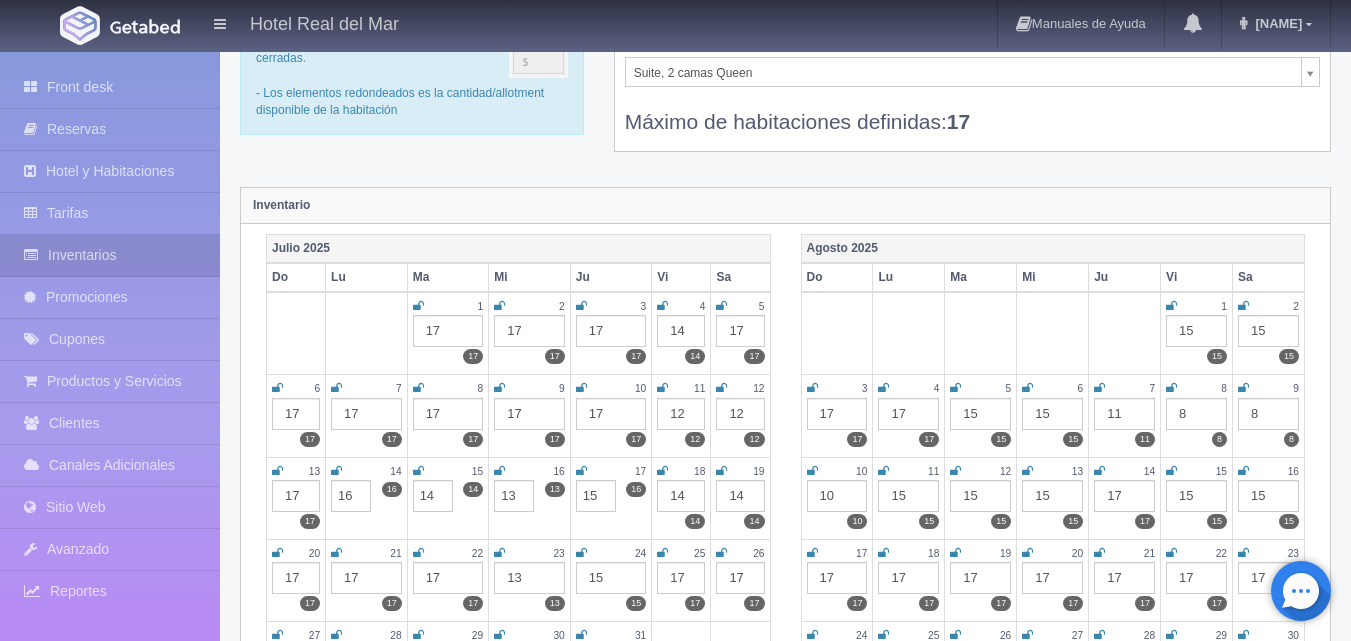 type on "15" 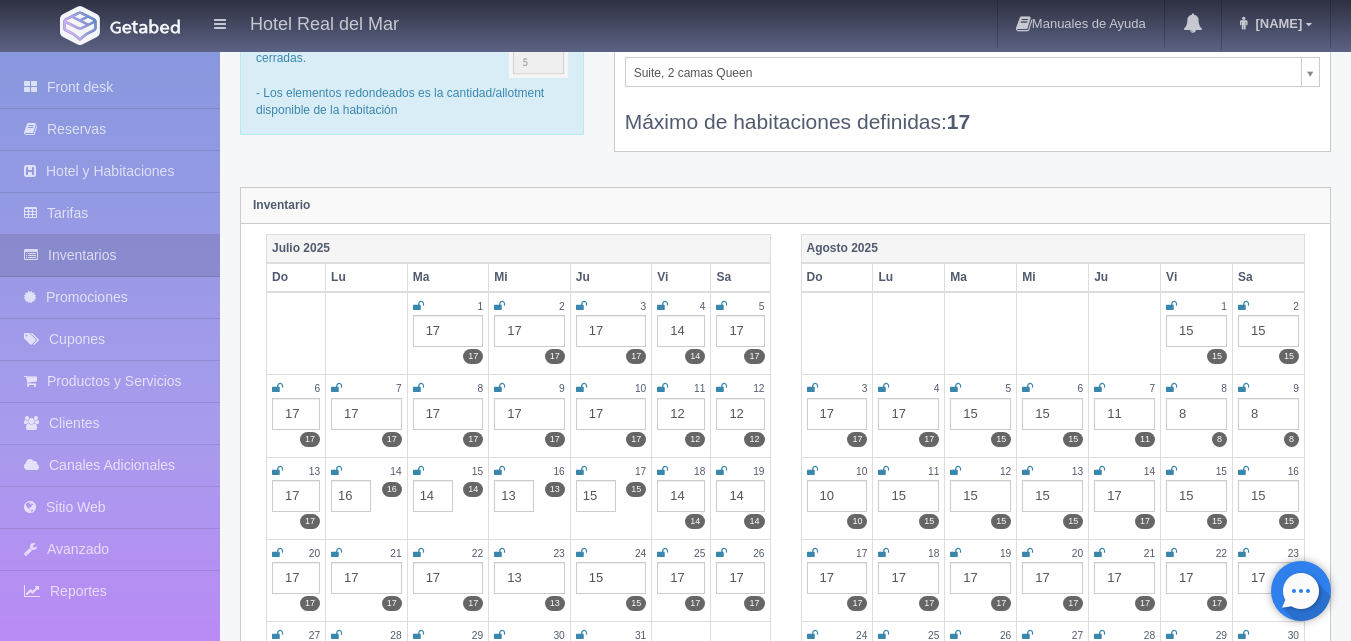 click on "Hotel Real del Mar
Manuales de Ayuda
Actualizaciones recientes
[FIRST]
Mi Perfil
Salir / Log Out
Procesando...
Front desk
Reservas
Hotel y Habitaciones
Tarifas
Inventarios
Promociones
Cupones
Productos y Servicios
Clientes
Canales Adicionales
Facebook Fan Page" at bounding box center [675, 1677] 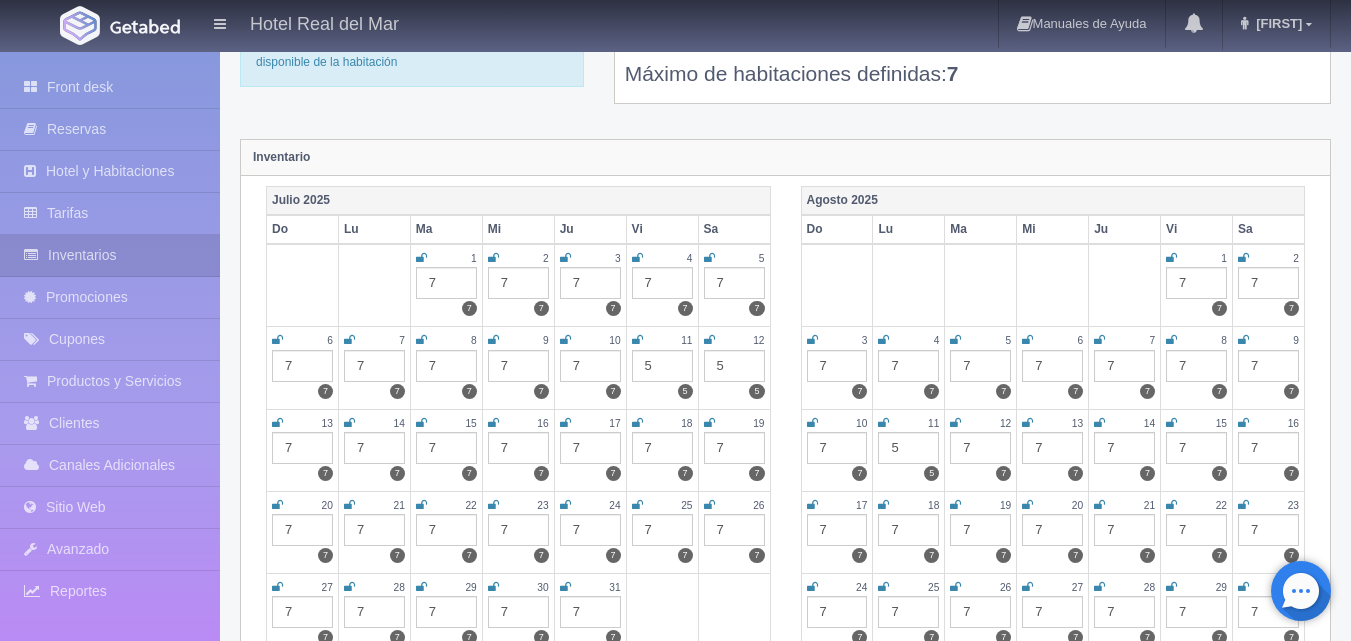 scroll, scrollTop: 200, scrollLeft: 0, axis: vertical 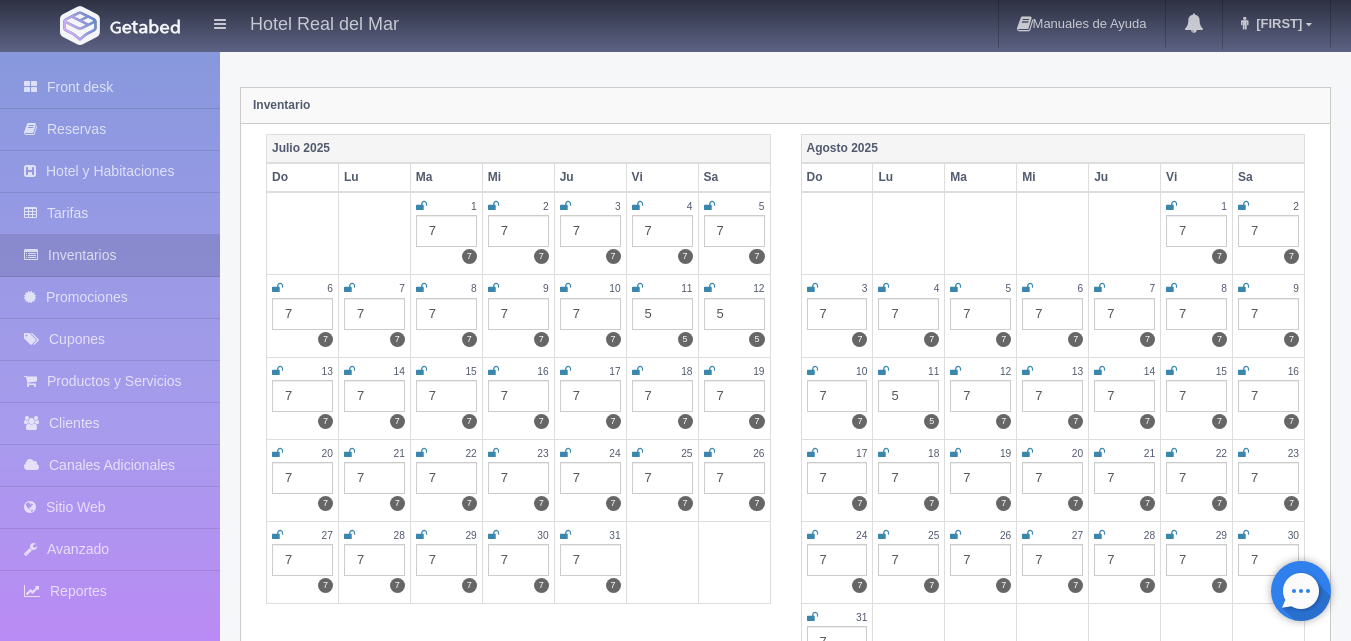 click on "7" at bounding box center [590, 396] 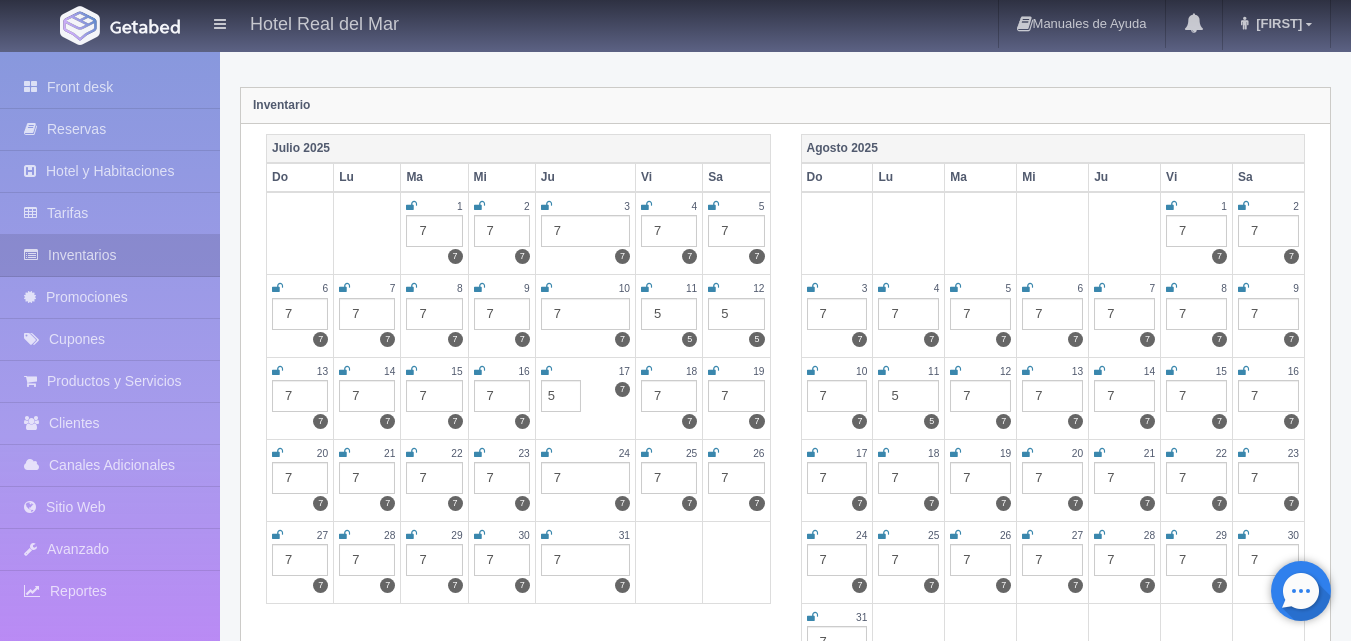 type on "5" 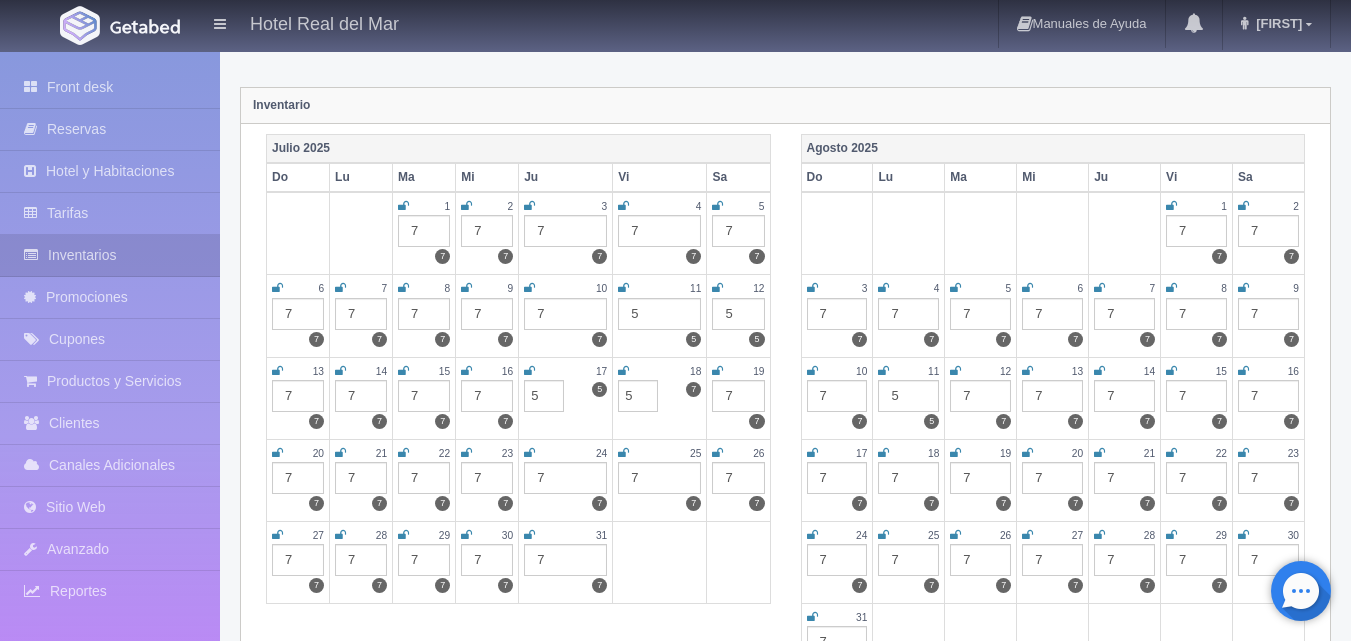 type on "5" 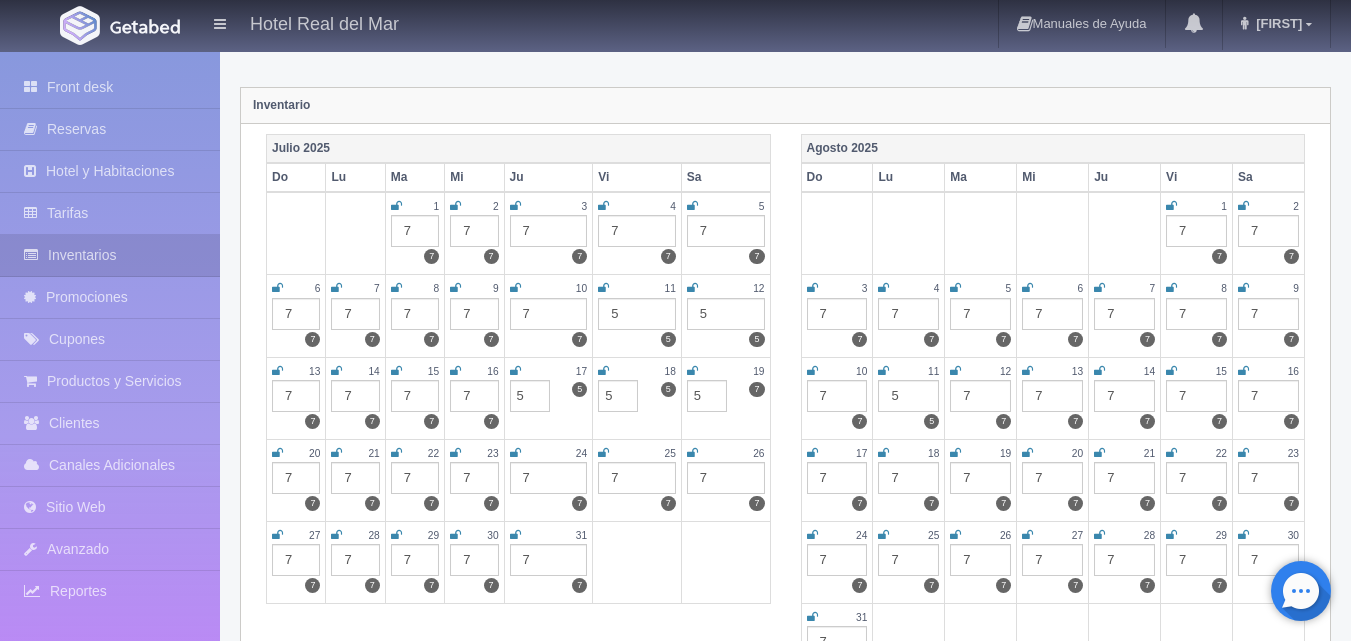 type on "5" 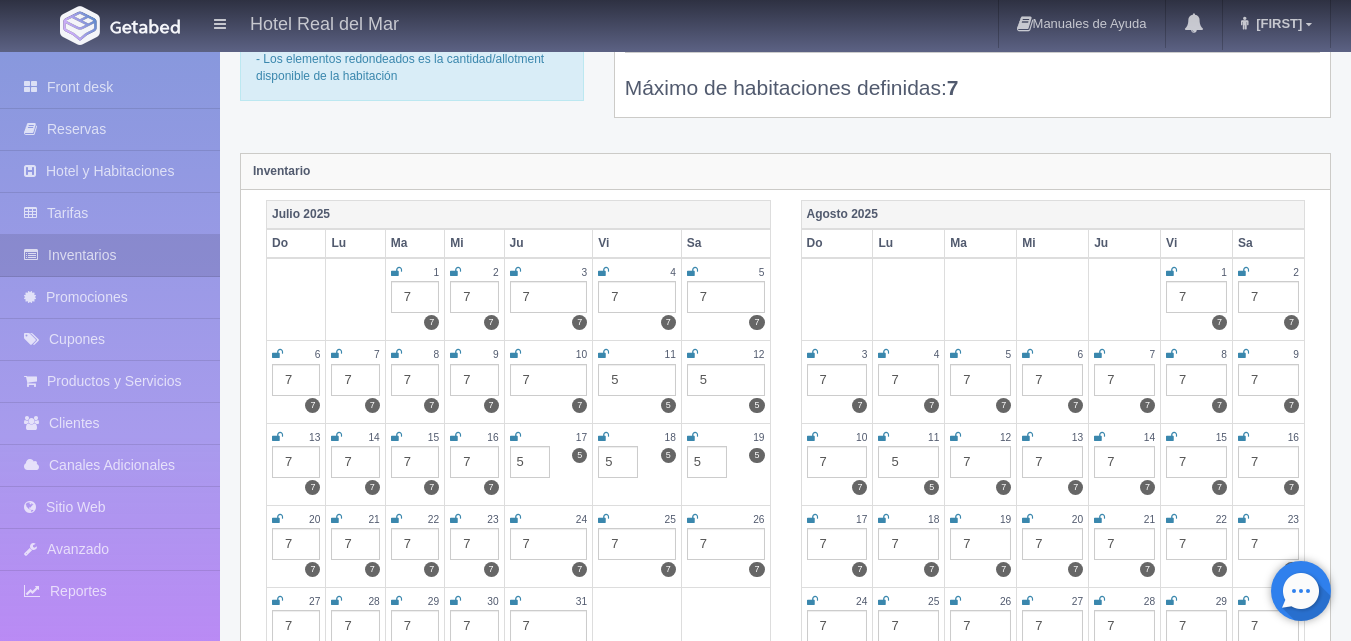 scroll, scrollTop: 100, scrollLeft: 0, axis: vertical 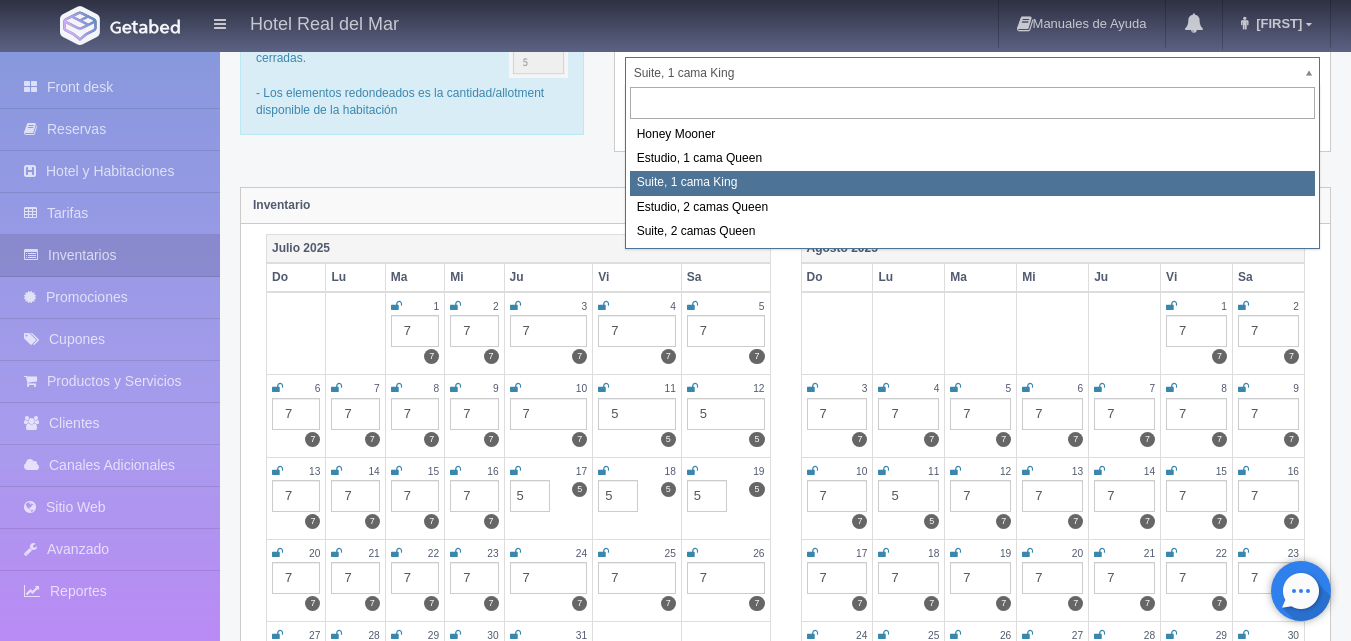 click on "Hotel Real del Mar
Manuales de Ayuda
Actualizaciones recientes
[FIRST]
Mi Perfil
Salir / Log Out
Procesando...
Front desk
Reservas
Hotel y Habitaciones
Tarifas
Inventarios
Promociones
Cupones
Productos y Servicios
Clientes
Canales Adicionales
Facebook Fan Page" at bounding box center [675, 1677] 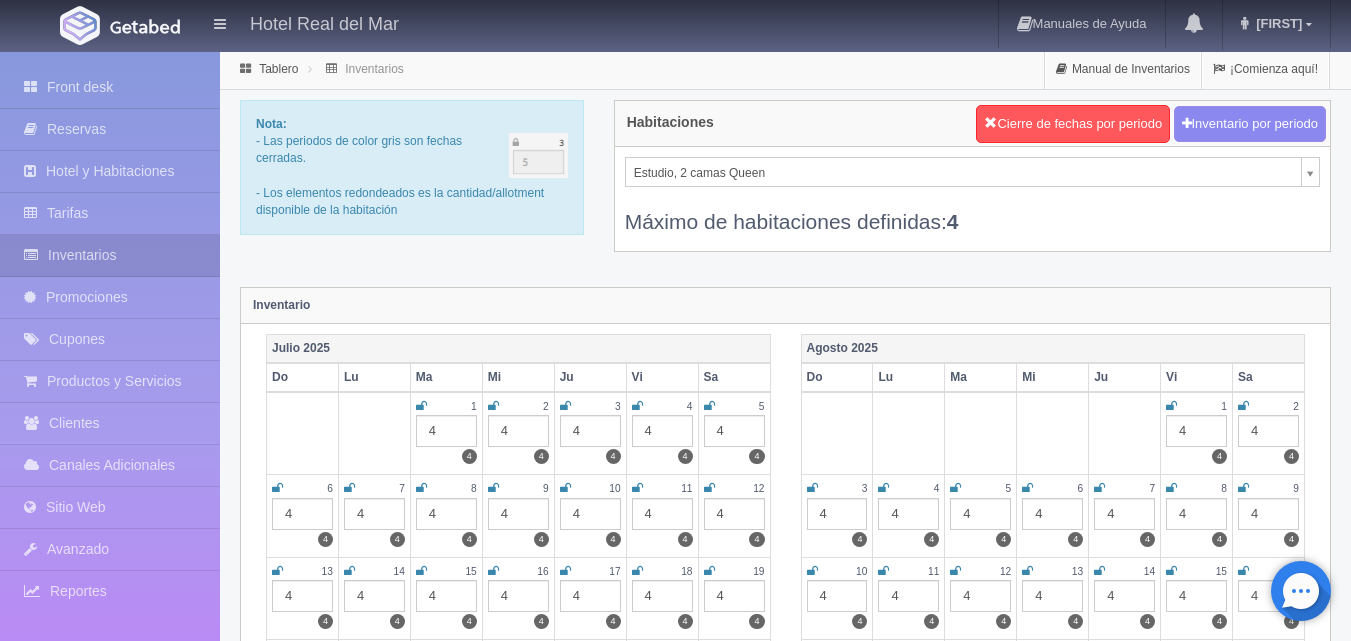scroll, scrollTop: 0, scrollLeft: 0, axis: both 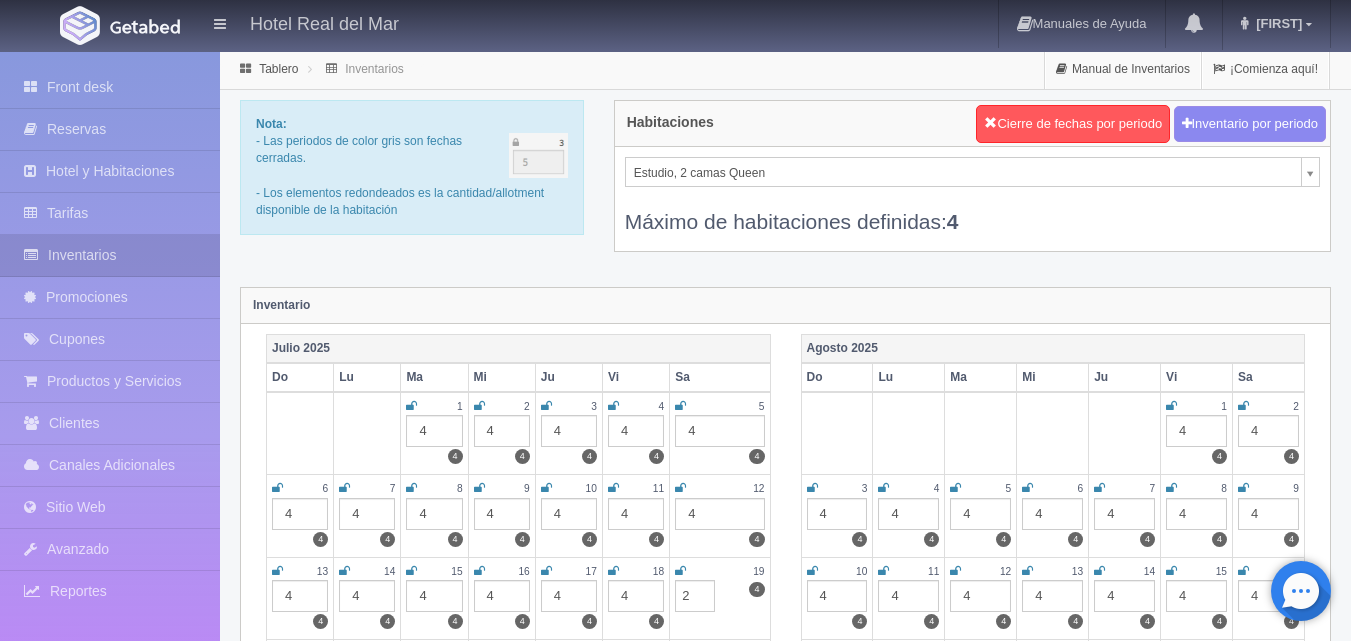 type on "2" 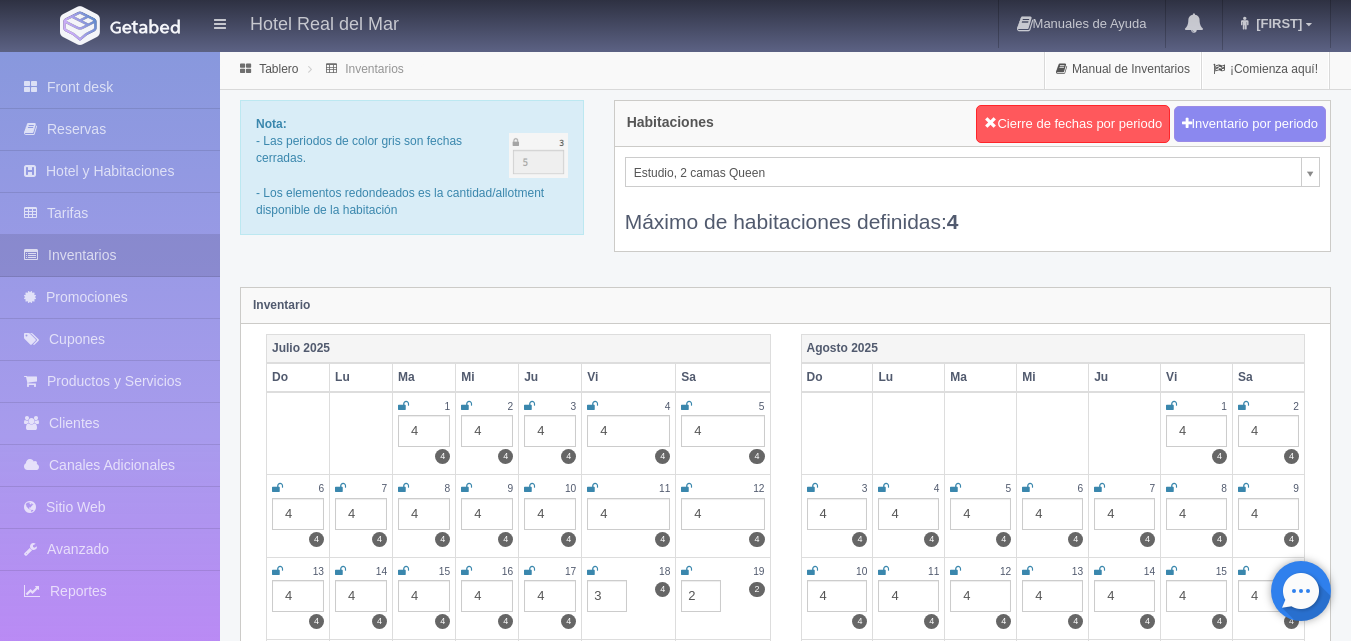 type on "3" 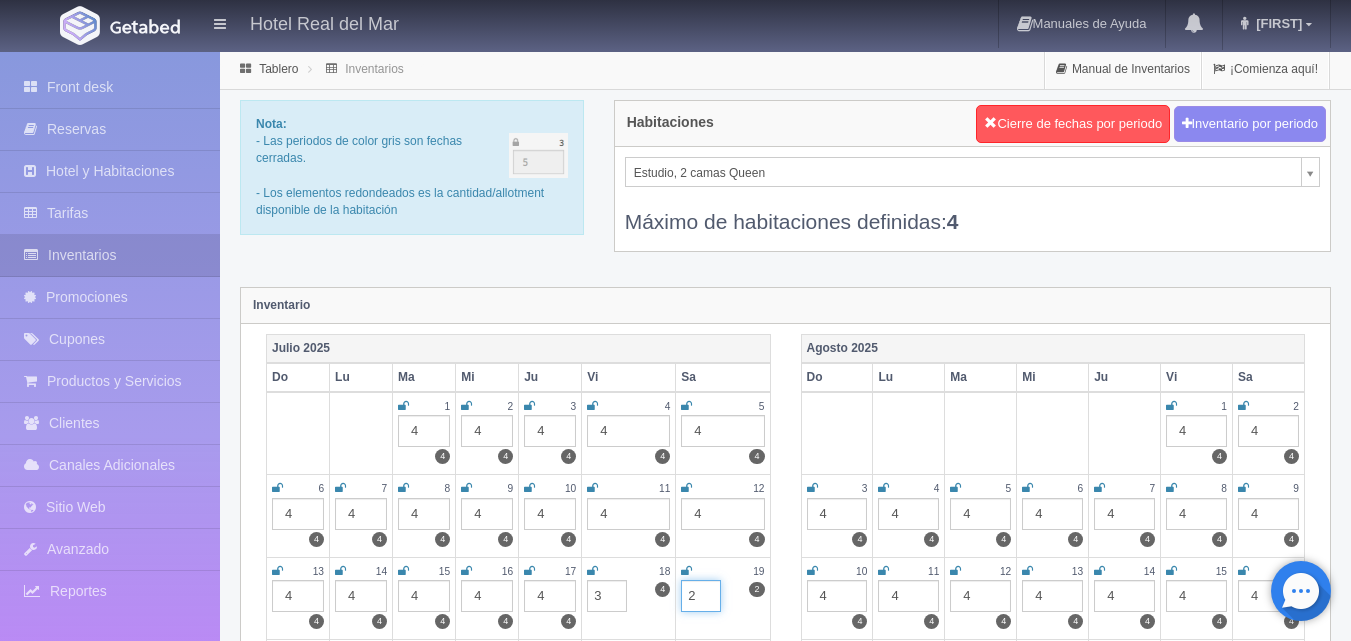 click on "2" at bounding box center (701, 596) 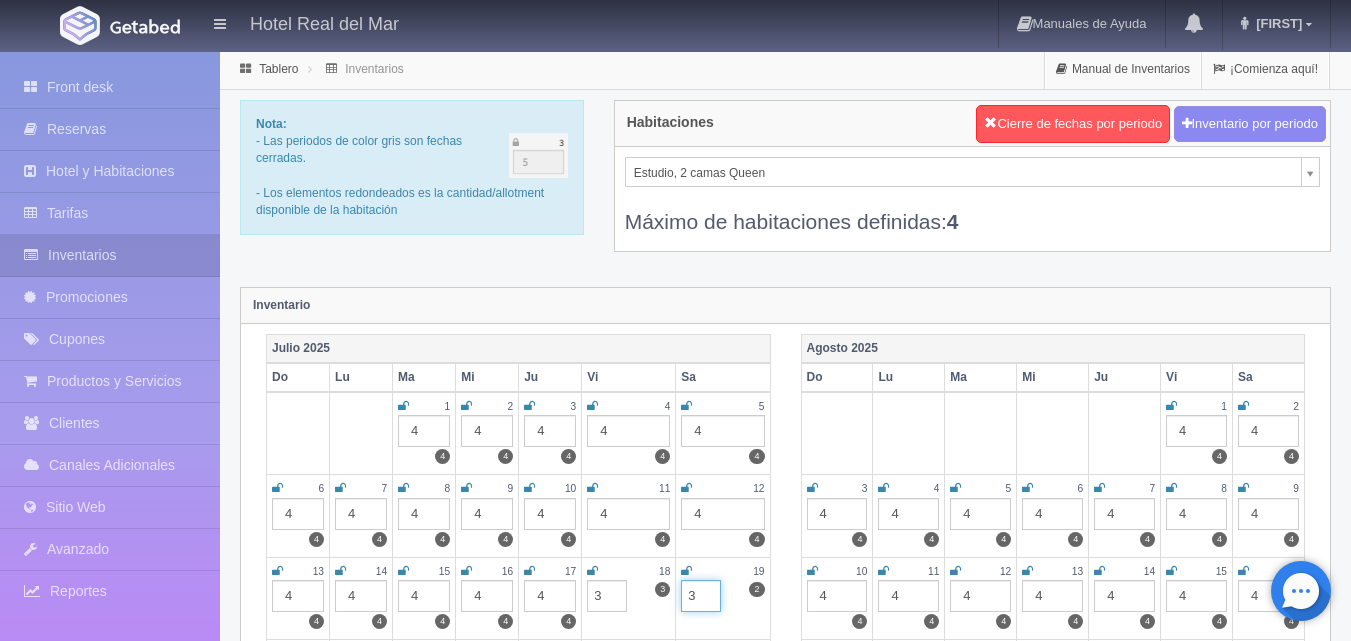 type on "3" 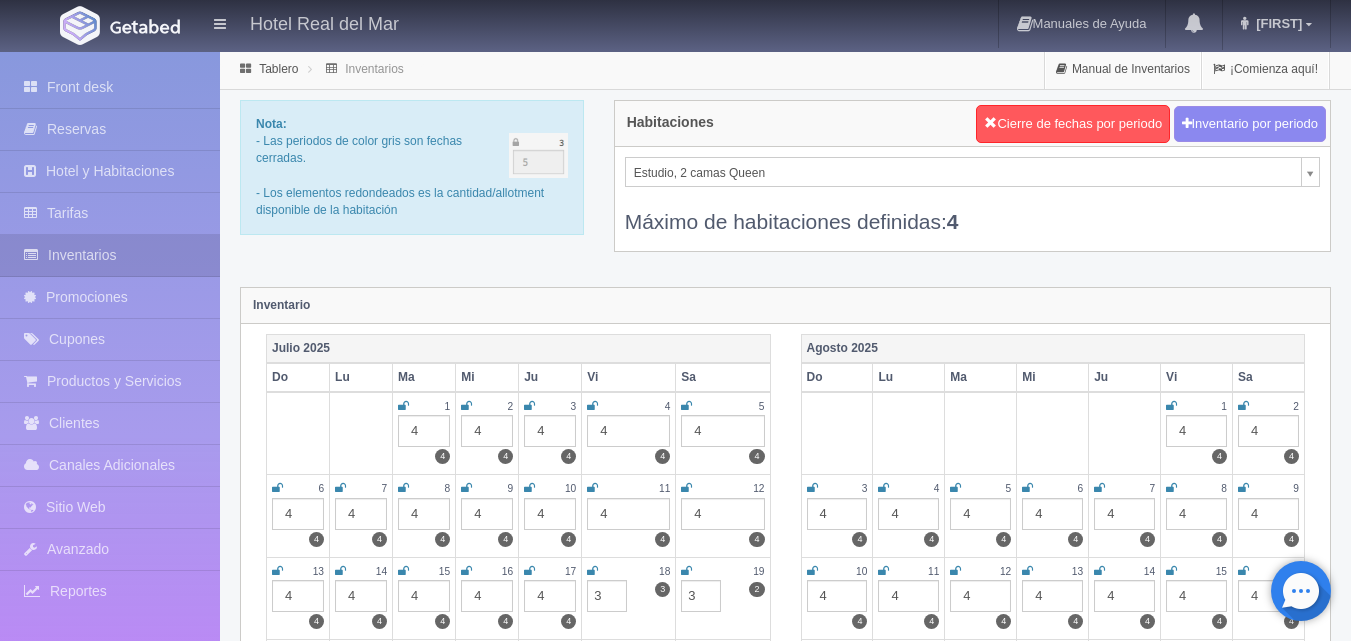 click on "Tablero
Inventarios
Manual de Inventarios
¡Comienza aquí!" at bounding box center [785, 70] 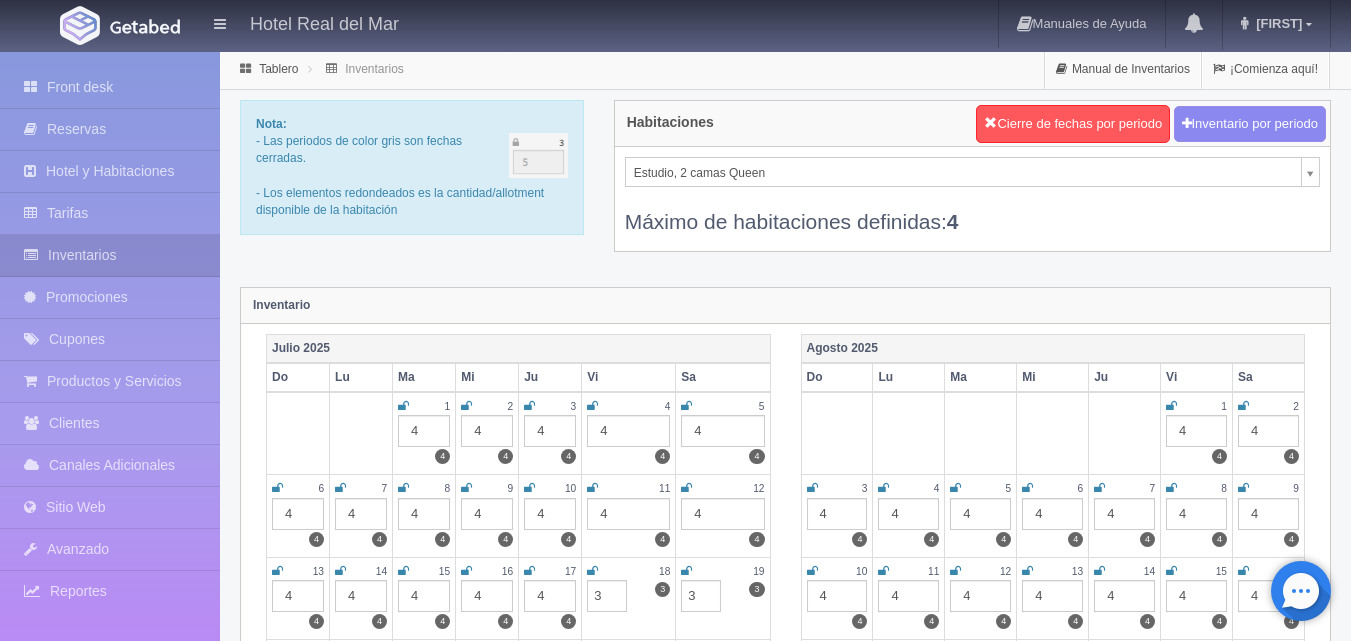 click on "Hotel Real del Mar
Manuales de Ayuda
Actualizaciones recientes
[FIRST]
Mi Perfil
Salir / Log Out
Procesando...
Front desk
Reservas
Hotel y Habitaciones
Tarifas
Inventarios
Promociones
Cupones
Productos y Servicios
Clientes
Canales Adicionales
Facebook Fan Page" at bounding box center (675, 1777) 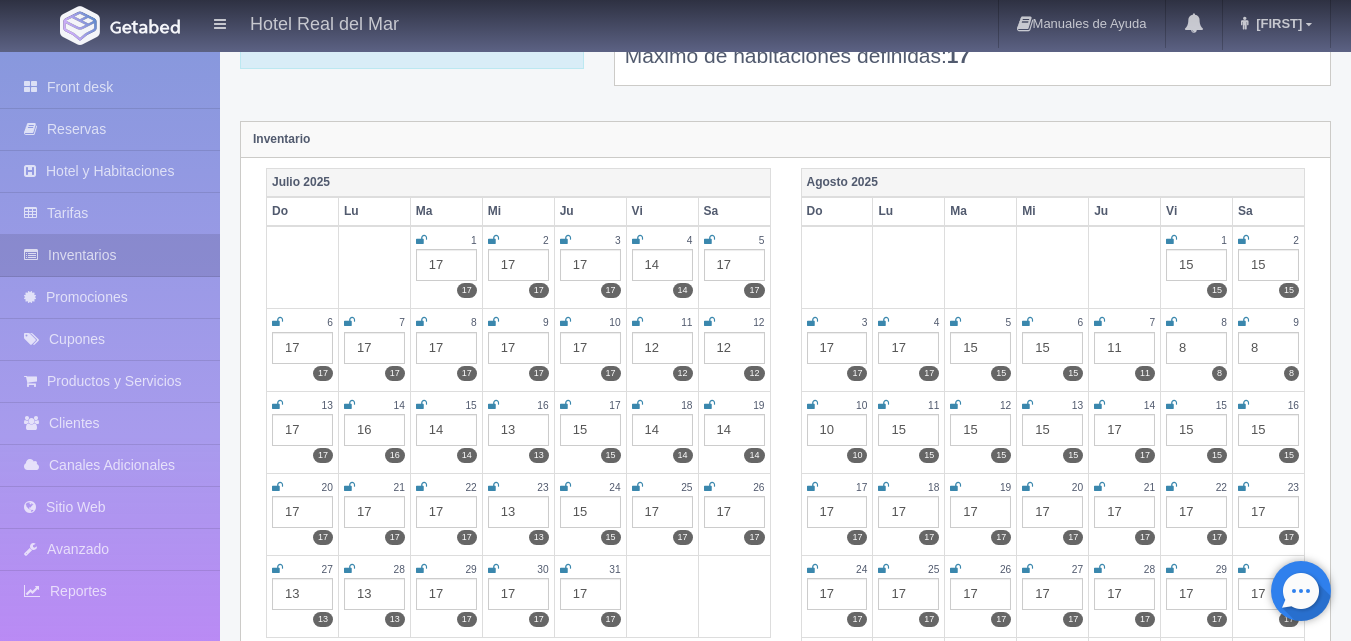 scroll, scrollTop: 200, scrollLeft: 0, axis: vertical 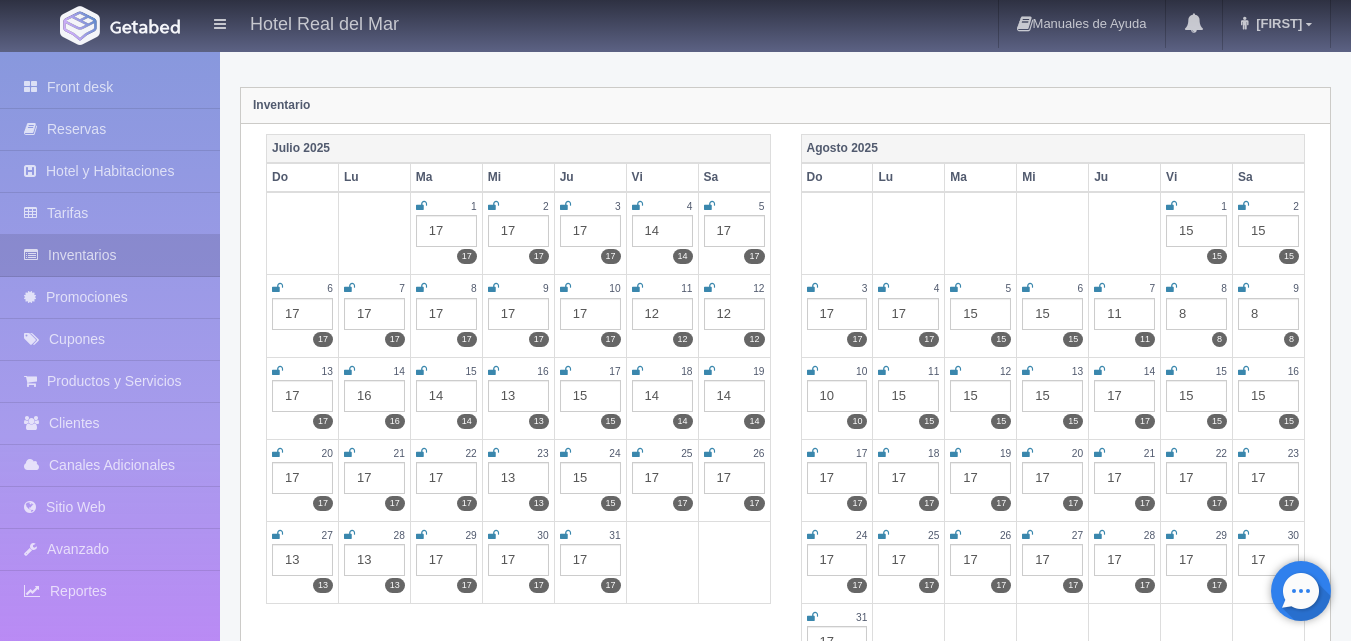 click on "15" at bounding box center (590, 478) 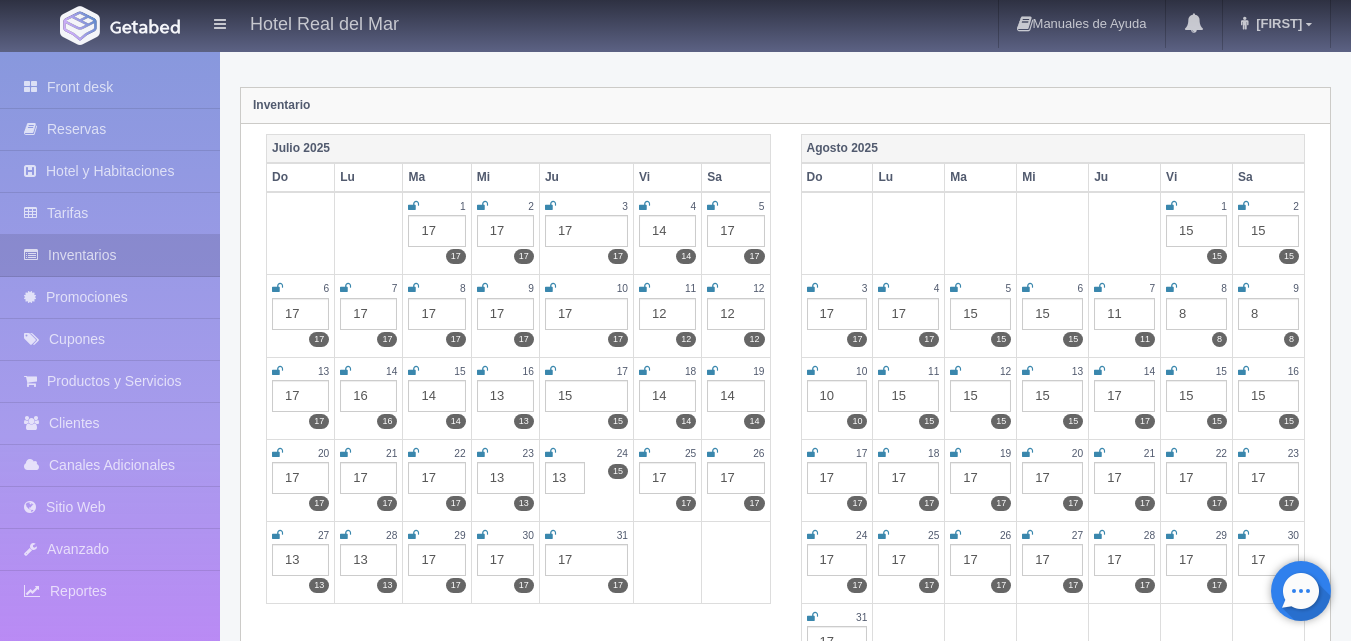 type on "13" 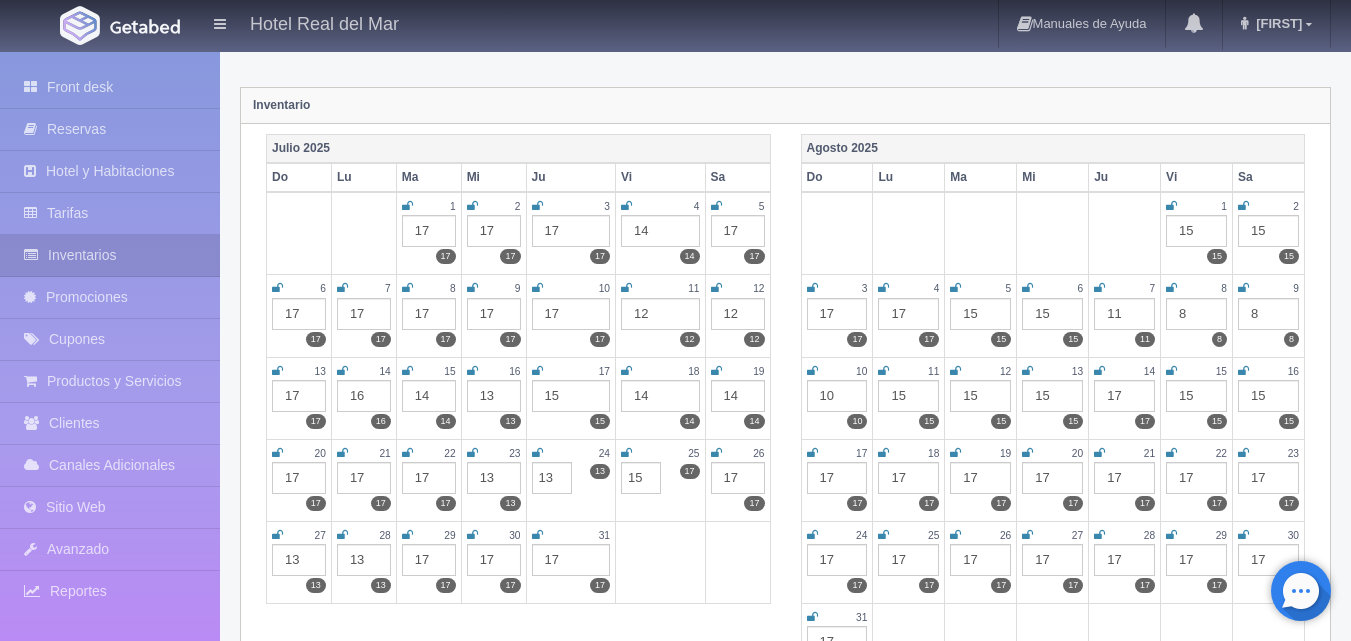 type on "15" 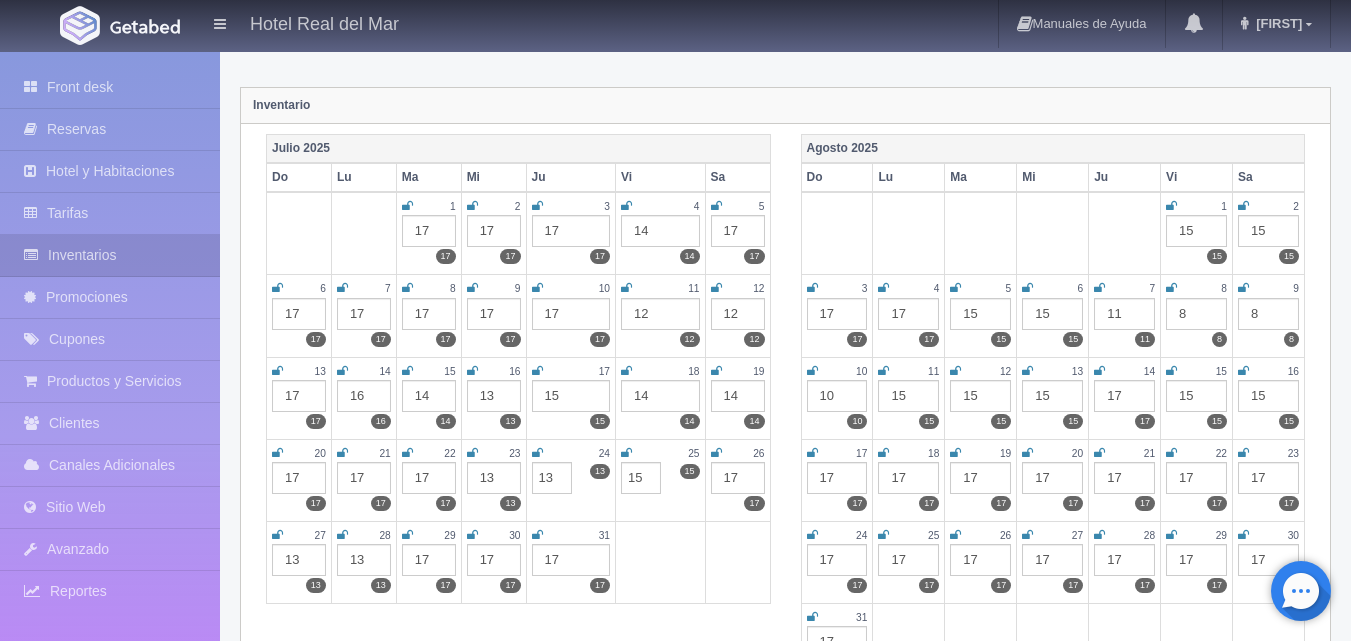 click on "17" at bounding box center [738, 478] 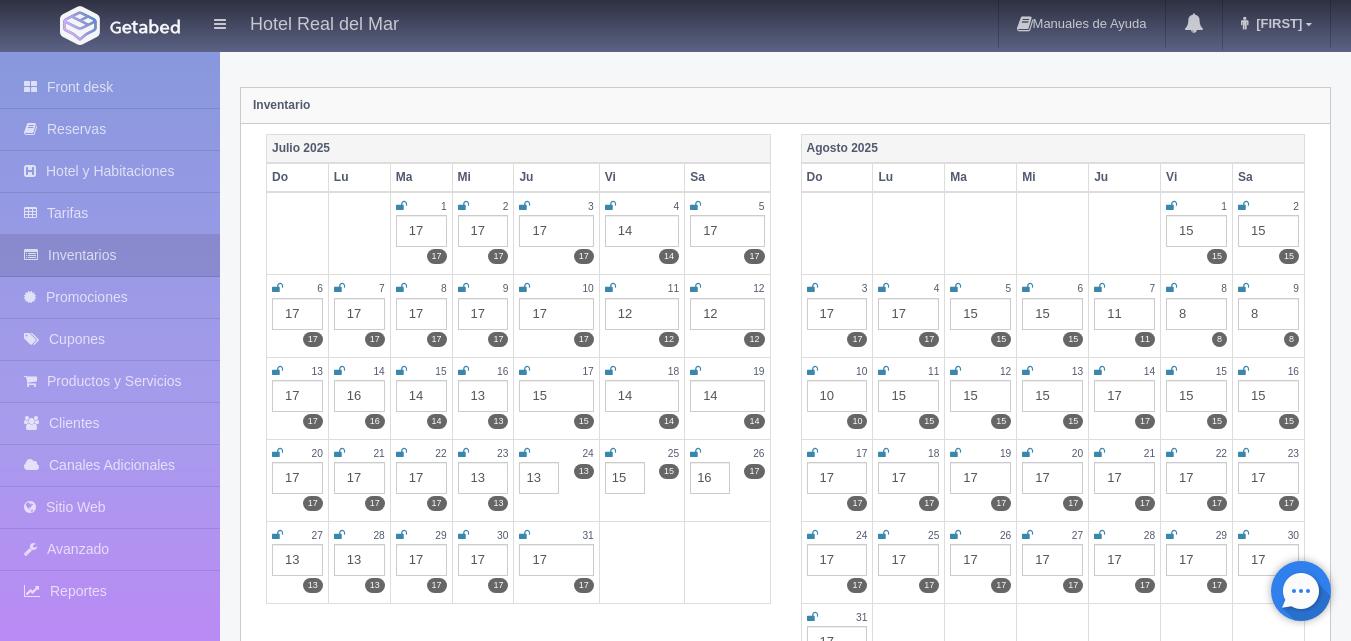 type on "16" 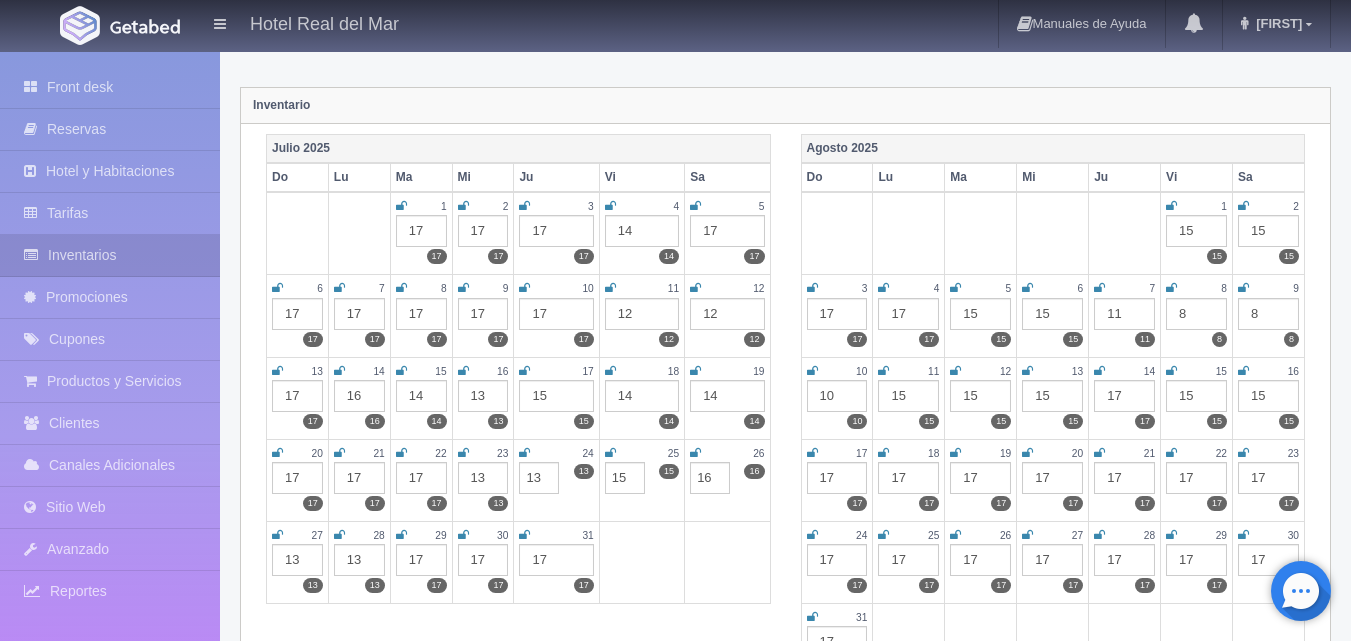 scroll, scrollTop: 100, scrollLeft: 0, axis: vertical 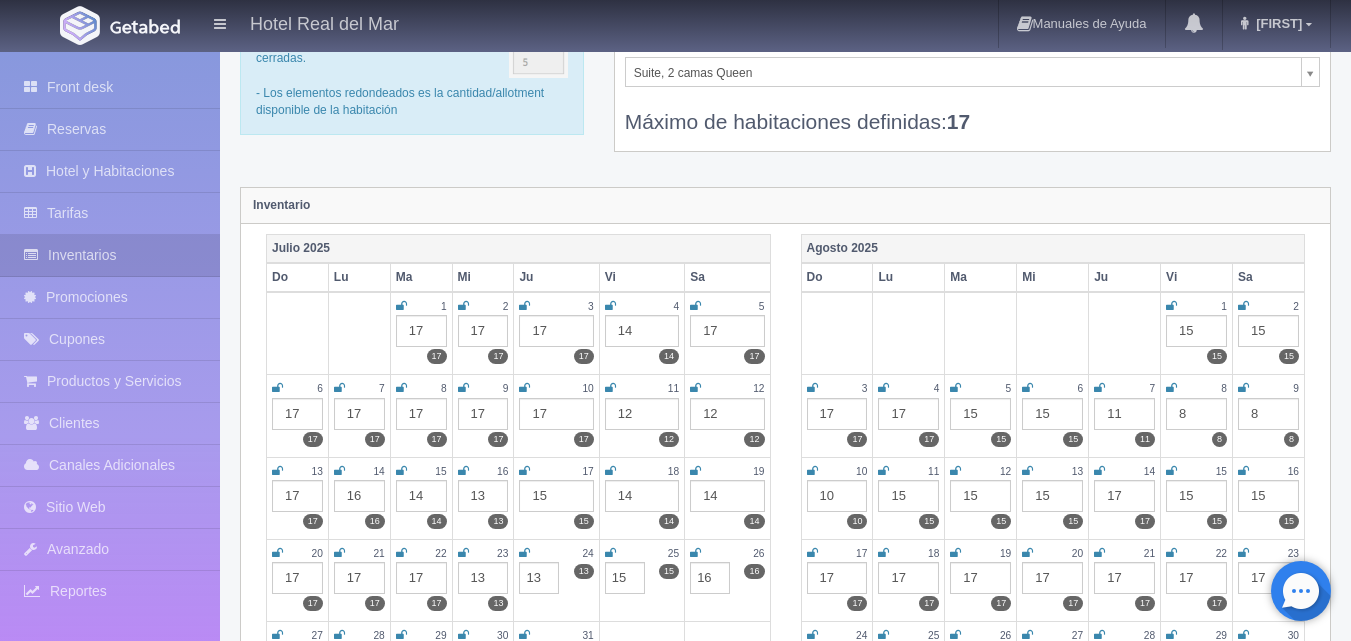 click on "Hotel Real del Mar
Manuales de Ayuda
Actualizaciones recientes
[FIRST]
Mi Perfil
Salir / Log Out
Procesando...
Front desk
Reservas
Hotel y Habitaciones
Tarifas
Inventarios
Promociones
Cupones
Productos y Servicios
Clientes
Canales Adicionales
Facebook Fan Page" at bounding box center [675, 1677] 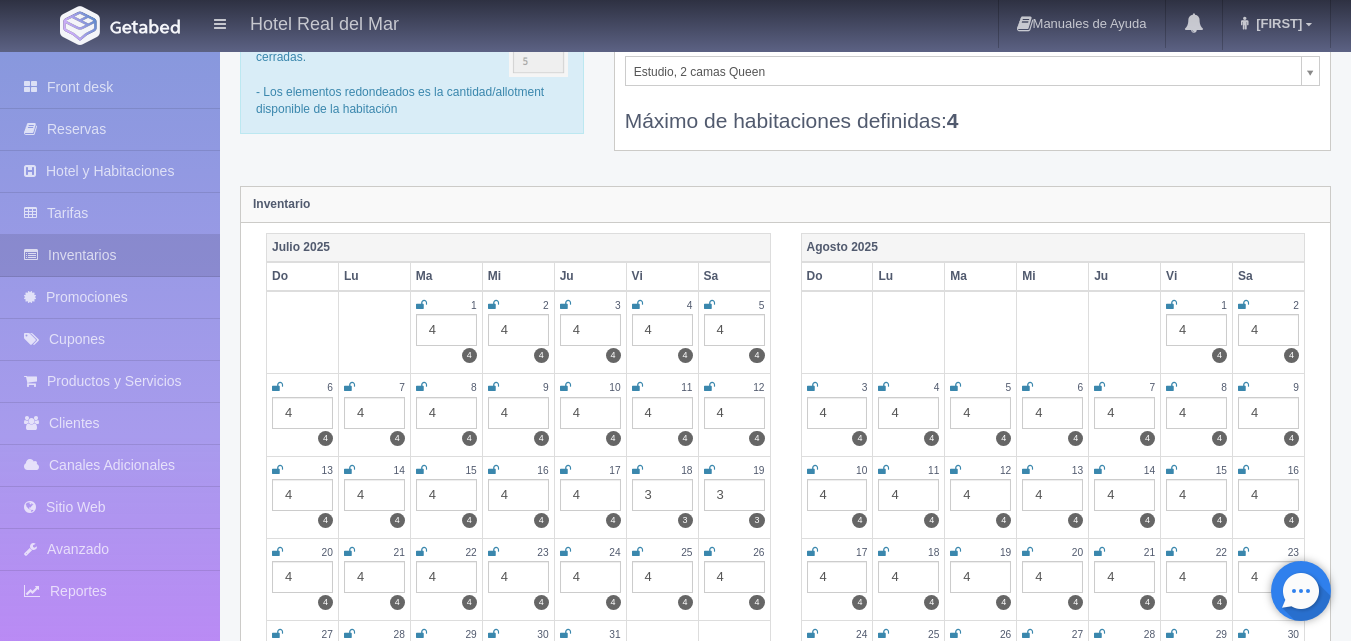 scroll, scrollTop: 200, scrollLeft: 0, axis: vertical 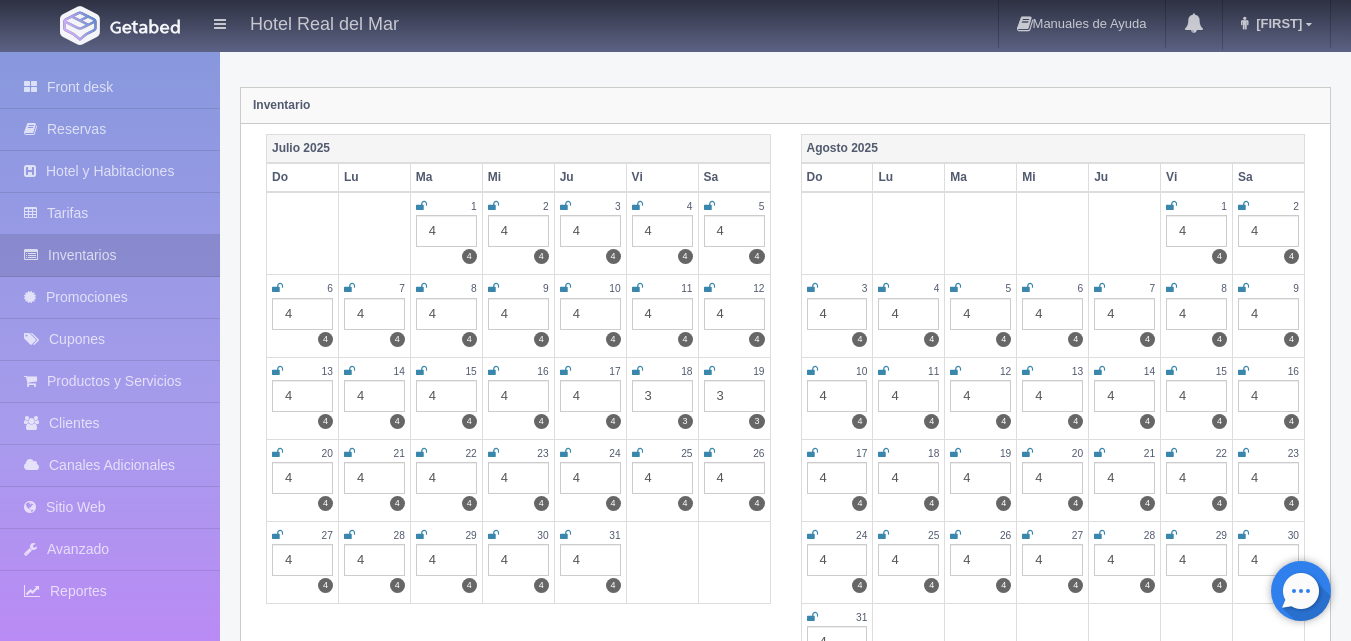 click on "4" at bounding box center [1196, 231] 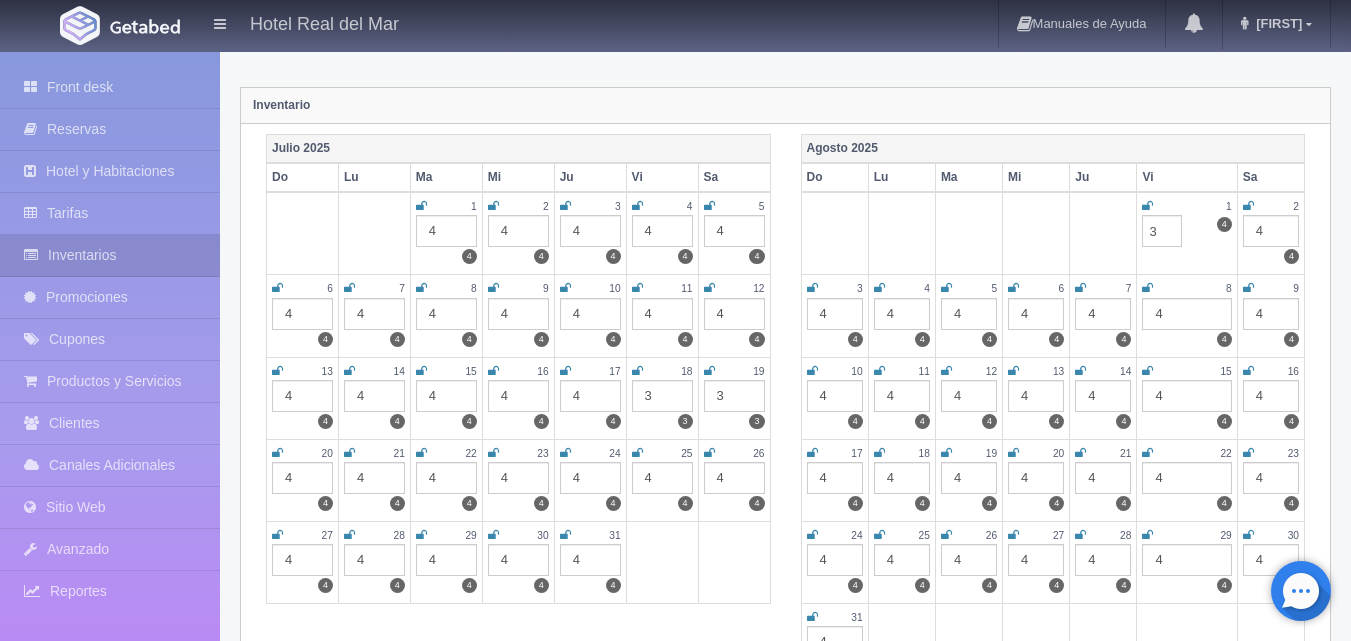 type on "3" 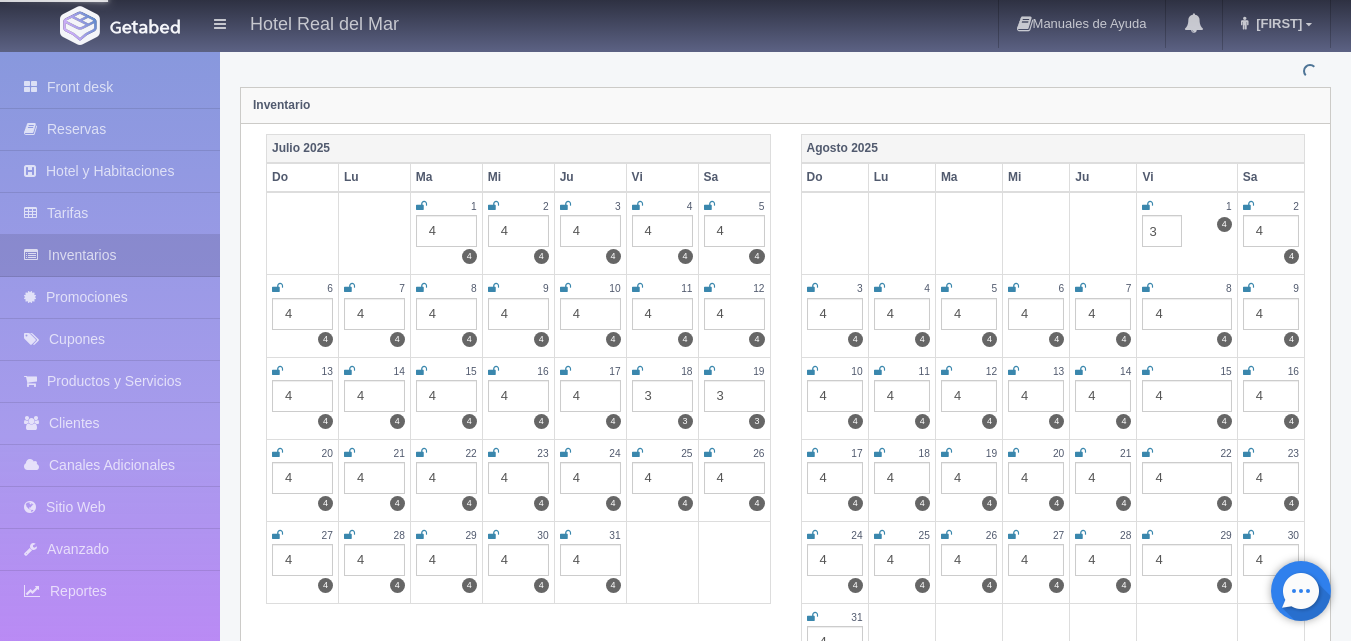 click on "4" at bounding box center (1271, 231) 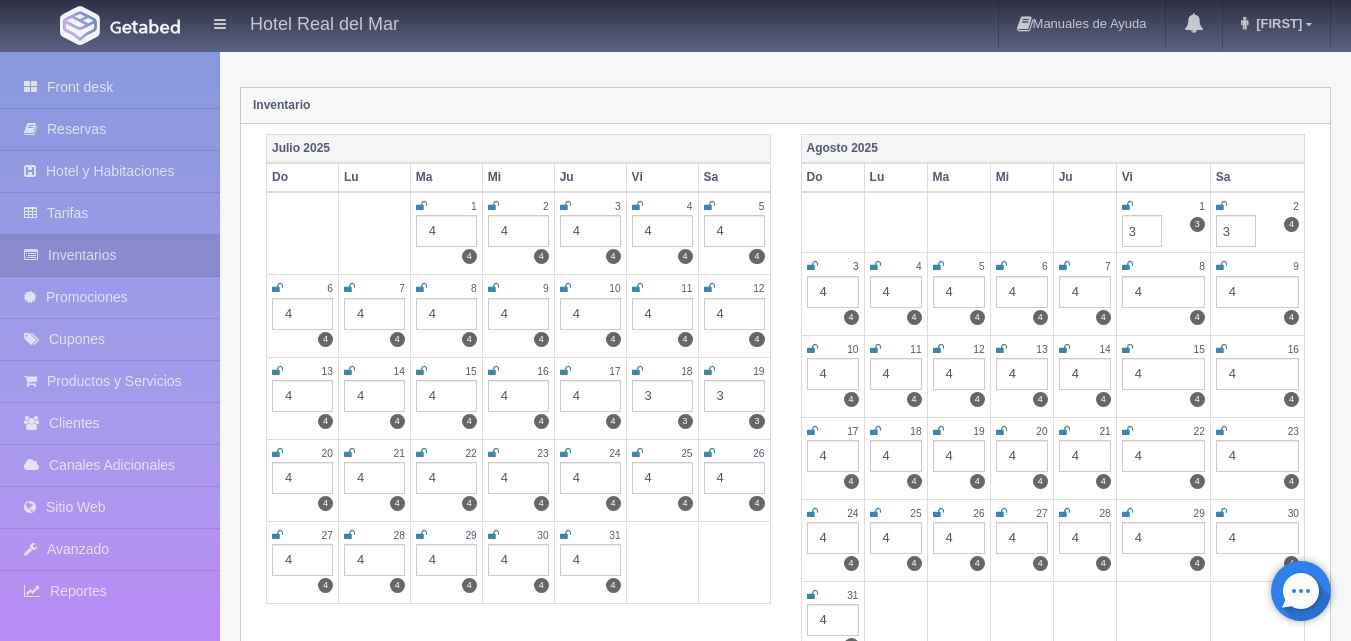 type on "3" 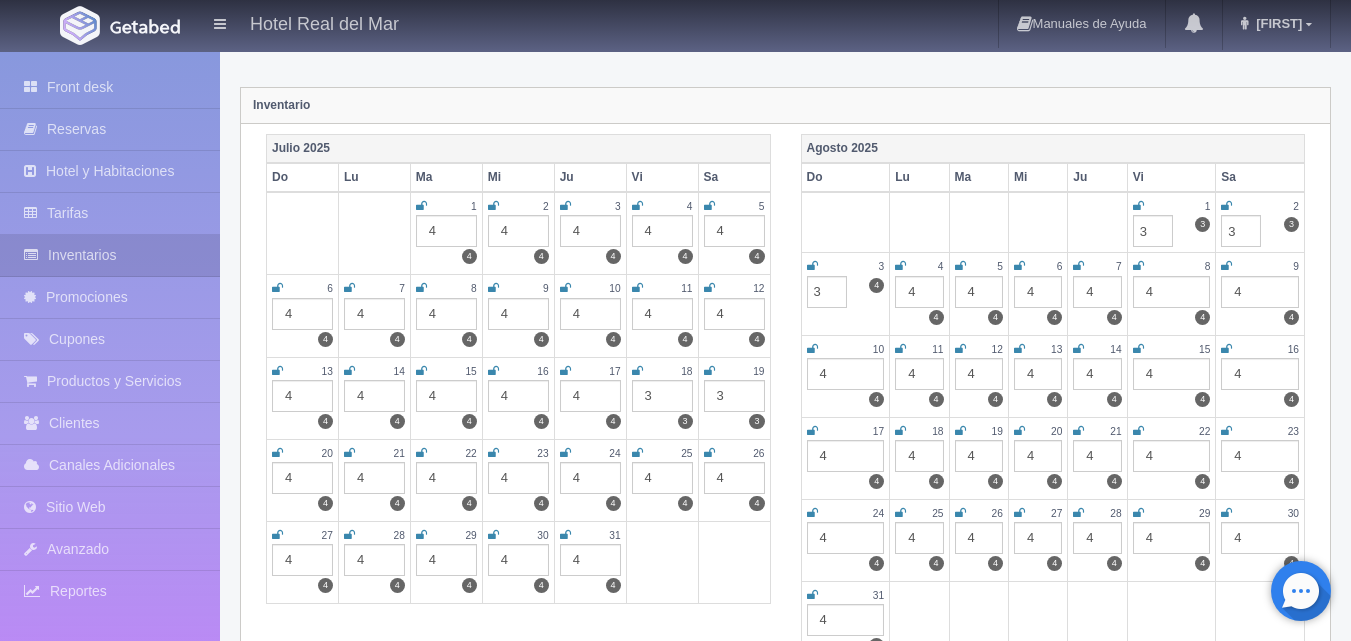 type on "3" 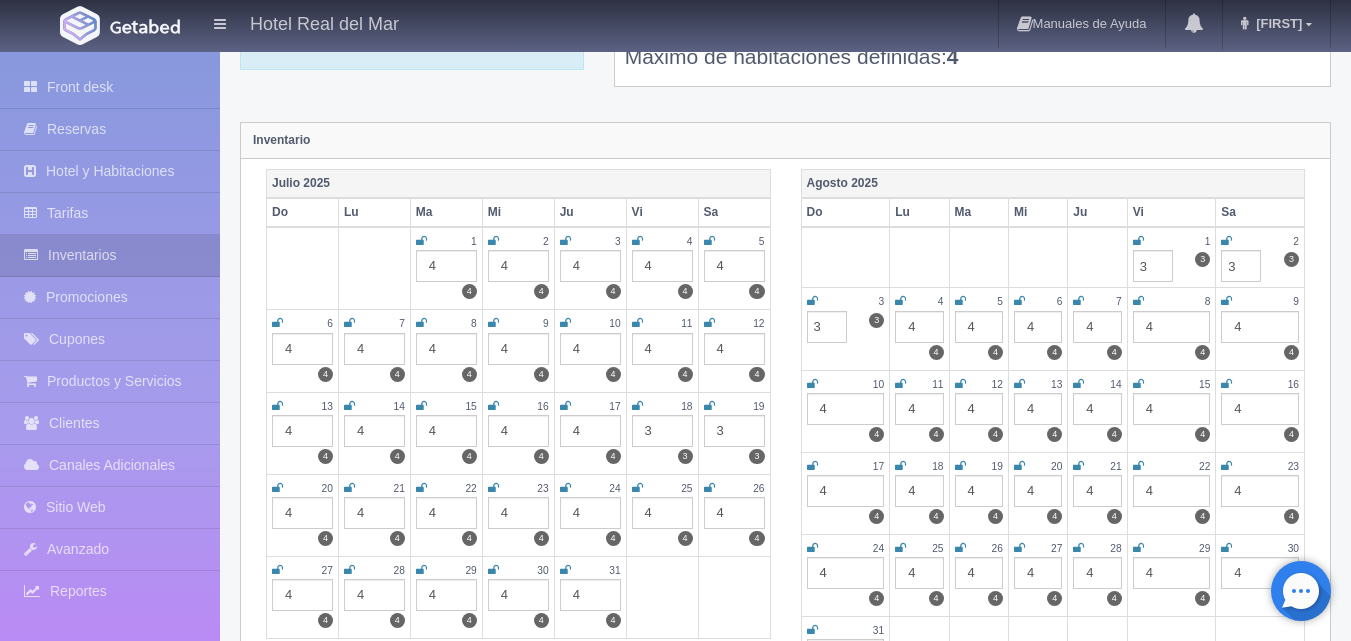 scroll, scrollTop: 200, scrollLeft: 0, axis: vertical 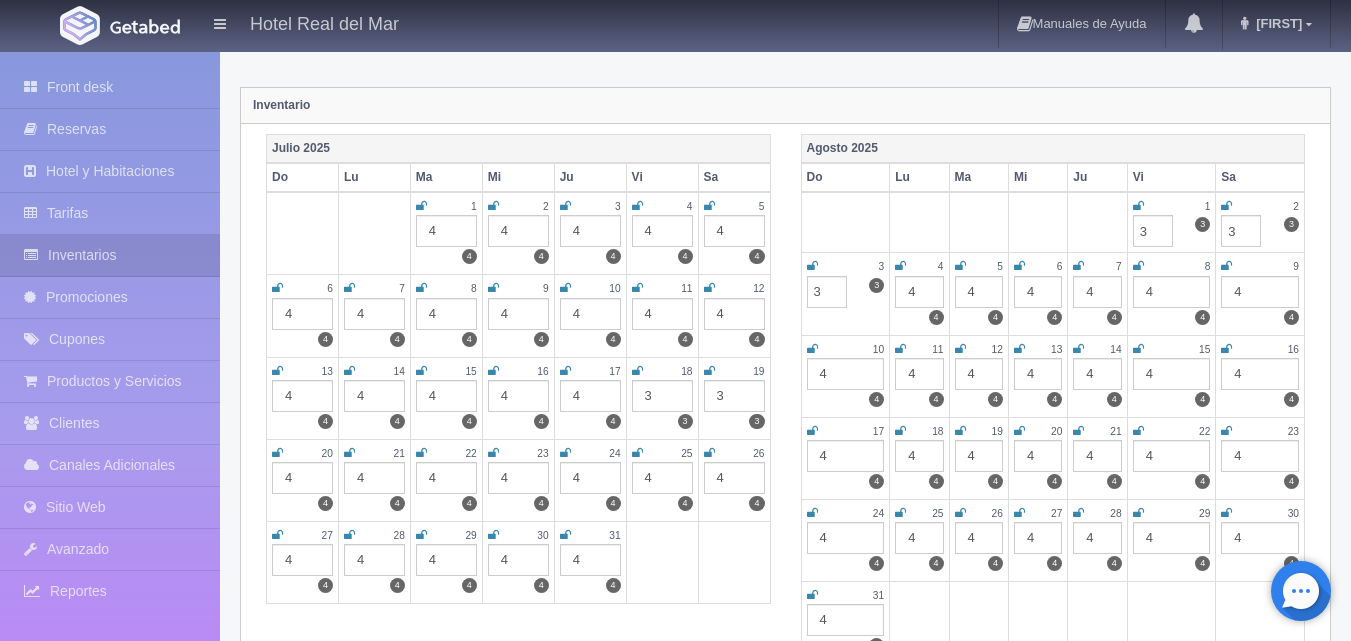 click on "4" at bounding box center [1097, 292] 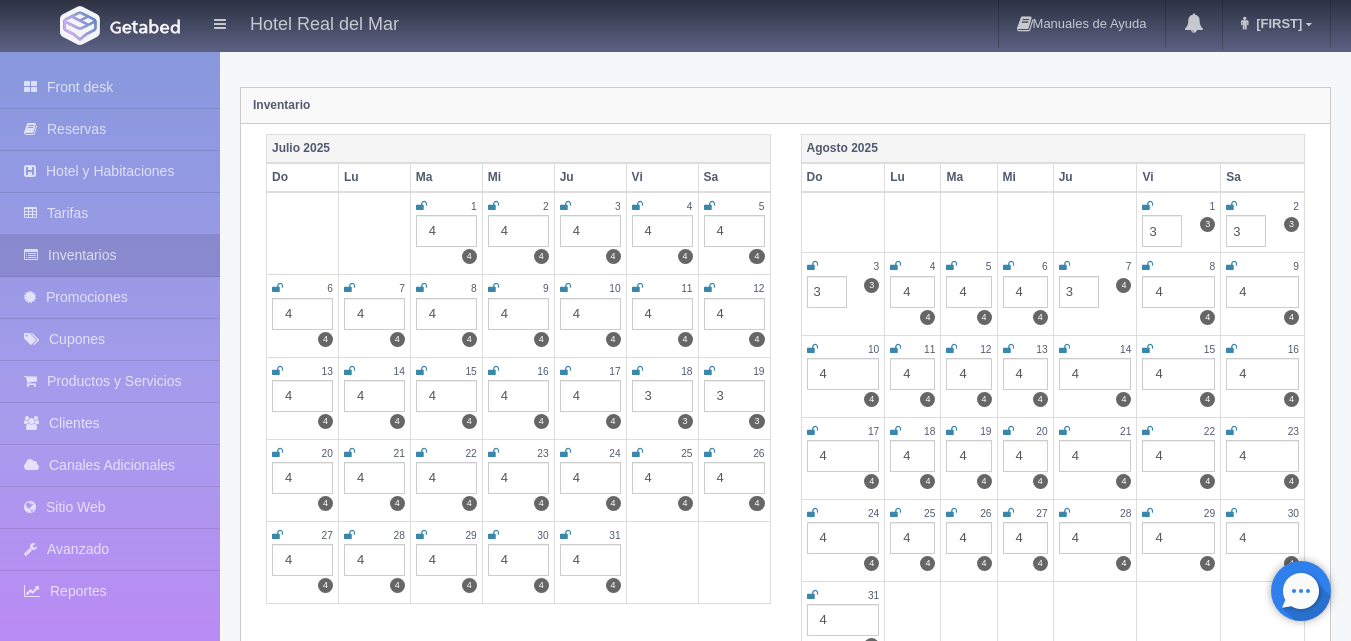 type on "3" 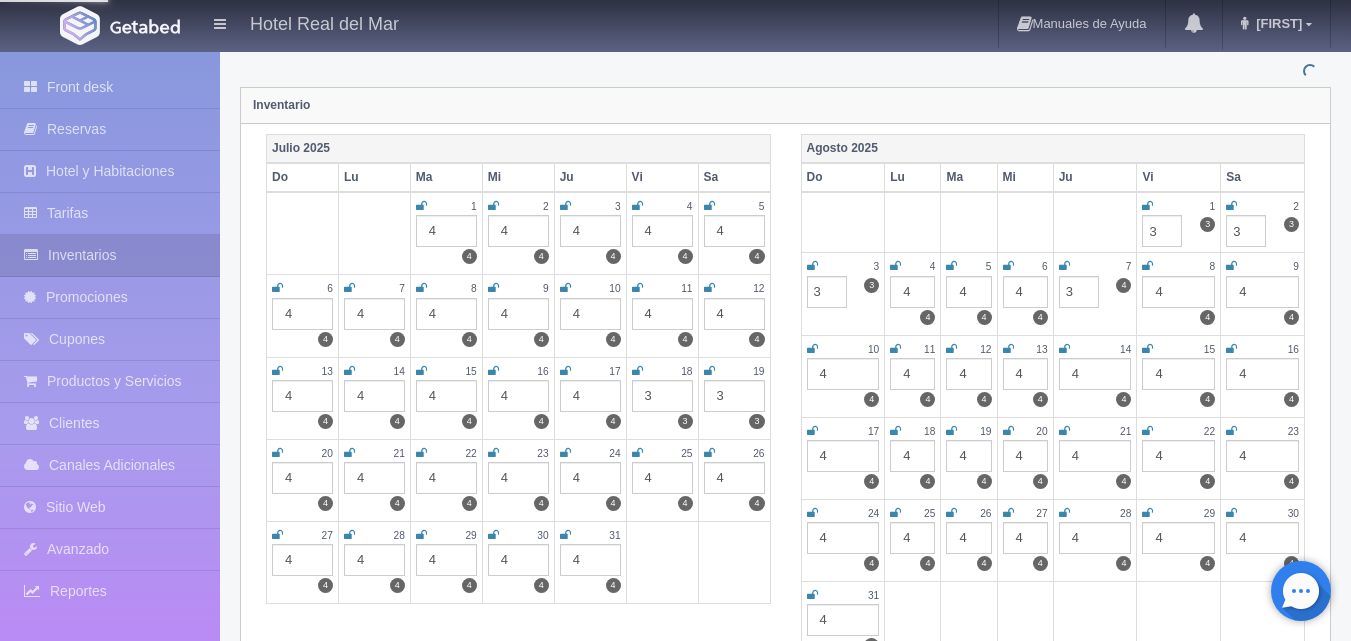 click on "4" at bounding box center [1178, 292] 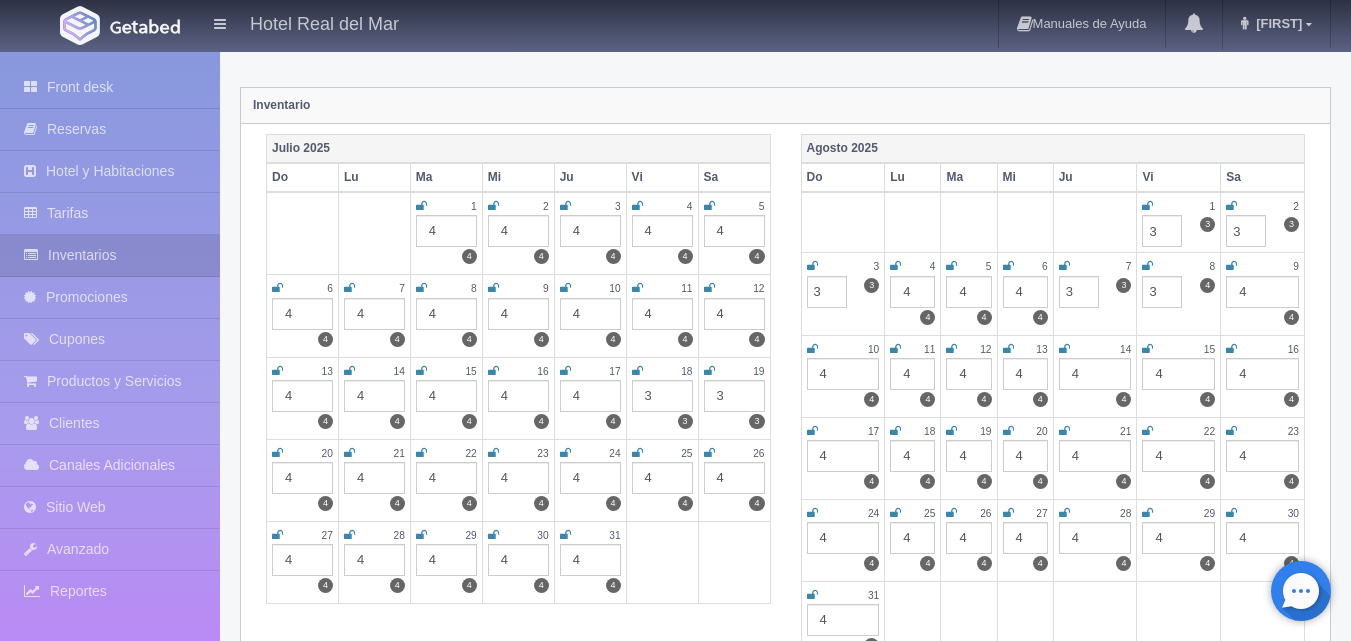 type on "3" 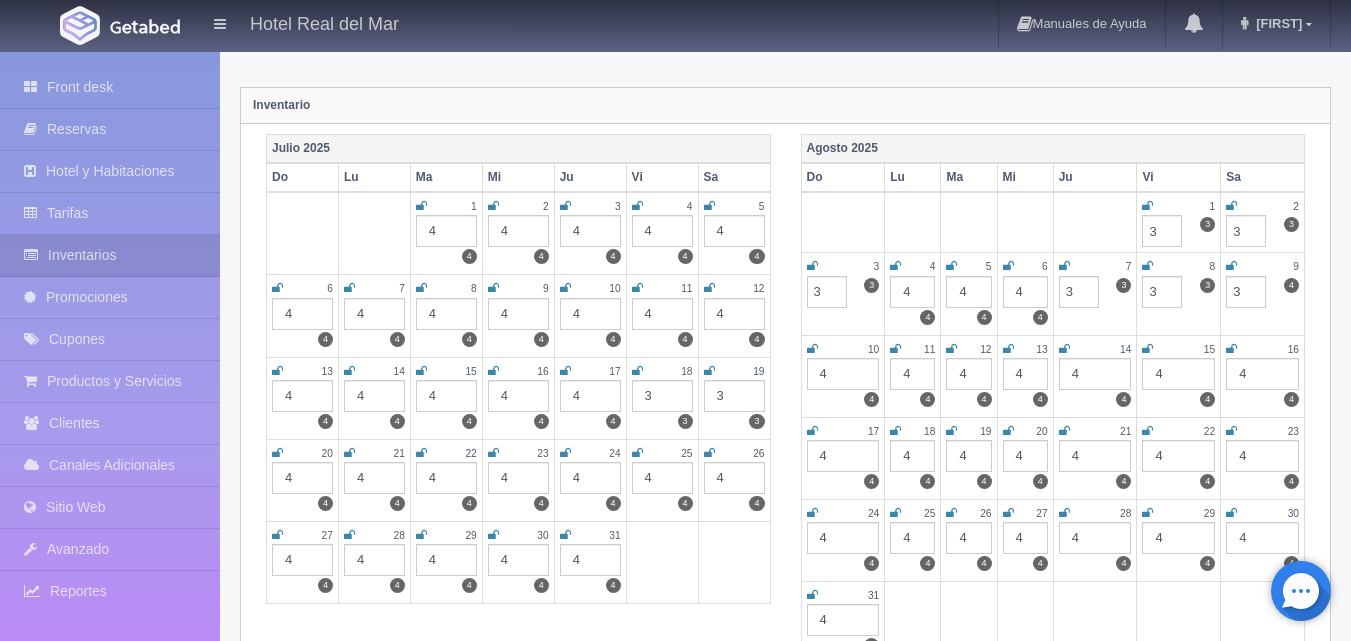 type on "3" 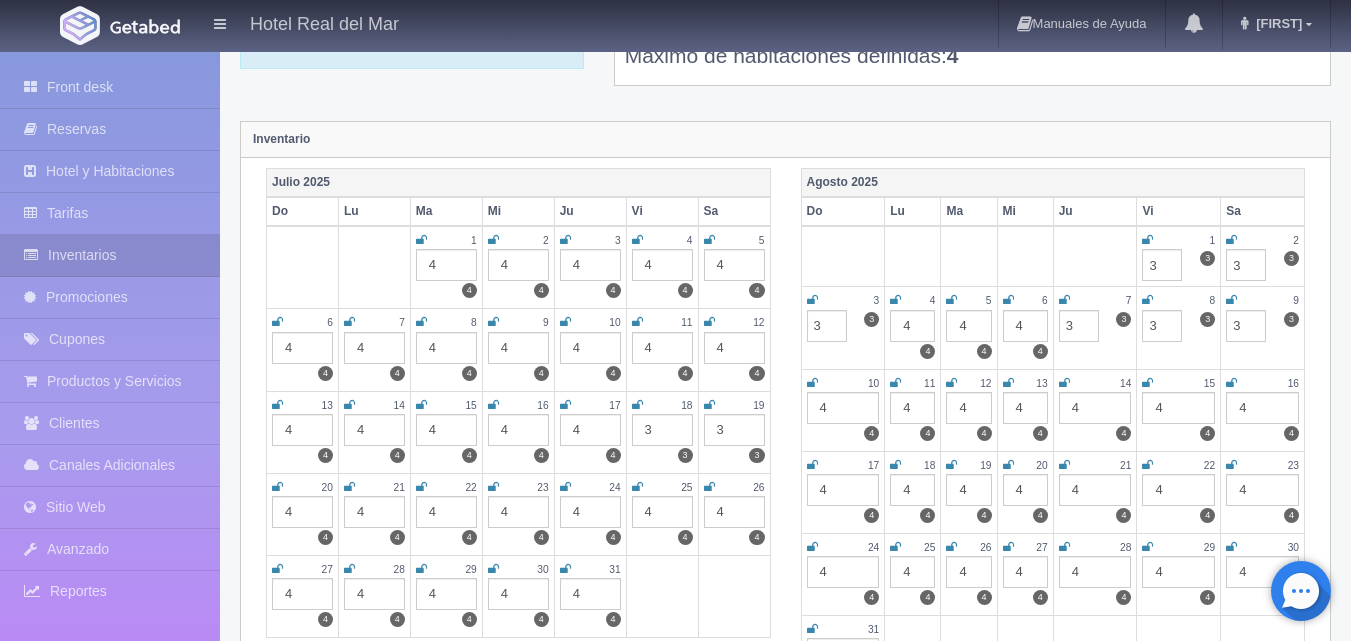scroll, scrollTop: 200, scrollLeft: 0, axis: vertical 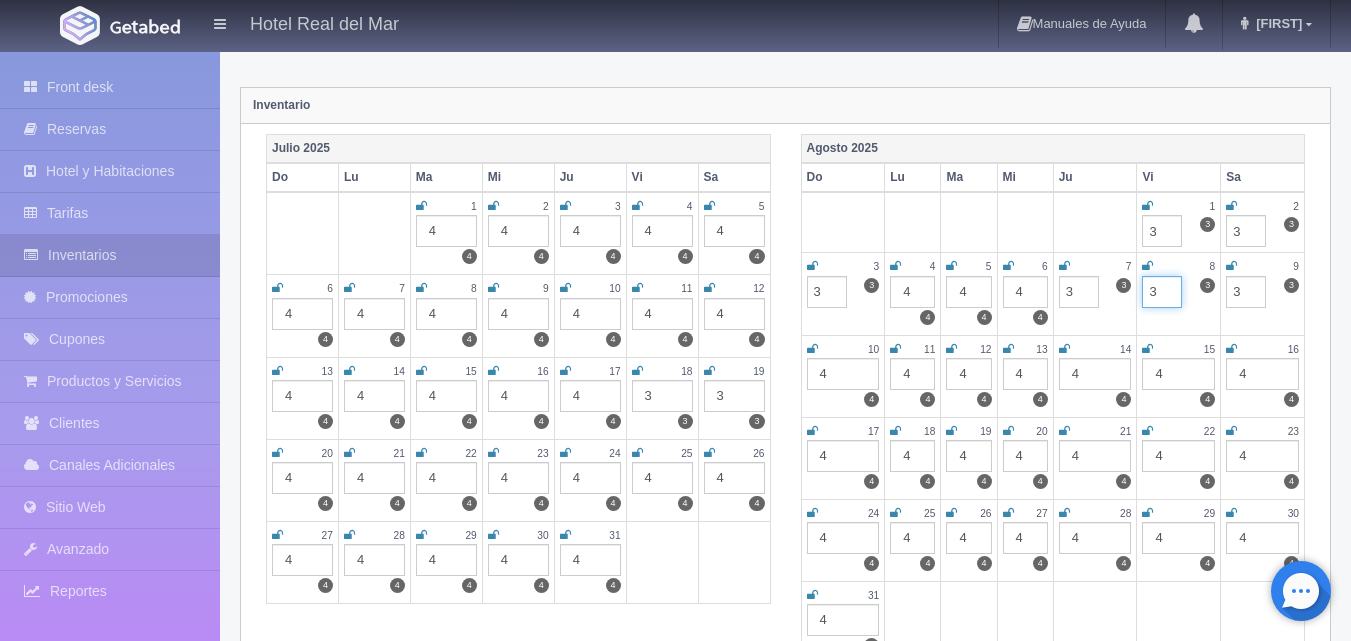 click on "3" at bounding box center [1162, 292] 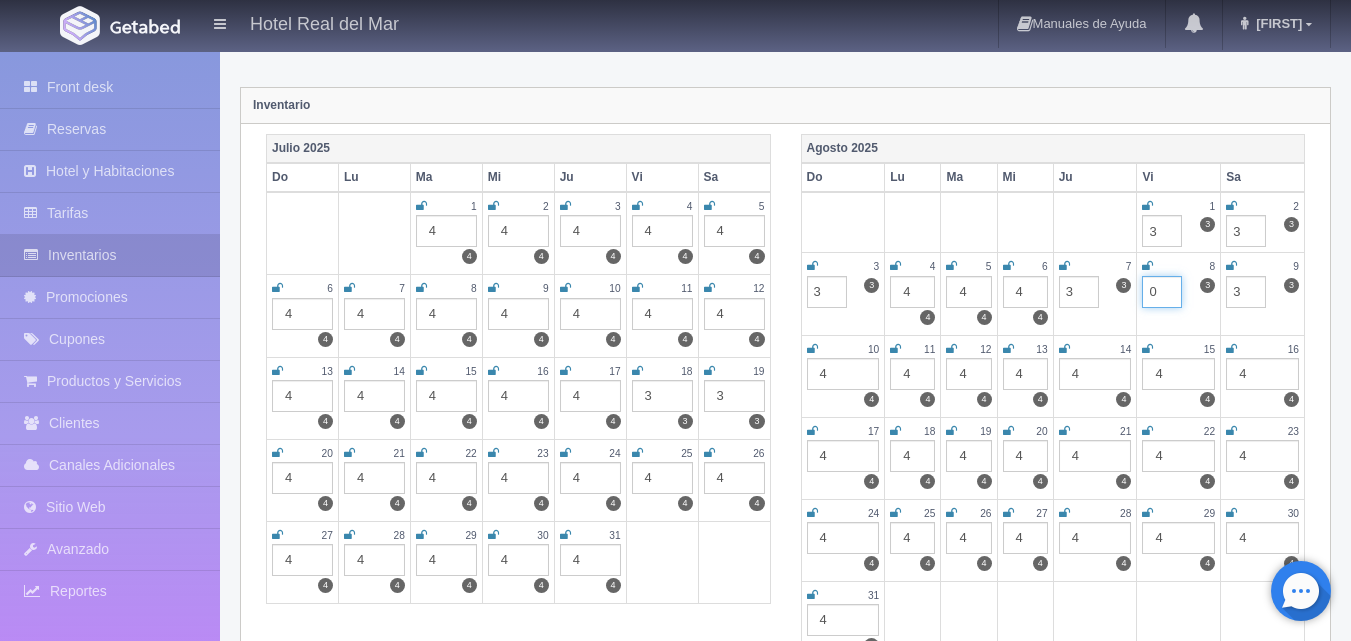 type on "0" 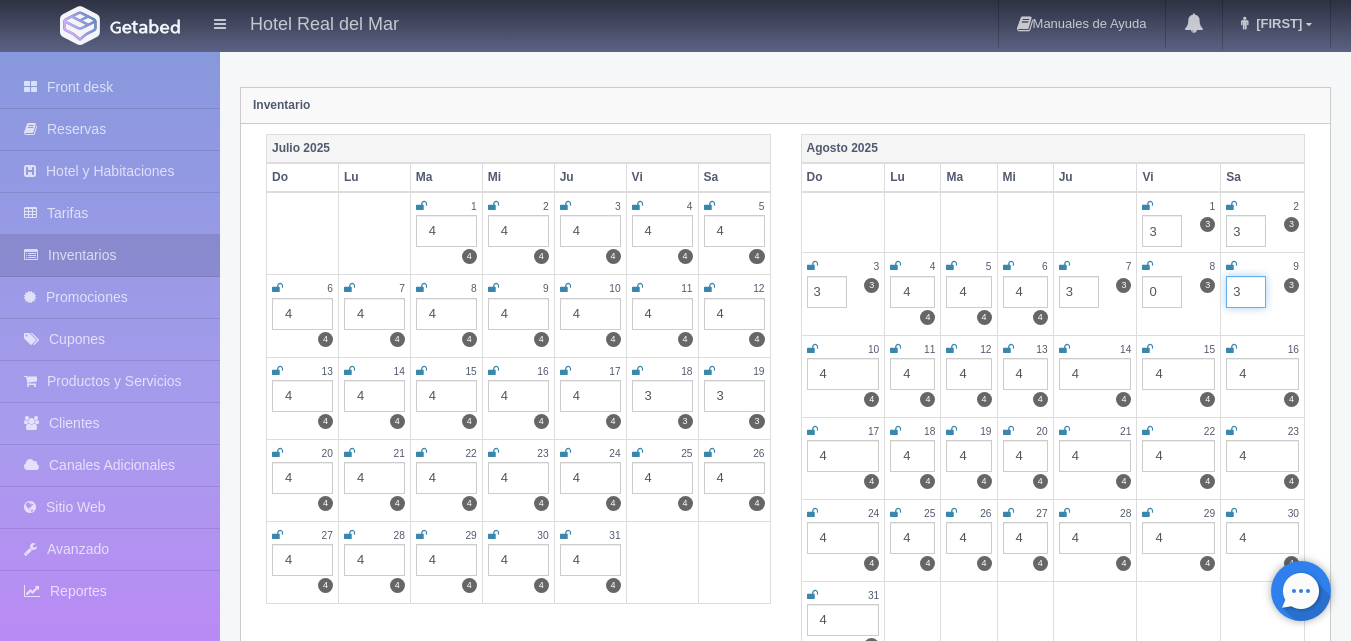 click on "3" at bounding box center (1246, 292) 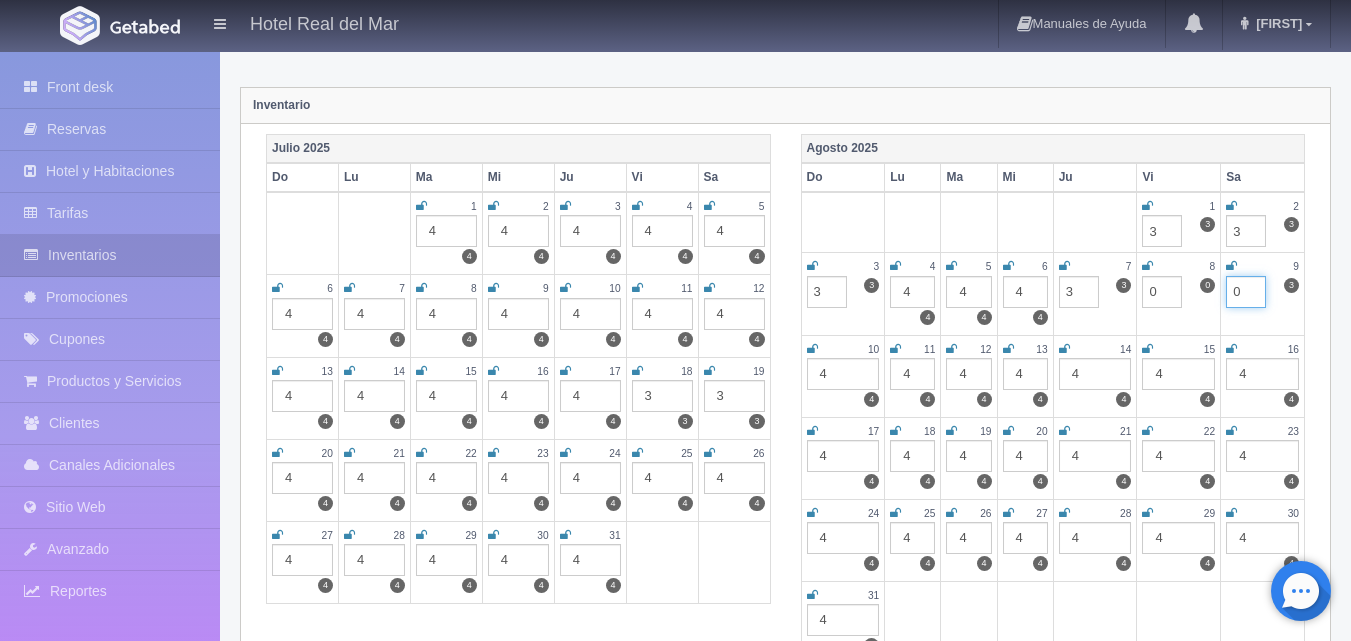 type on "0" 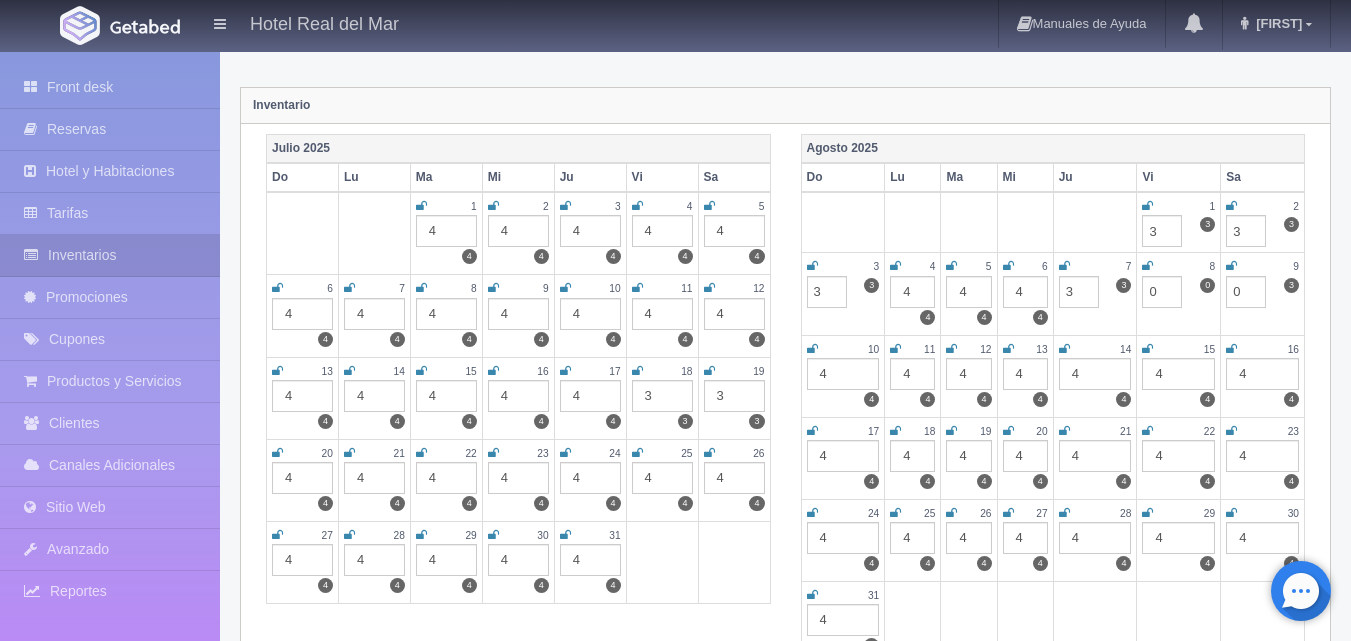 click on "Habitaciones
Cierre de fechas por periodo
Inventario por periodo
Estudio, 2 camas Queen
Honey Mooner
Estudio, 1 cama Queen
Suite, 1 cama King
Estudio, 2 camas Queen
Suite, 2 camas Queen
Máximo de habitaciones definidas:  4" at bounding box center (972, -12) 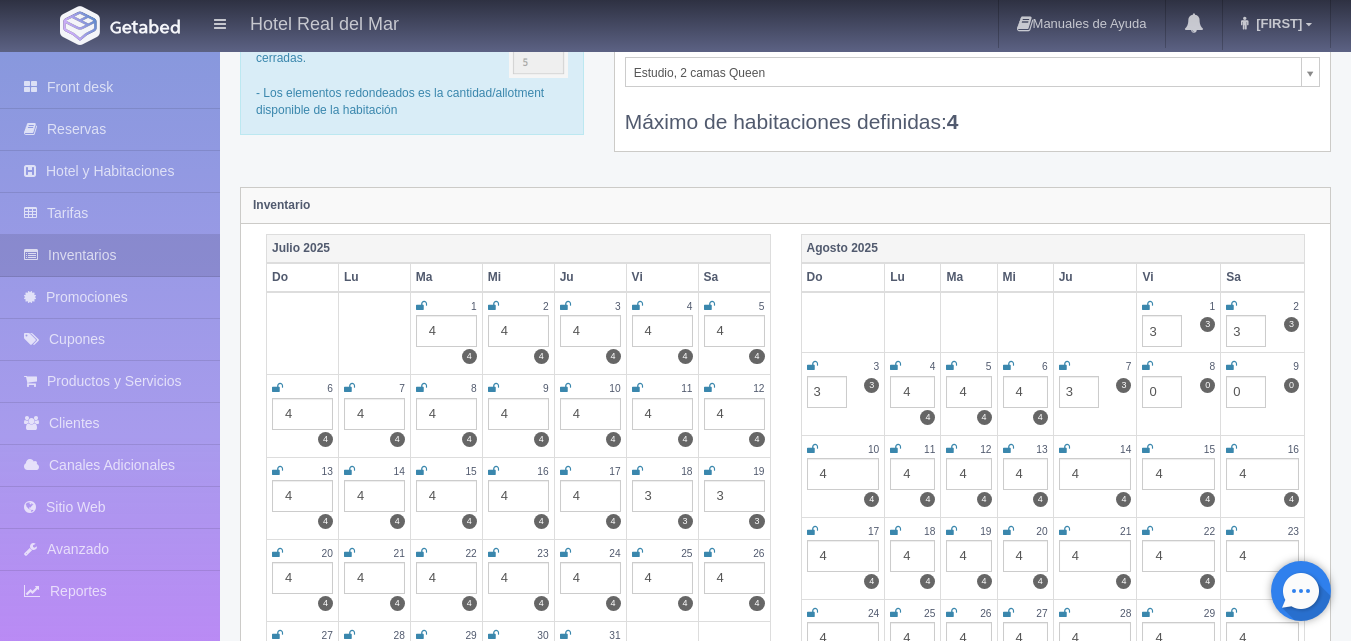 scroll, scrollTop: 0, scrollLeft: 0, axis: both 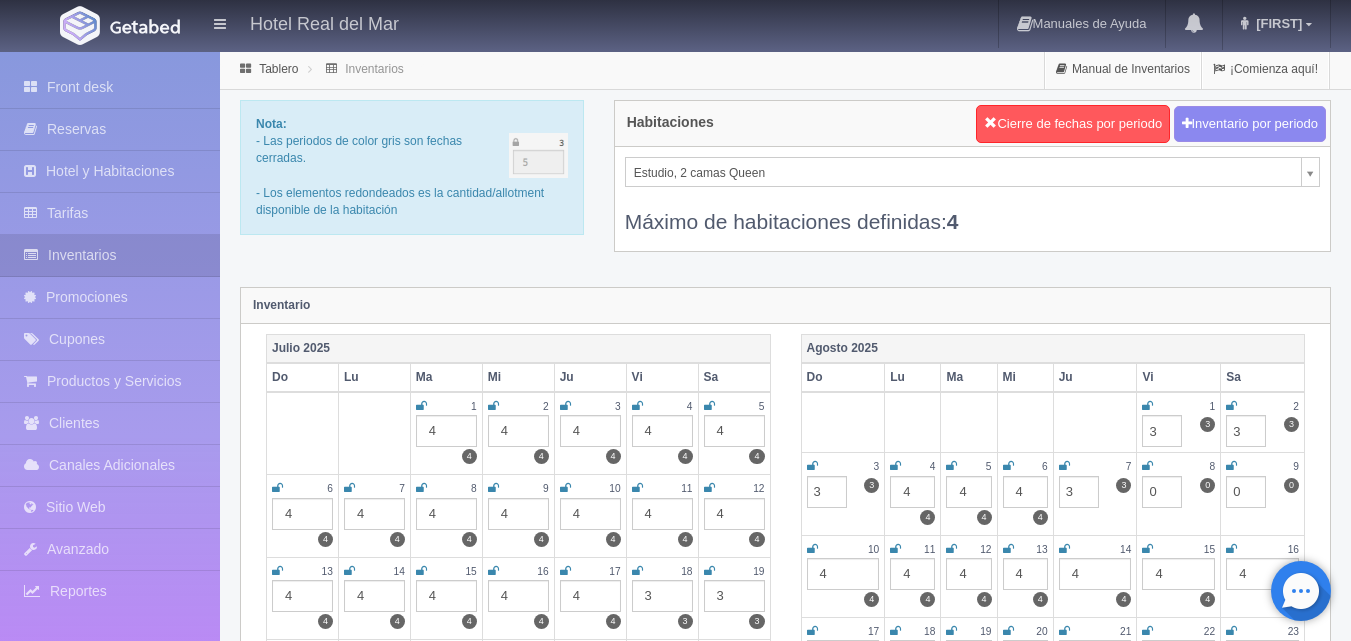 click on "Hotel Real del Mar
Manuales de Ayuda
Actualizaciones recientes
[FIRST]
Mi Perfil
Salir / Log Out
Procesando...
Front desk
Reservas
Hotel y Habitaciones
Tarifas
Inventarios
Promociones
Cupones
Productos y Servicios
Clientes
Canales Adicionales
Facebook Fan Page" at bounding box center (675, 1777) 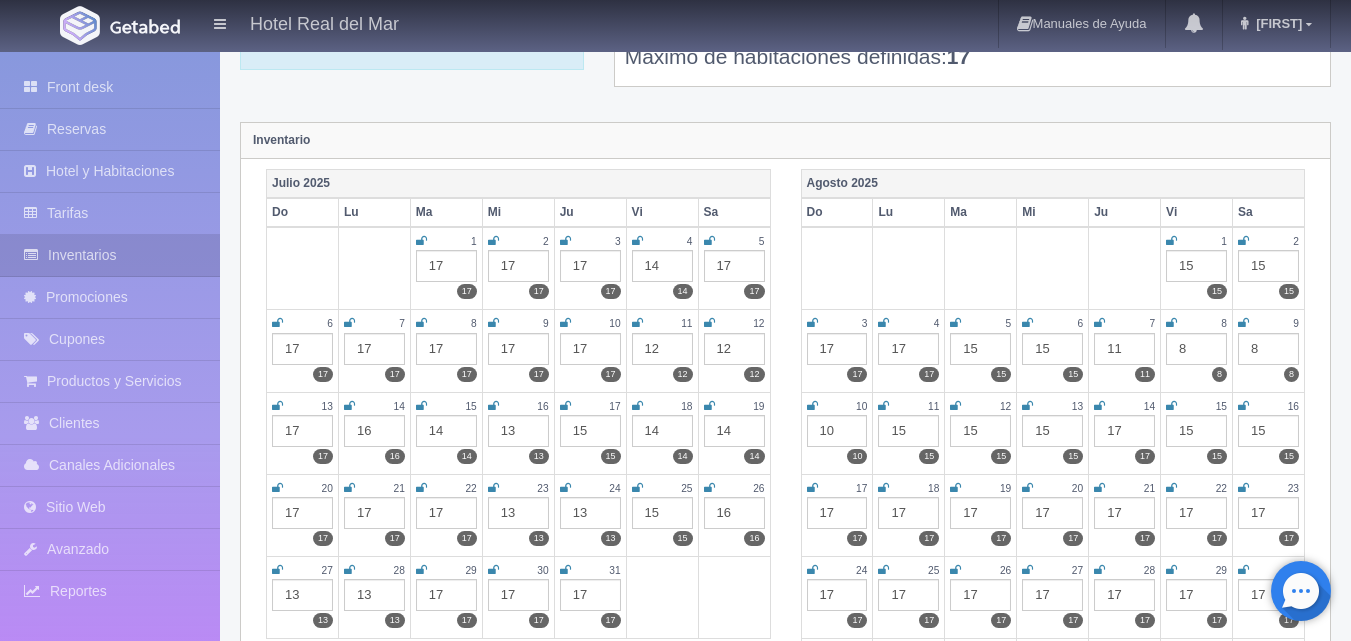 scroll, scrollTop: 200, scrollLeft: 0, axis: vertical 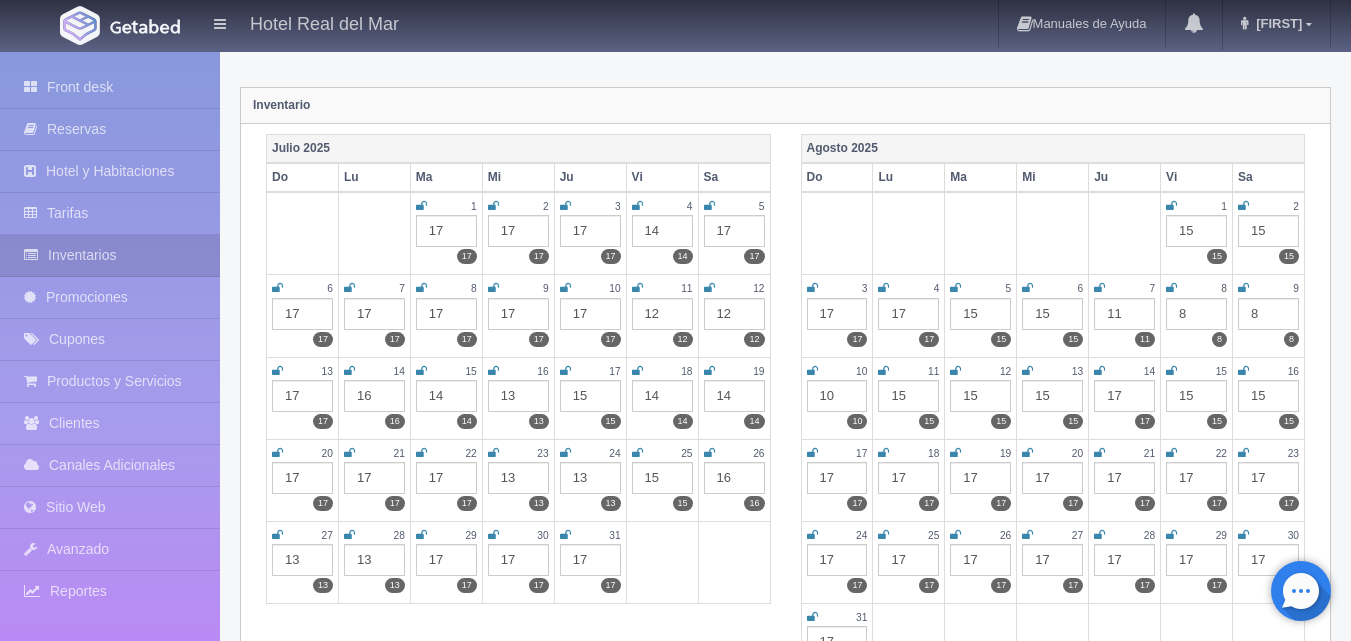 click on "8" at bounding box center (1196, 314) 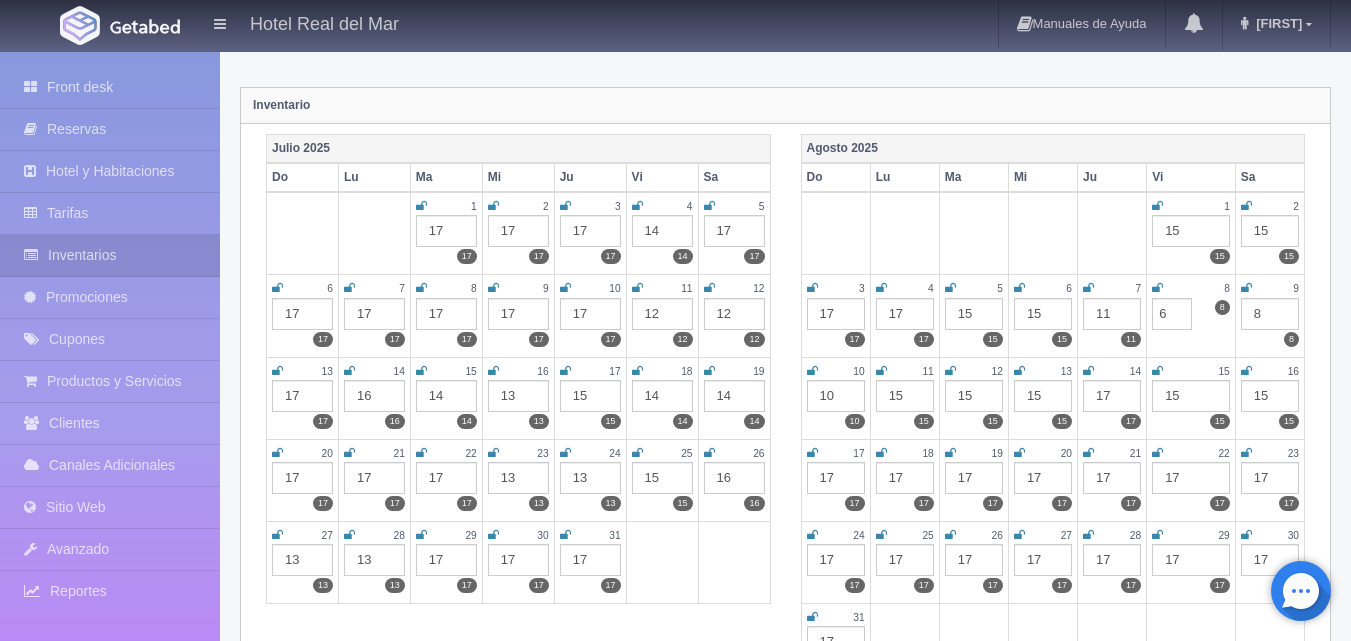 type on "6" 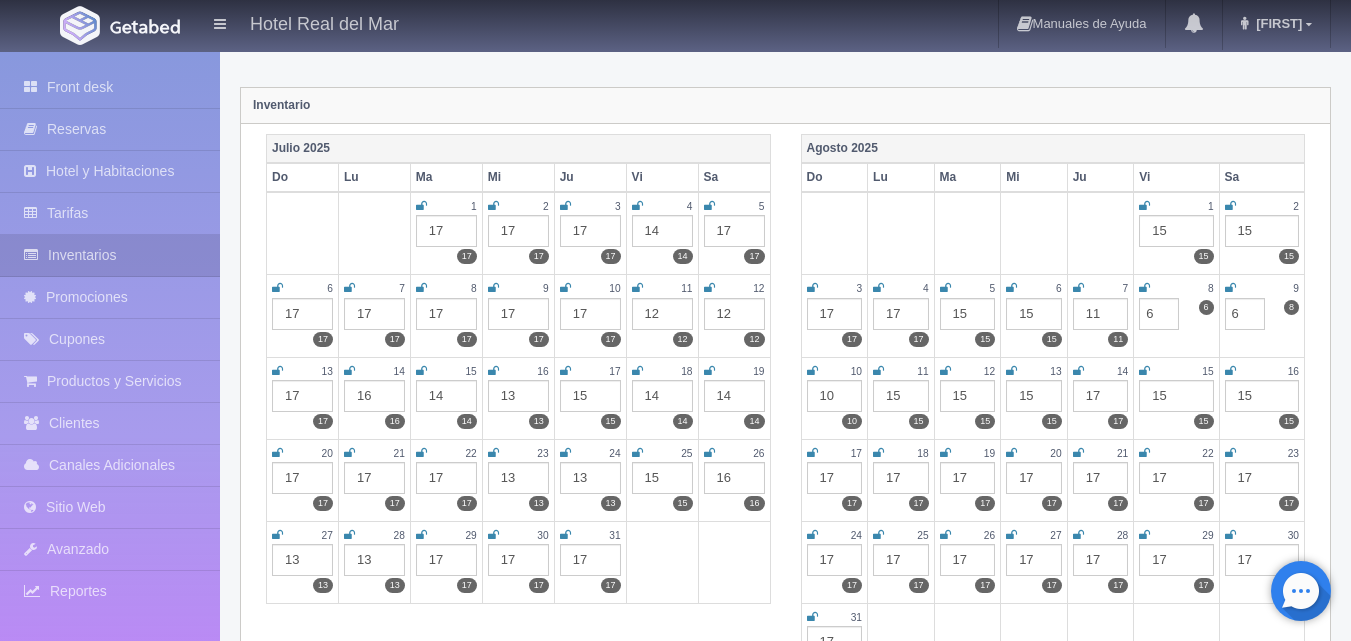 type on "6" 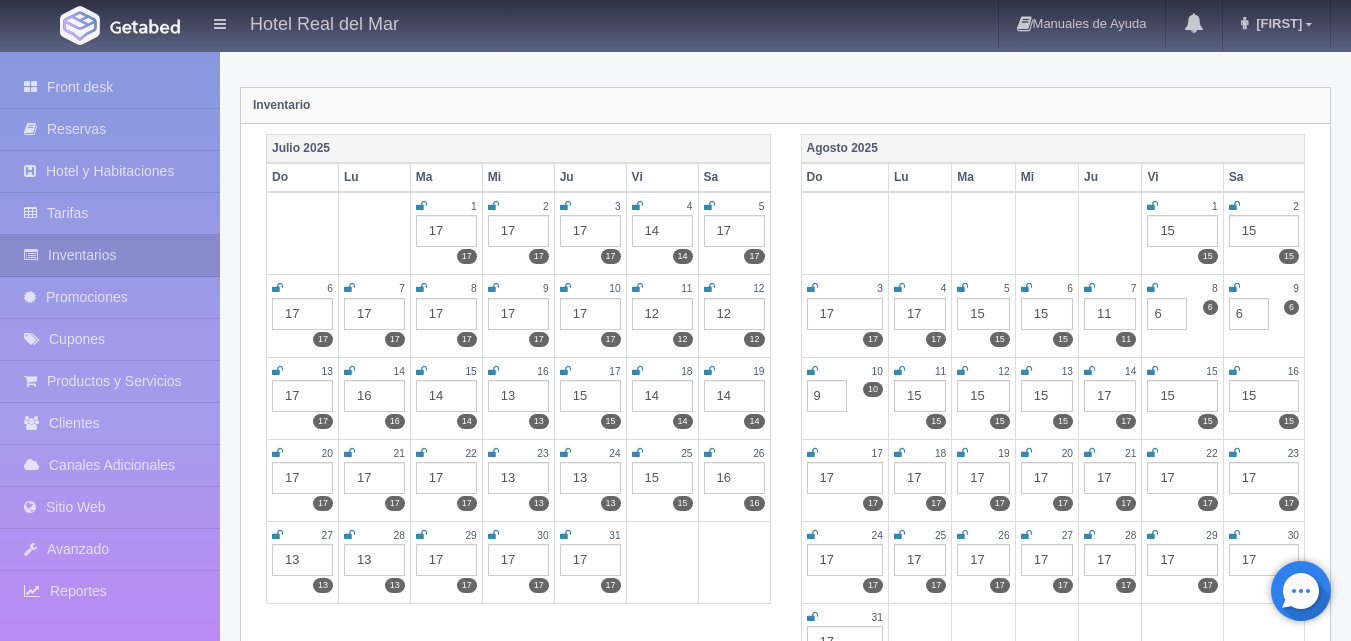 type on "9" 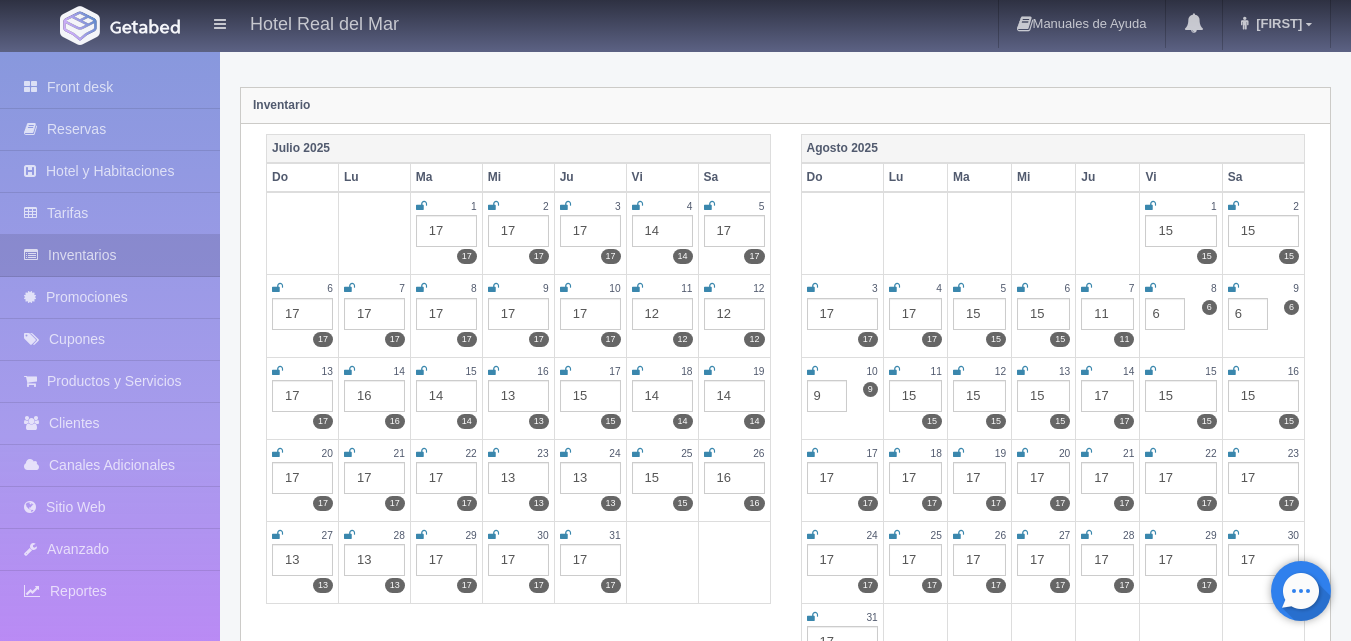 click on "15" at bounding box center [1043, 396] 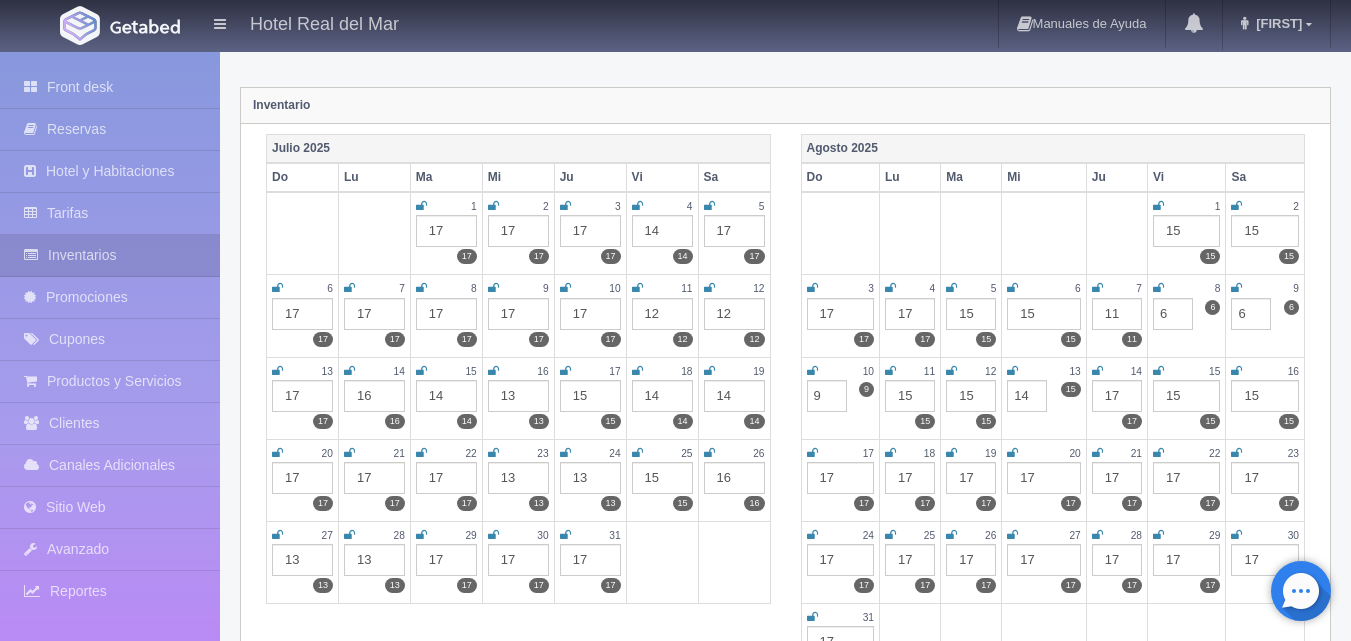 type on "14" 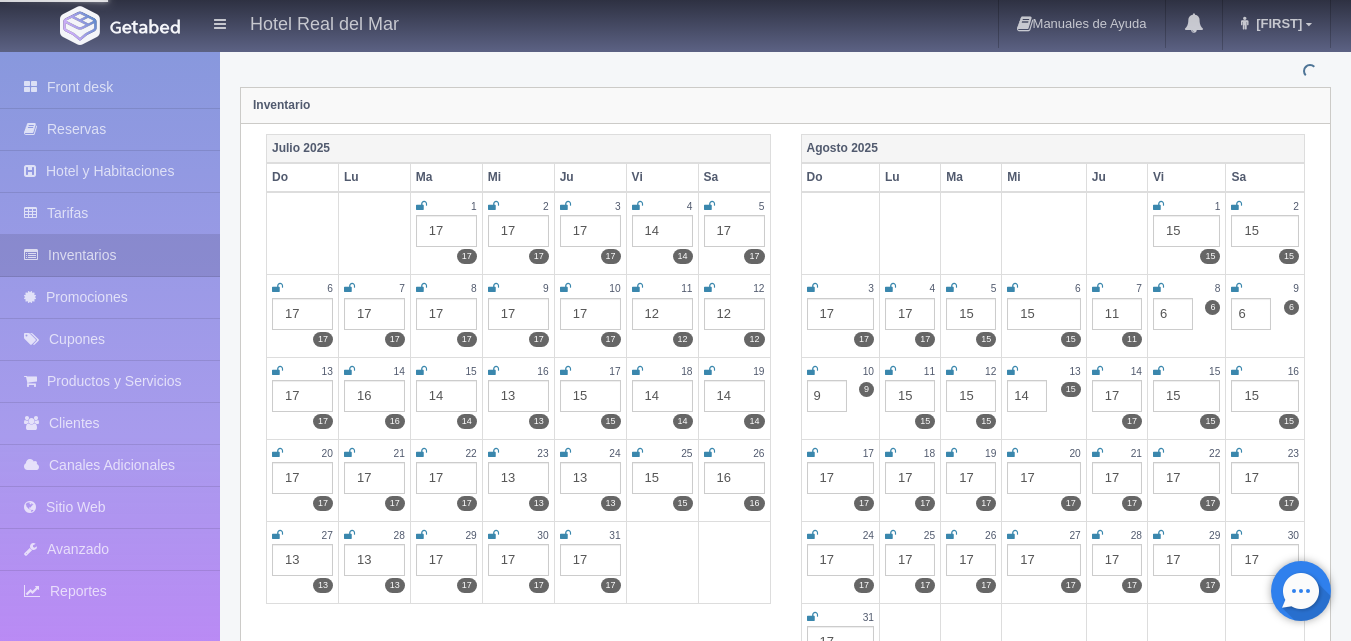 click on "17" at bounding box center [1117, 396] 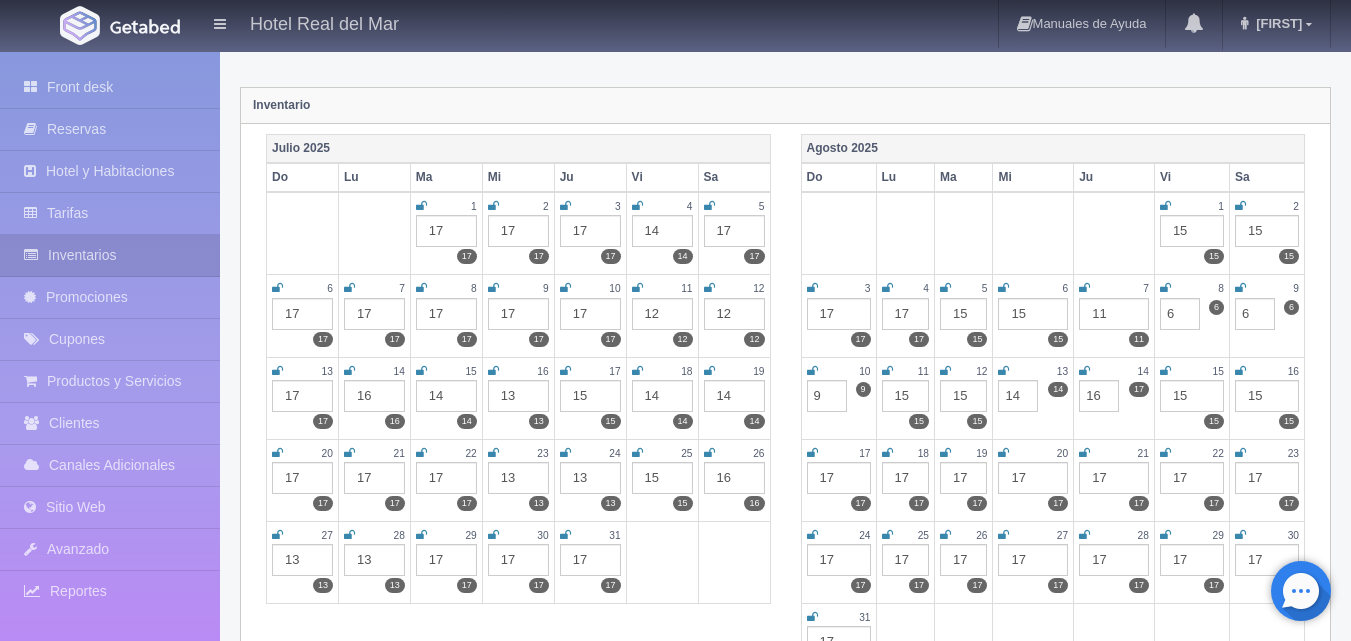 type on "16" 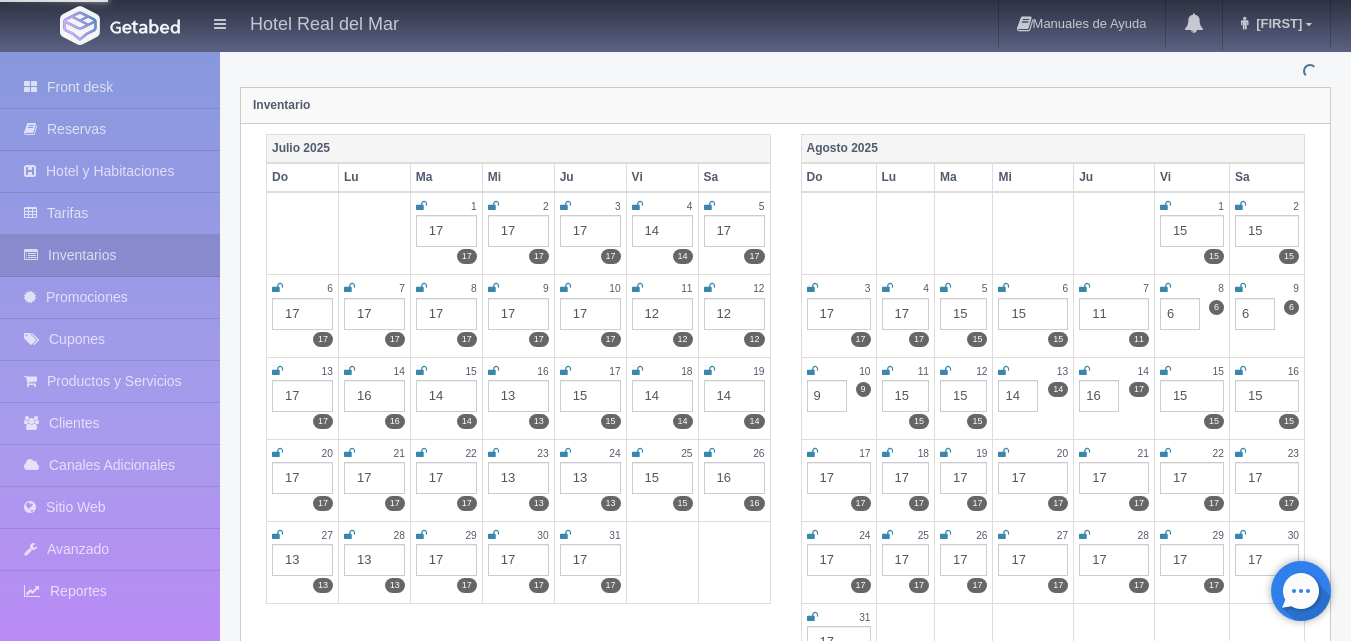 click on "15" at bounding box center [1192, 396] 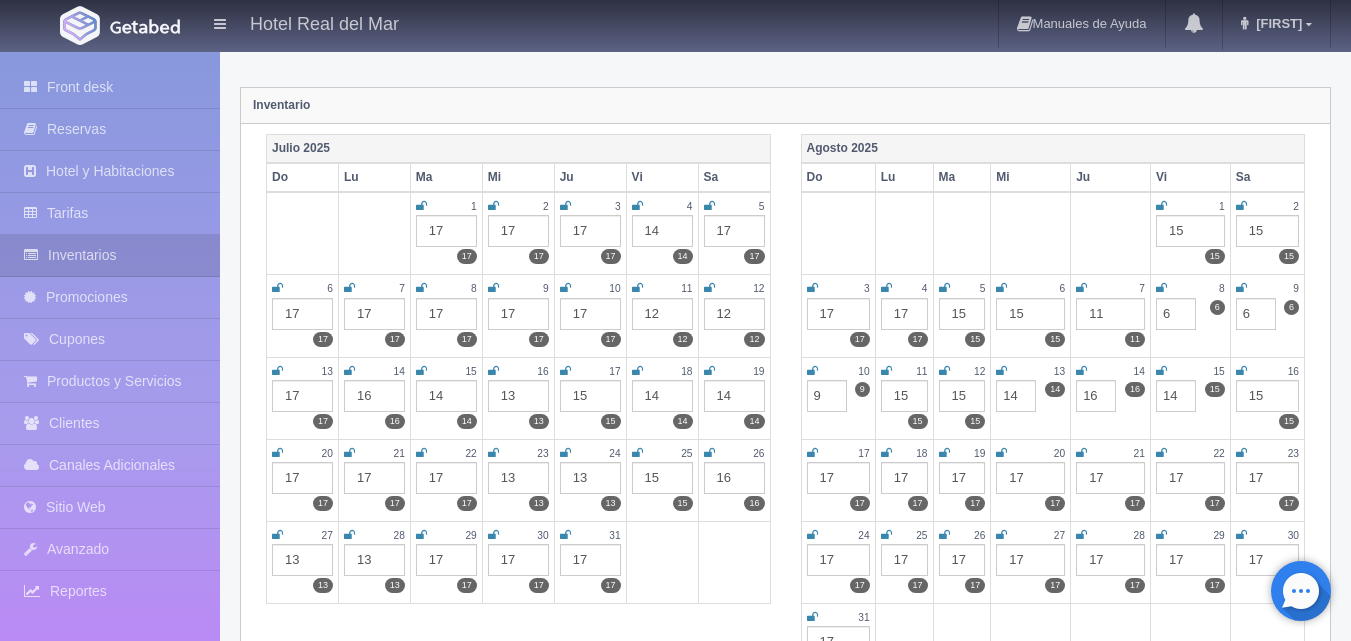 type on "14" 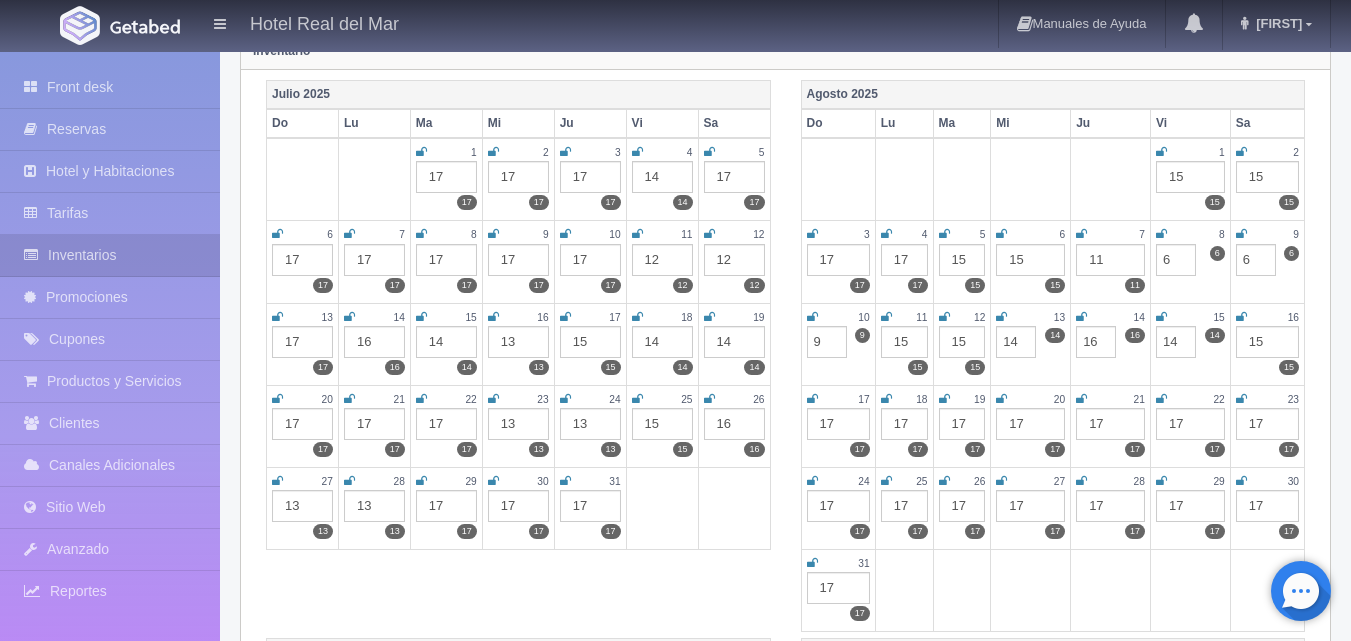 scroll, scrollTop: 300, scrollLeft: 0, axis: vertical 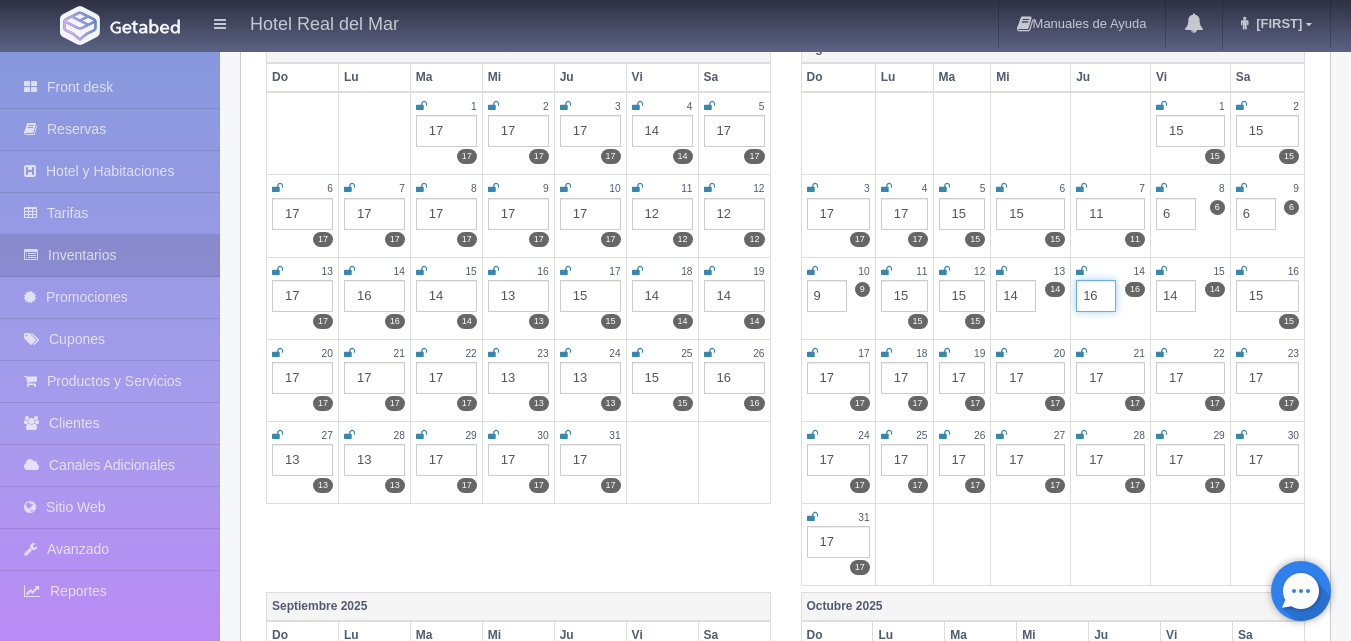 click on "16" at bounding box center [1096, 296] 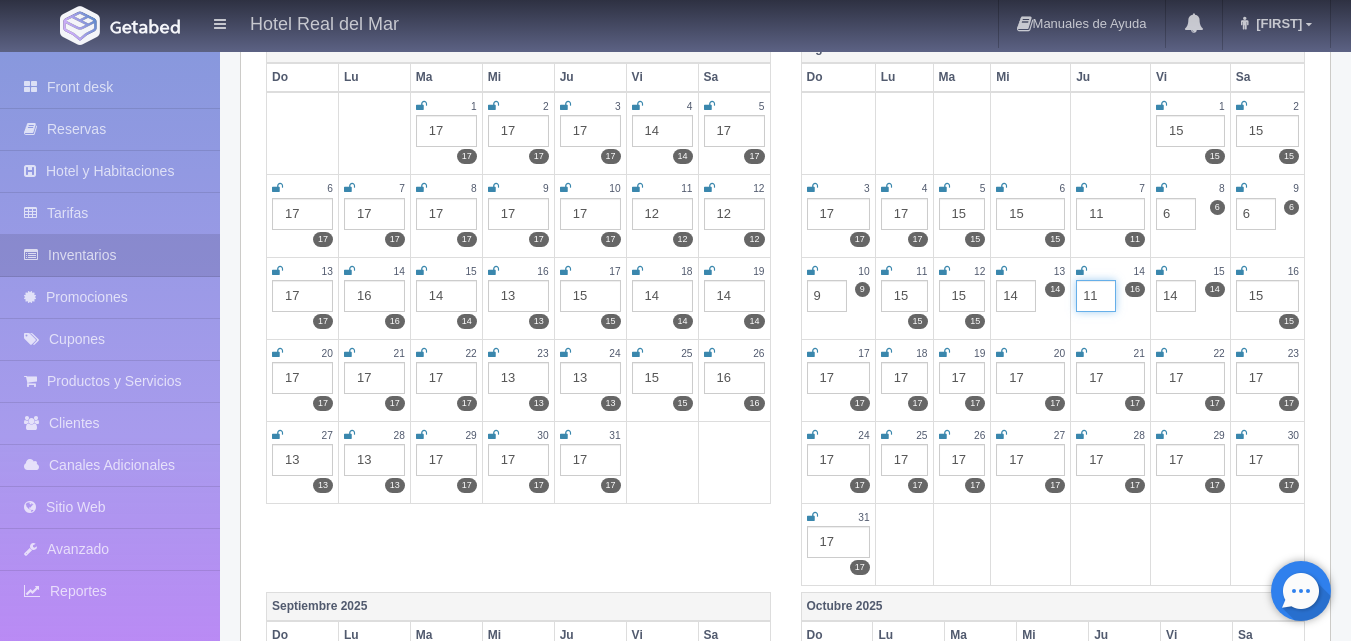 type on "11" 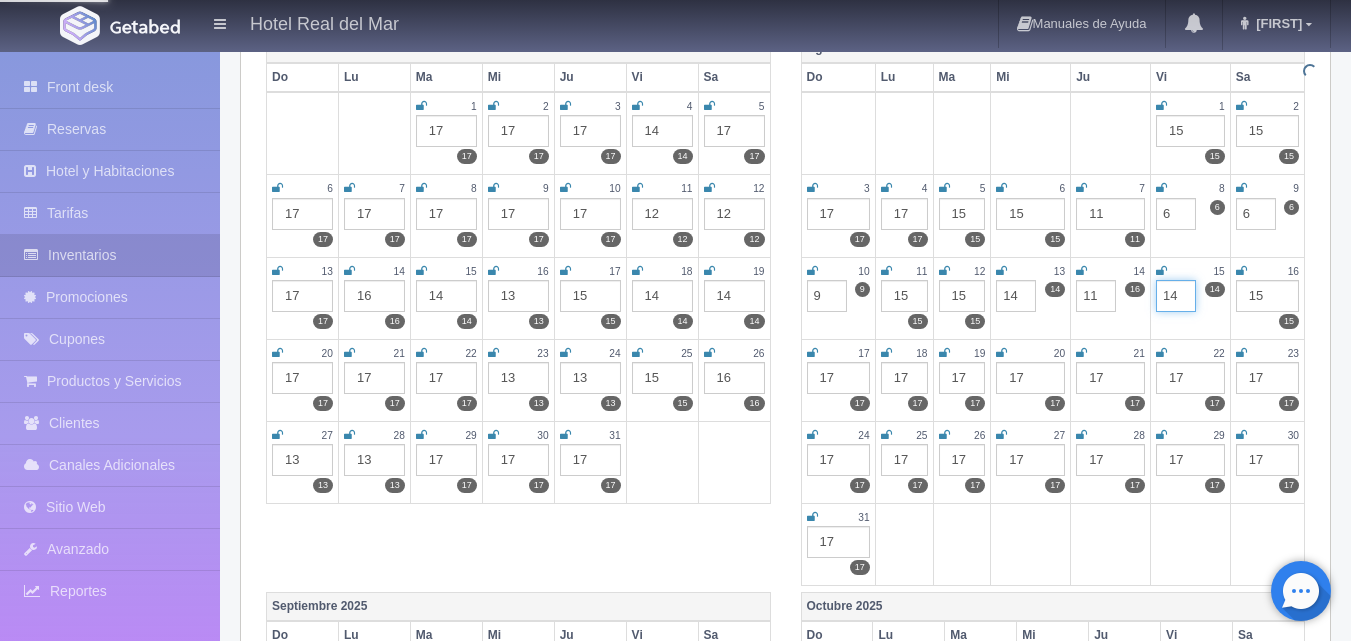 click on "14" at bounding box center [1176, 296] 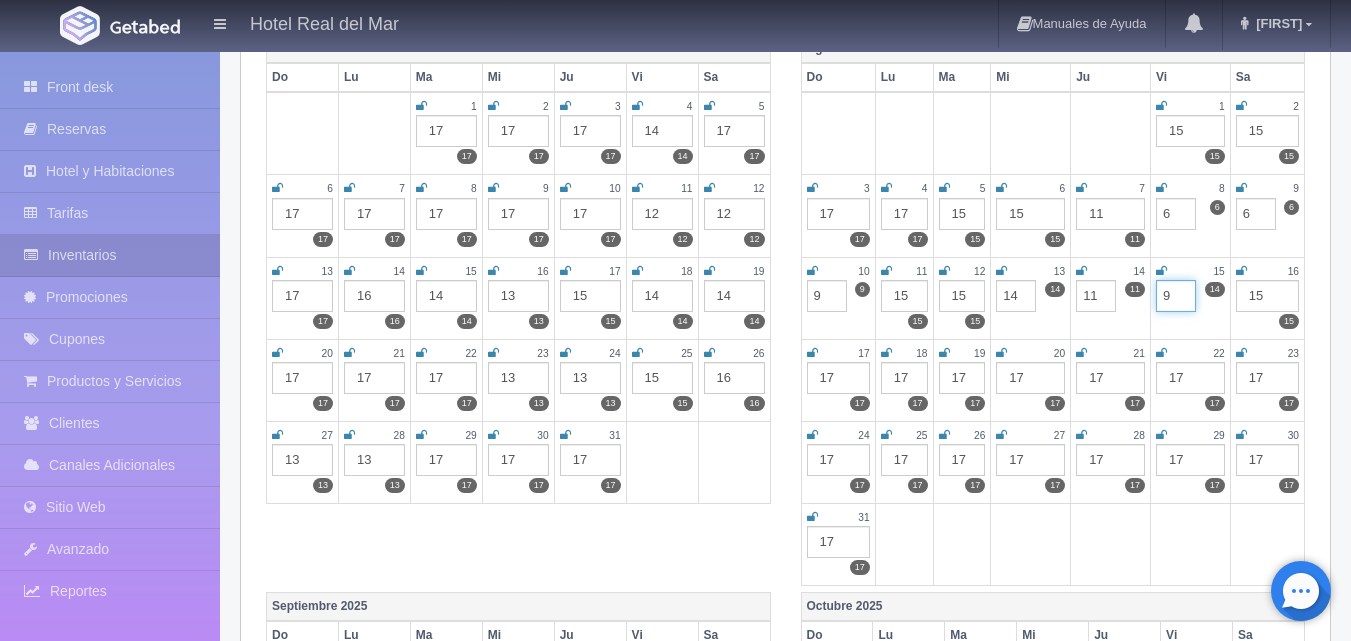 type on "9" 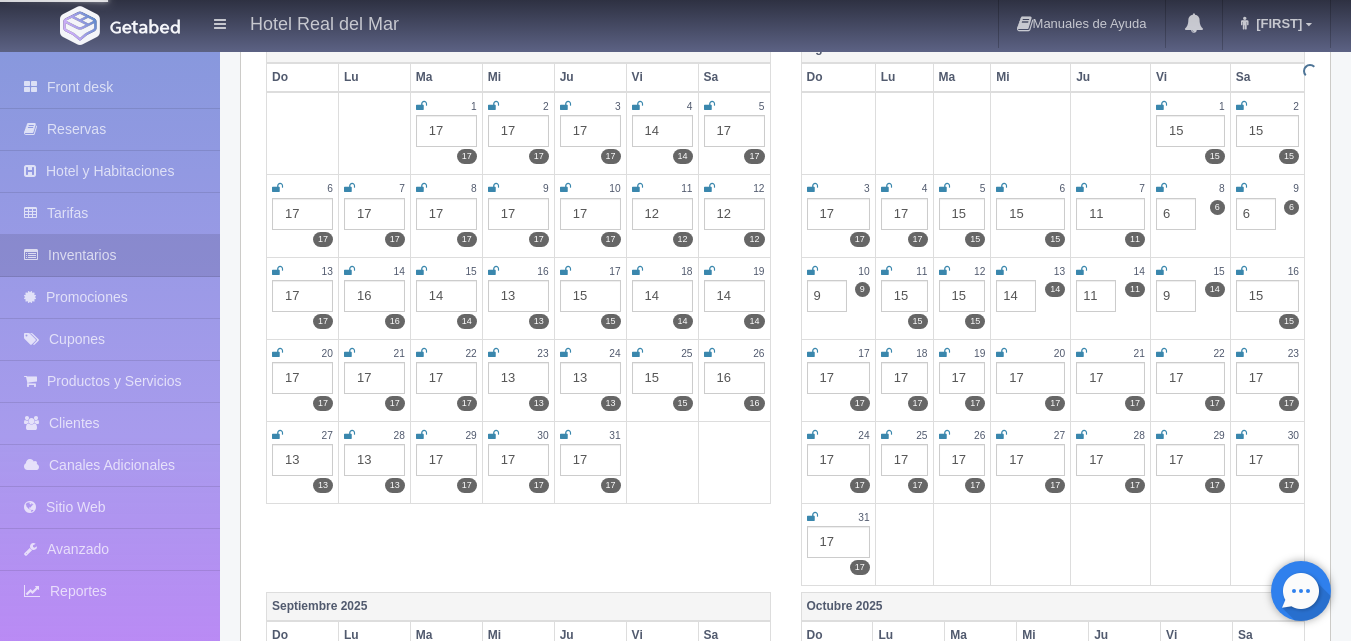 click on "15" at bounding box center [1267, 296] 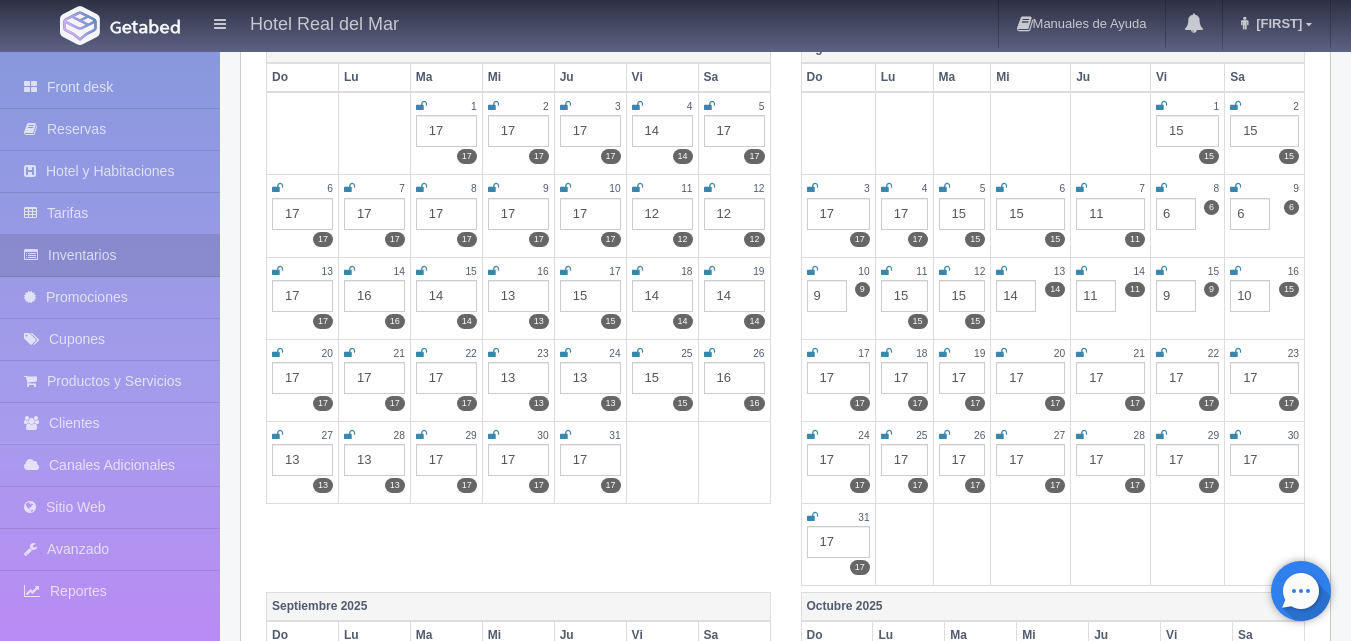 type on "10" 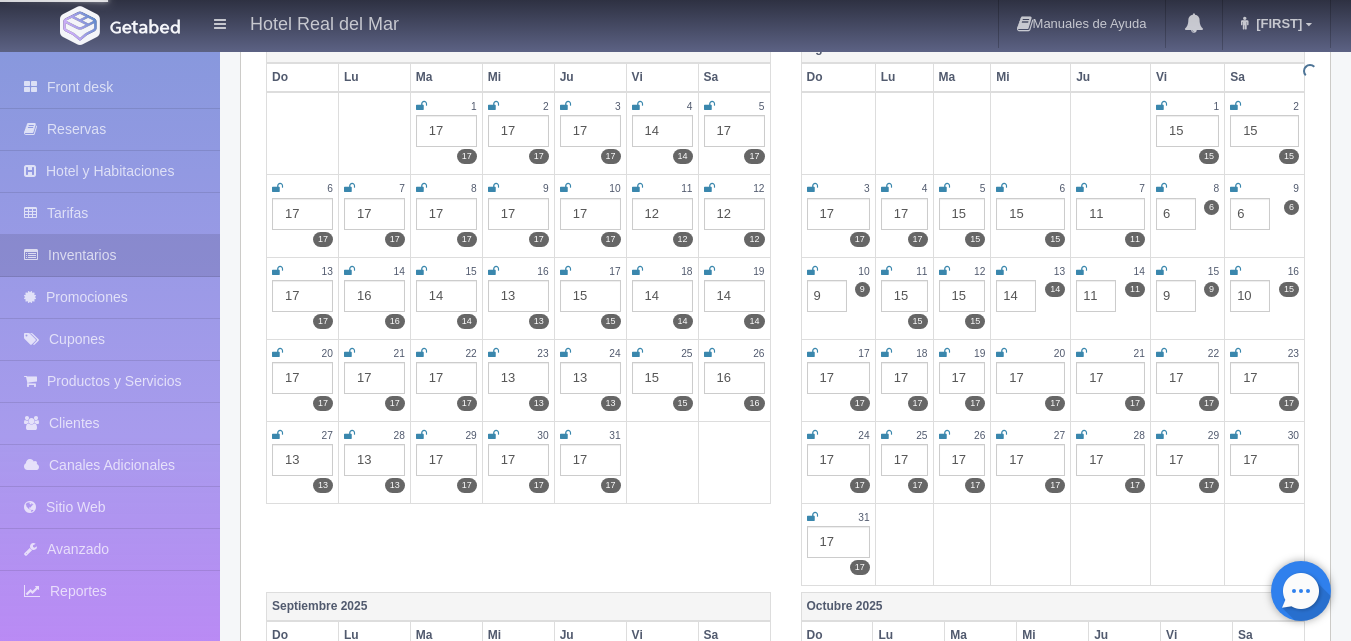 click on "Hotel Real del Mar
Manuales de Ayuda
Actualizaciones recientes
[FIRST]
Mi Perfil
Salir / Log Out" at bounding box center (675, 25) 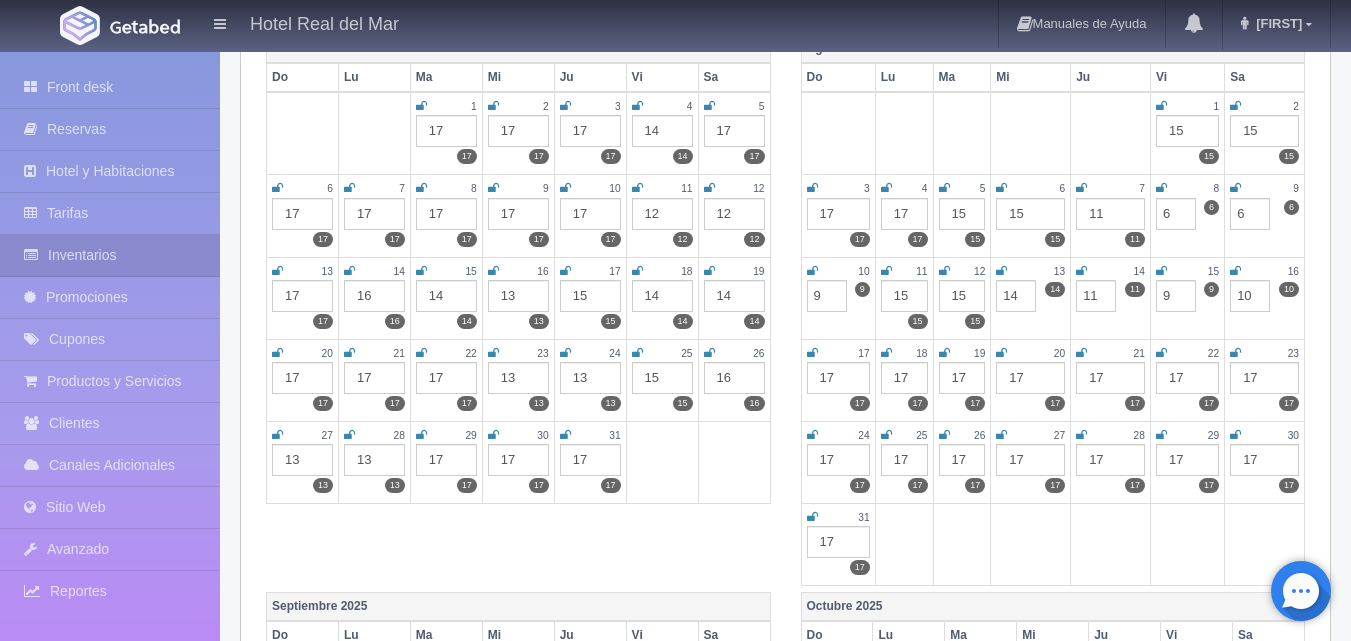 click on "17" at bounding box center [1110, 378] 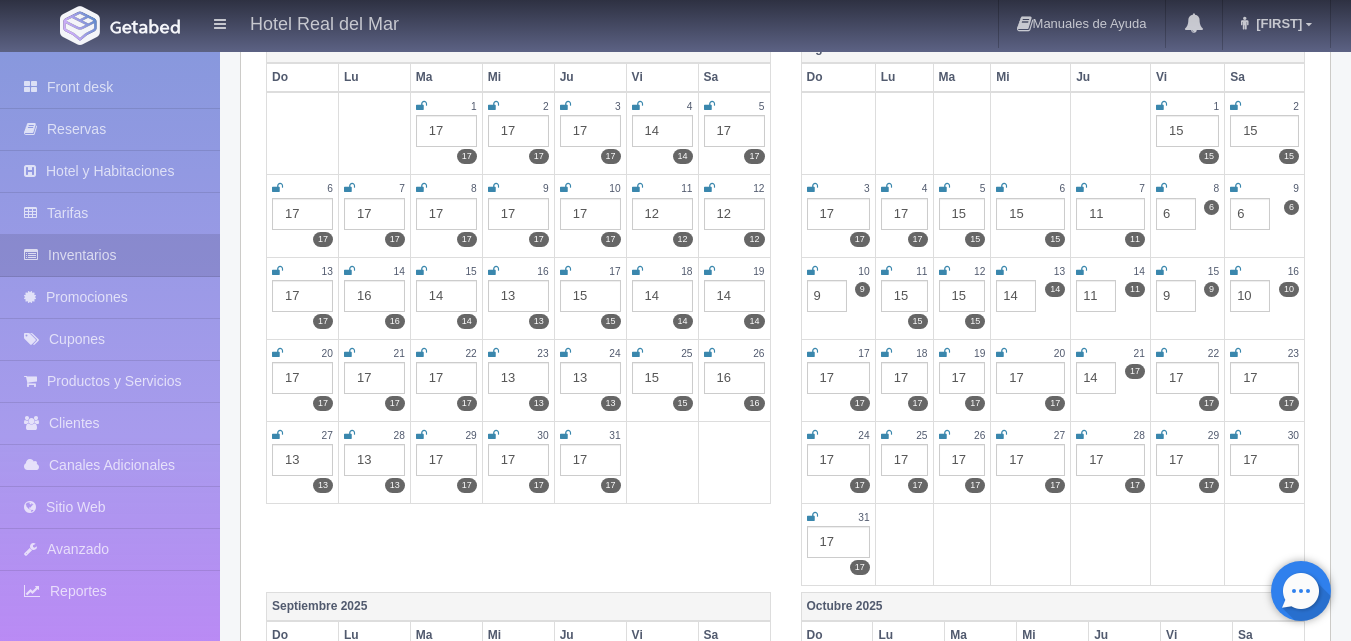 type on "14" 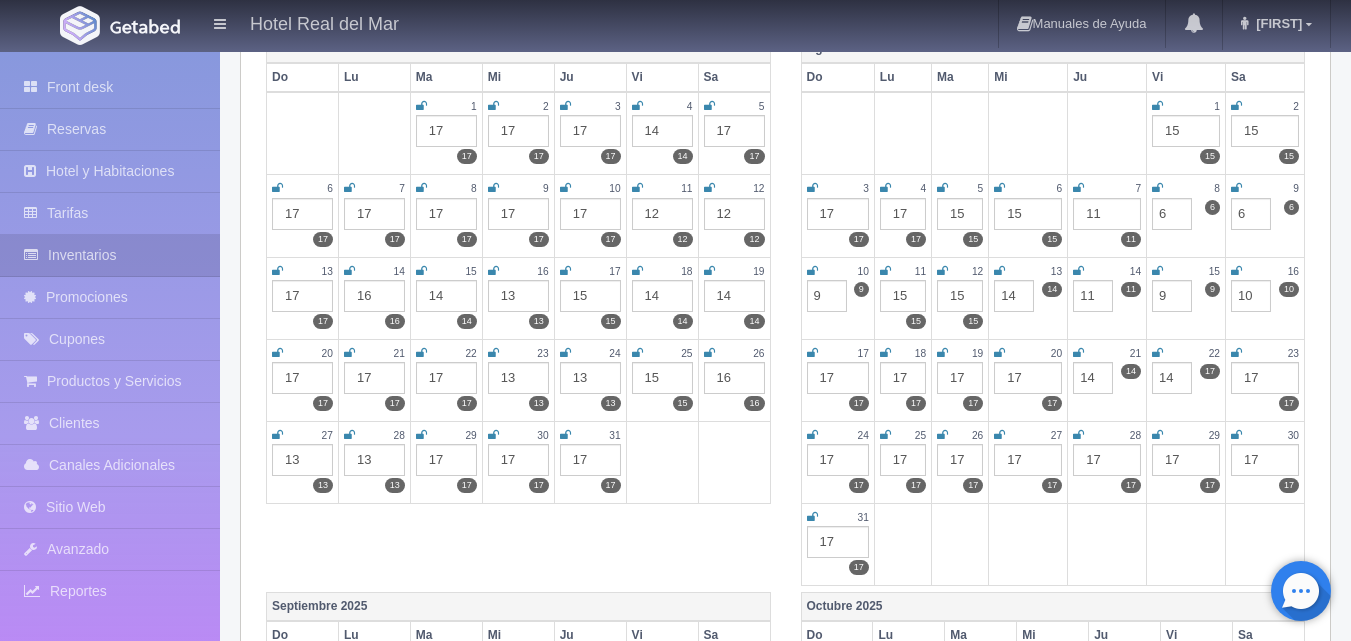 type on "14" 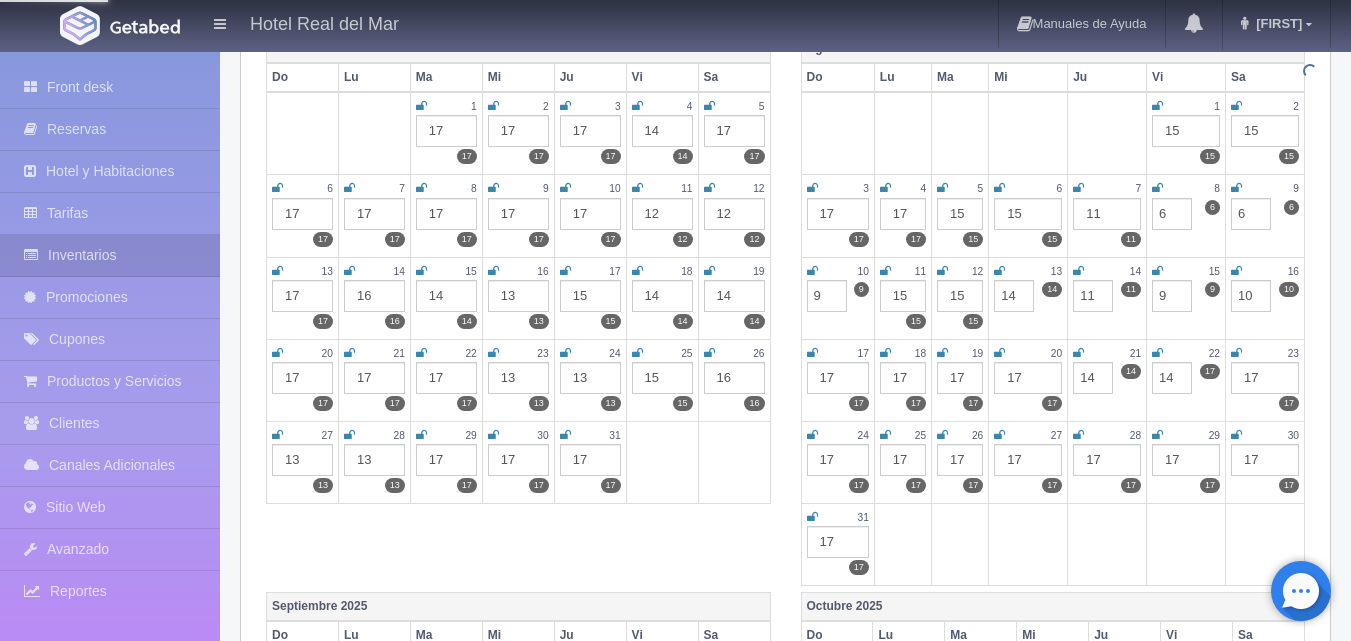 click on "17" at bounding box center [1265, 378] 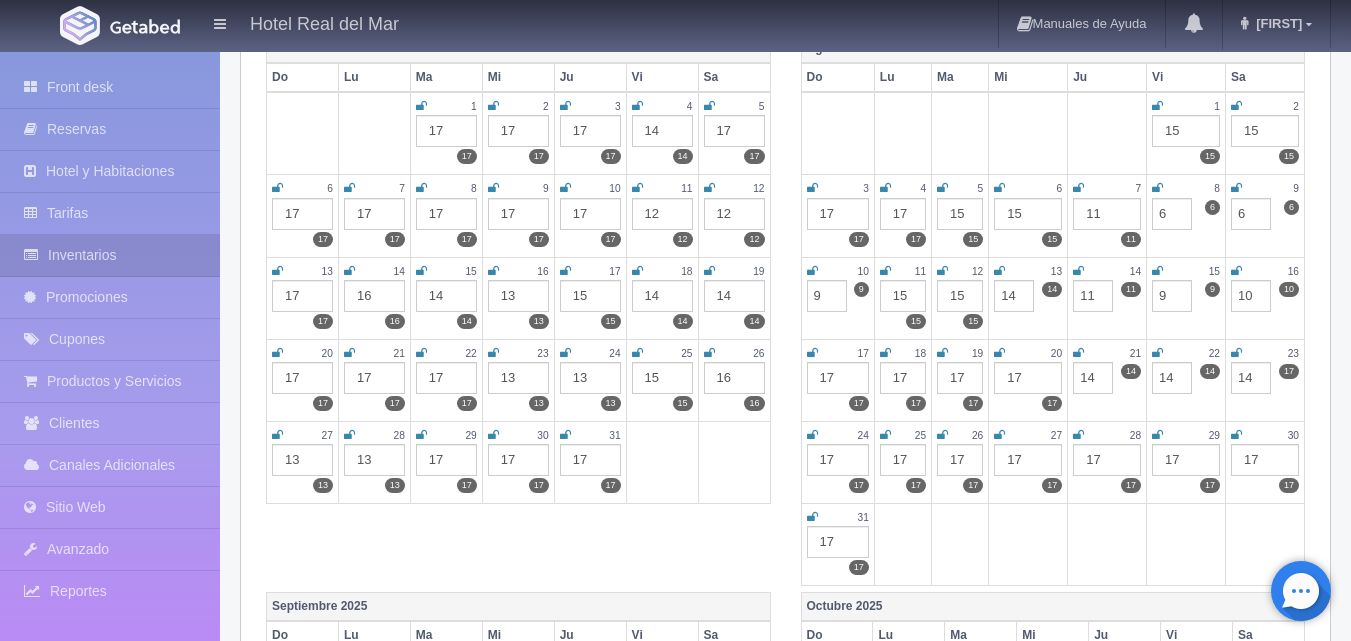 type on "14" 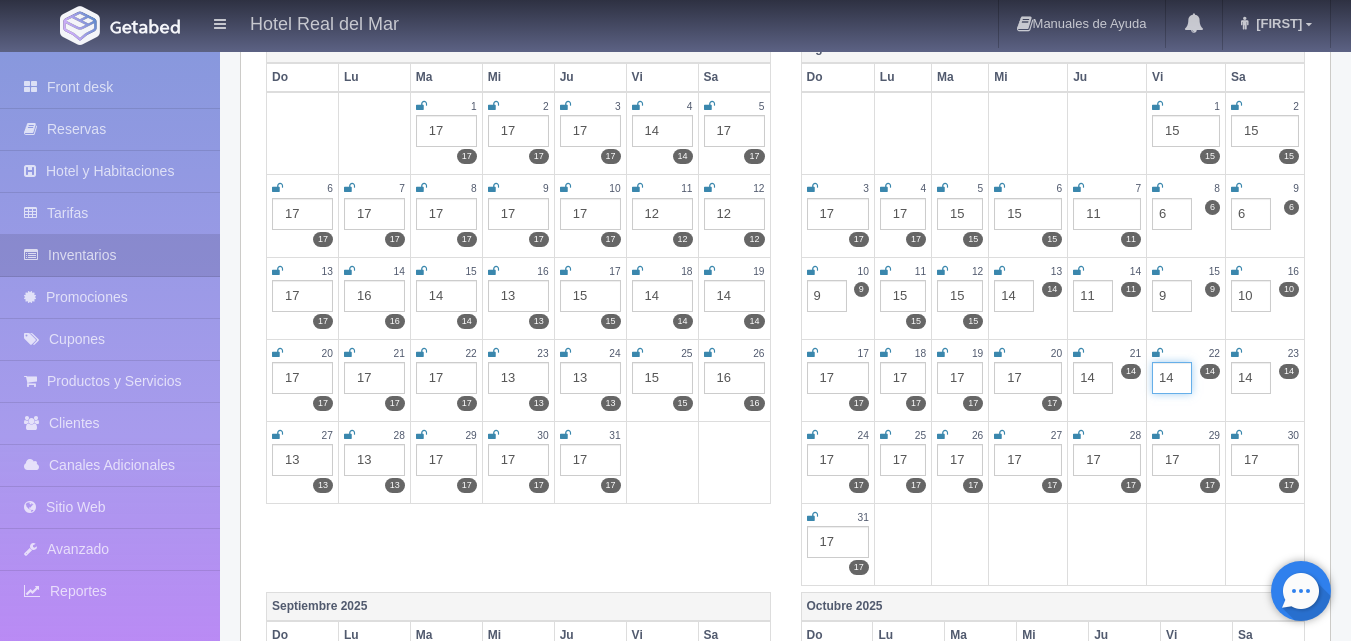 click on "14" at bounding box center (1172, 378) 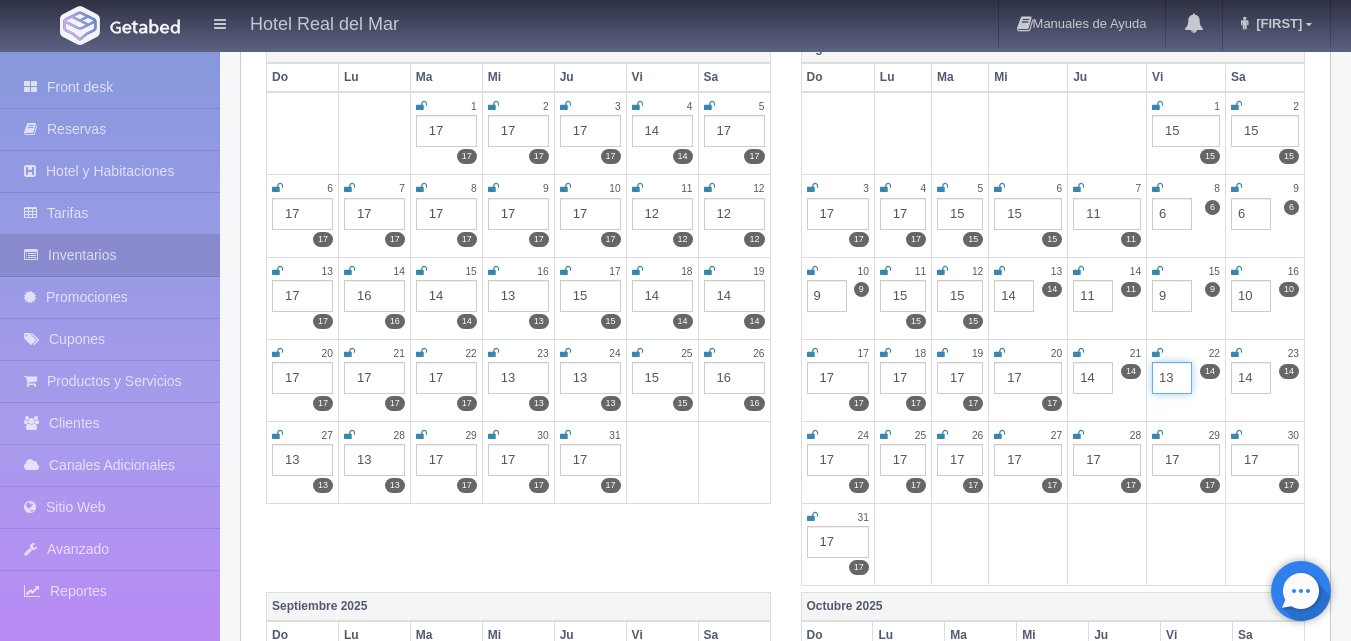 type on "13" 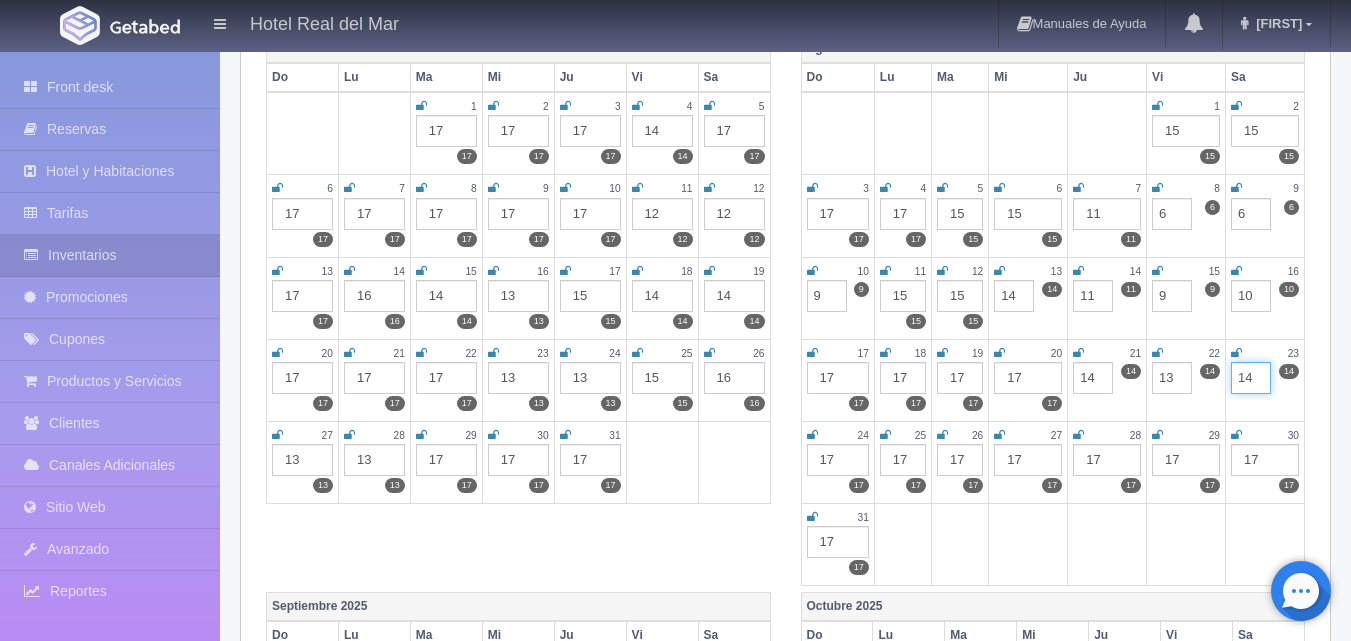 click on "14" at bounding box center (1251, 378) 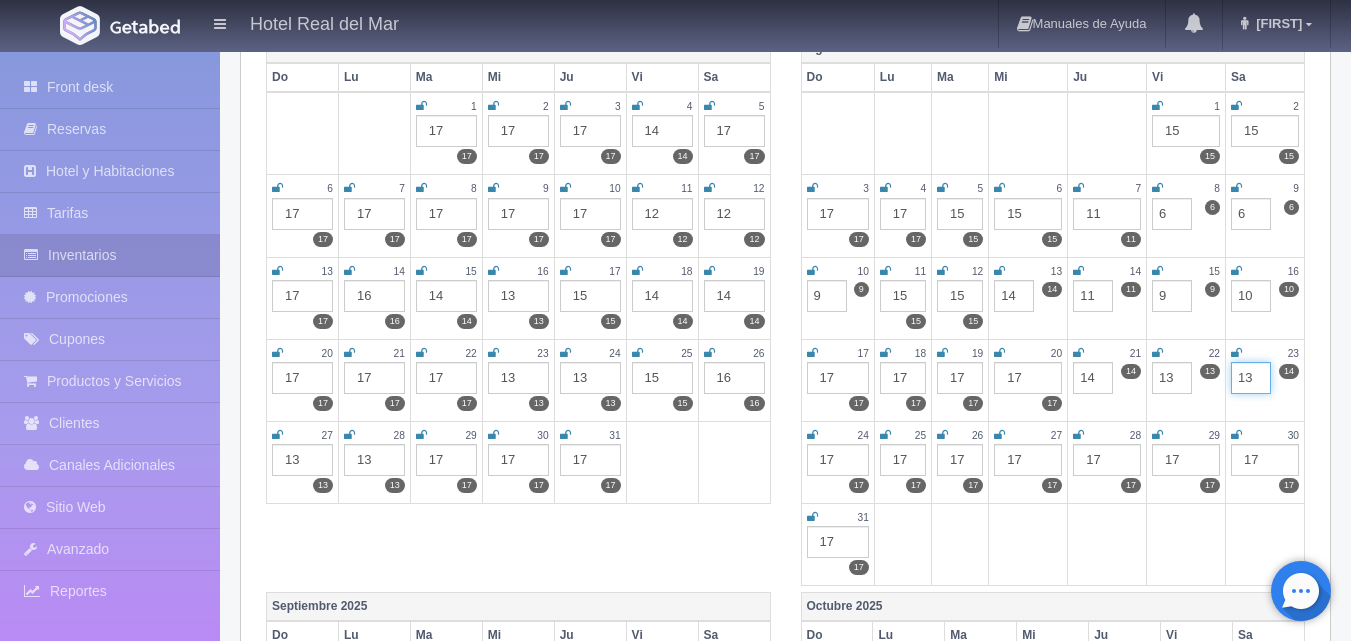 type on "13" 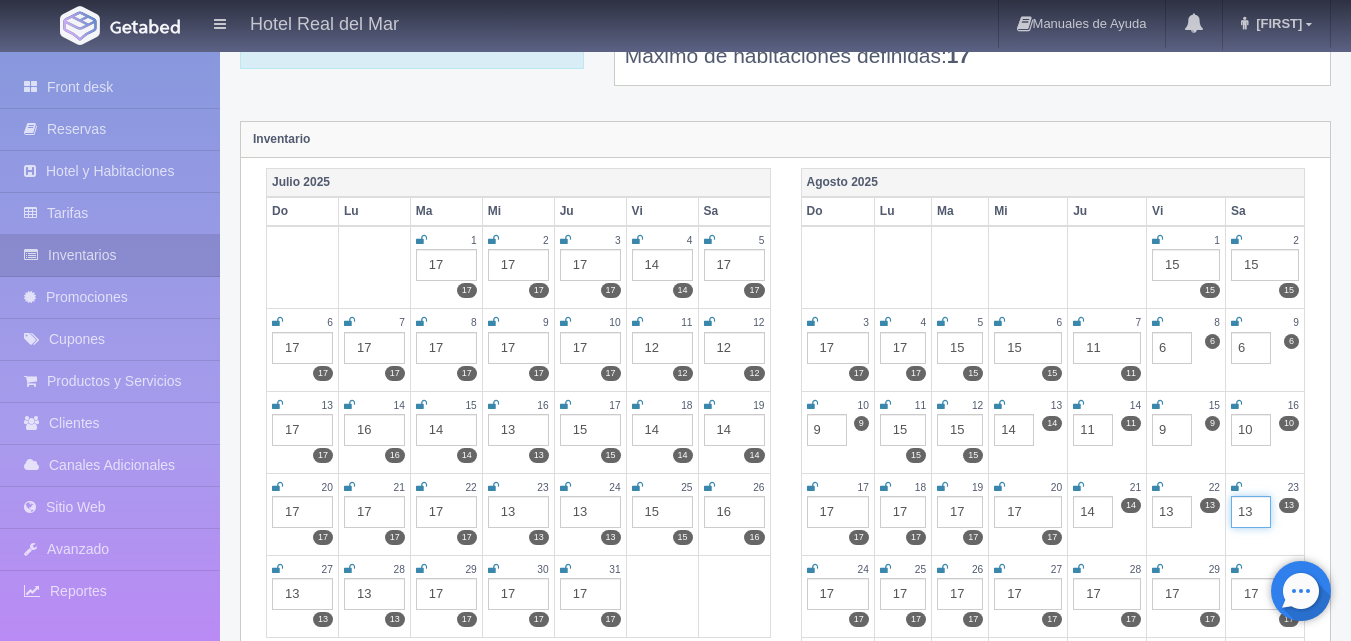 scroll, scrollTop: 300, scrollLeft: 0, axis: vertical 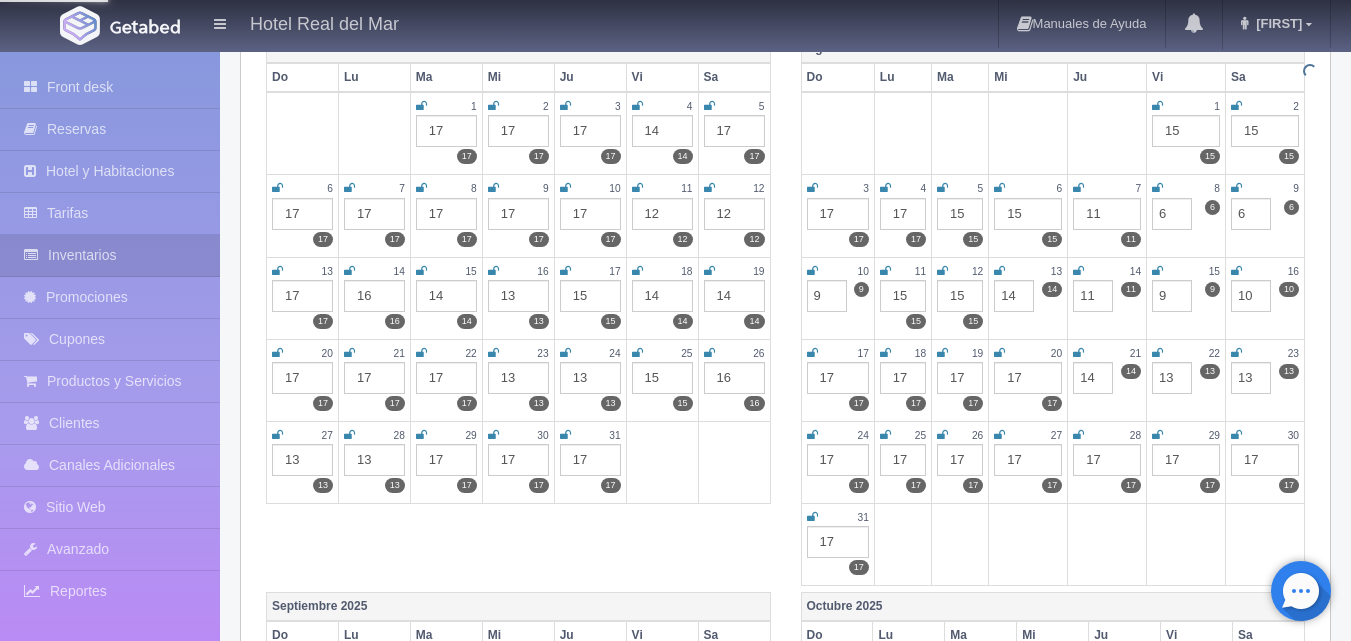 click on "17" at bounding box center (1107, 460) 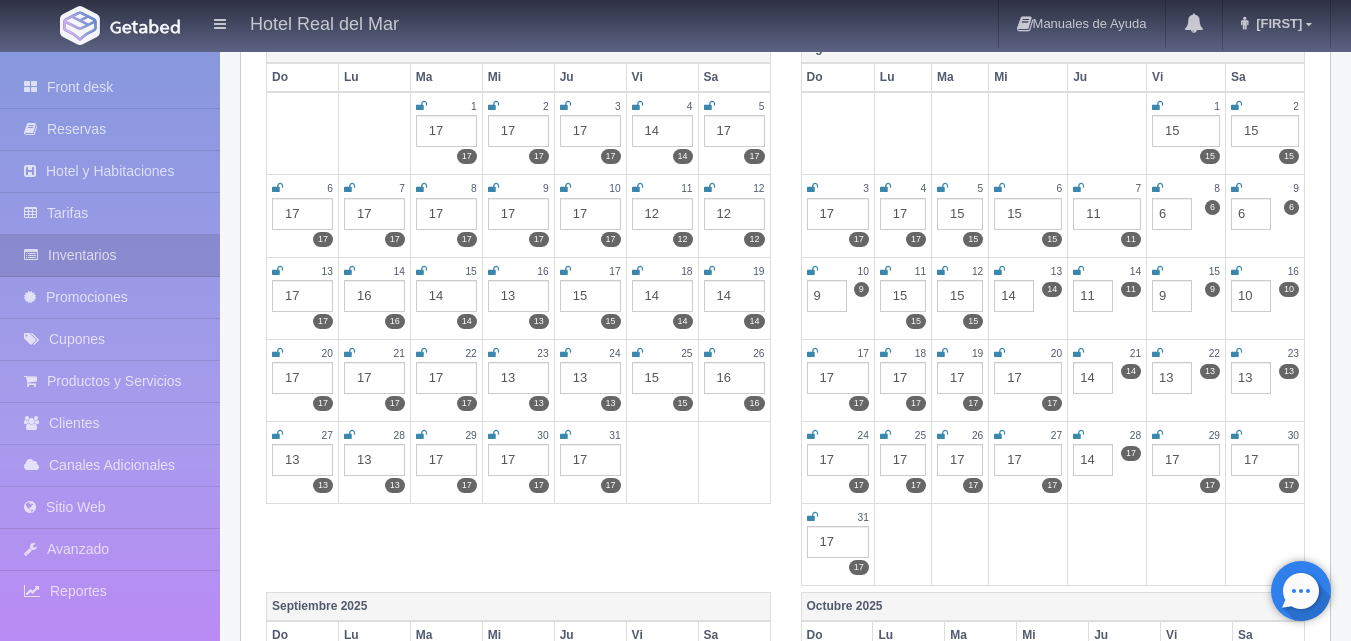 type on "14" 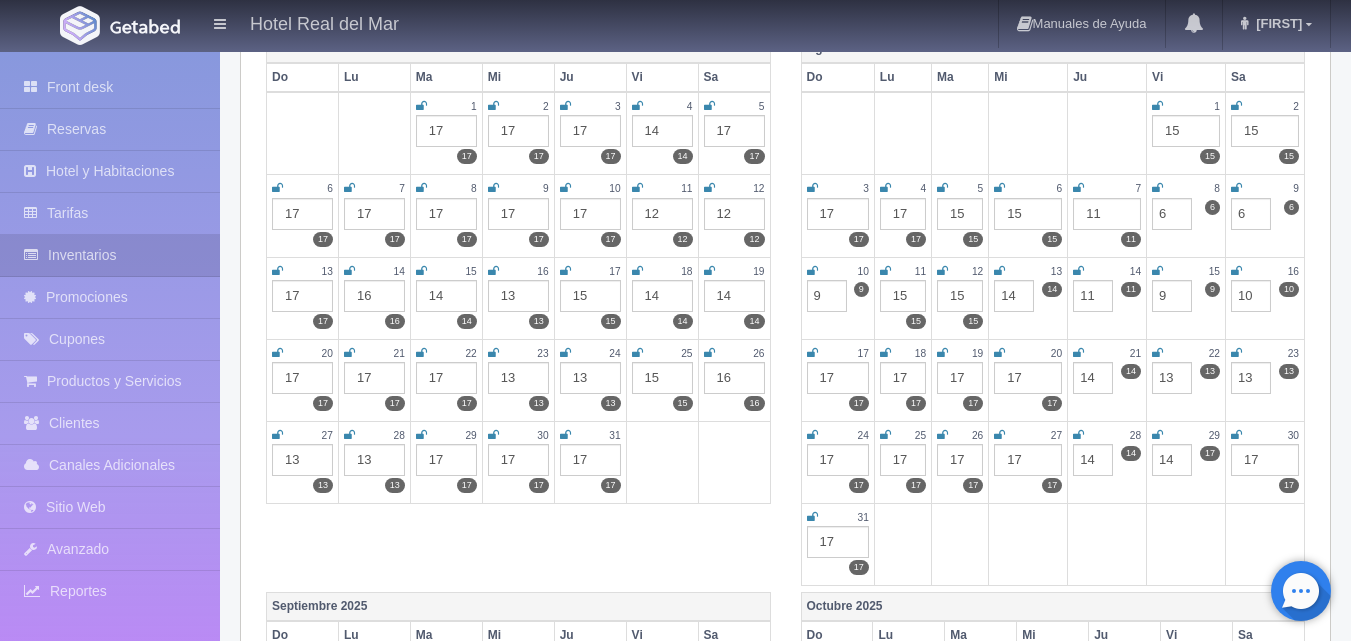 type on "14" 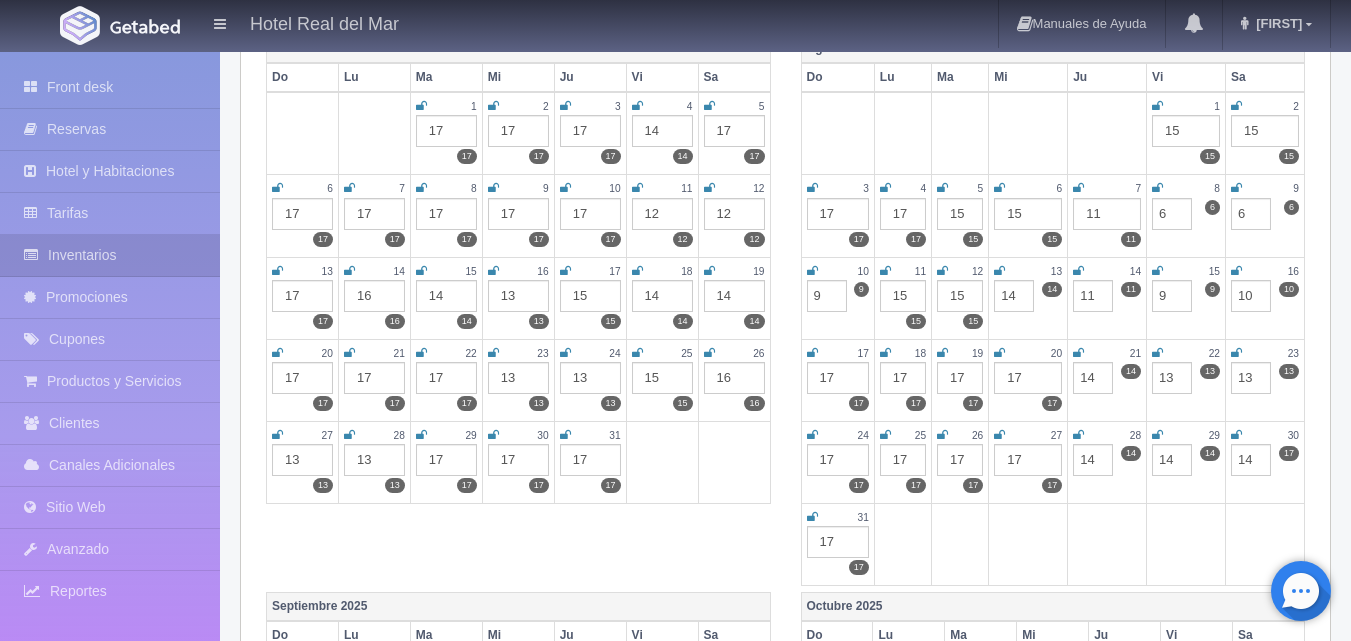 type on "14" 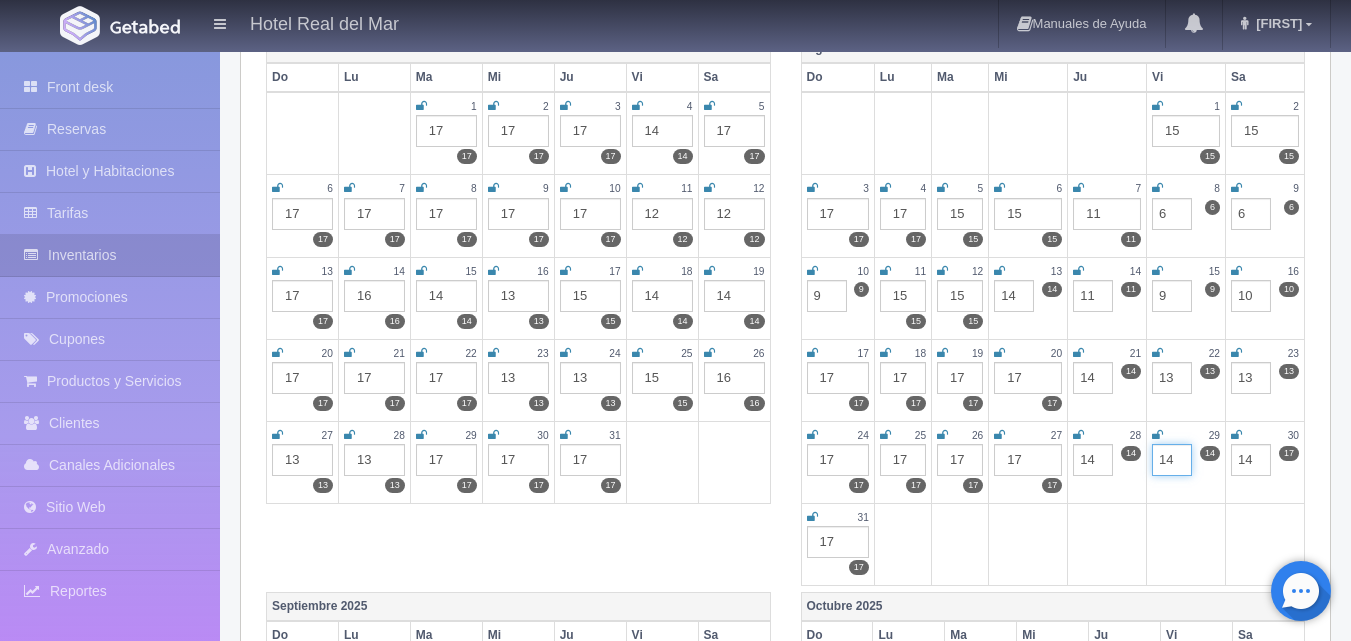 click on "14" at bounding box center (1172, 460) 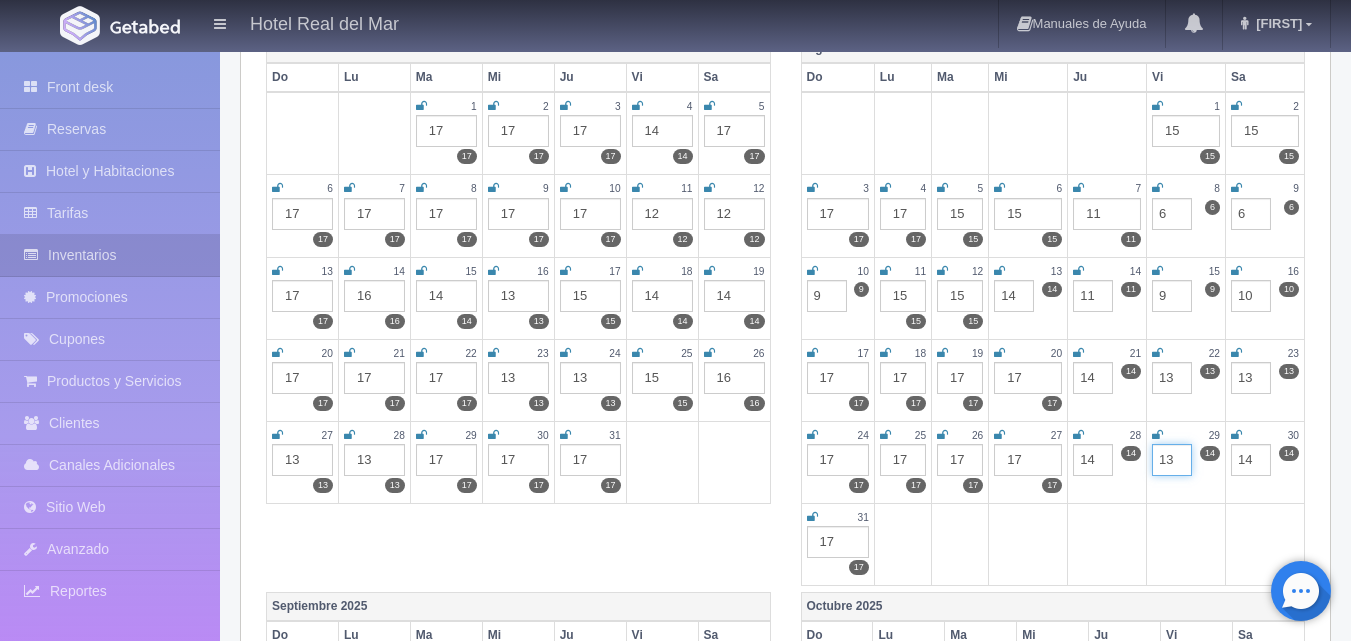 type on "13" 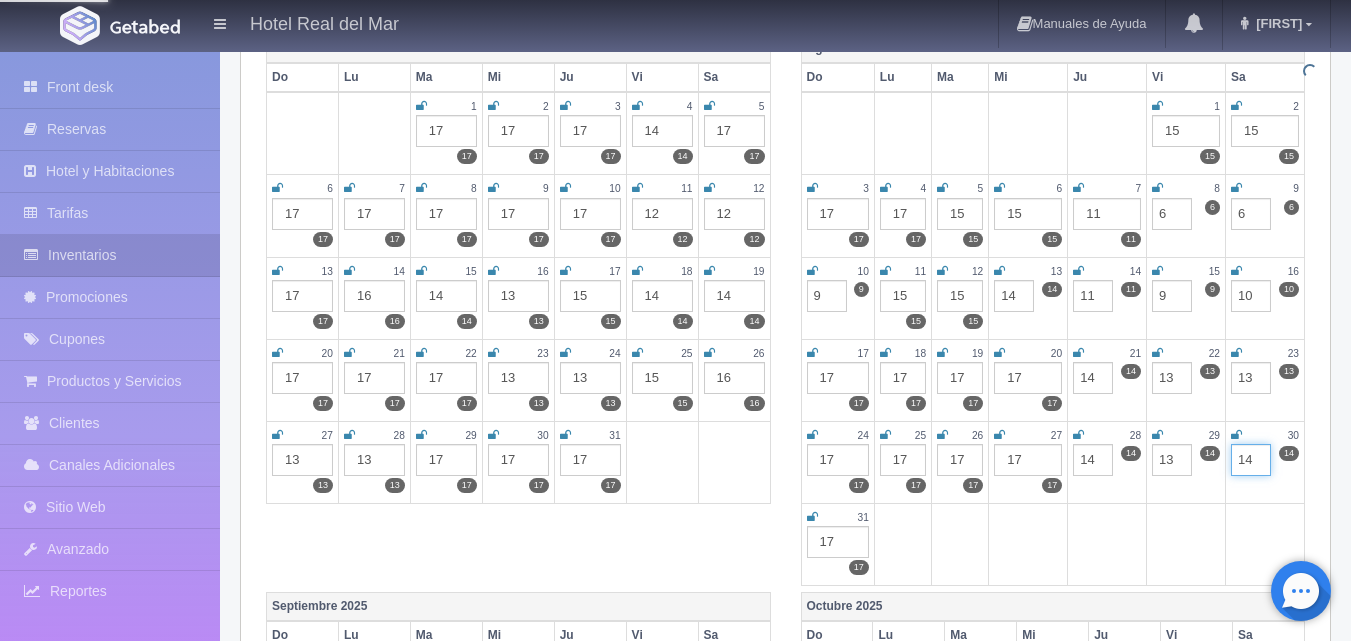 click on "14" at bounding box center (1251, 460) 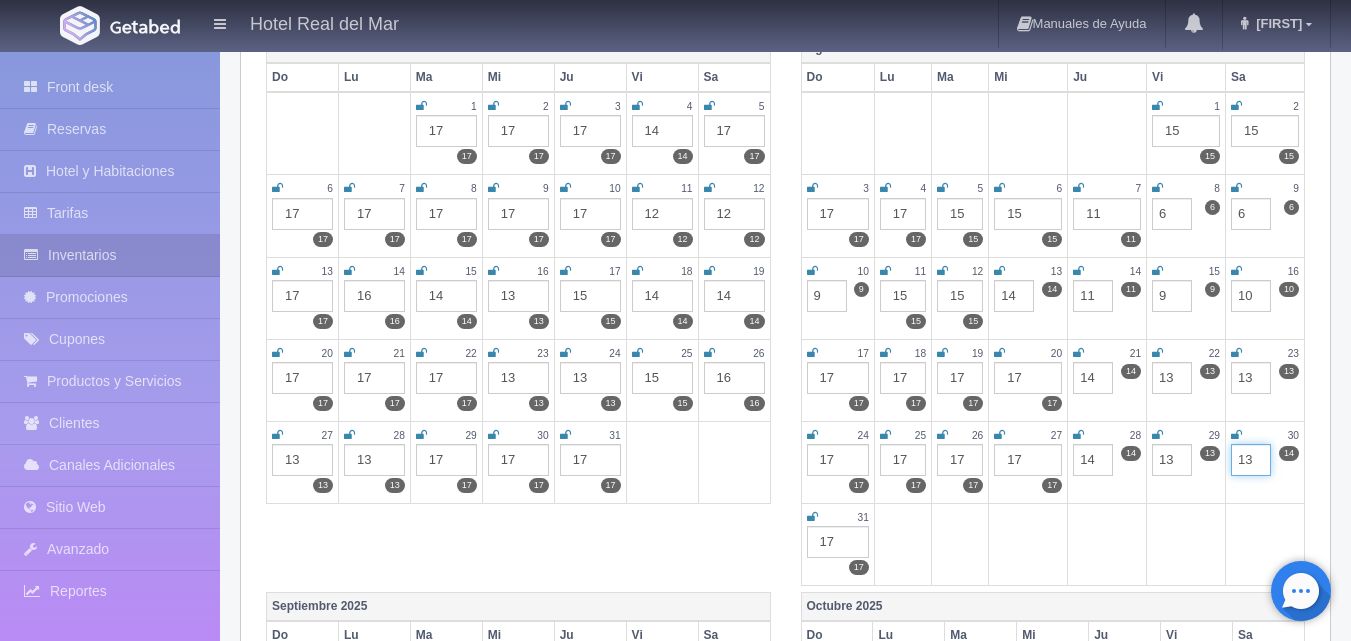 type on "13" 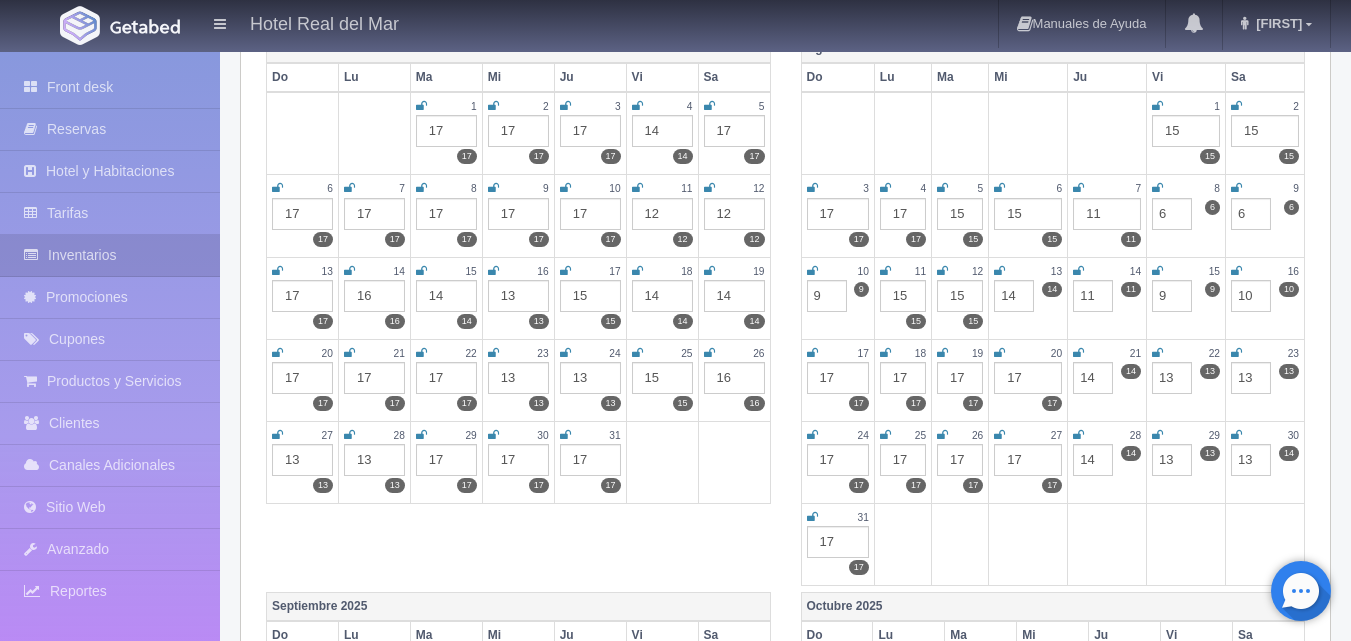 click on "Hotel Real del Mar
Manuales de Ayuda
Actualizaciones recientes
[FIRST]
Mi Perfil
Salir / Log Out" at bounding box center [675, 25] 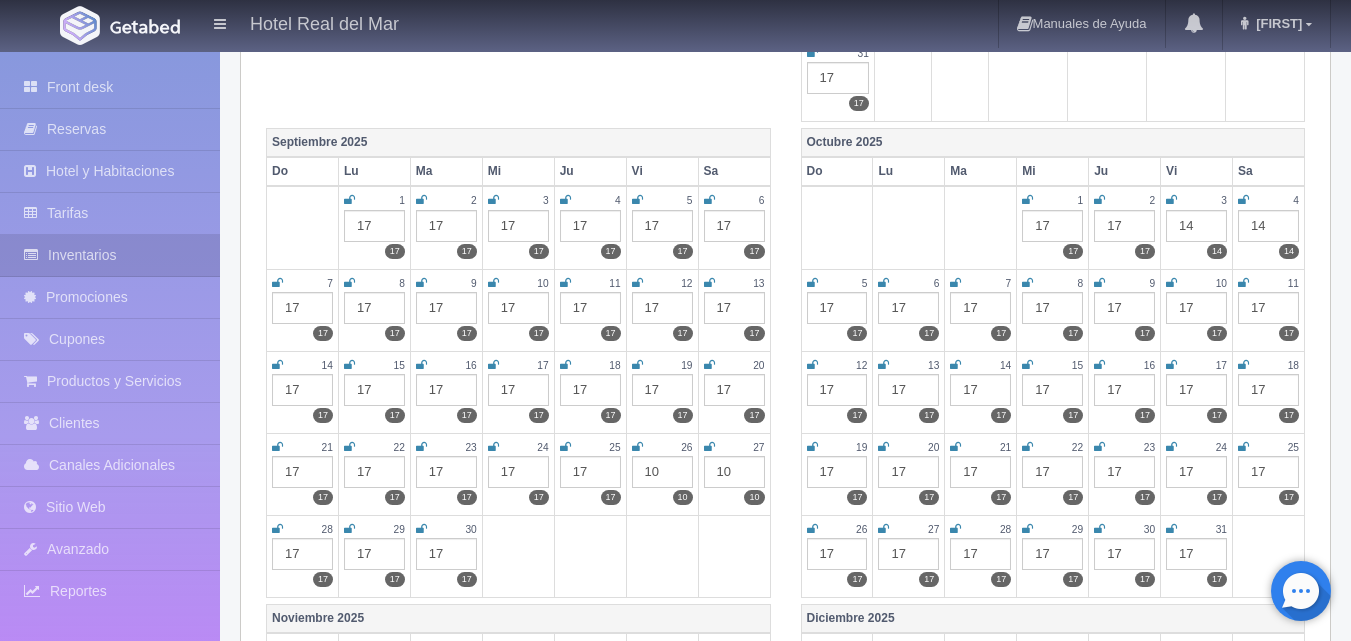 scroll, scrollTop: 800, scrollLeft: 0, axis: vertical 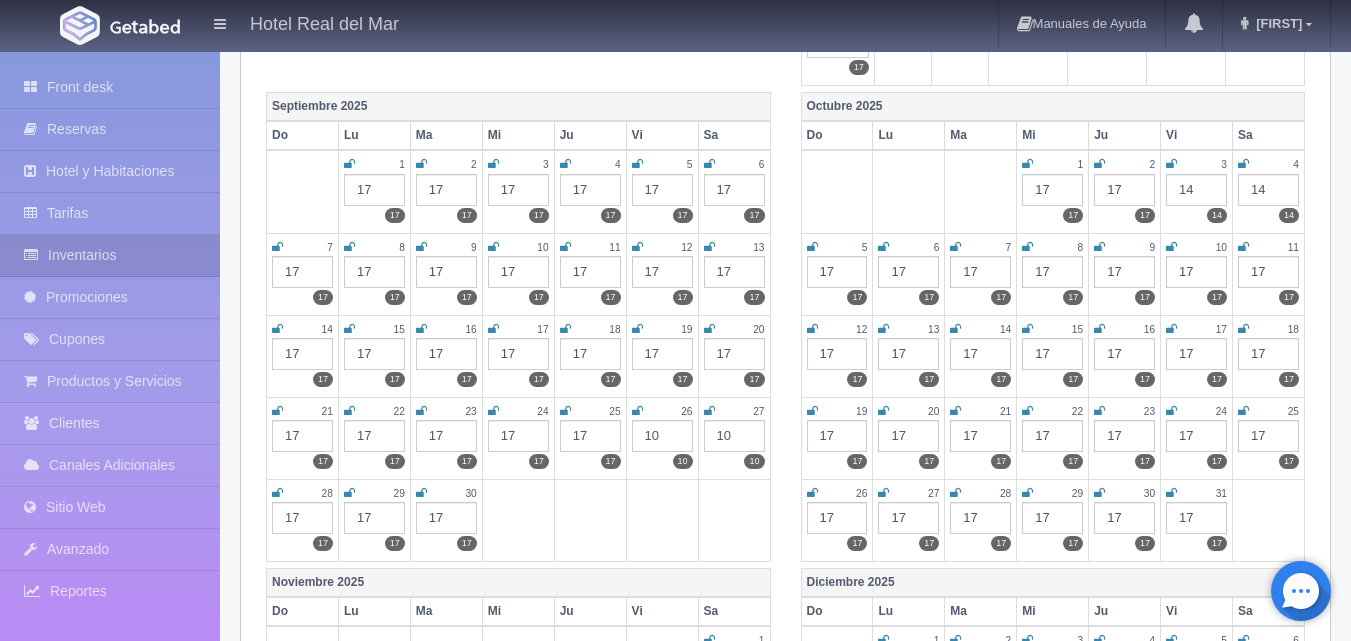 click on "17" at bounding box center [662, 190] 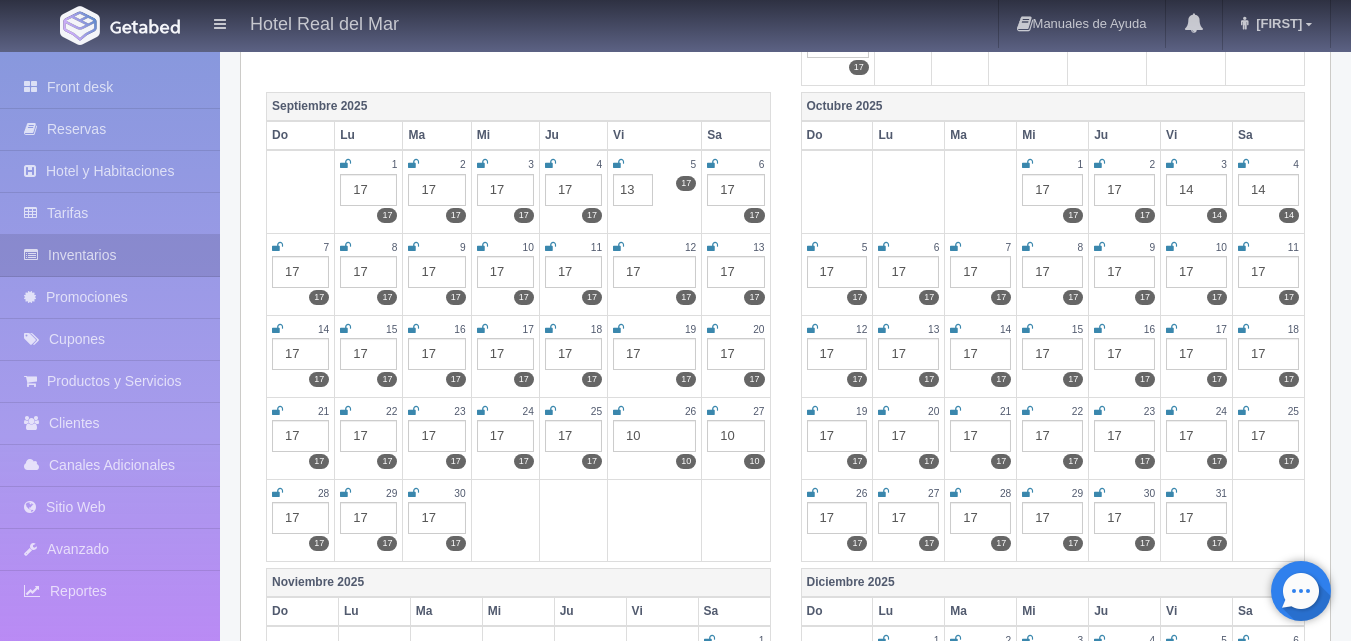type on "13" 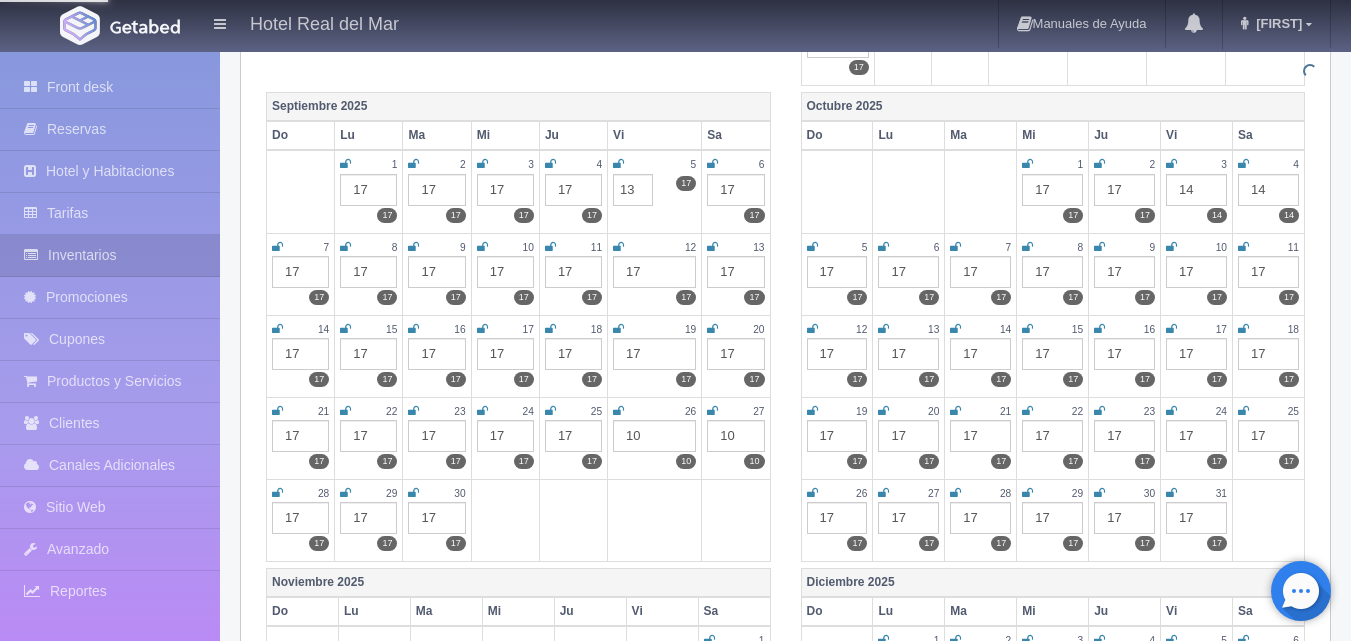 click on "17" at bounding box center [735, 190] 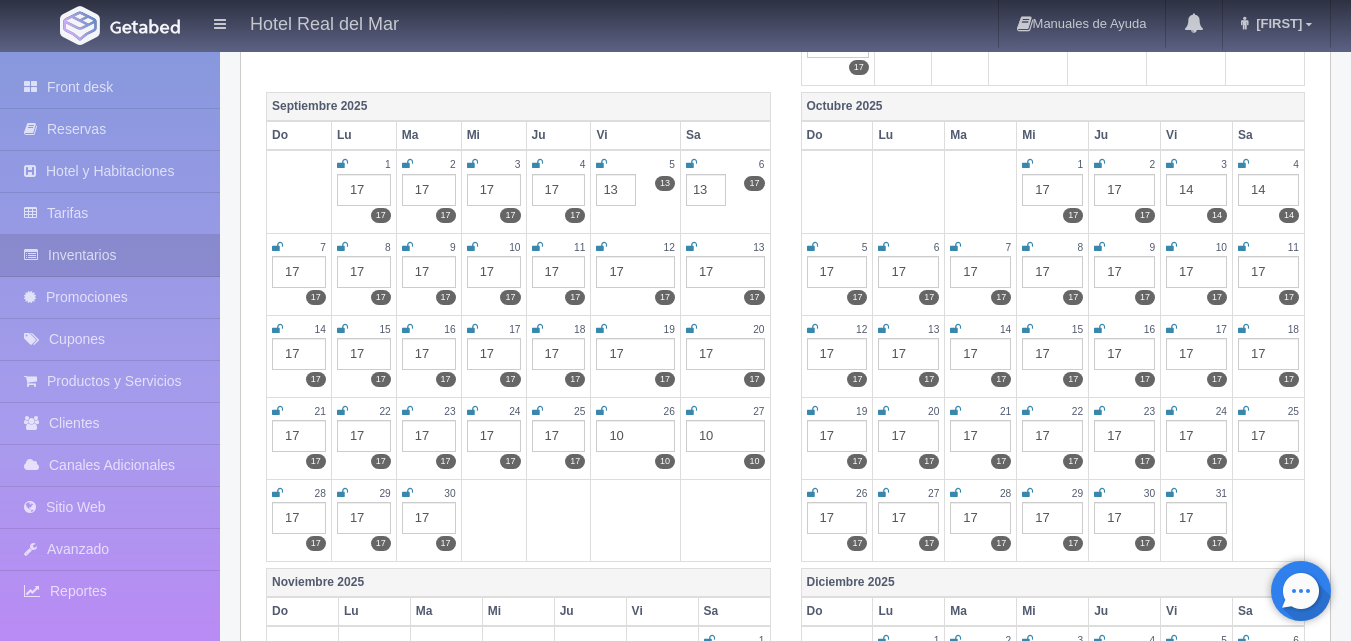 type on "13" 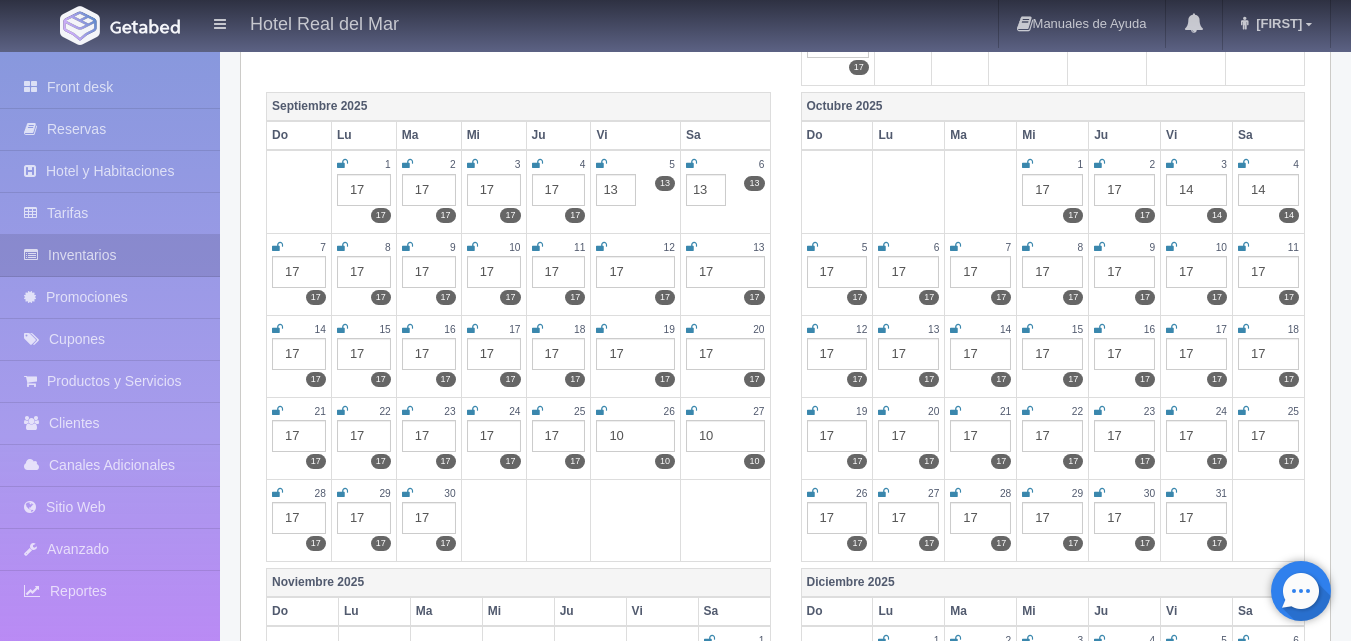 drag, startPoint x: 555, startPoint y: 266, endPoint x: 574, endPoint y: 271, distance: 19.646883 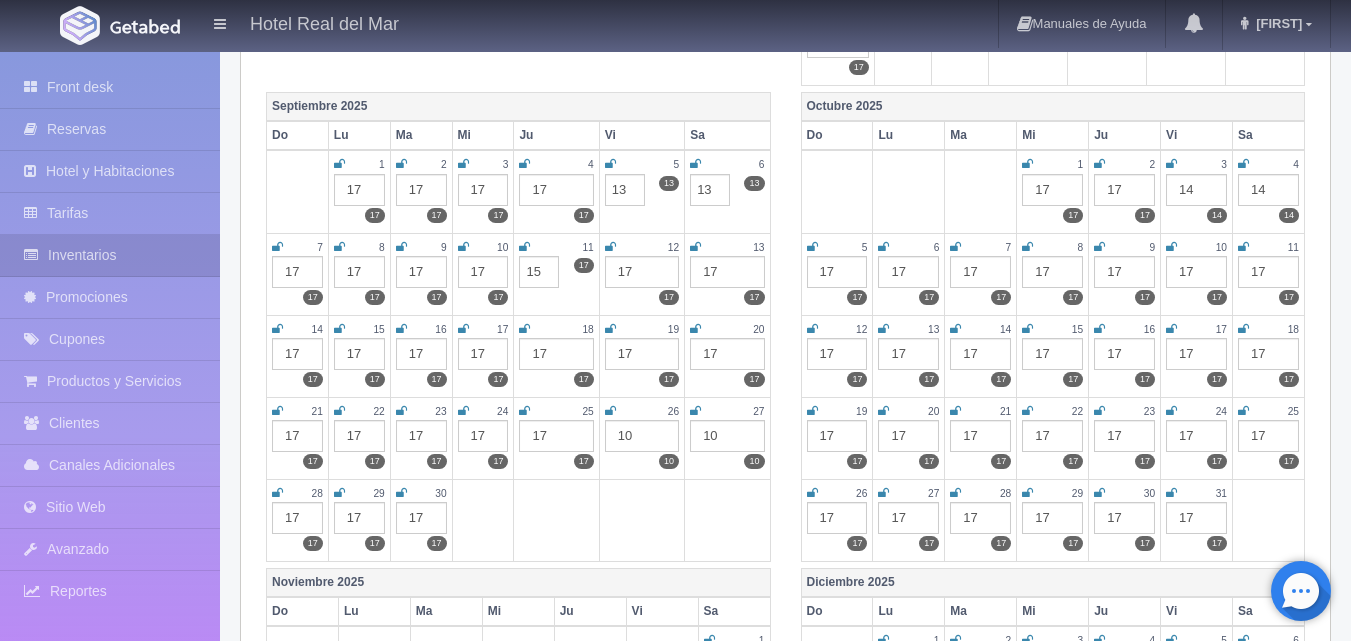 type on "15" 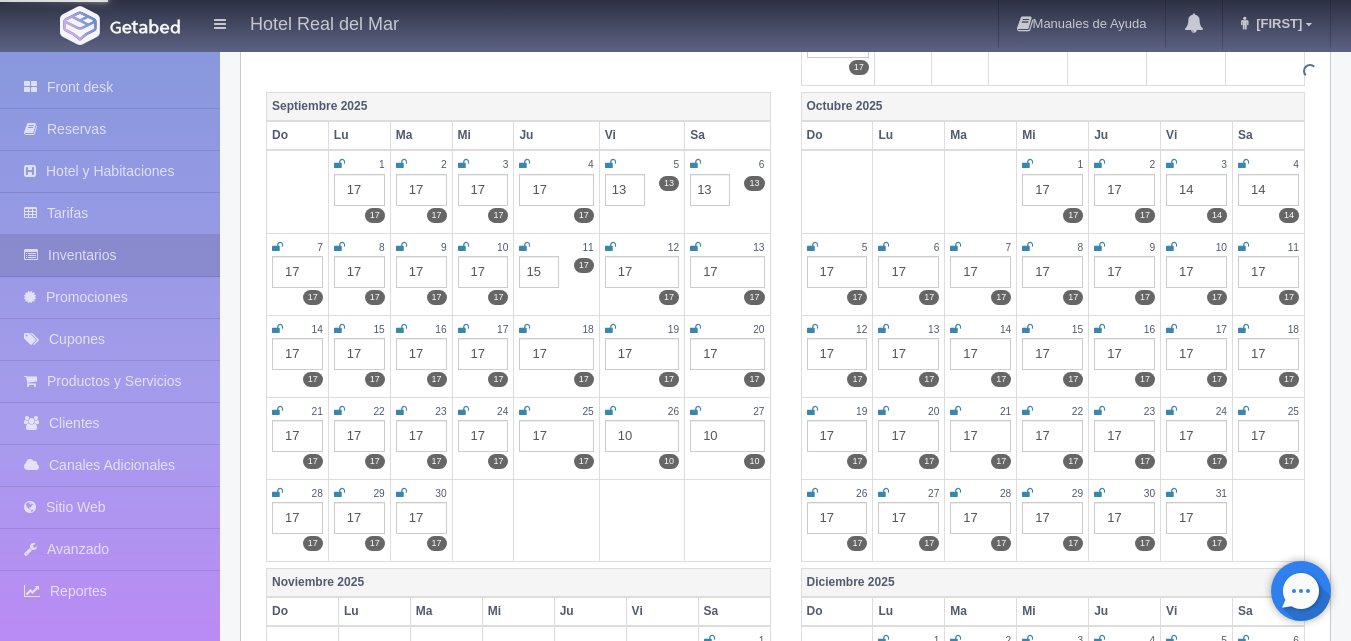 click on "17" at bounding box center (642, 272) 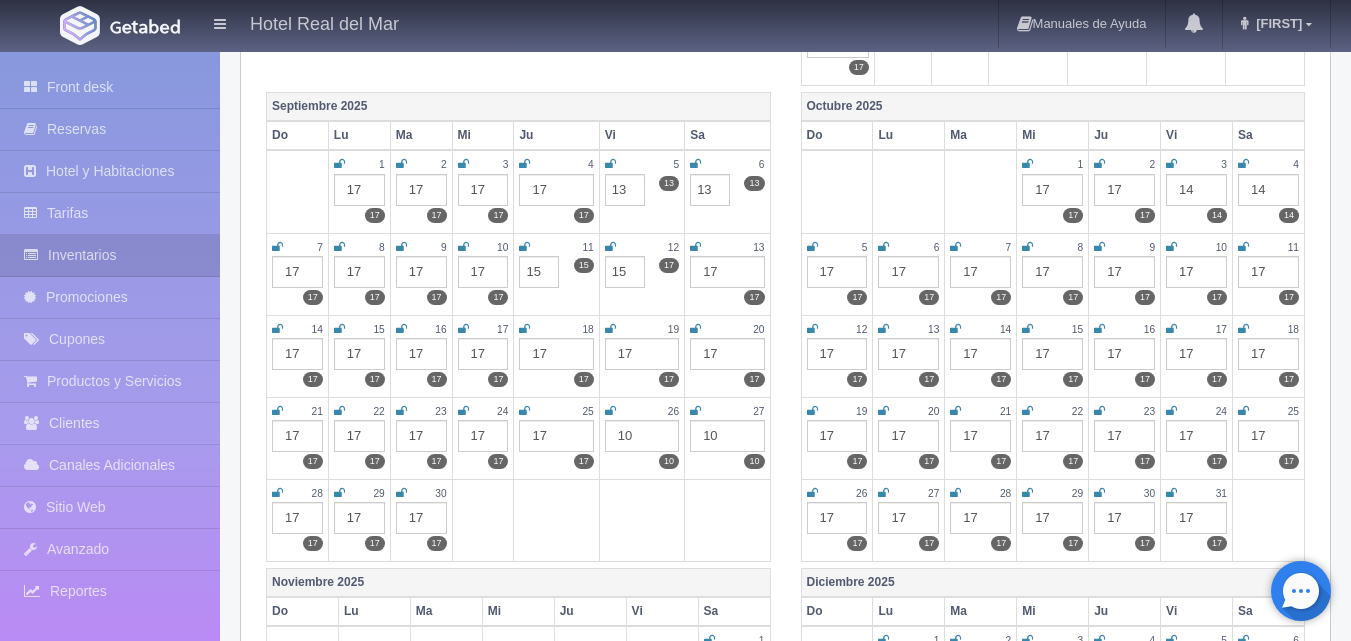 type on "15" 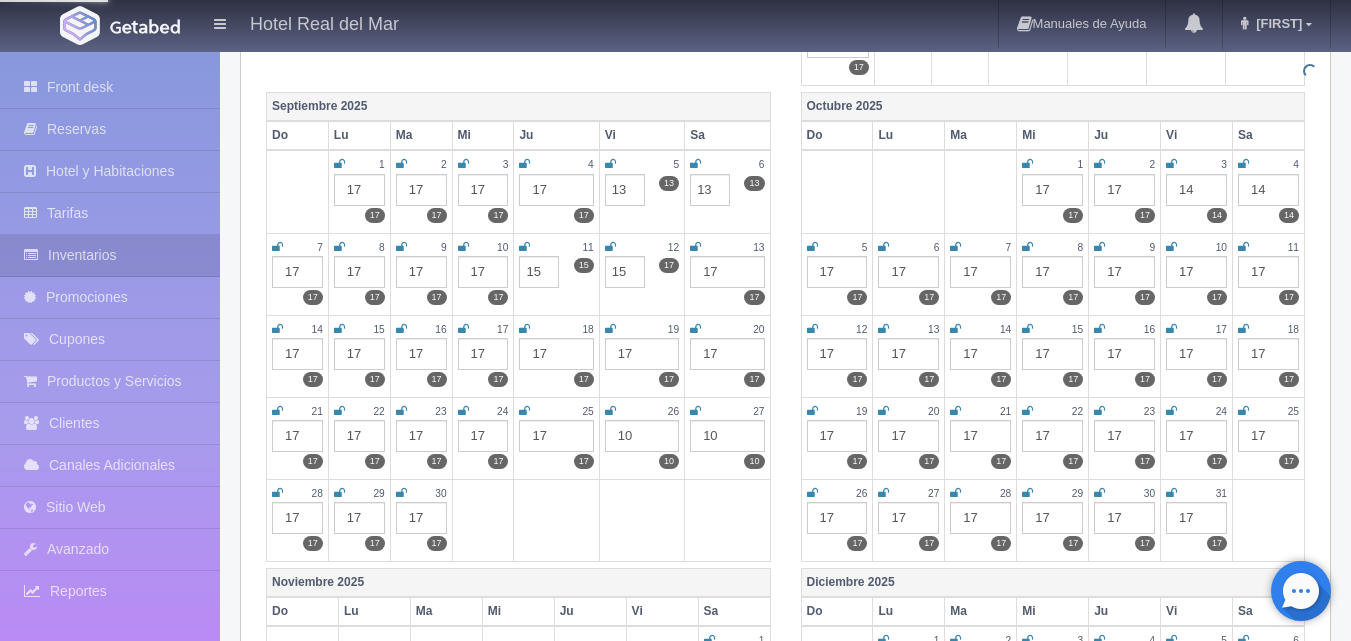 click on "17" at bounding box center (727, 272) 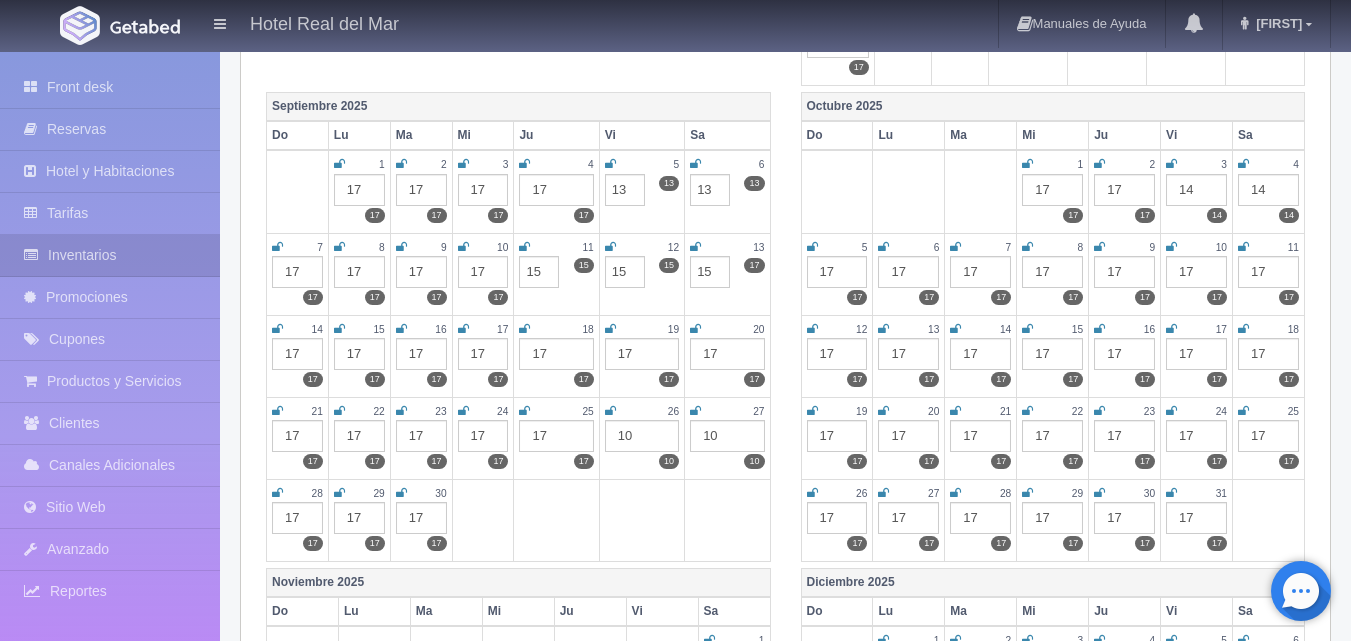 type on "15" 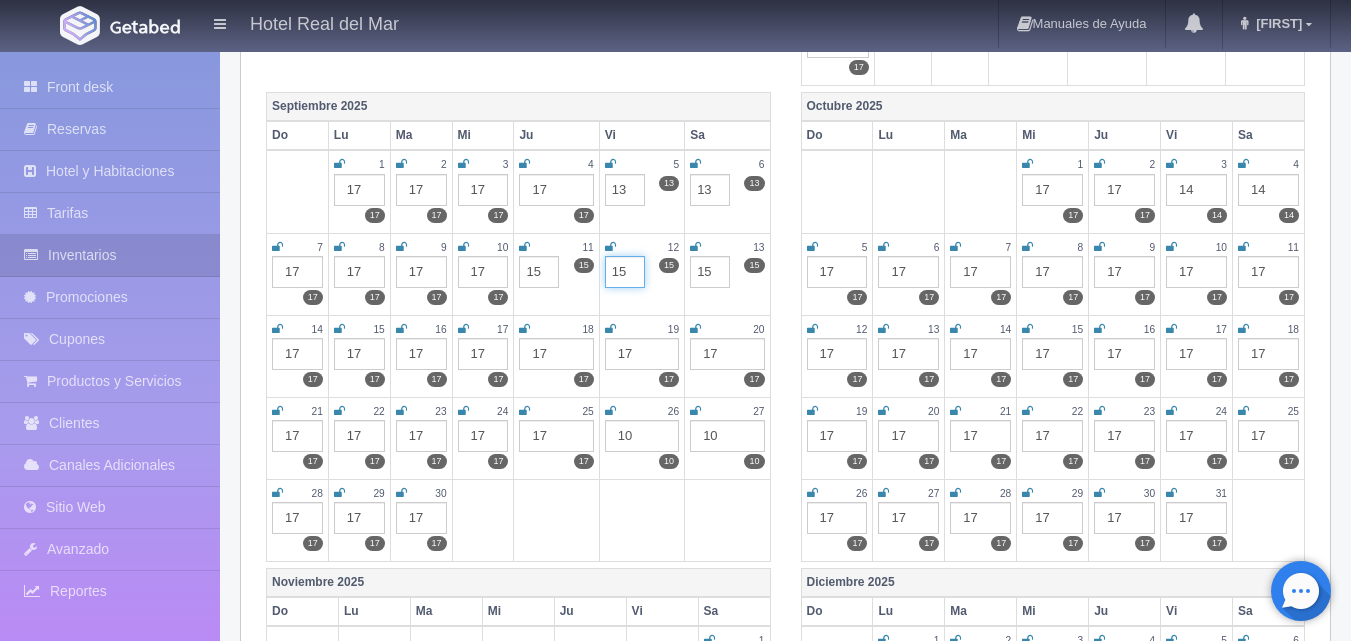 click on "15" at bounding box center [625, 272] 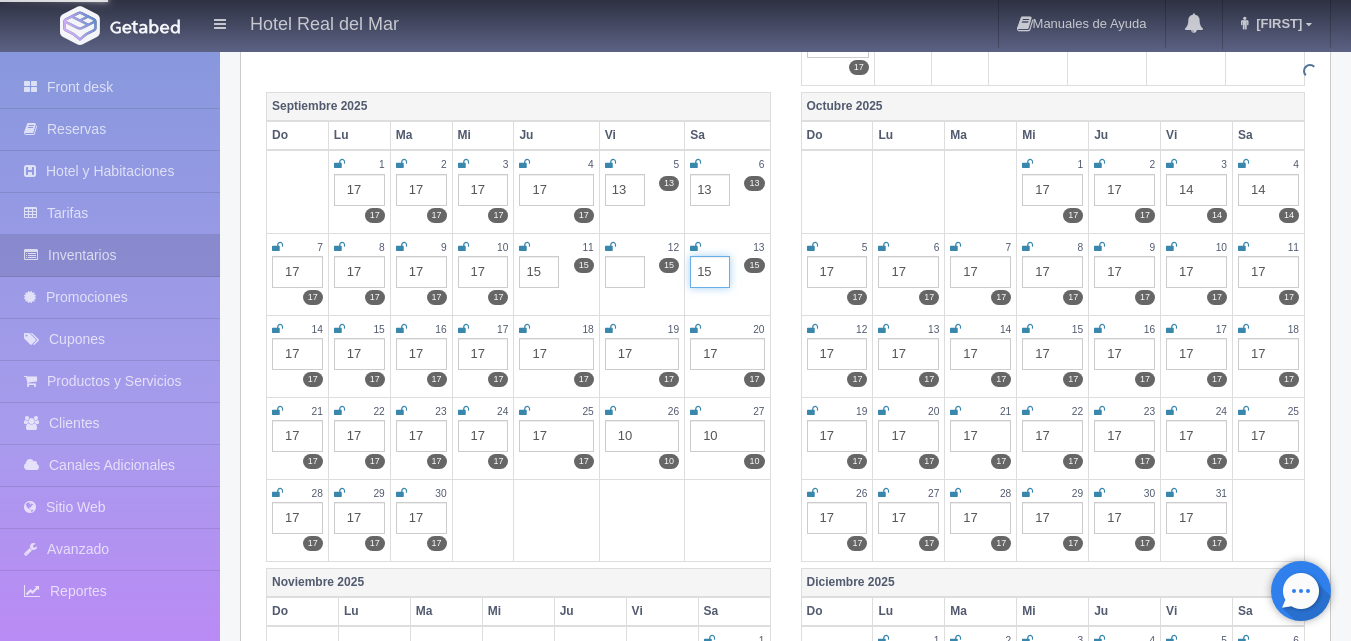 click on "15" at bounding box center [710, 272] 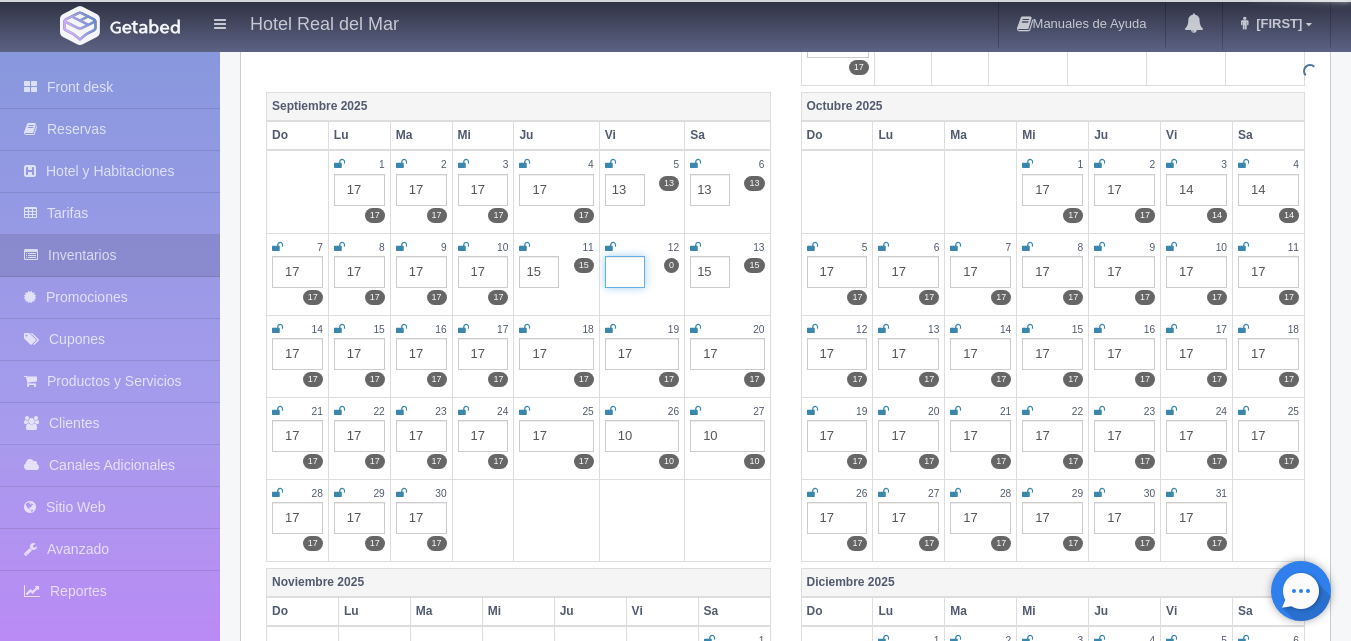 click at bounding box center (625, 272) 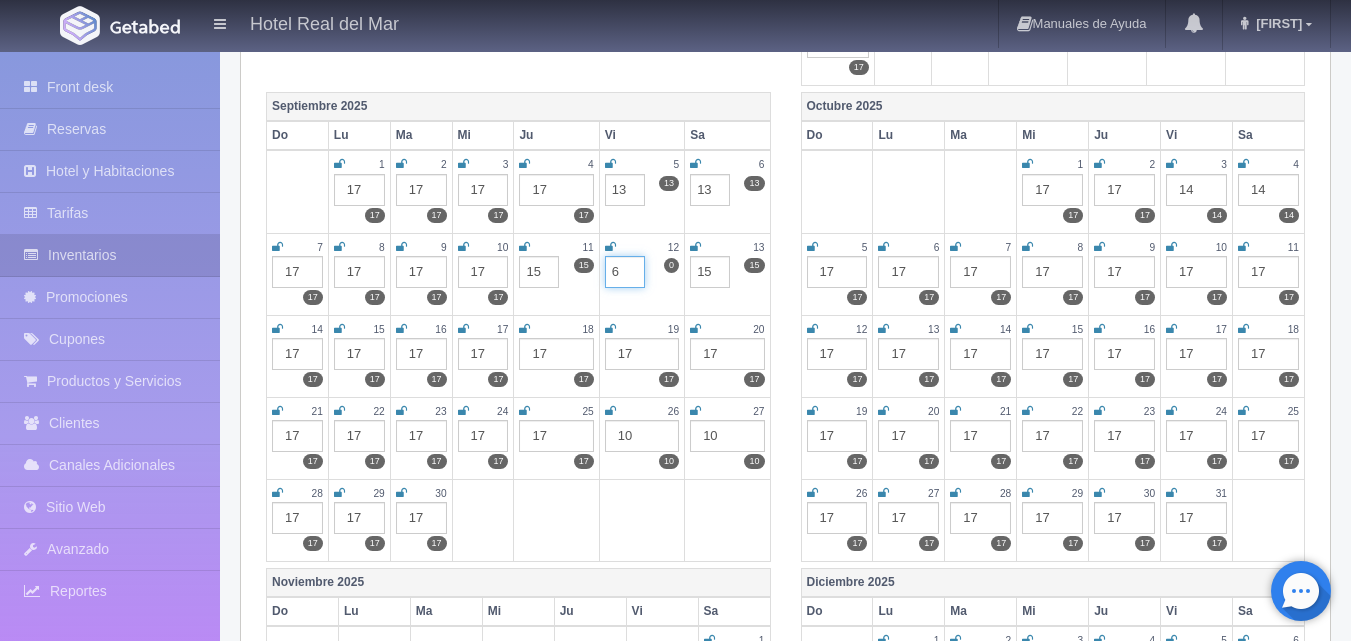 type on "6" 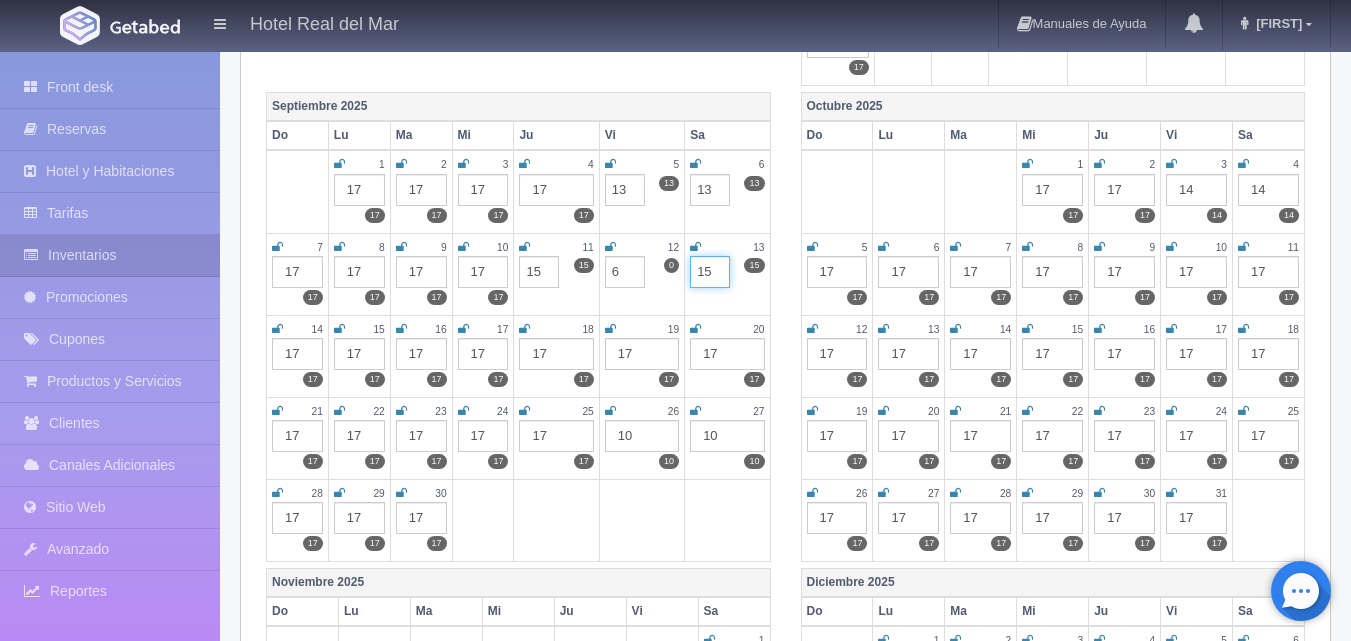 click on "15" at bounding box center (710, 272) 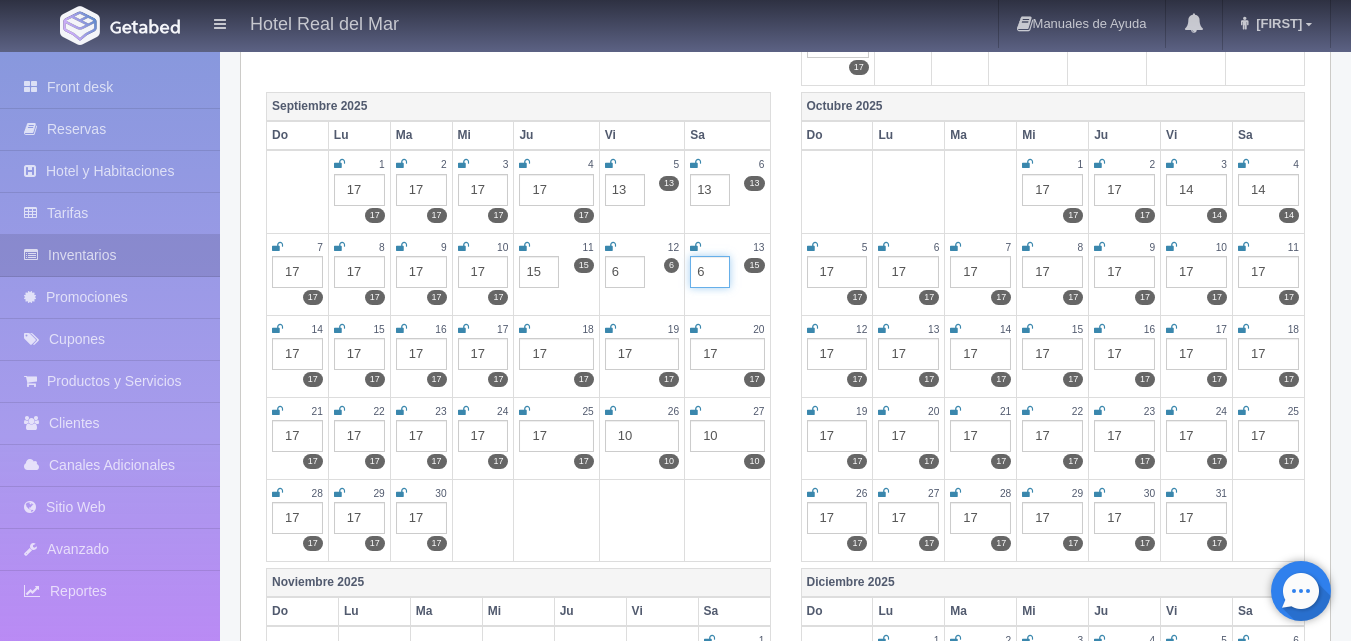 type on "6" 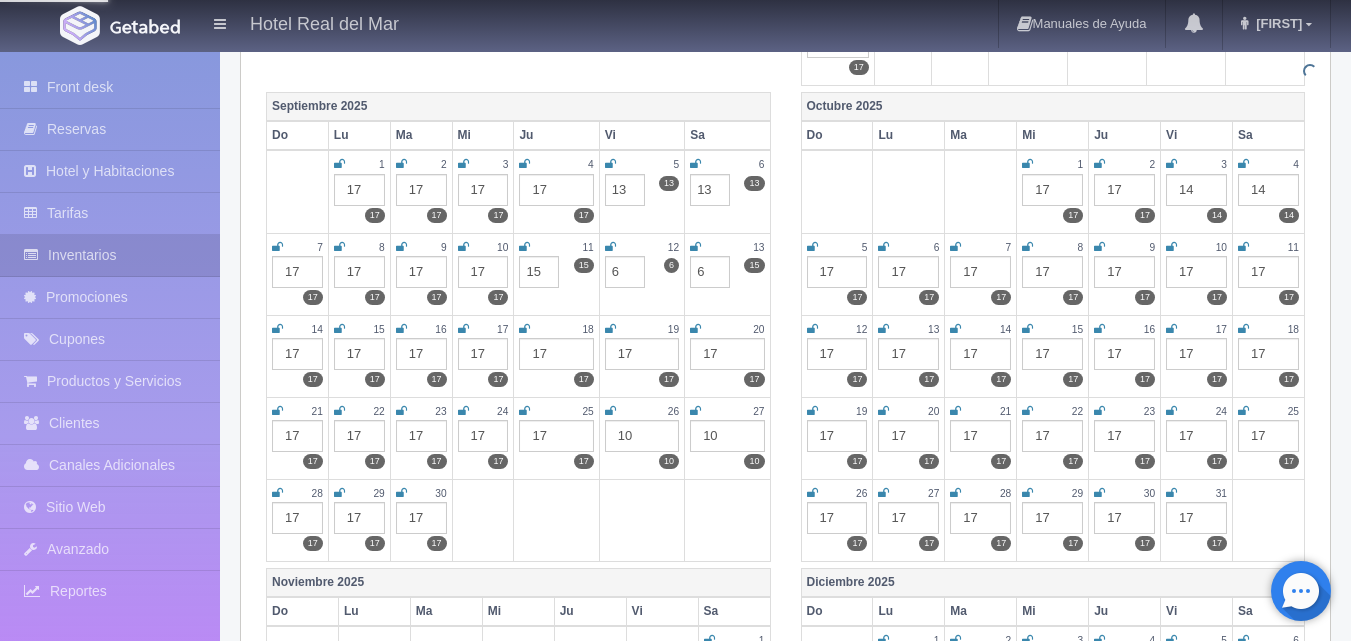 click on "17" at bounding box center (297, 354) 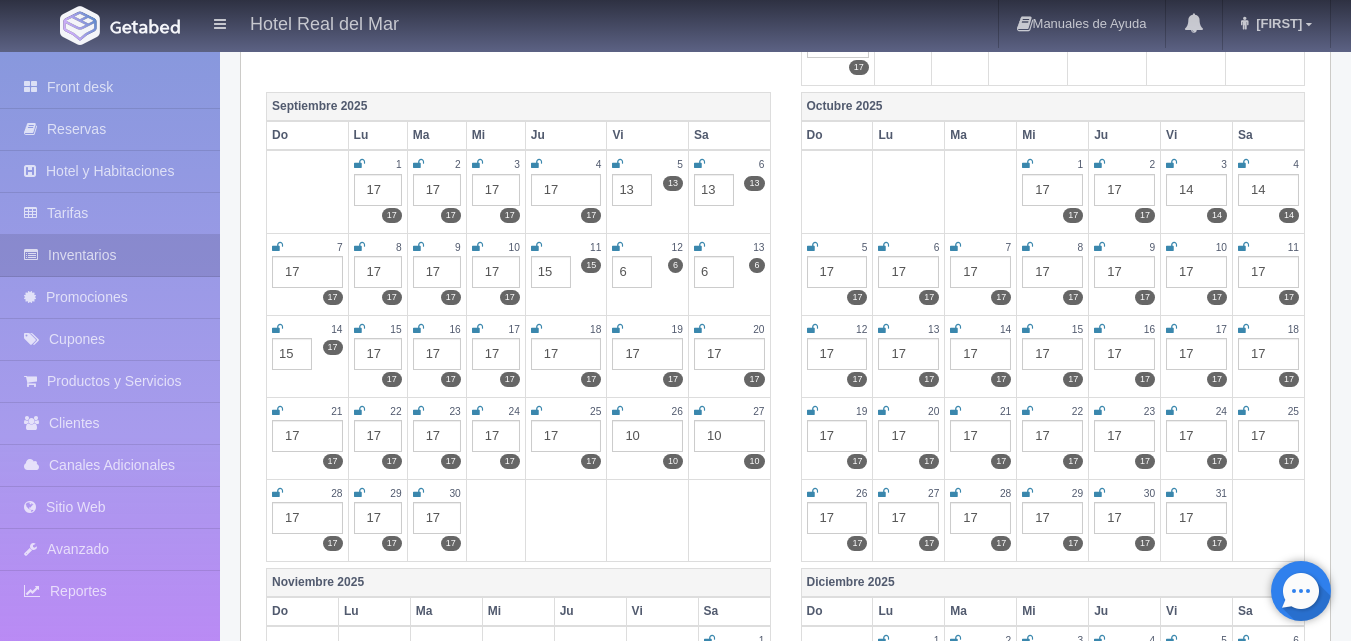 type on "15" 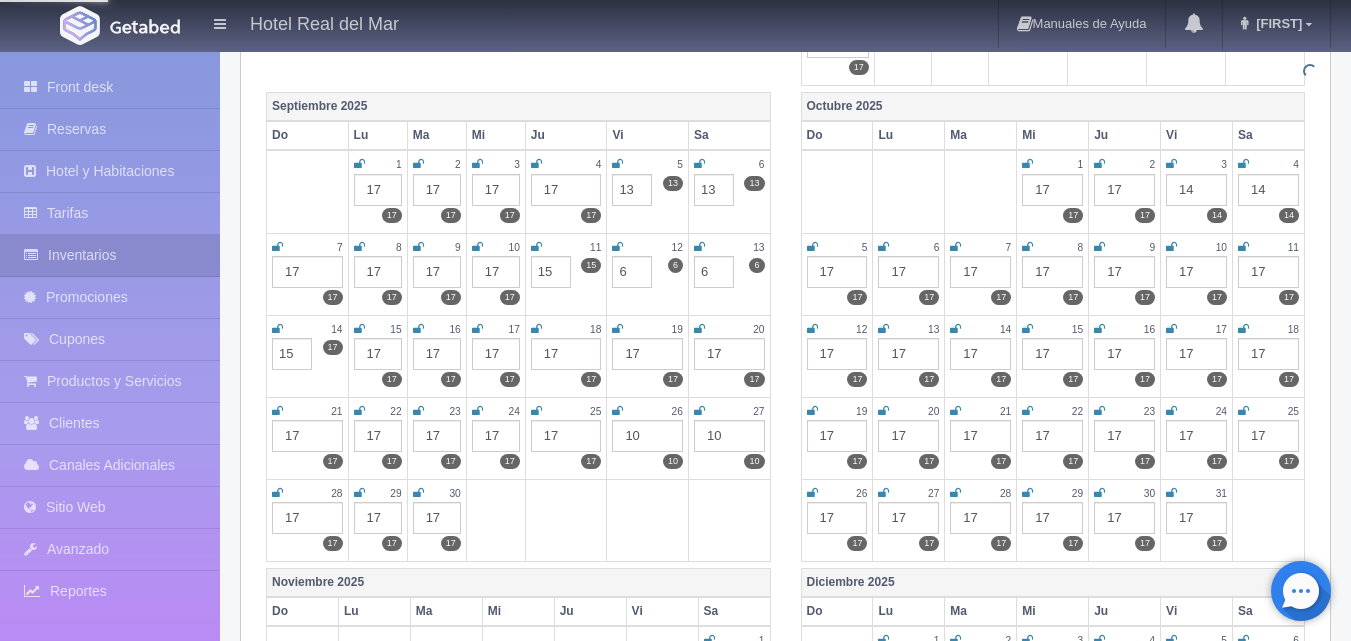 click on "17" at bounding box center [378, 354] 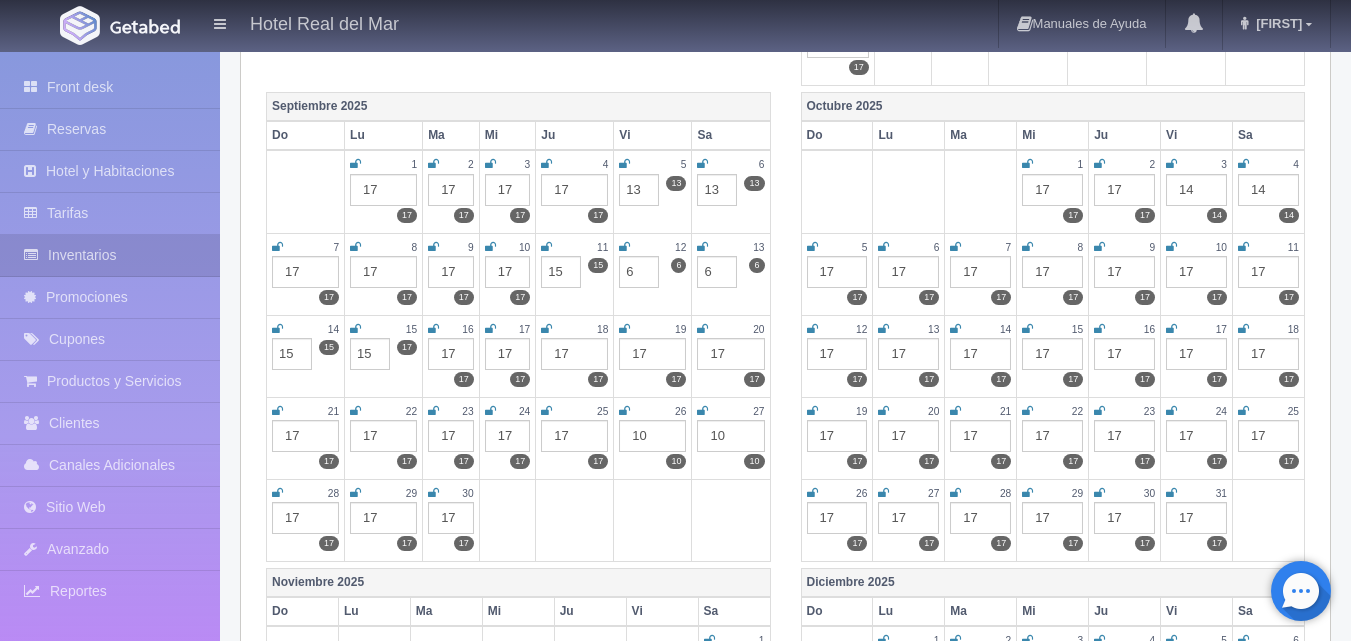 type on "15" 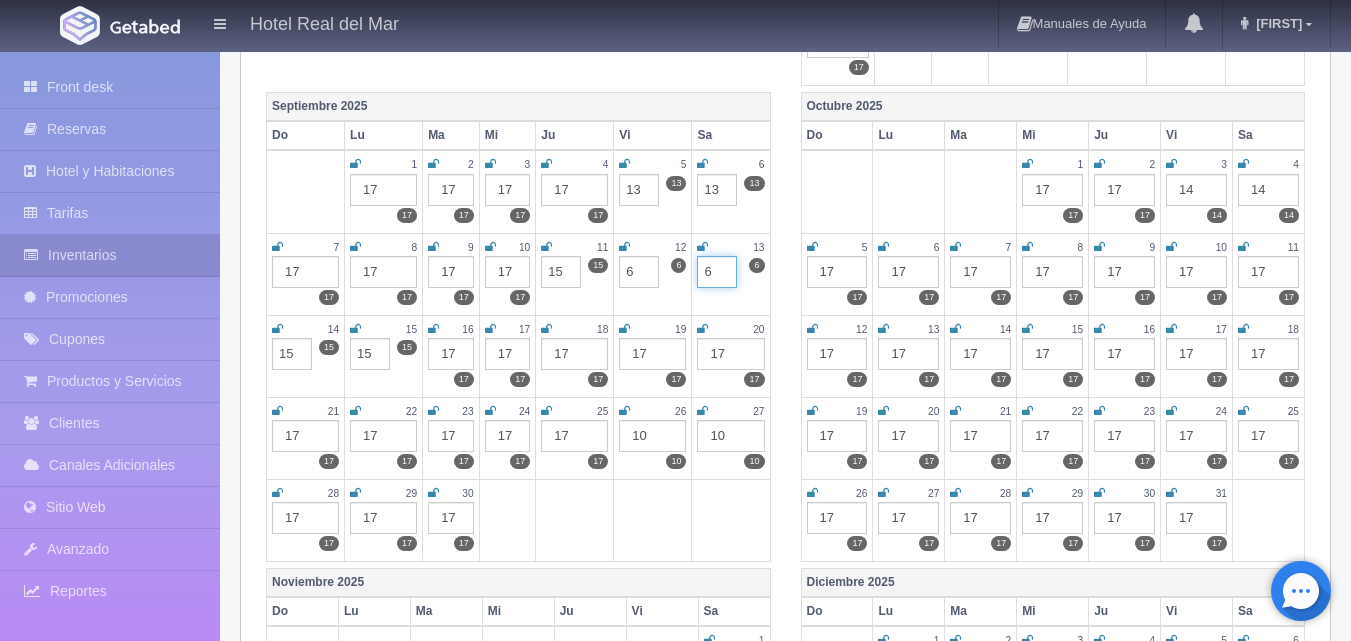 click on "6" at bounding box center (717, 272) 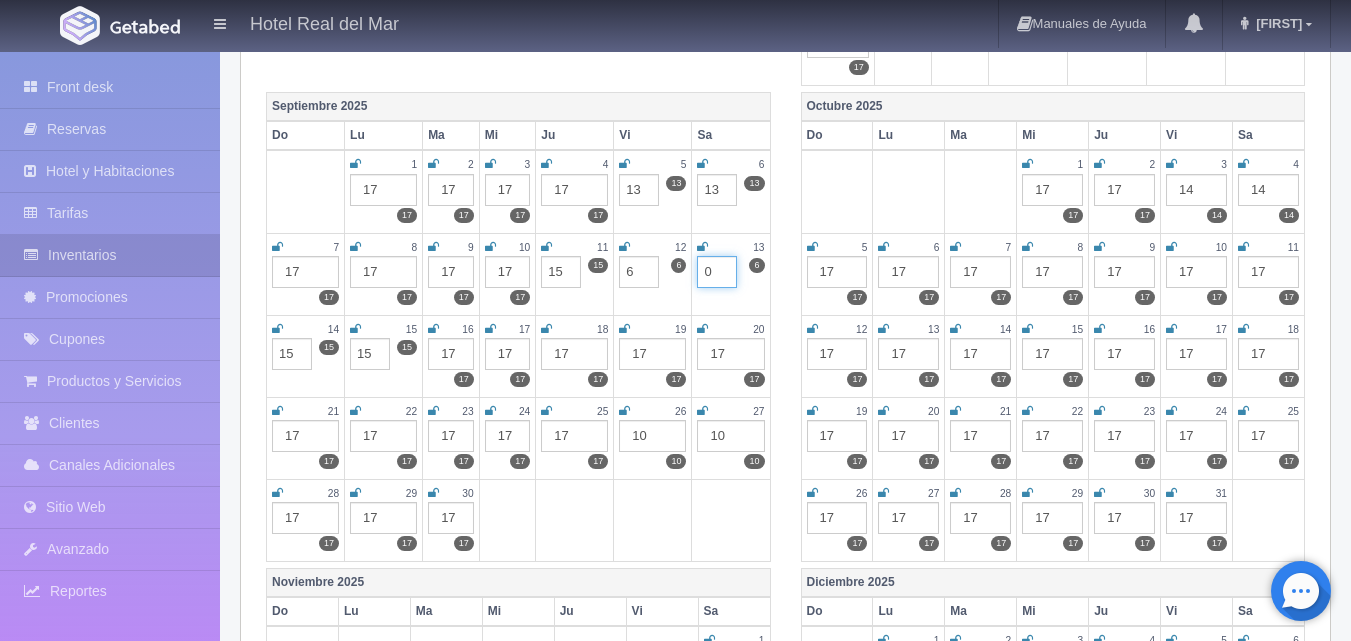 type on "0" 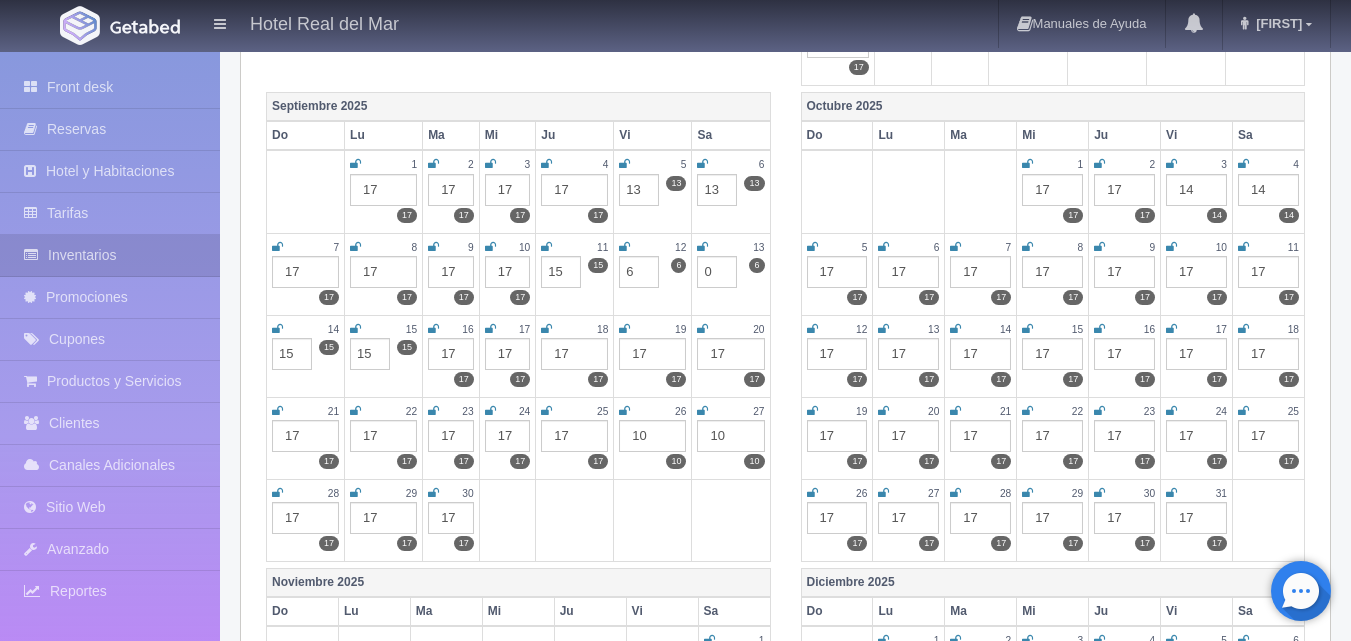 click on "Hotel Real del Mar
Manuales de Ayuda
Actualizaciones recientes
[NAME]
Mi Perfil
Salir / Log Out" at bounding box center (675, 25) 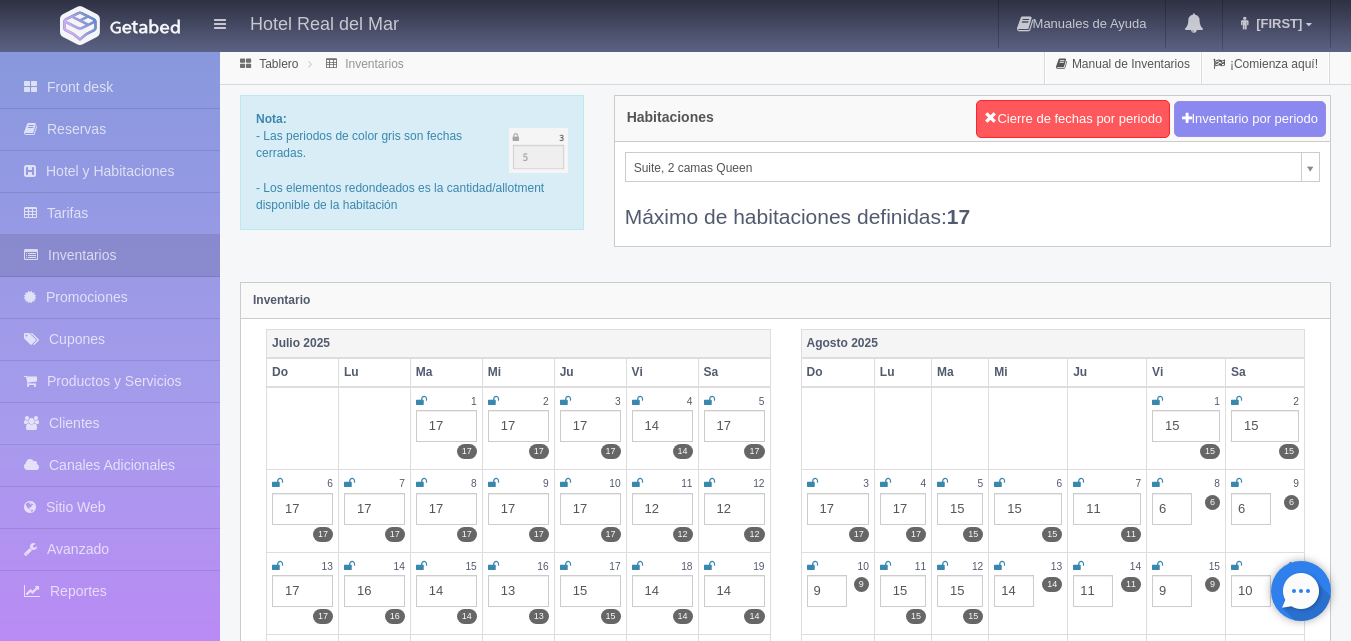scroll, scrollTop: 0, scrollLeft: 0, axis: both 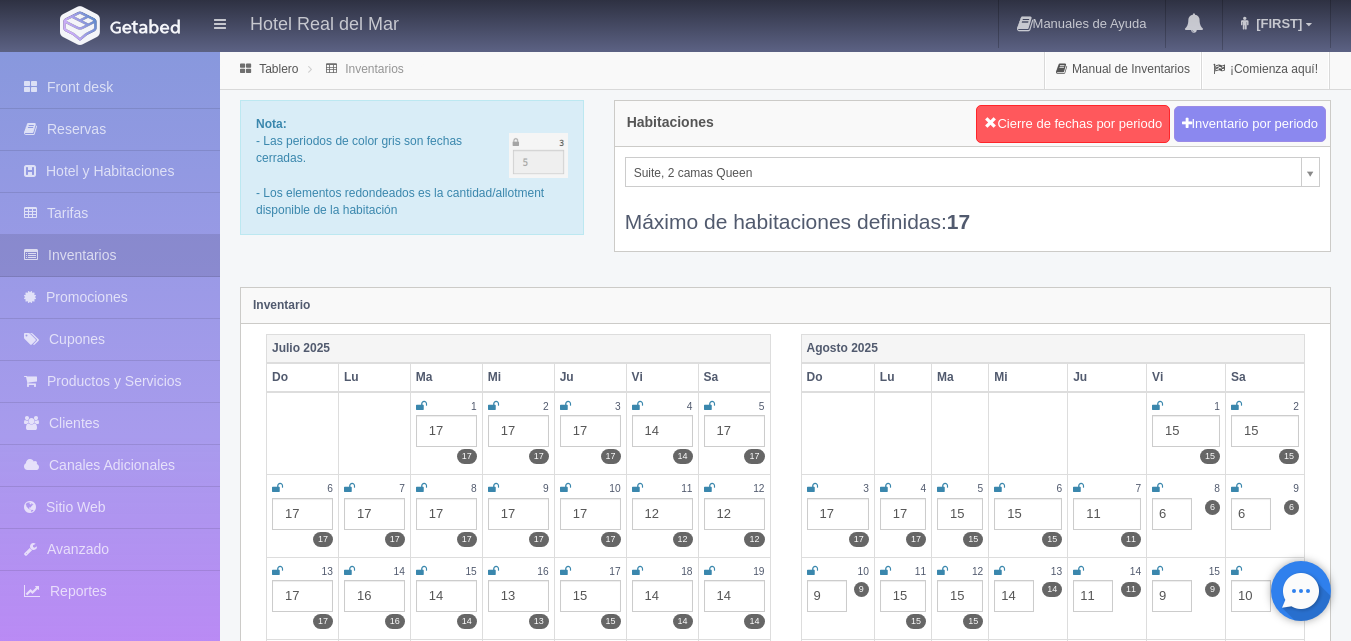 click on "Hotel Real del Mar
Manuales de Ayuda
Actualizaciones recientes
[NAME]
Mi Perfil
Salir / Log Out
Procesando...
Front desk
Reservas
Hotel y Habitaciones
Tarifas
Inventarios
Promociones
Cupones
Productos y Servicios
Clientes
Canales Adicionales
Facebook Fan Page" at bounding box center (675, 1777) 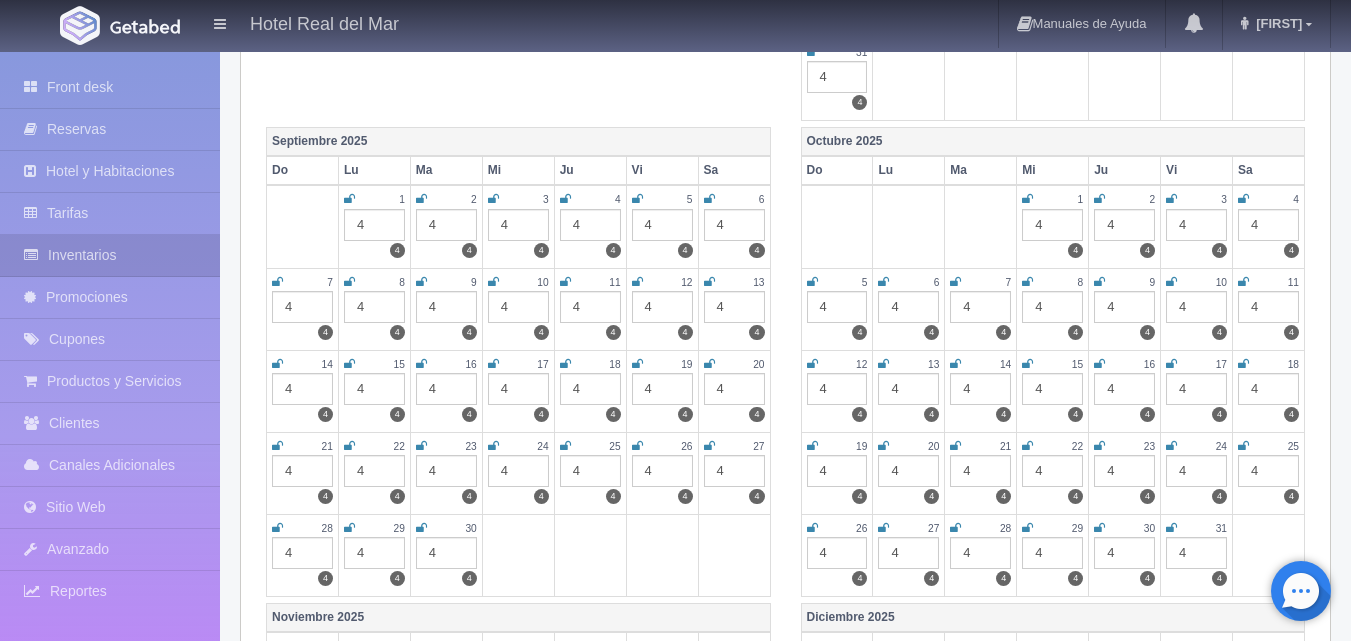 scroll, scrollTop: 800, scrollLeft: 0, axis: vertical 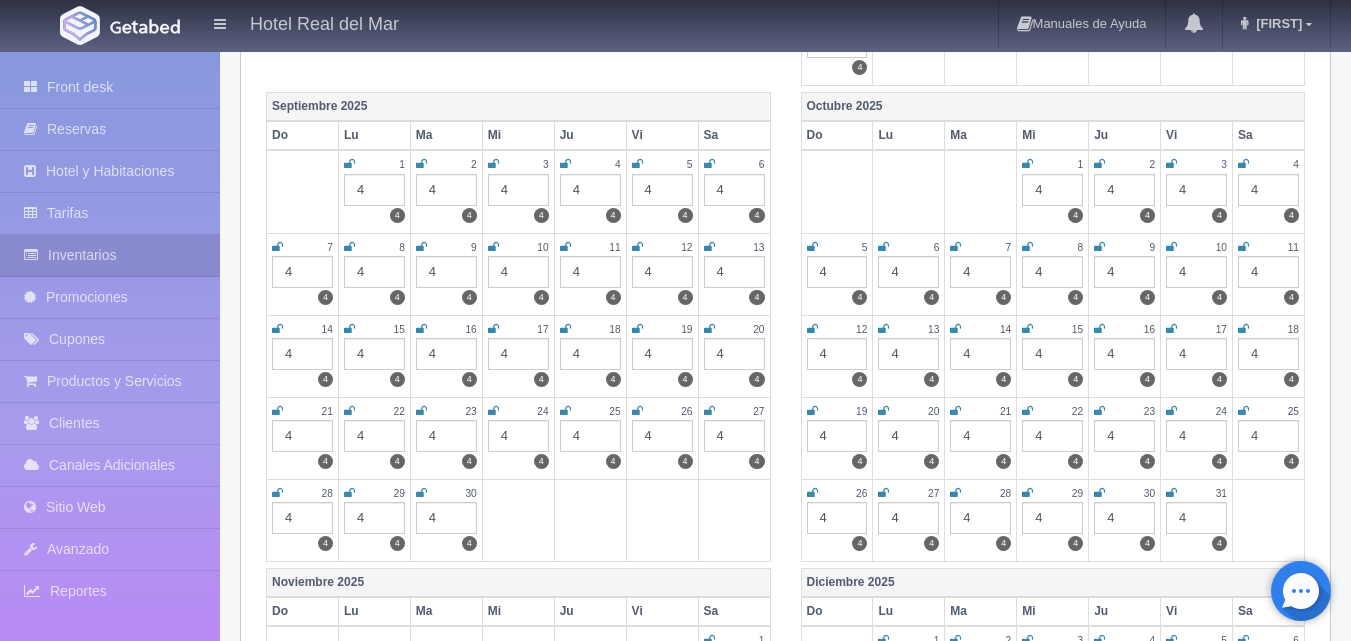 click on "4" at bounding box center (662, 436) 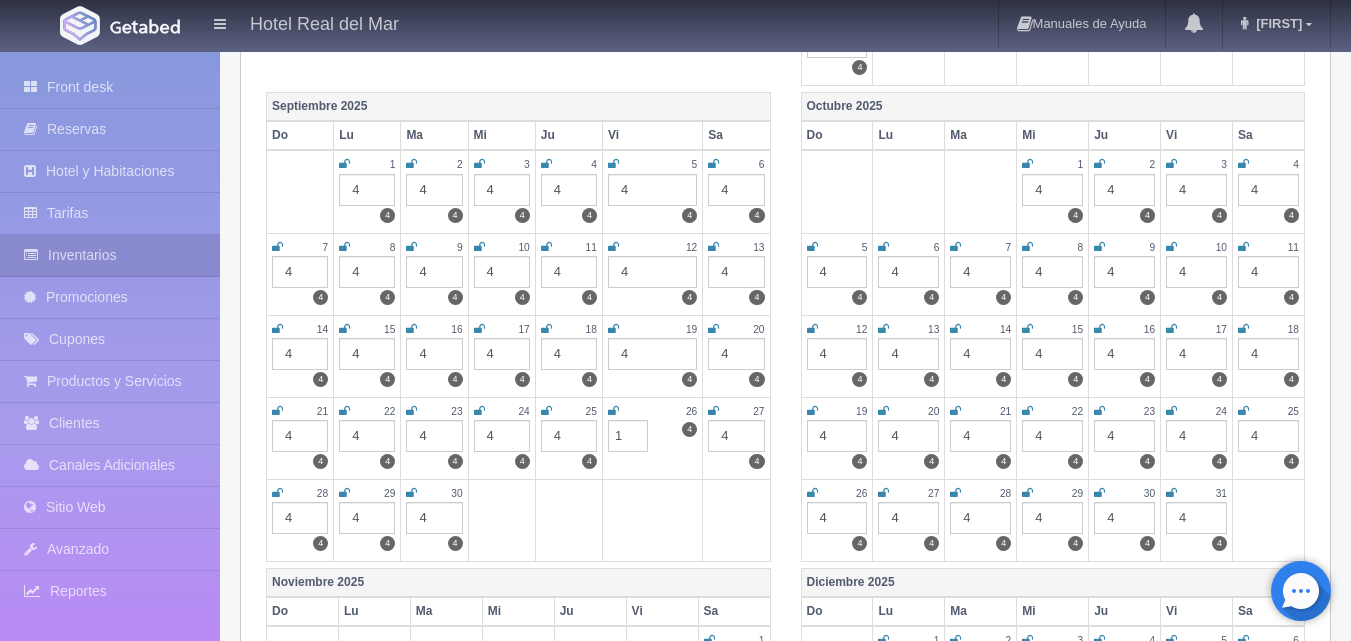 type on "1" 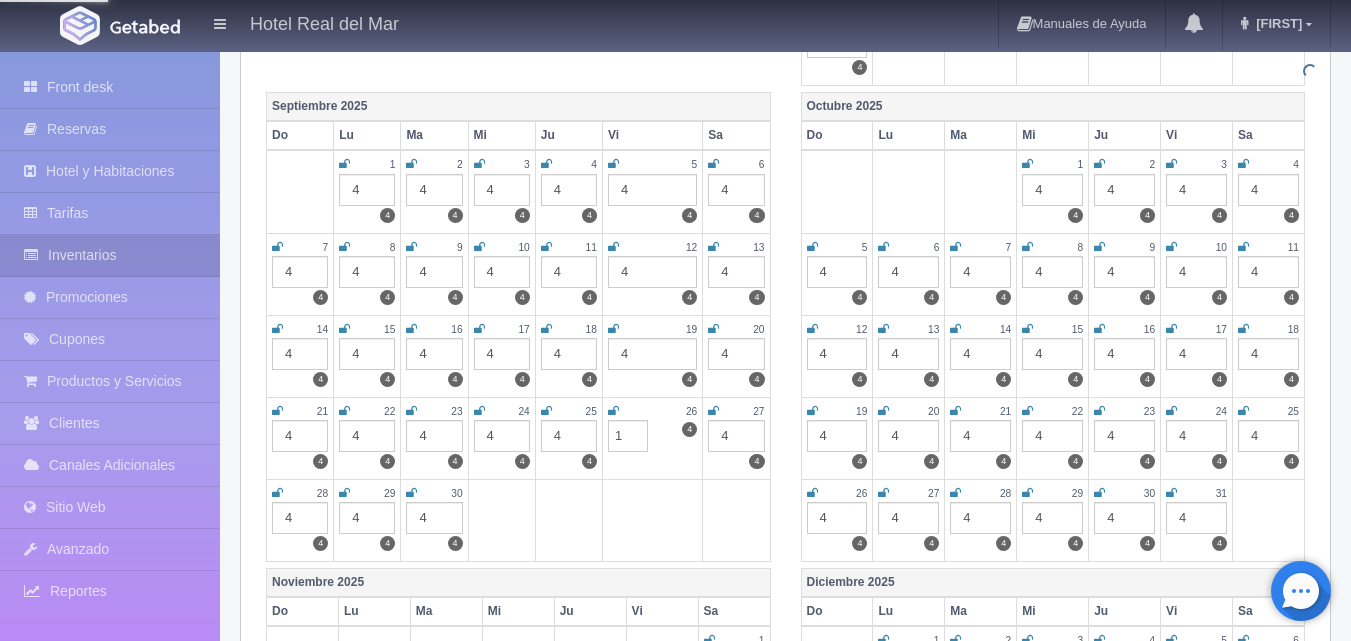 click on "4" at bounding box center (736, 436) 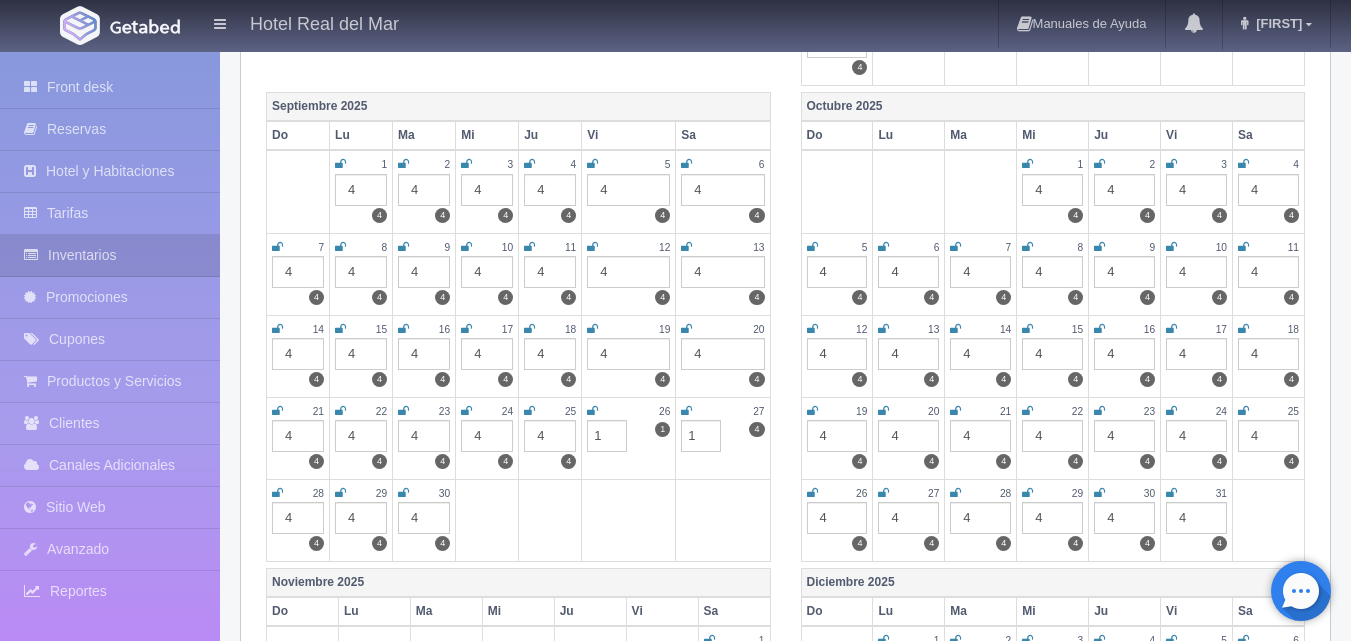 type on "1" 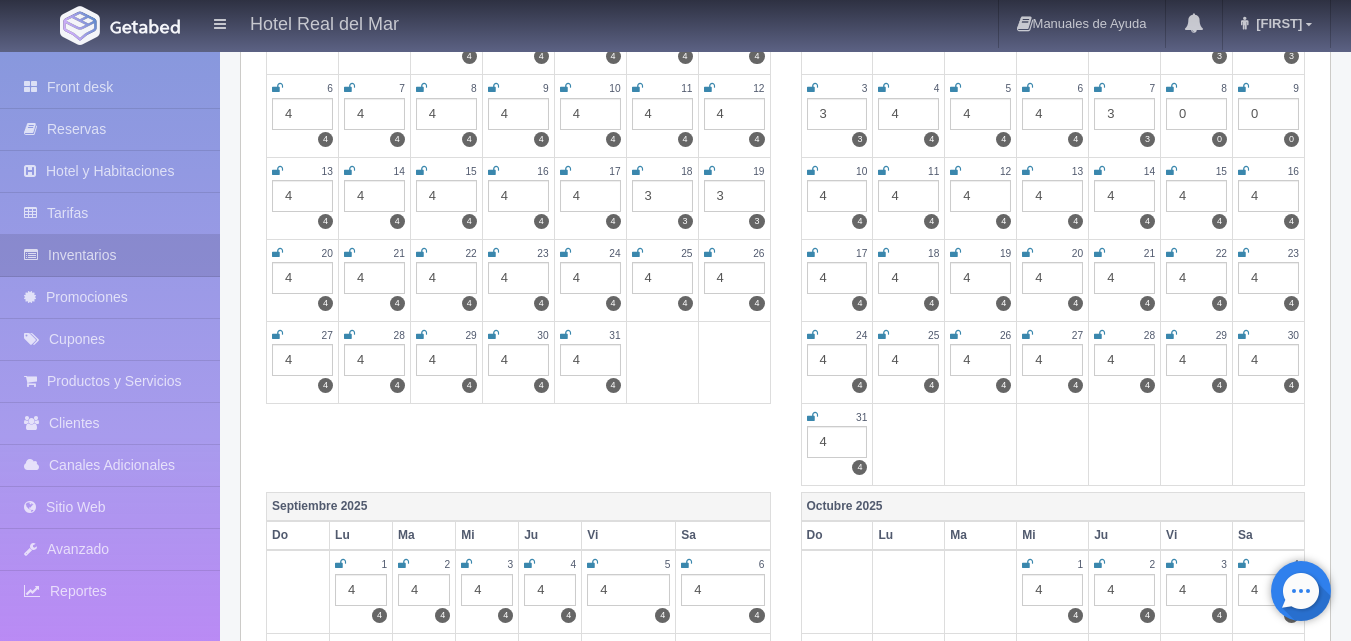 scroll, scrollTop: 0, scrollLeft: 0, axis: both 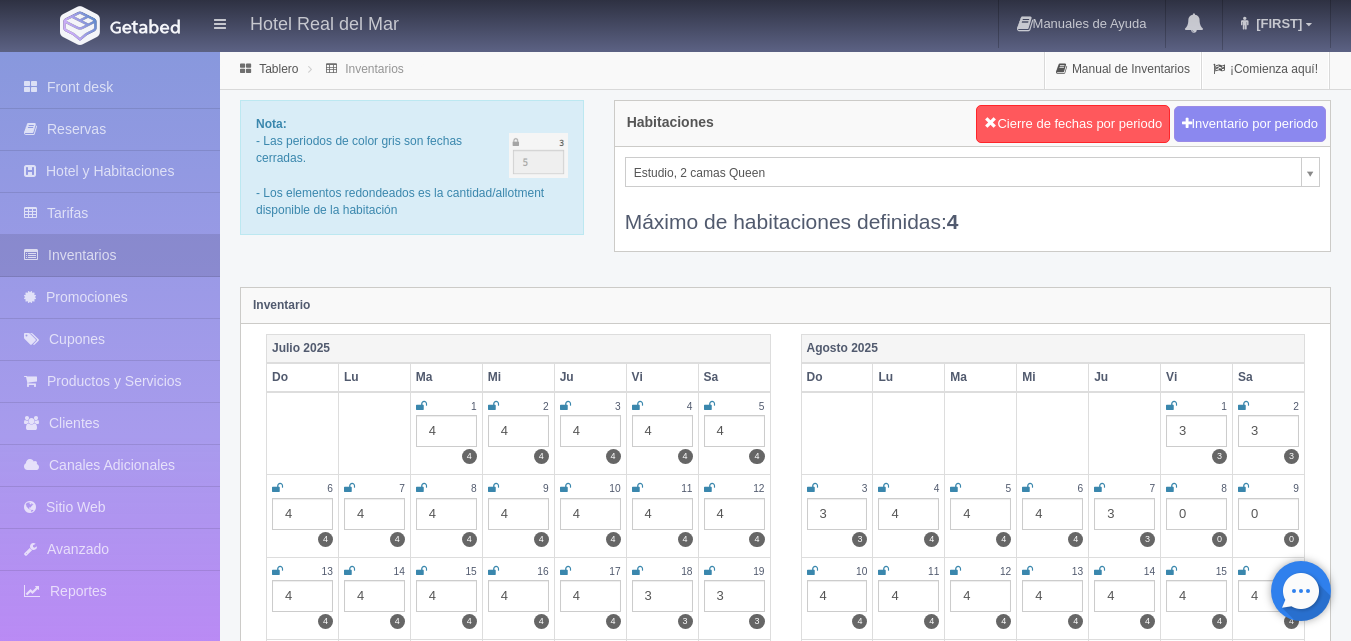 click on "Hotel Real del Mar
Manuales de Ayuda
Actualizaciones recientes
[FIRST]
Mi Perfil
Salir / Log Out
Procesando...
Front desk
Reservas
Hotel y Habitaciones
Tarifas
Inventarios
Promociones
Cupones
Productos y Servicios
Clientes
Canales Adicionales
Facebook Fan Page" at bounding box center (675, 1777) 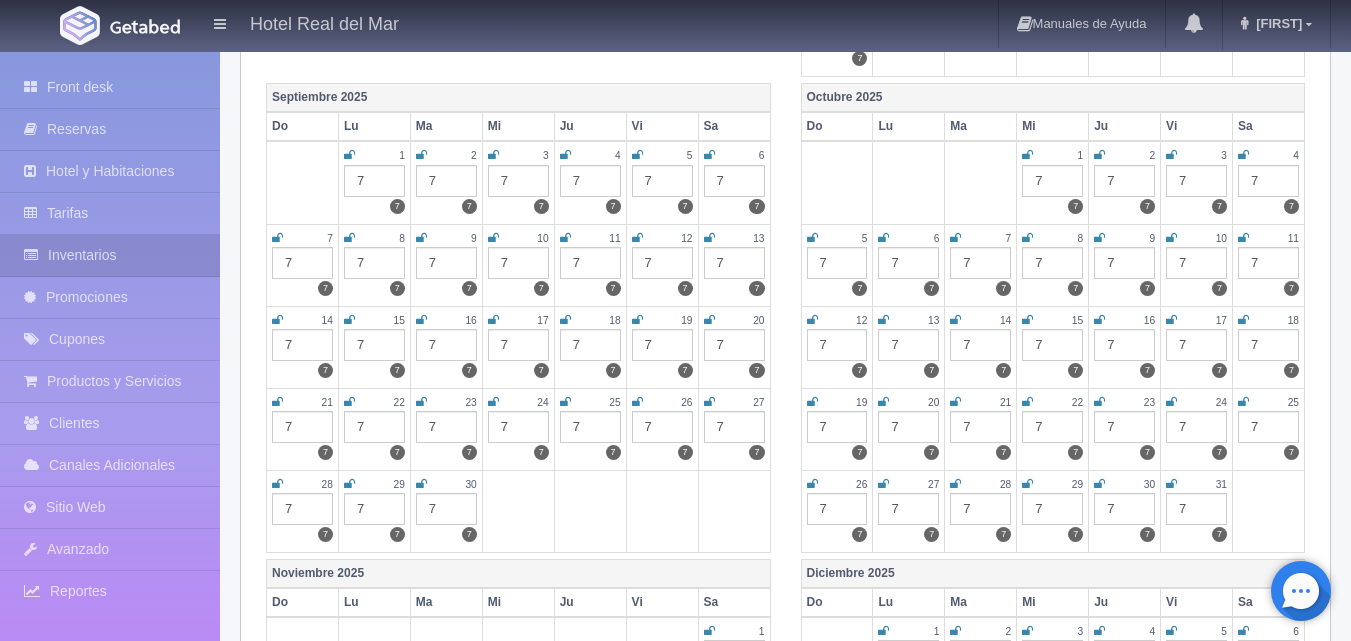 scroll, scrollTop: 850, scrollLeft: 0, axis: vertical 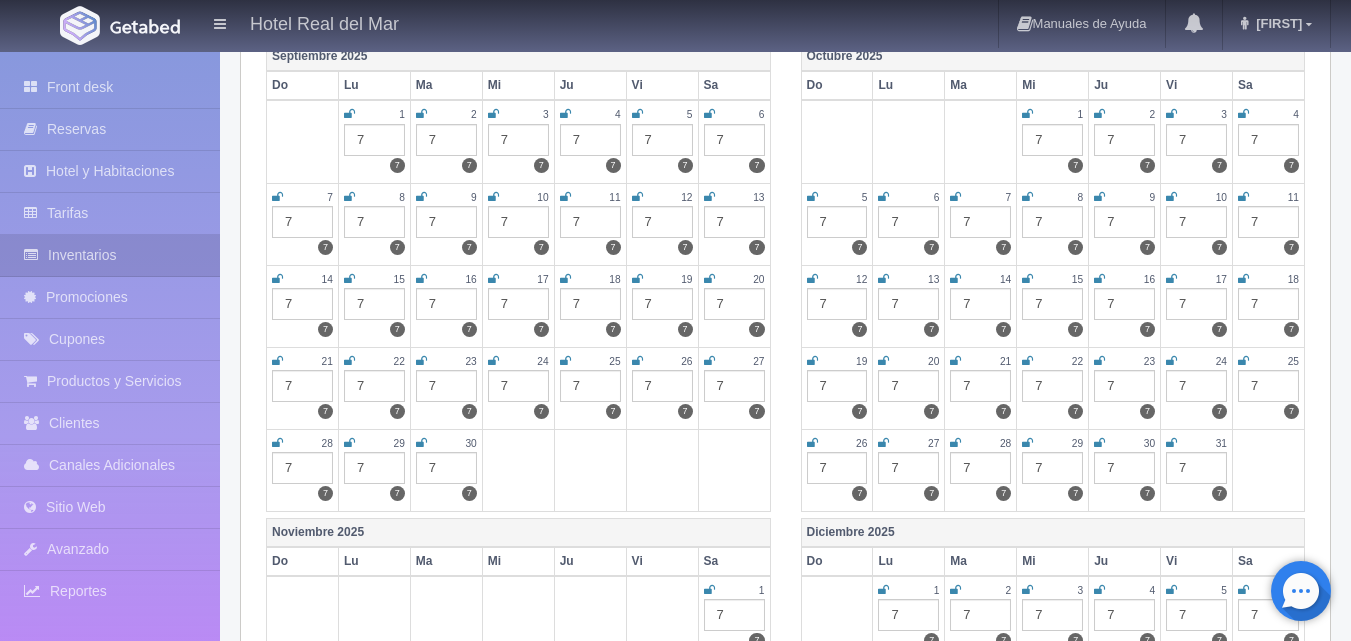 click on "7" at bounding box center (662, 386) 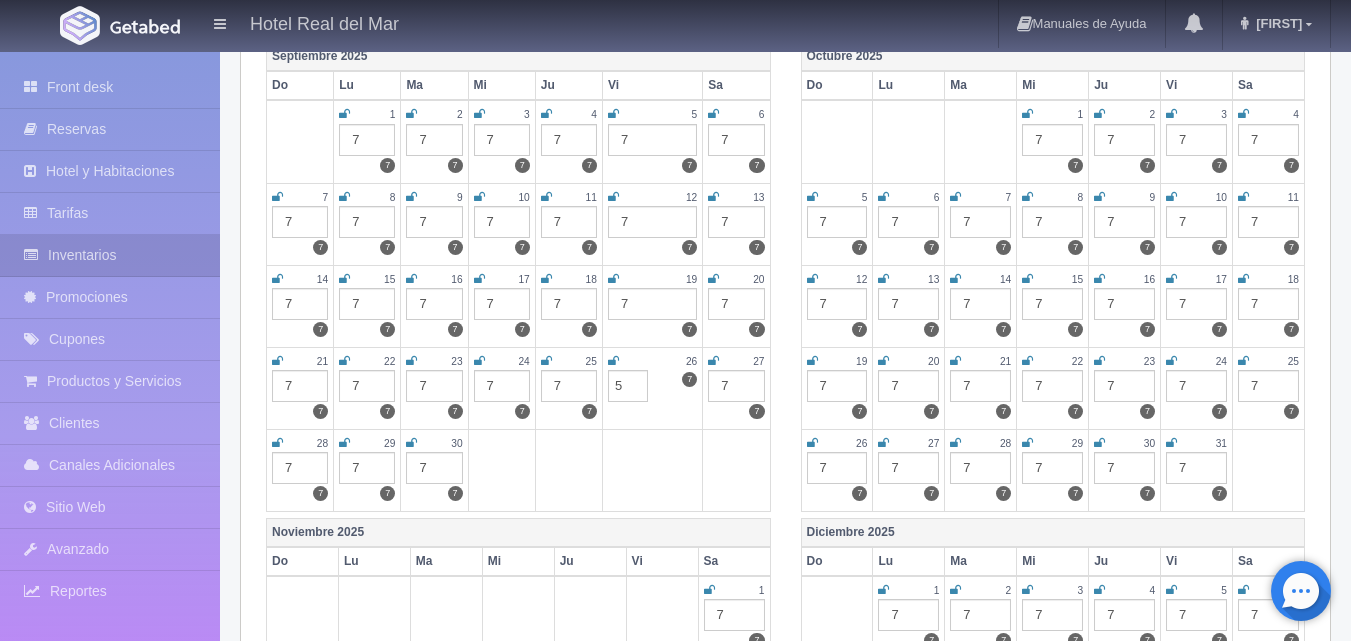 type on "5" 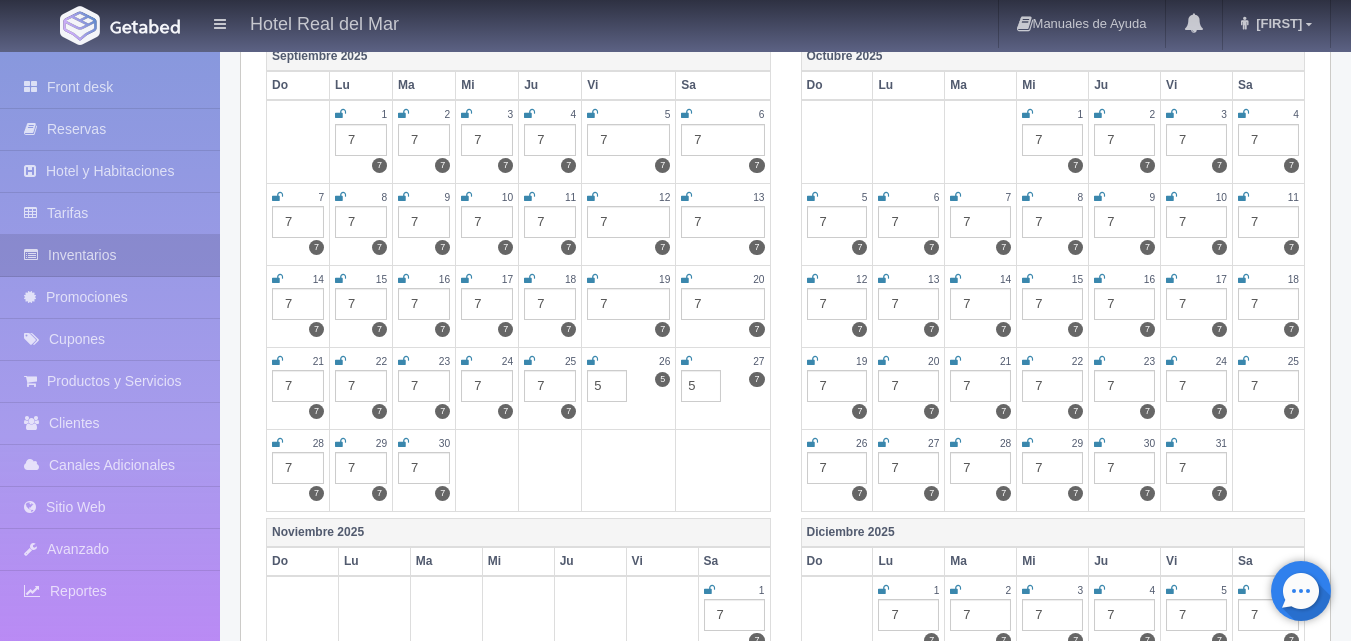 type on "5" 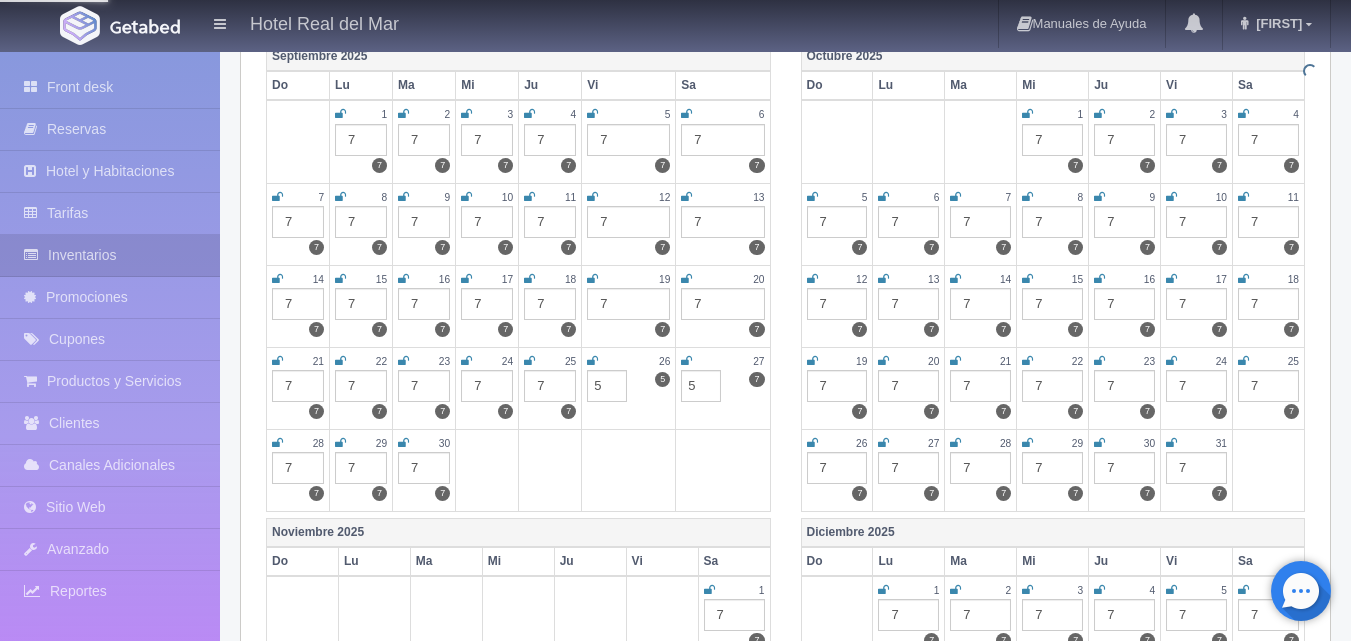 click on "Hotel Real del Mar
Manuales de Ayuda
Actualizaciones recientes
[FIRST]
Mi Perfil
Salir / Log Out" at bounding box center (675, 25) 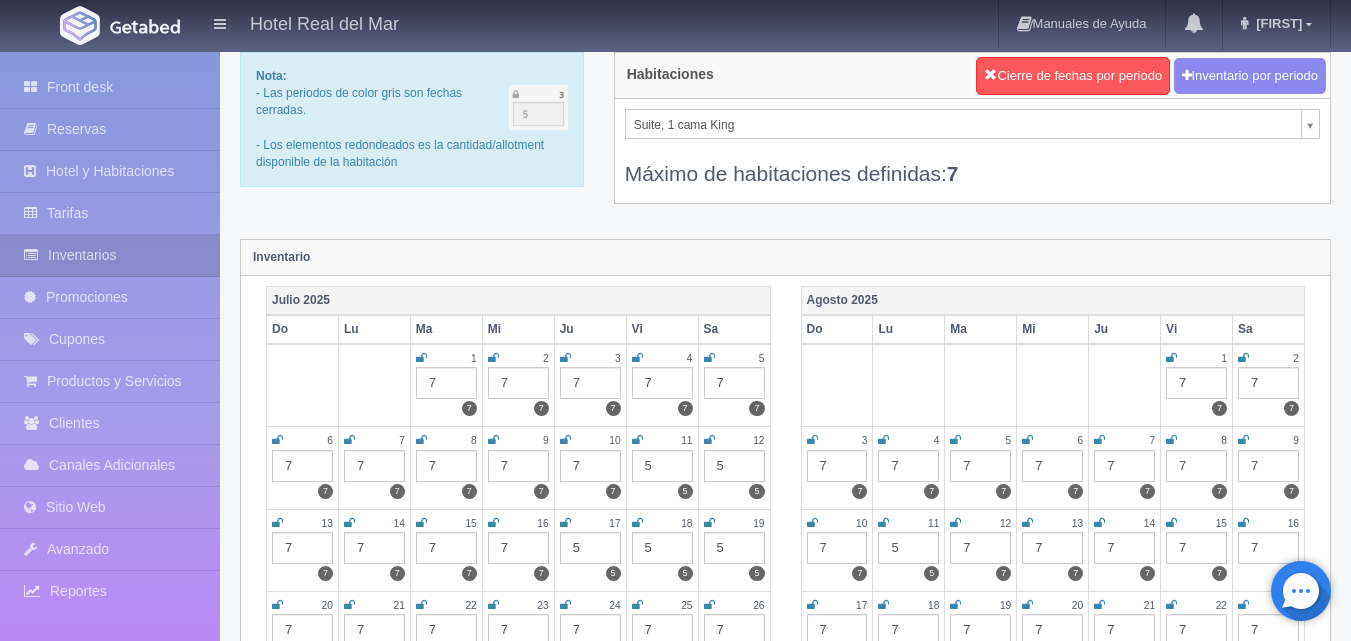 scroll, scrollTop: 0, scrollLeft: 0, axis: both 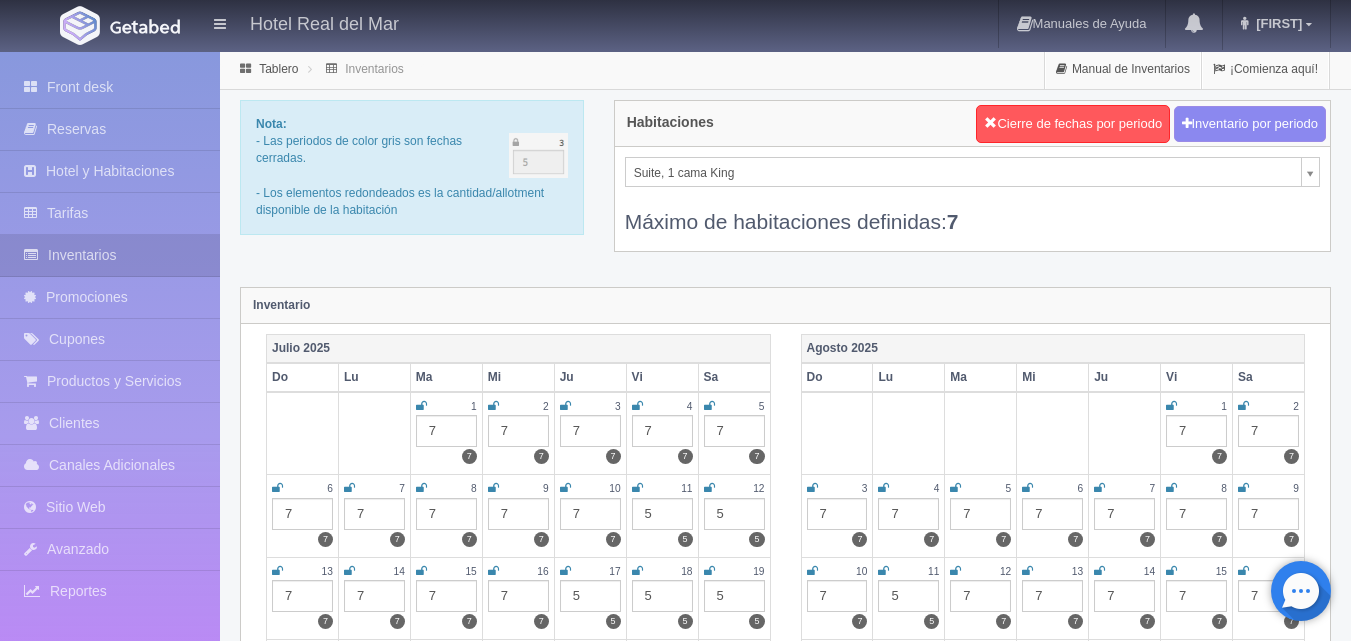 click on "Hotel Real del Mar
Manuales de Ayuda
Actualizaciones recientes
[FIRST]
Mi Perfil
Salir / Log Out
Procesando...
Front desk
Reservas
Hotel y Habitaciones
Tarifas
Inventarios
Promociones
Cupones
Productos y Servicios
Clientes
Canales Adicionales
Facebook Fan Page" at bounding box center [675, 1777] 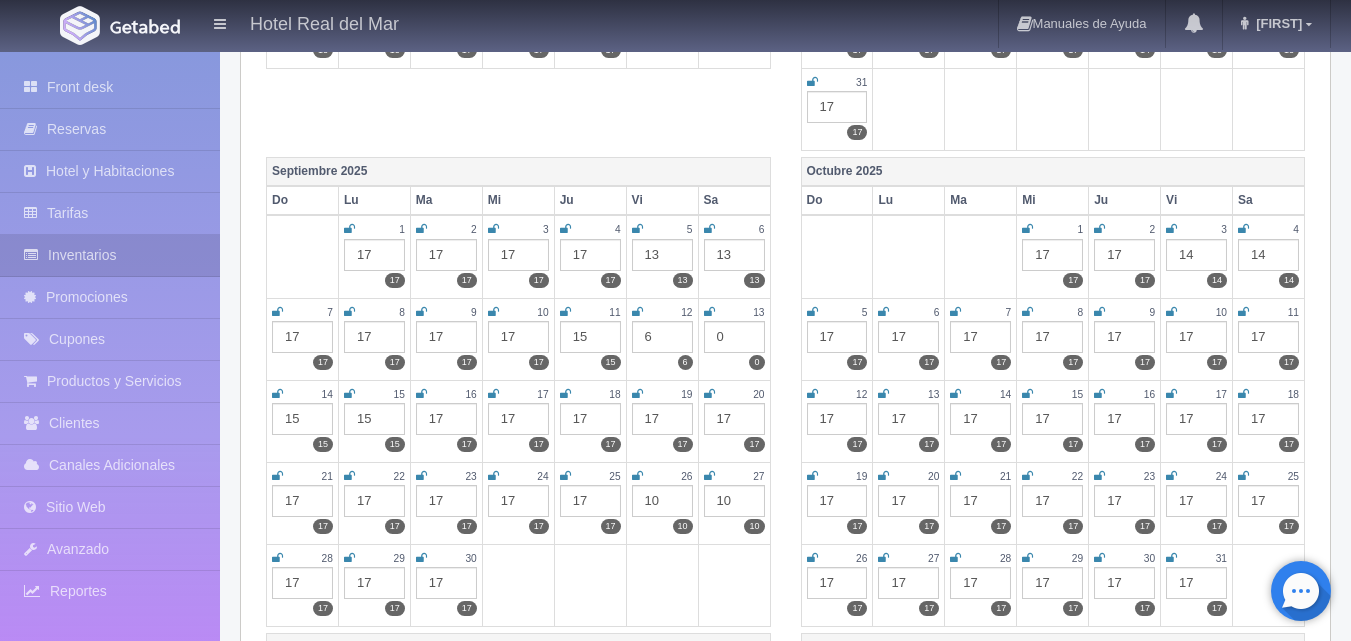 scroll, scrollTop: 800, scrollLeft: 0, axis: vertical 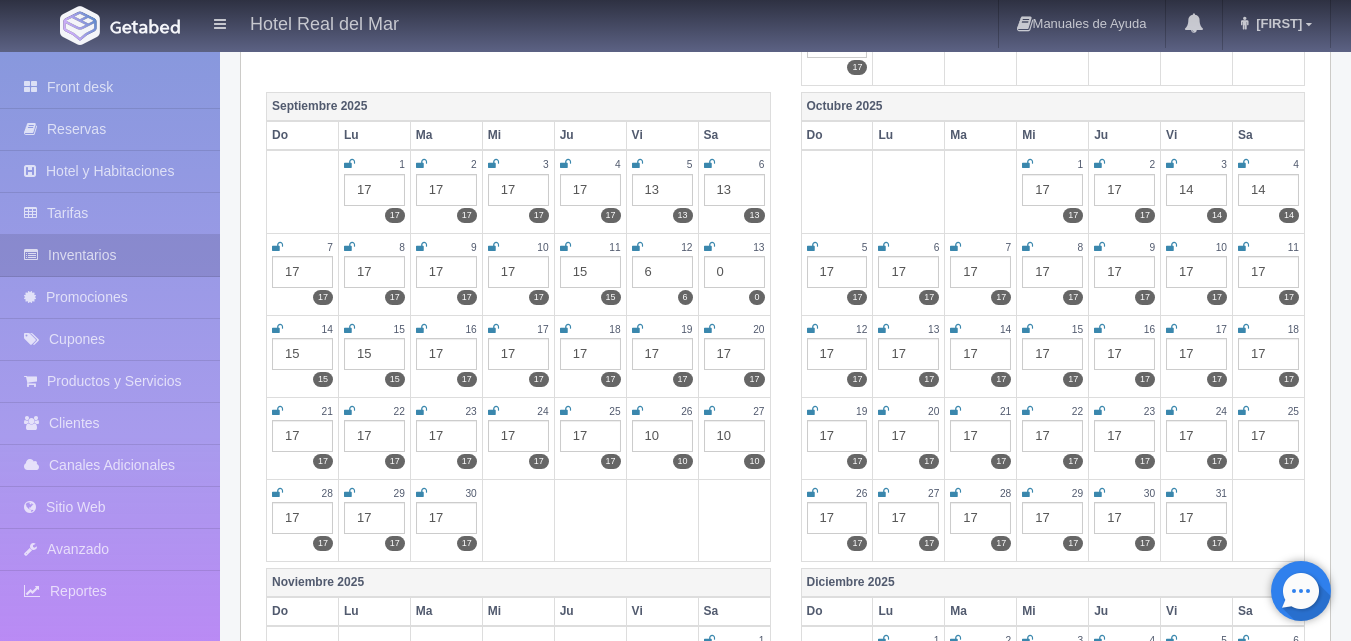 click on "10" at bounding box center (662, 436) 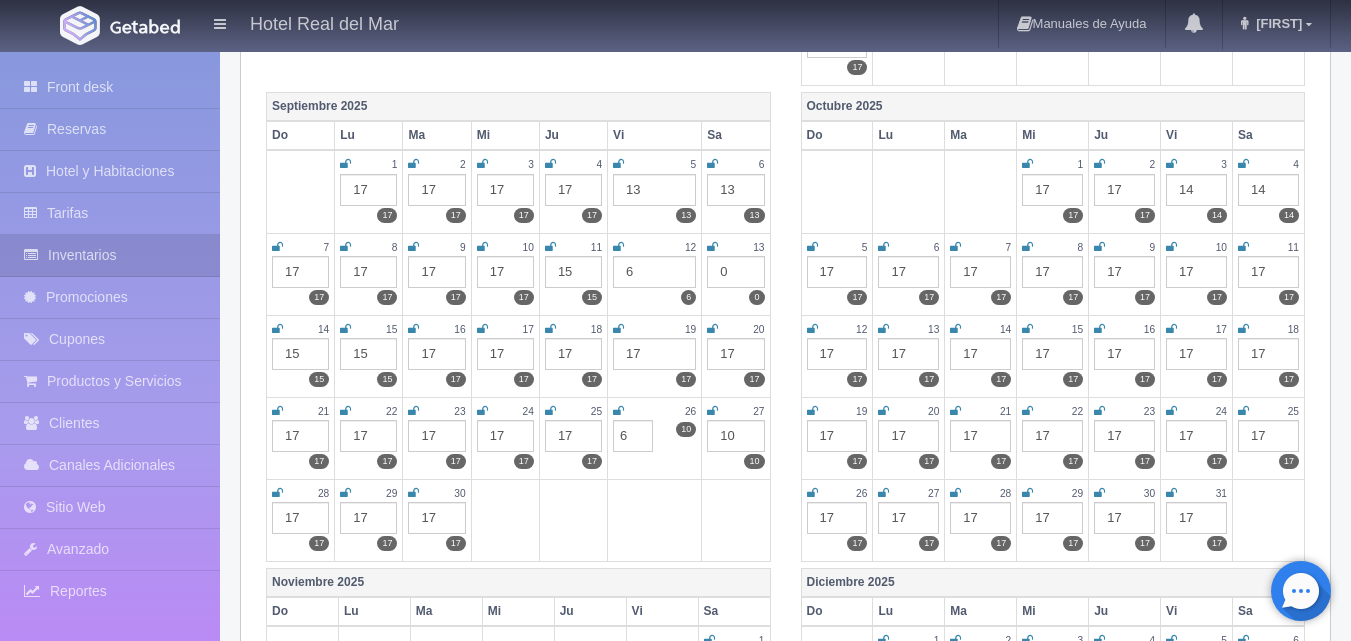 type on "6" 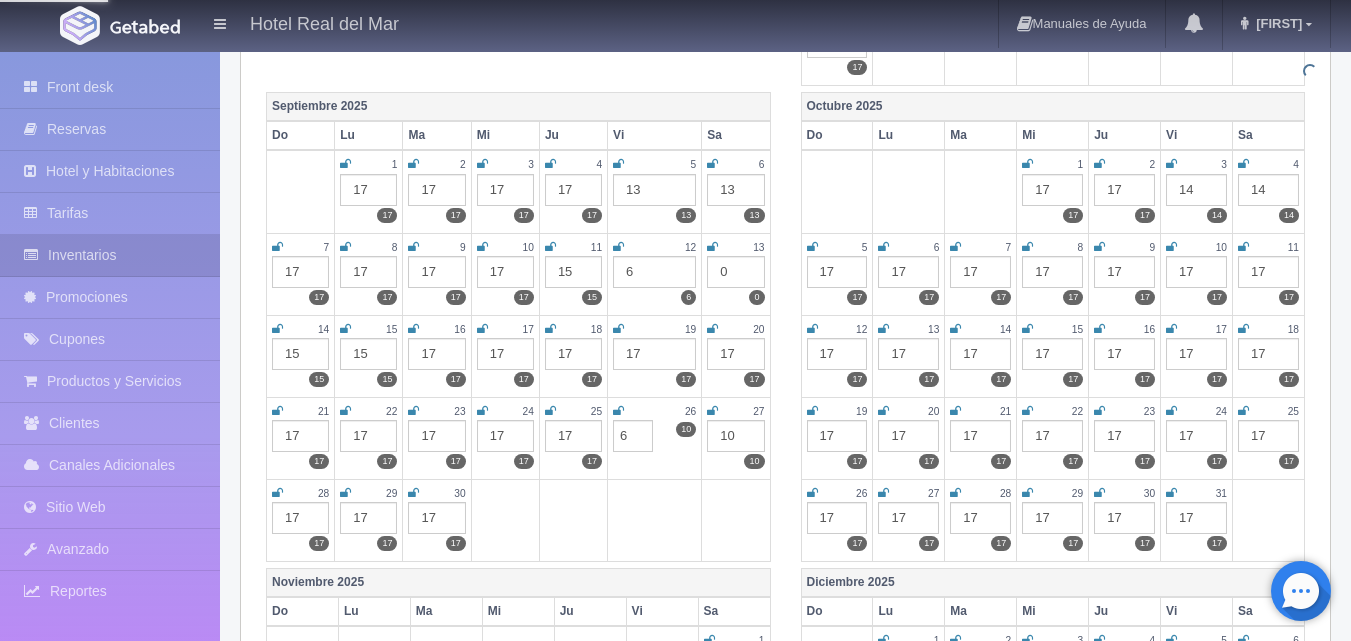 click on "10" at bounding box center (735, 436) 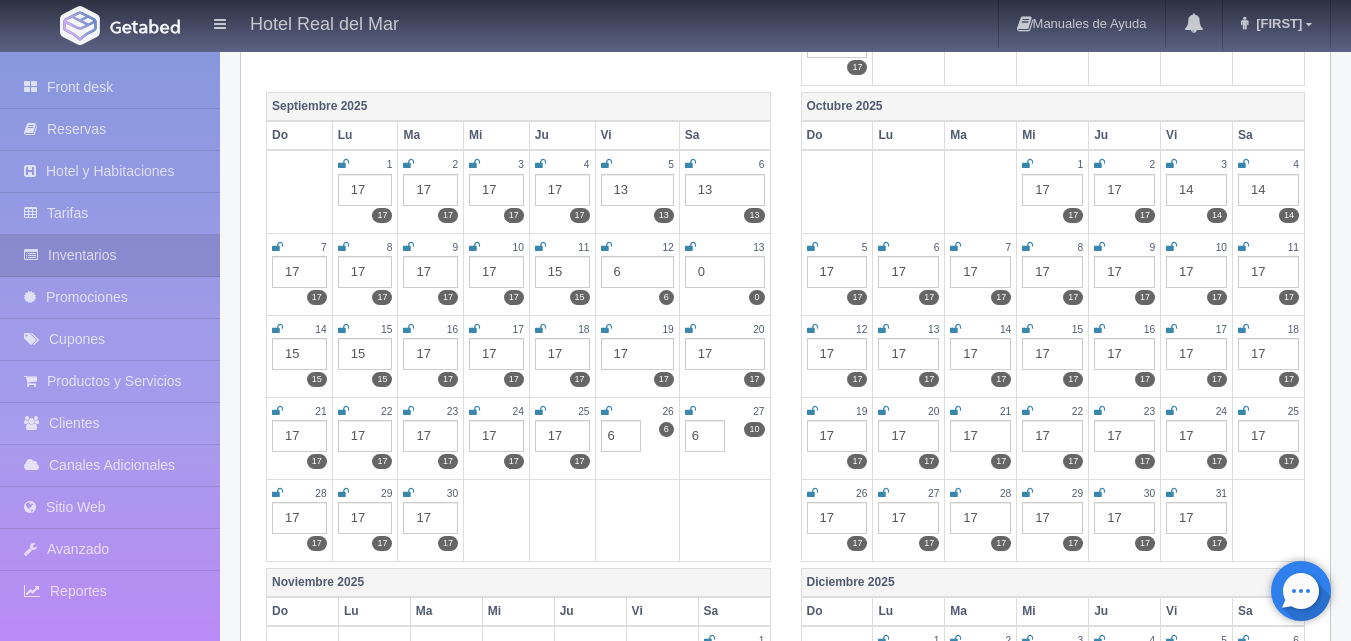 type on "6" 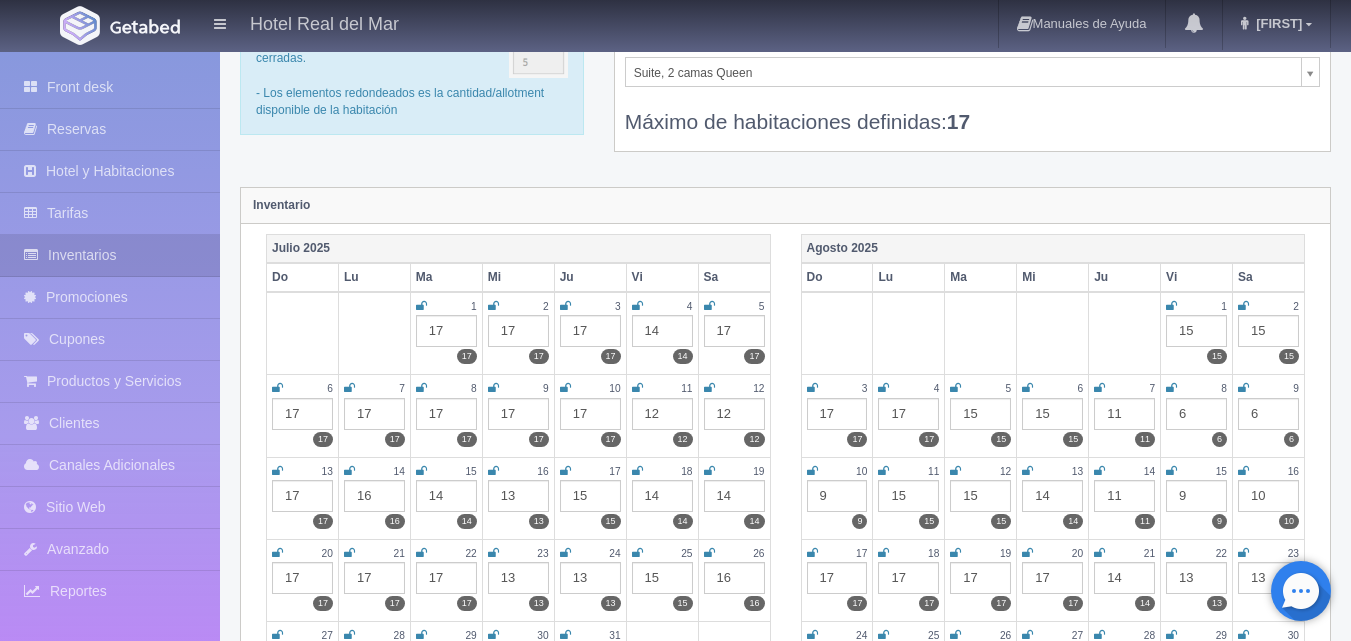 scroll, scrollTop: 0, scrollLeft: 0, axis: both 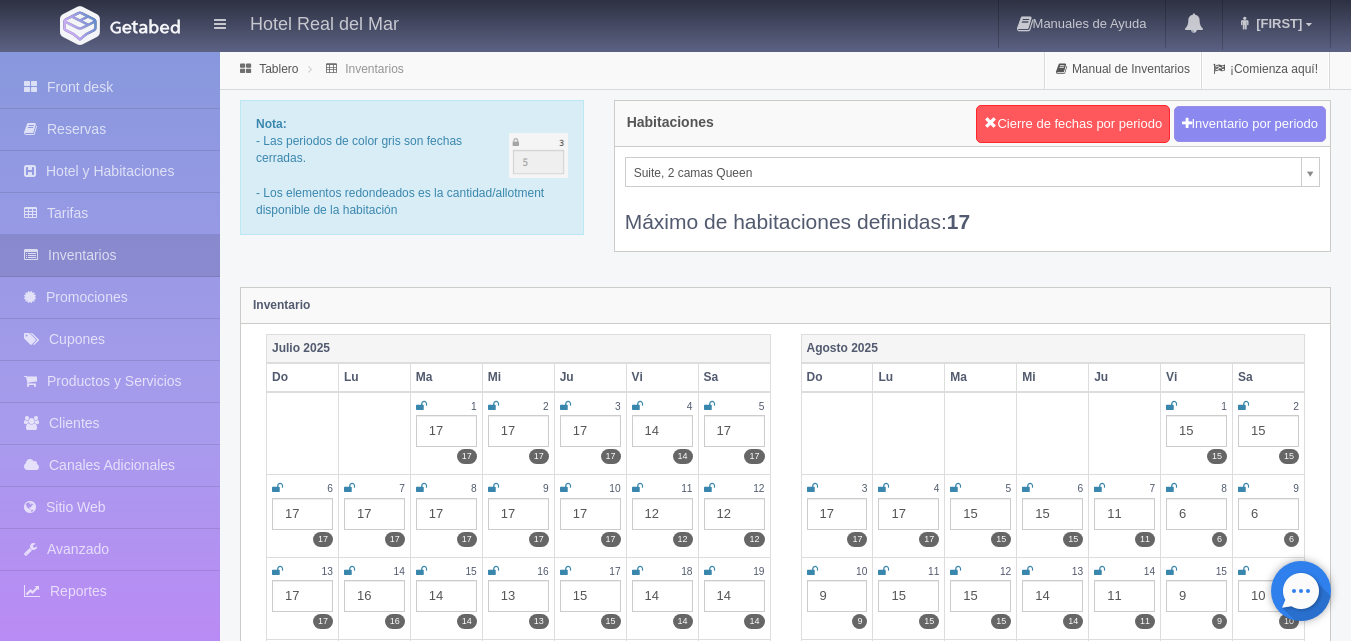 click on "Hotel Real del Mar
Manuales de Ayuda
Actualizaciones recientes
[FIRST]
Mi Perfil
Salir / Log Out
Procesando...
Front desk
Reservas
Hotel y Habitaciones
Tarifas
Inventarios
Promociones
Cupones
Productos y Servicios
Clientes
Canales Adicionales
Facebook Fan Page" at bounding box center [675, 1777] 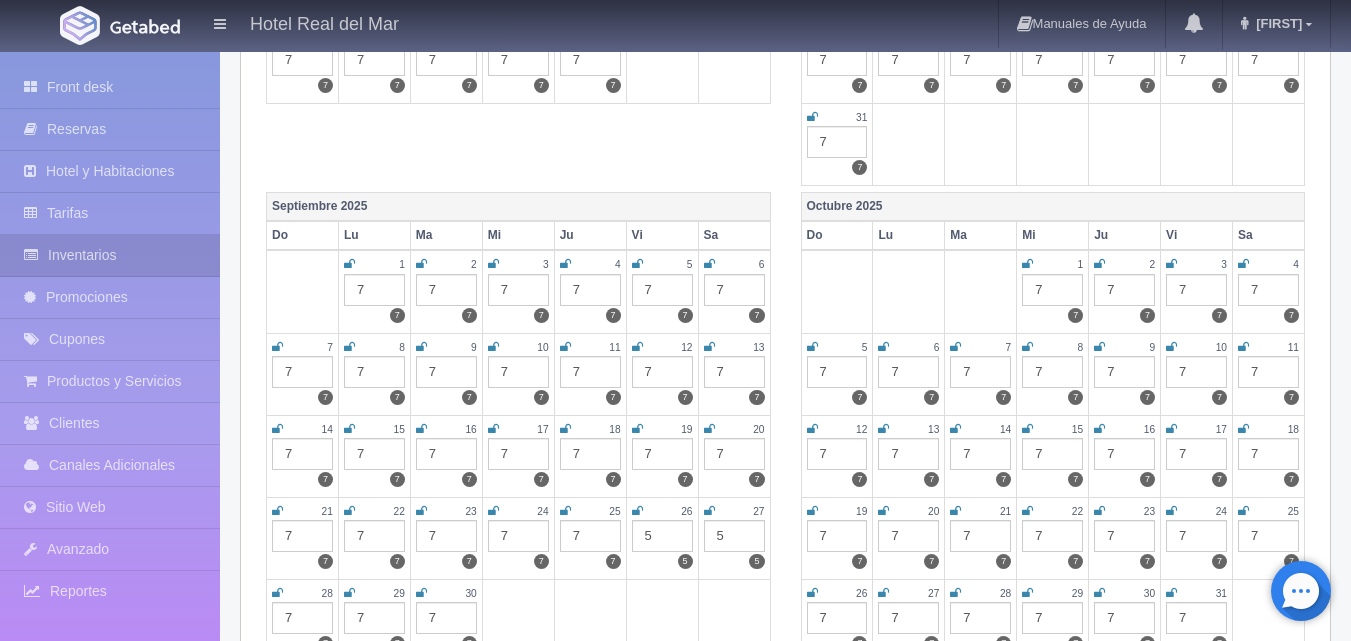 scroll, scrollTop: 800, scrollLeft: 0, axis: vertical 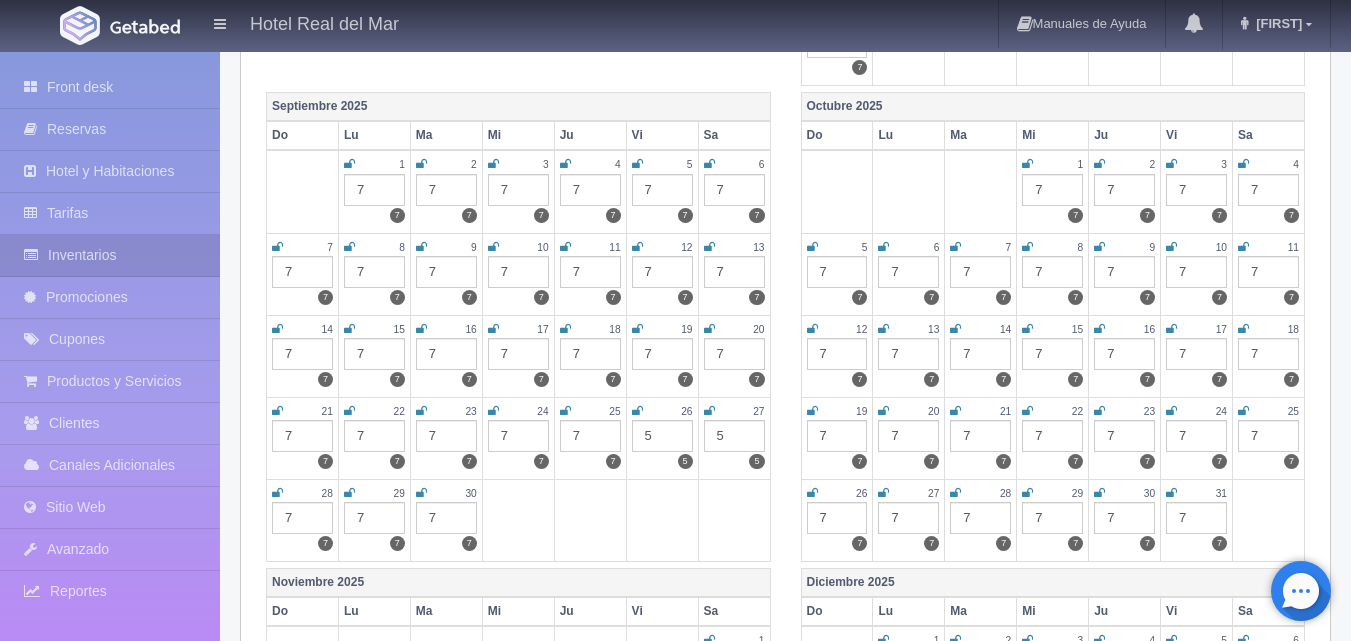 click on "5" at bounding box center [734, 436] 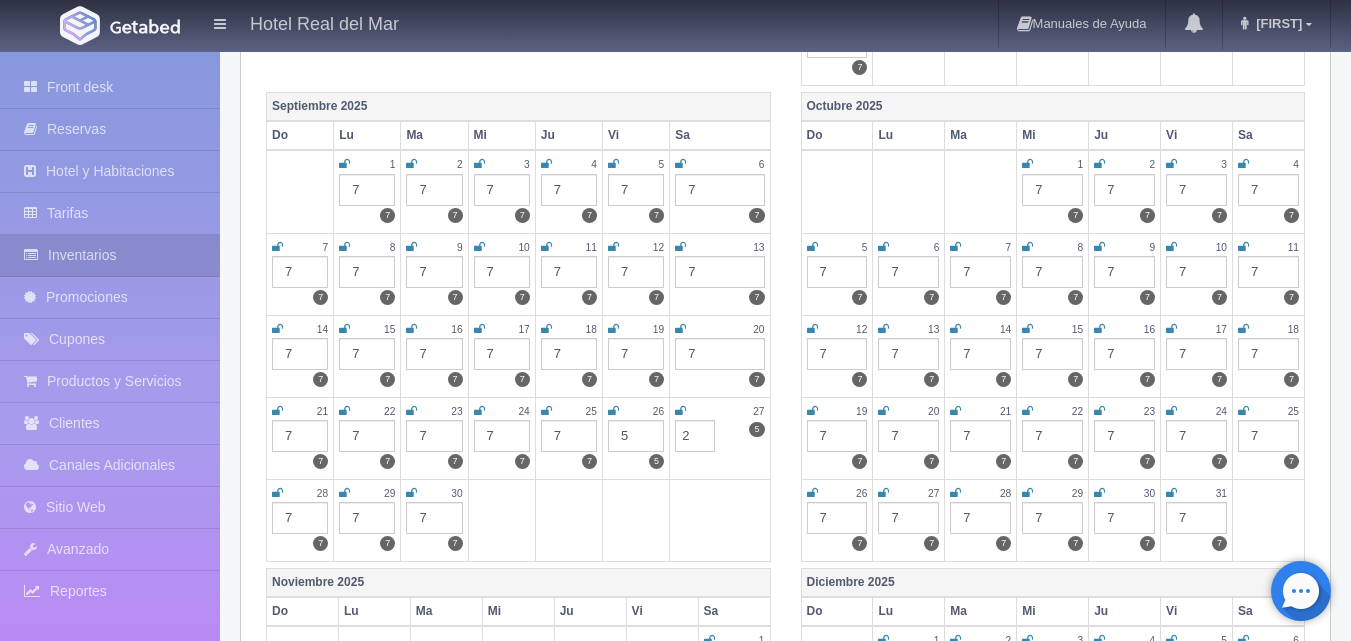 click on "[MONTH] [YEAR]
Do Lu Ma Mi Ju Vi Sa
1 7   7       2 7   7       3 7   7       4 7   7       5 7   7       6 7   7       7 7   7
8 7   7       9 7   7       10 7   7       11 5   5       12 5   5       13 7   7       14 7   7
15 7   7       16 7   7       17 5   5       18 5   5       19 5   5       20 7   7       21 7   7
22 7   7       23 7   7       24 7   7       25 7   7       26 7   7       27 7   7       28 7   7
29 7   7       30 7   7       31 7   7
Agosto [YEAR]
Do Lu Ma Mi Ju Vi Sa
1 7   7       2 7   7
3 7   7       4 7   7       5 7   7       6 7   7       7 7   7       8 7   7       9 7   7
10 7   7       11 5   5       12 7   7       13 7   7       14 7   7       15 7   7       16 7   7
17 7   7       18 7   7       19 7   7       20 7   7       21 7   7       22 7   7       23 7   7
24 7   7       25 7   7       26 7   7       27 7   7       28 7   7" at bounding box center (785, -187) 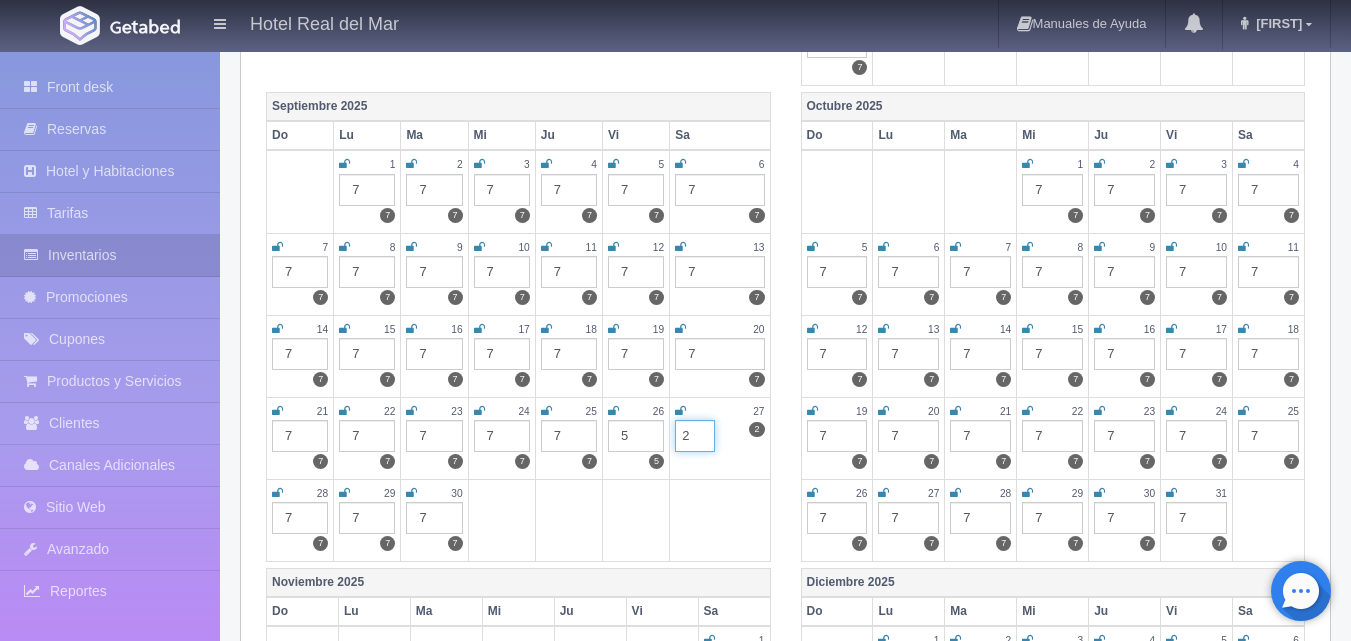 click on "2" at bounding box center [695, 436] 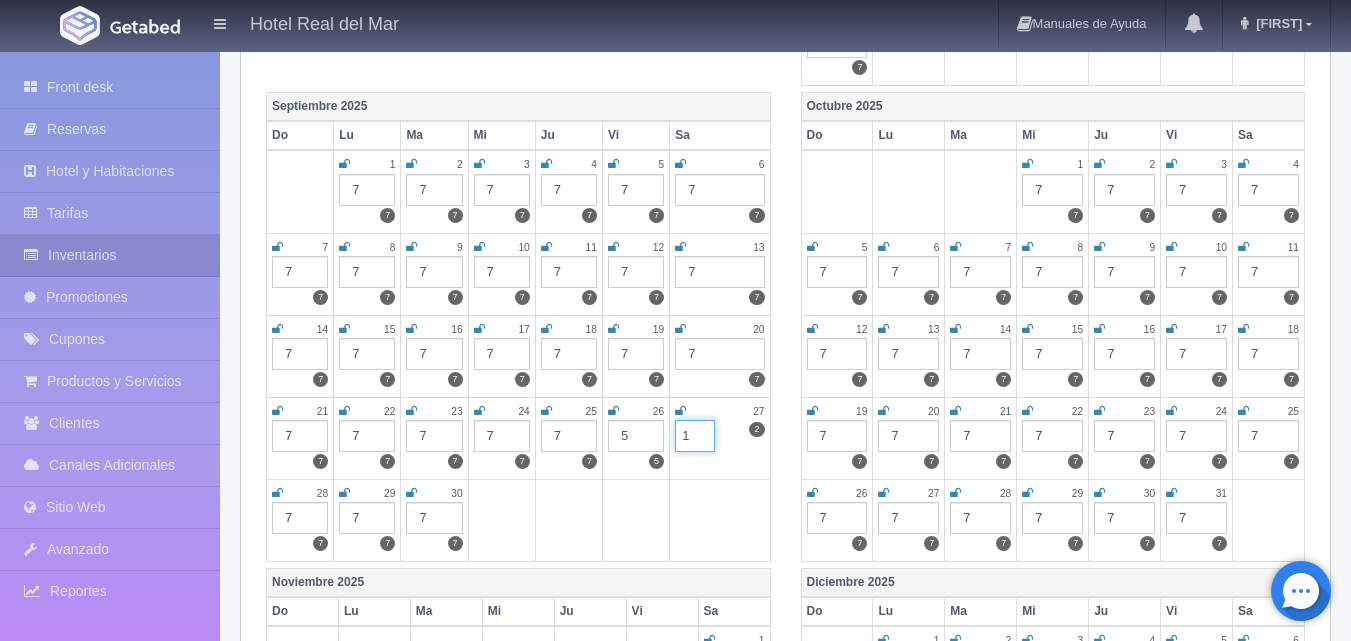 type on "1" 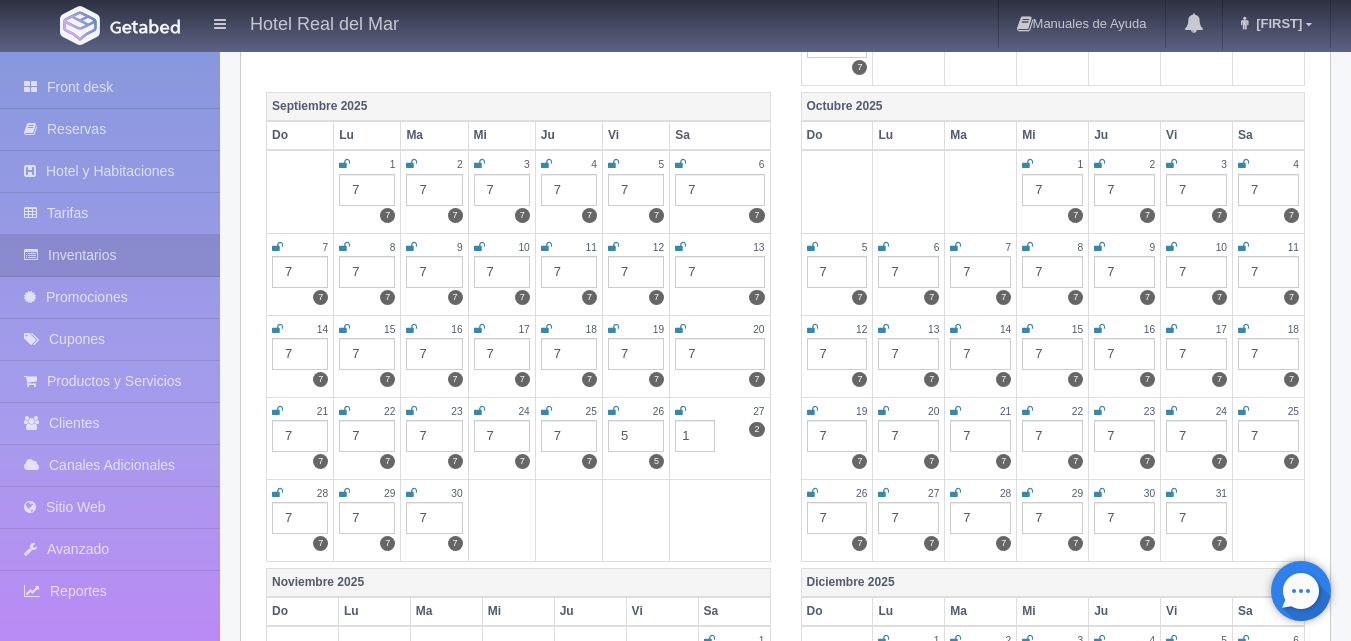 click on "Julio 2025
Do Lu Ma Mi Ju Vi Sa
1 7   7       2 7   7       3 7   7       4 7   7       5 7   7
6 7   7       7 7   7       8 7   7       9 7   7       10 7   7       11 5   5       12 5   5
13 7   7       14 7   7       15 7   7       16 7   7       17 5   5       18 5   5       19 5   5
20 7   7       21 7   7       22 7   7       23 7   7       24 7   7       25 7   7       26 7   7
27 7   7       28 7   7       29 7   7       30 7   7       31 7   7
Agosto 2025
Do Lu Ma Mi Ju Vi Sa
1 7   7       2 7   7
3 7   7       4 7   7       5 7   7       6 7   7       7 7   7       8 7   7       9 7   7
10 7   7       11 5   5       12 7   7       13 7   7       14 7   7       15 7   7       16 7   7
17 7   7       18 7   7       19 7   7       20 7   7       21 7   7       22 7   7       23 7   7
24 7   7       25 7   7       26 7   7       27 7   7       28 7   7" at bounding box center [785, -187] 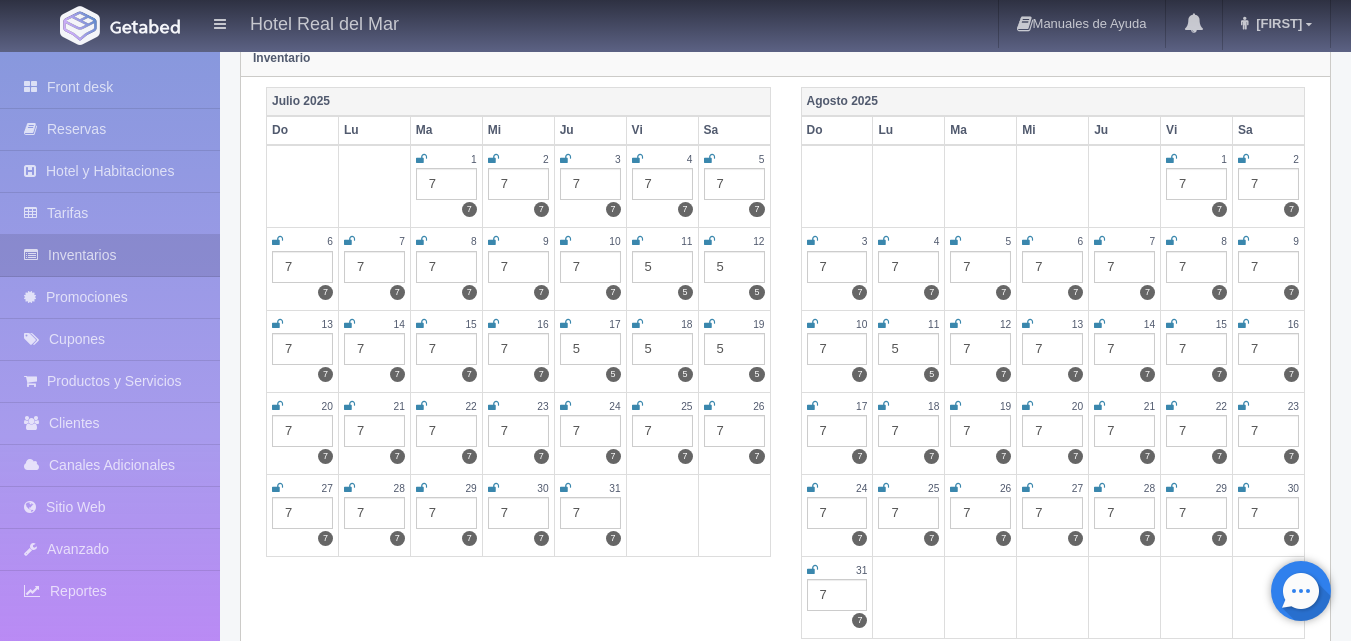scroll, scrollTop: 0, scrollLeft: 0, axis: both 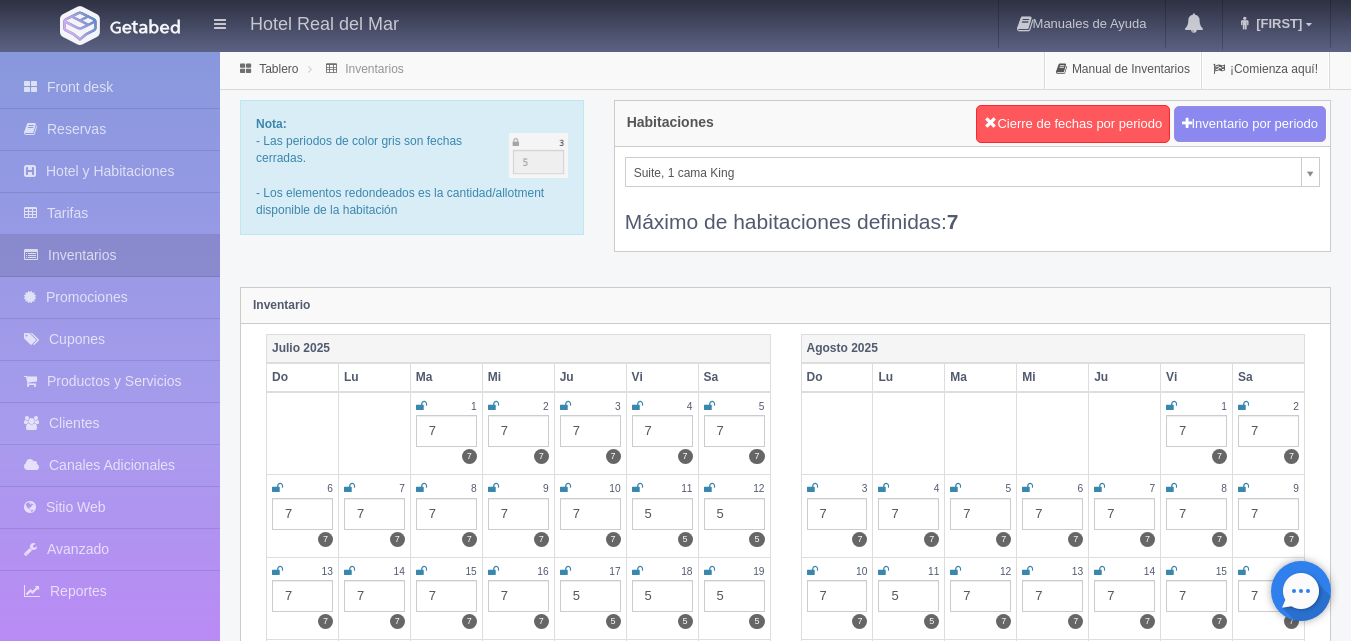 click on "Hotel Real del Mar
Manuales de Ayuda
Actualizaciones recientes
[NAME]
Mi Perfil
Salir / Log Out
Procesando...
Front desk
Reservas
Hotel y Habitaciones
Tarifas
Inventarios
Promociones
Cupones
Productos y Servicios
Clientes
Canales Adicionales
Facebook Fan Page" at bounding box center [675, 1777] 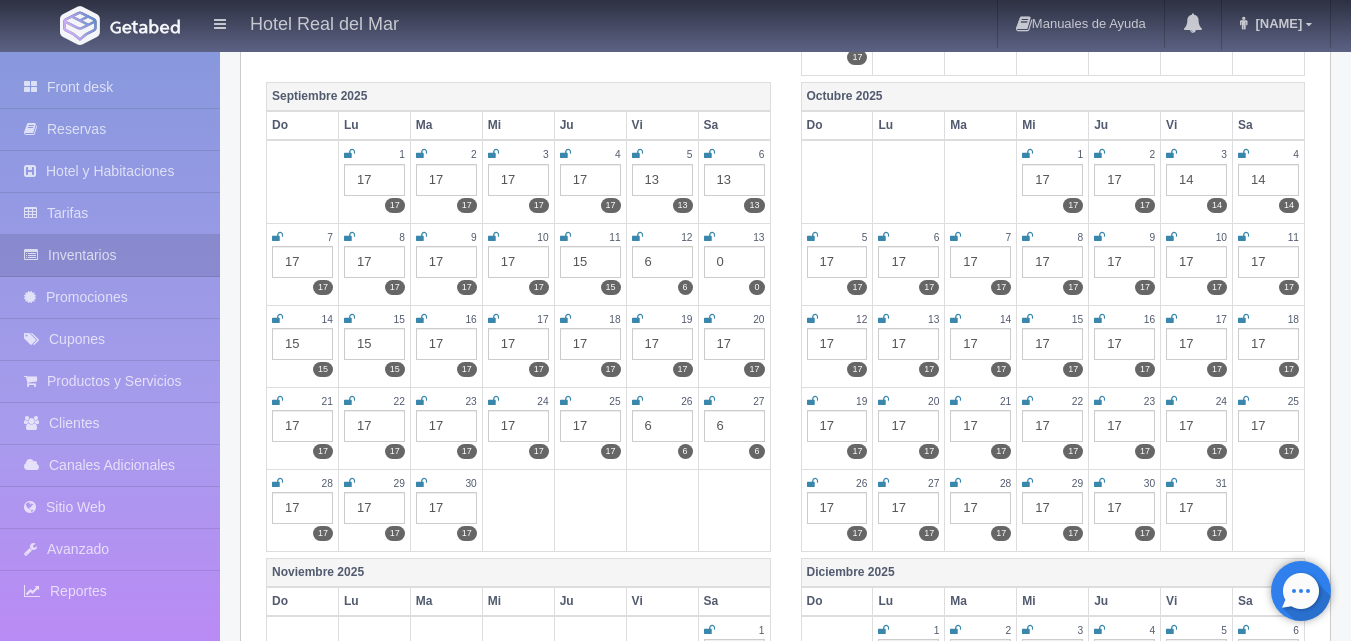 scroll, scrollTop: 800, scrollLeft: 0, axis: vertical 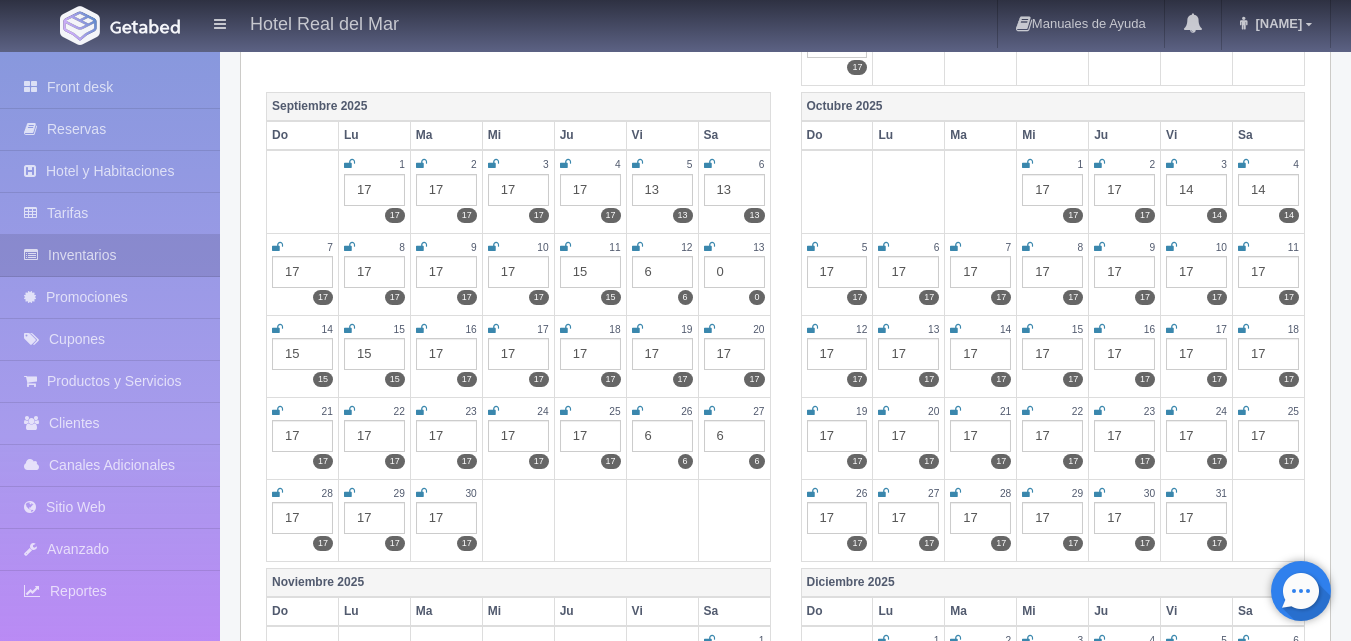 click on "6" at bounding box center [734, 436] 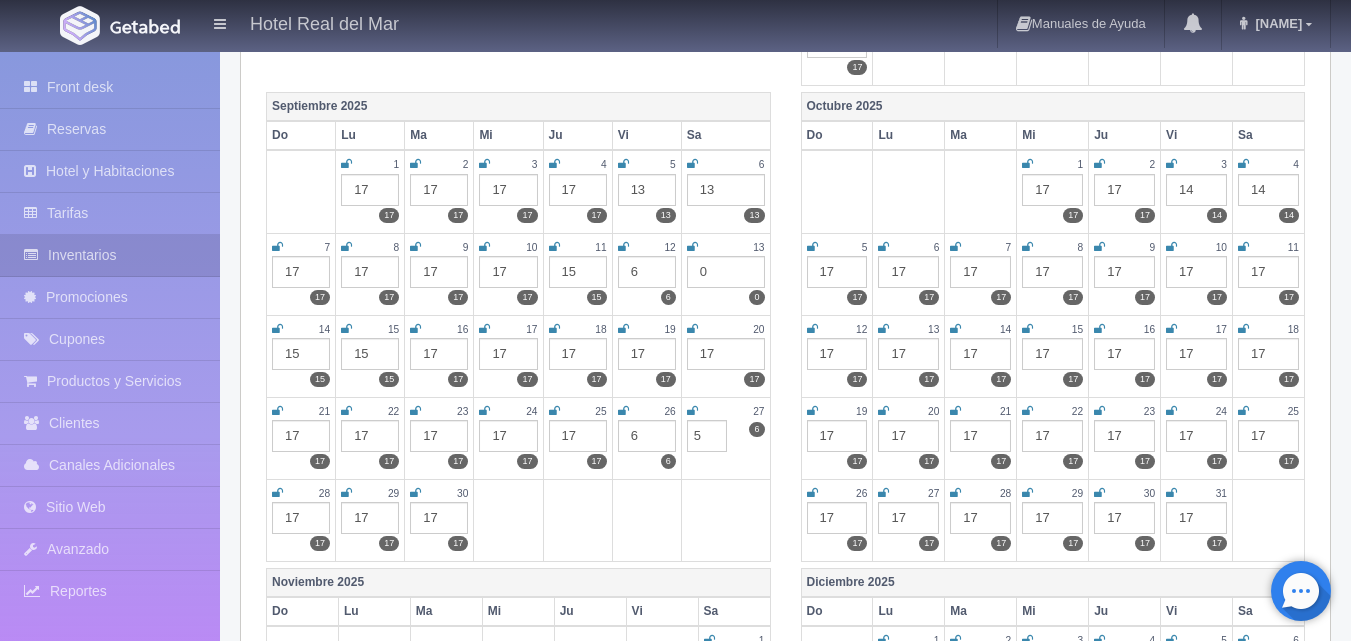 type on "5" 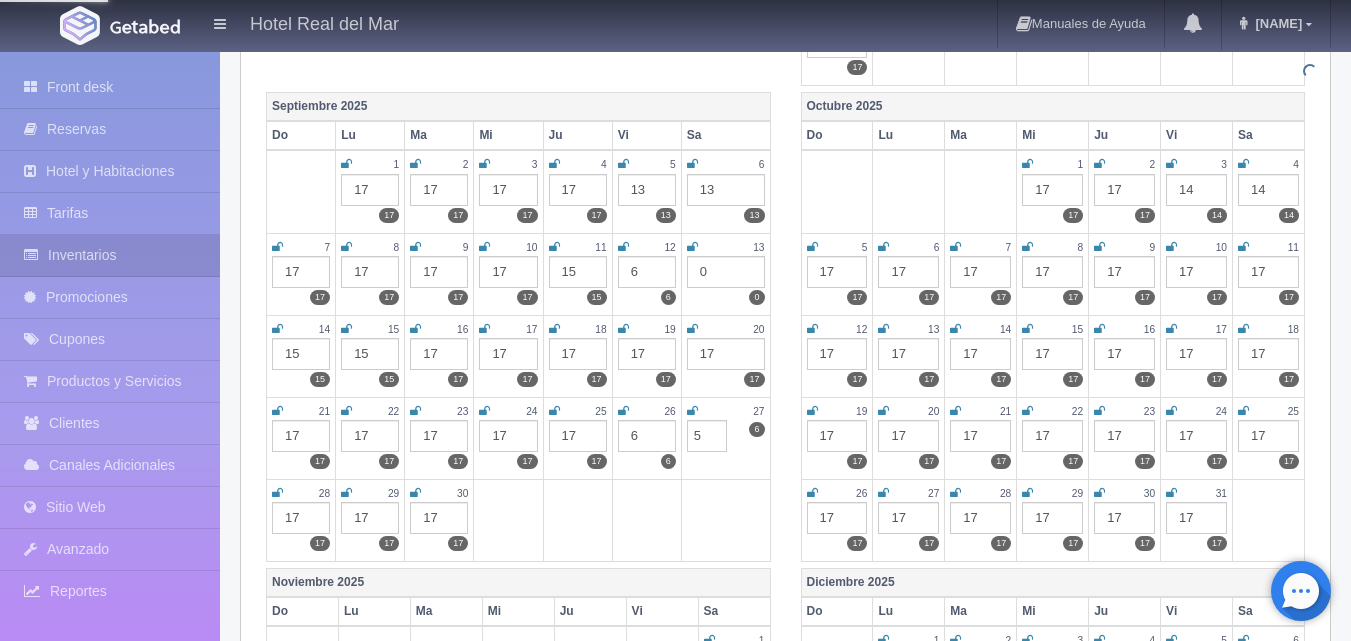 click on "17" at bounding box center [301, 518] 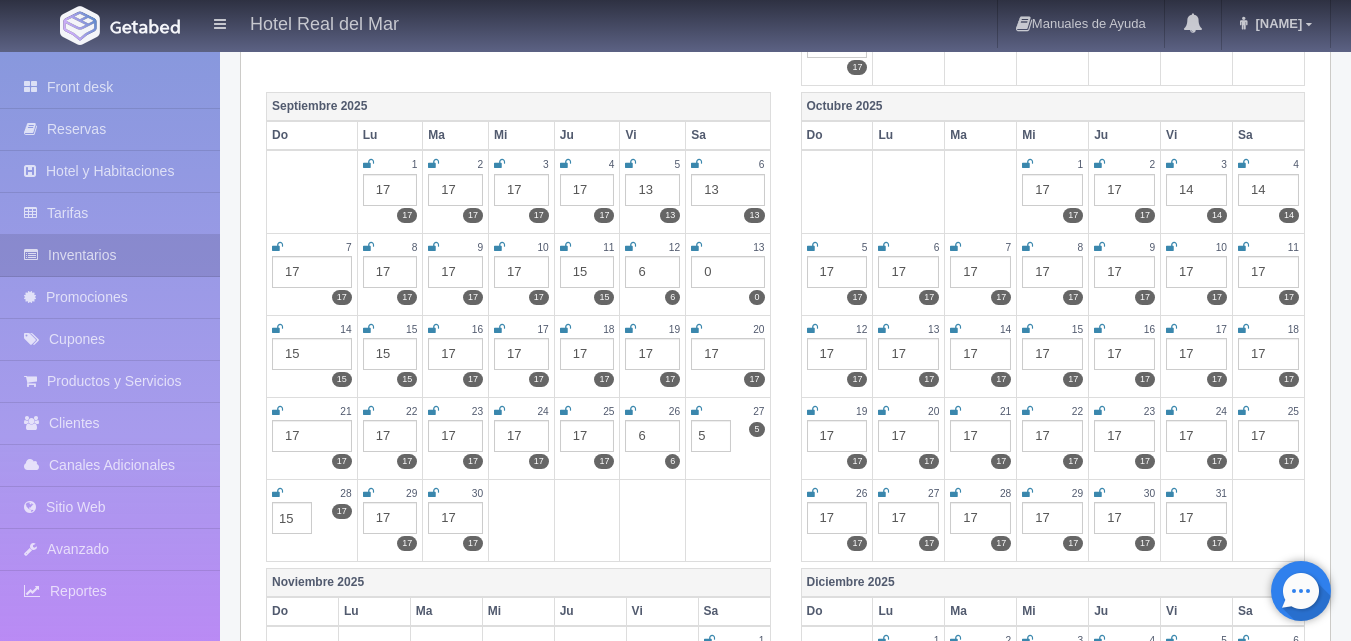 type on "15" 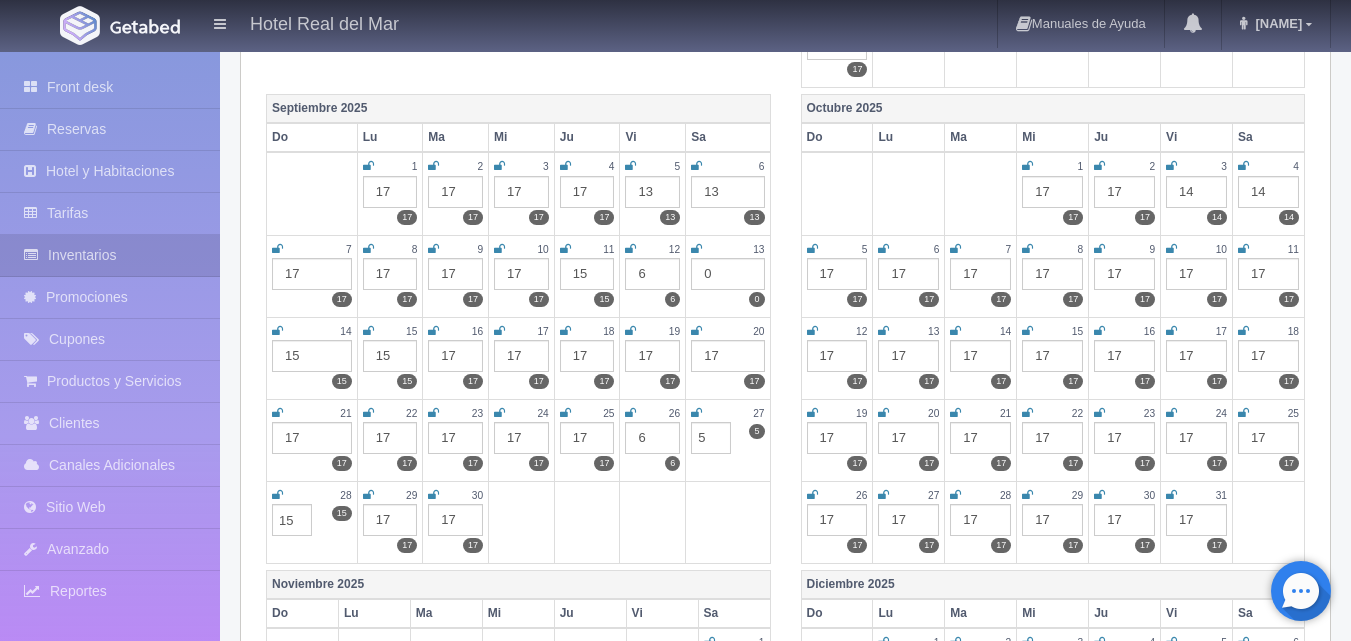 scroll, scrollTop: 800, scrollLeft: 0, axis: vertical 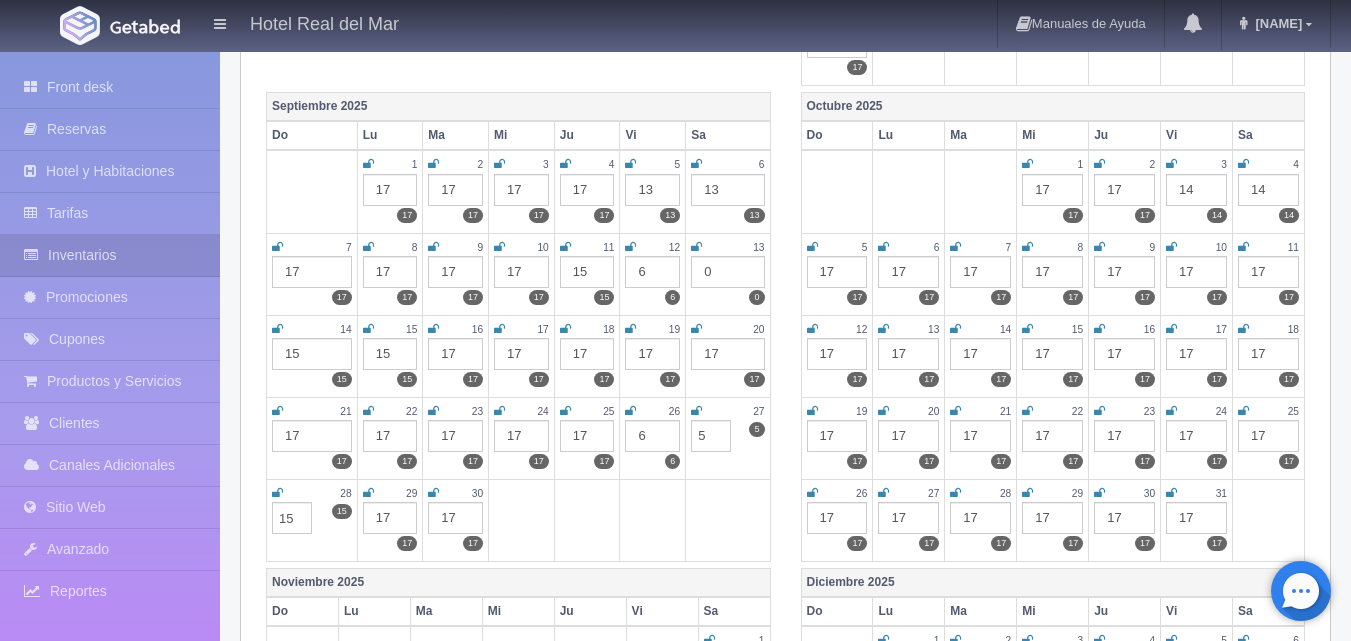 click on "17" at bounding box center [1124, 190] 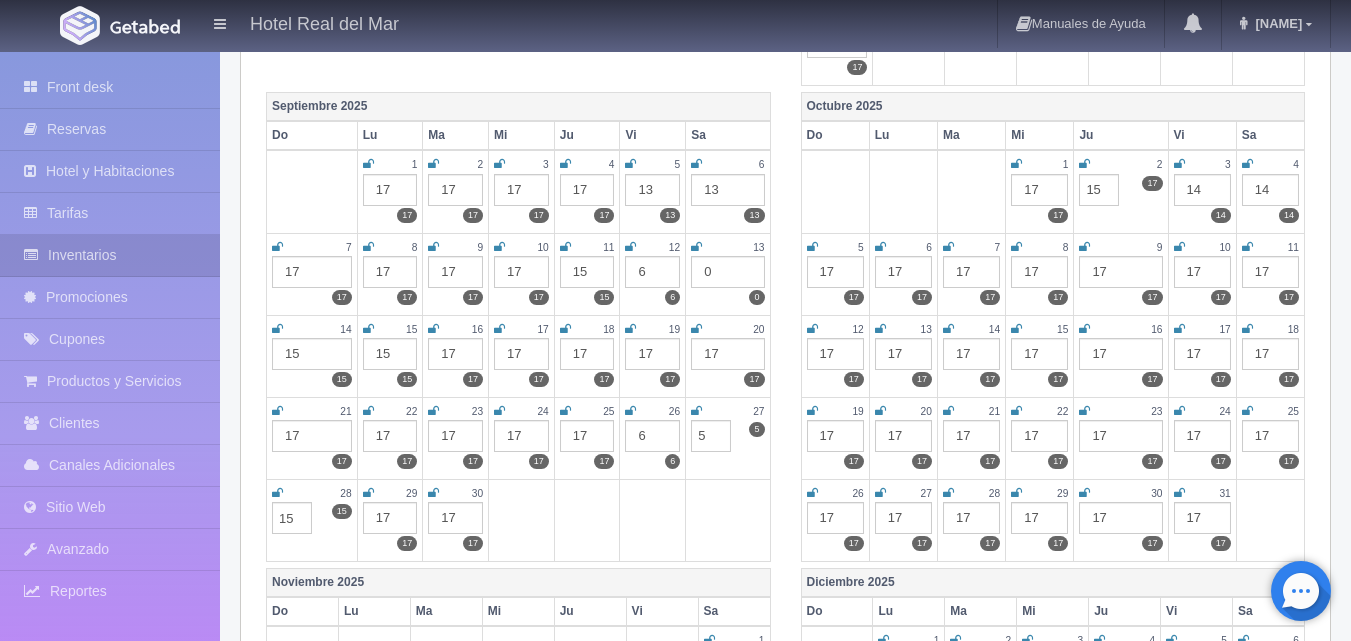 type on "15" 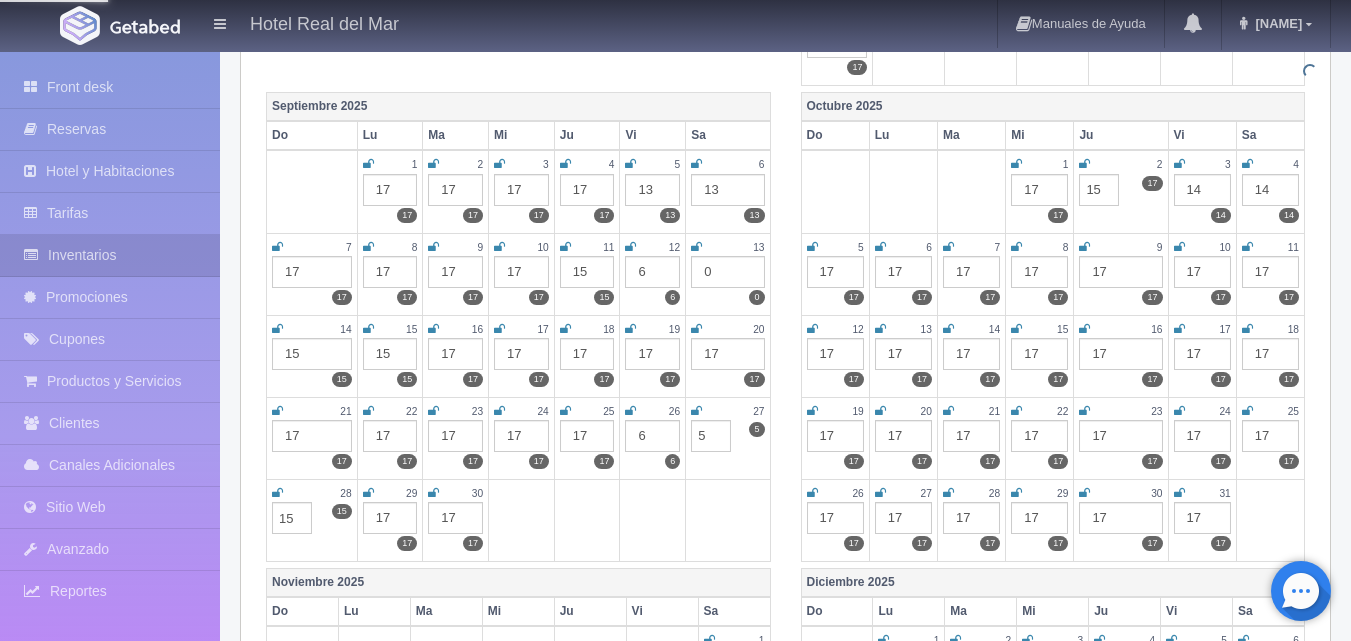 click on "14" at bounding box center [1202, 190] 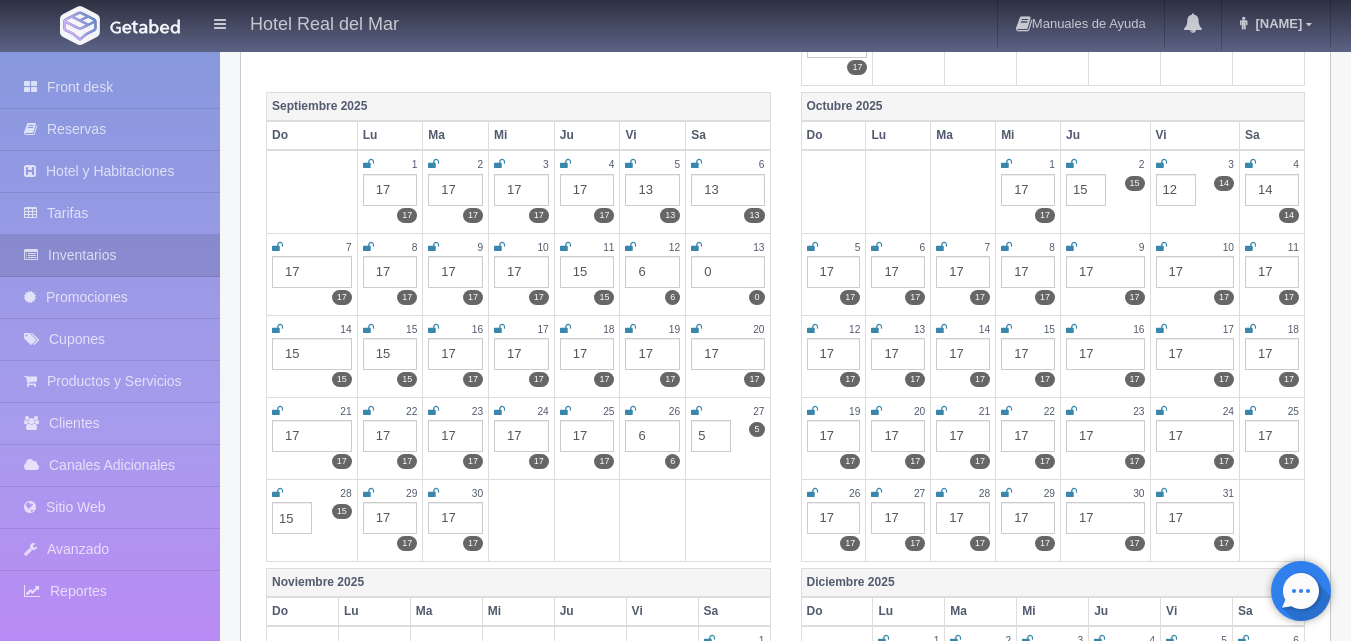 type on "12" 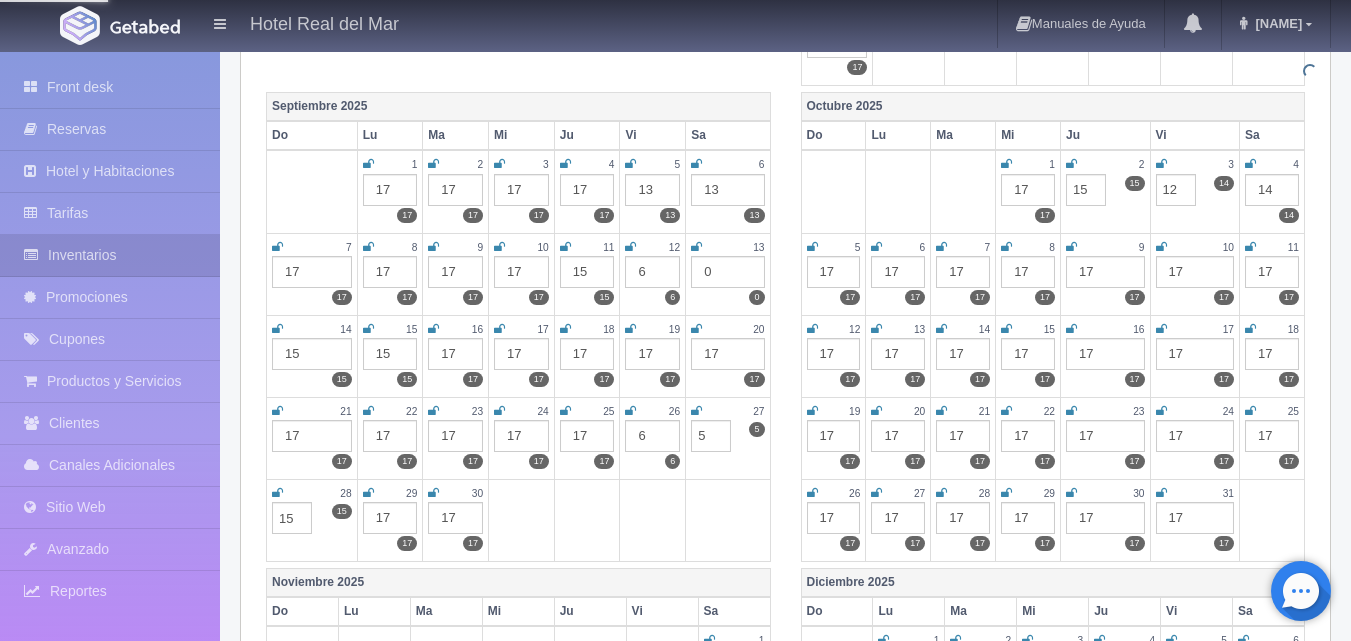 click on "14" at bounding box center (1272, 190) 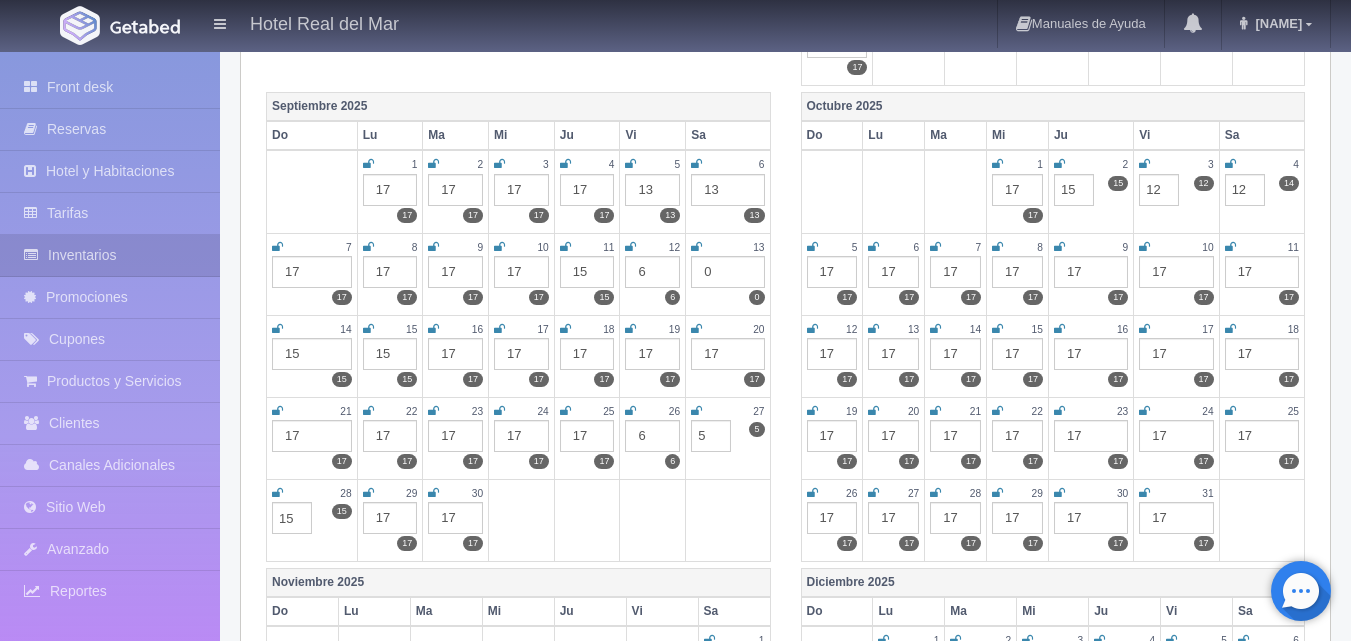 type on "12" 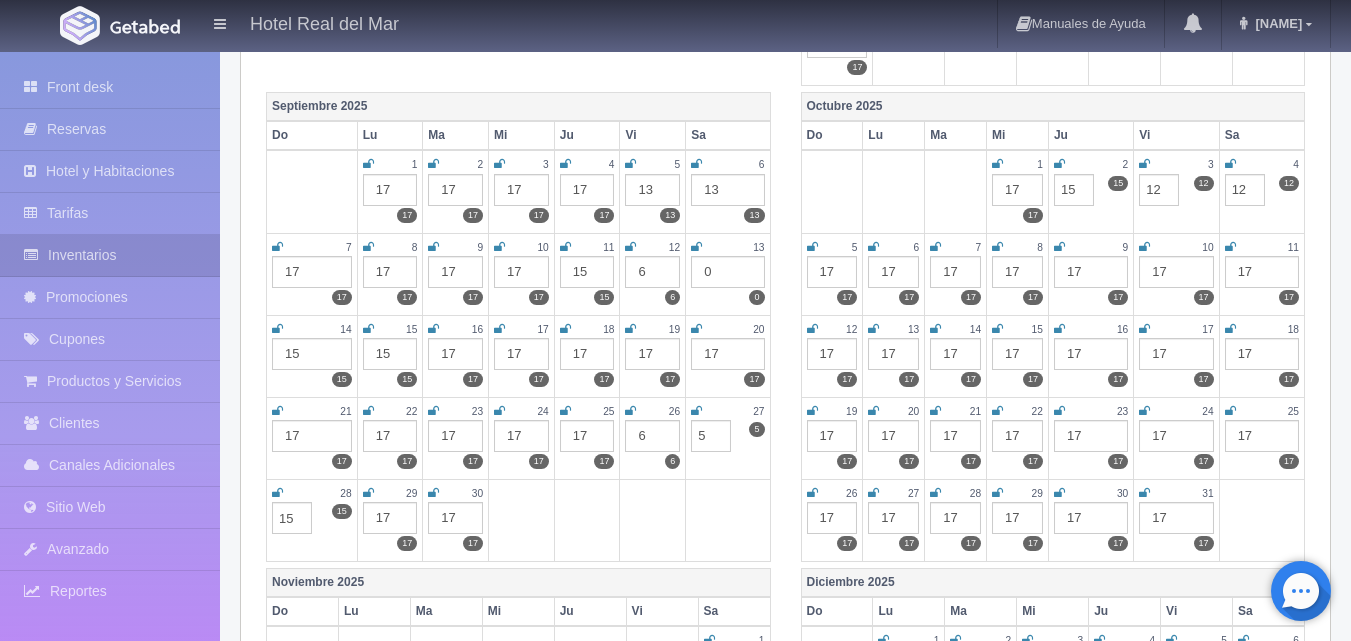 click on "17" at bounding box center (832, 272) 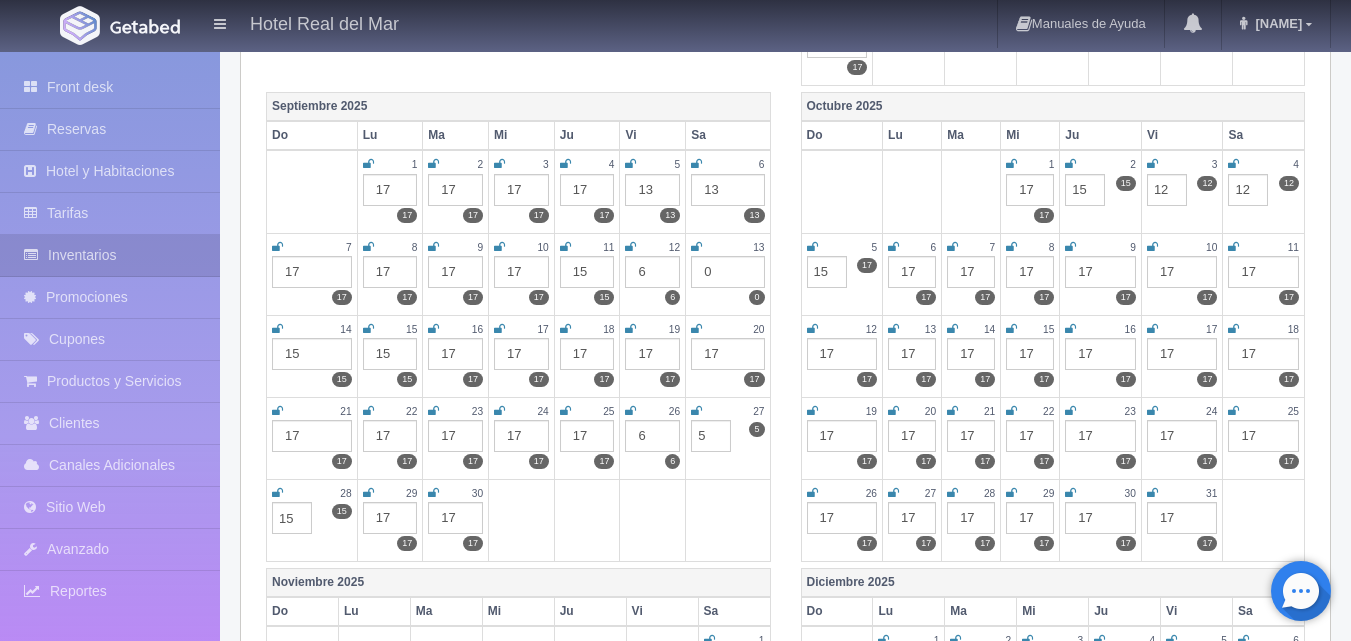 type on "15" 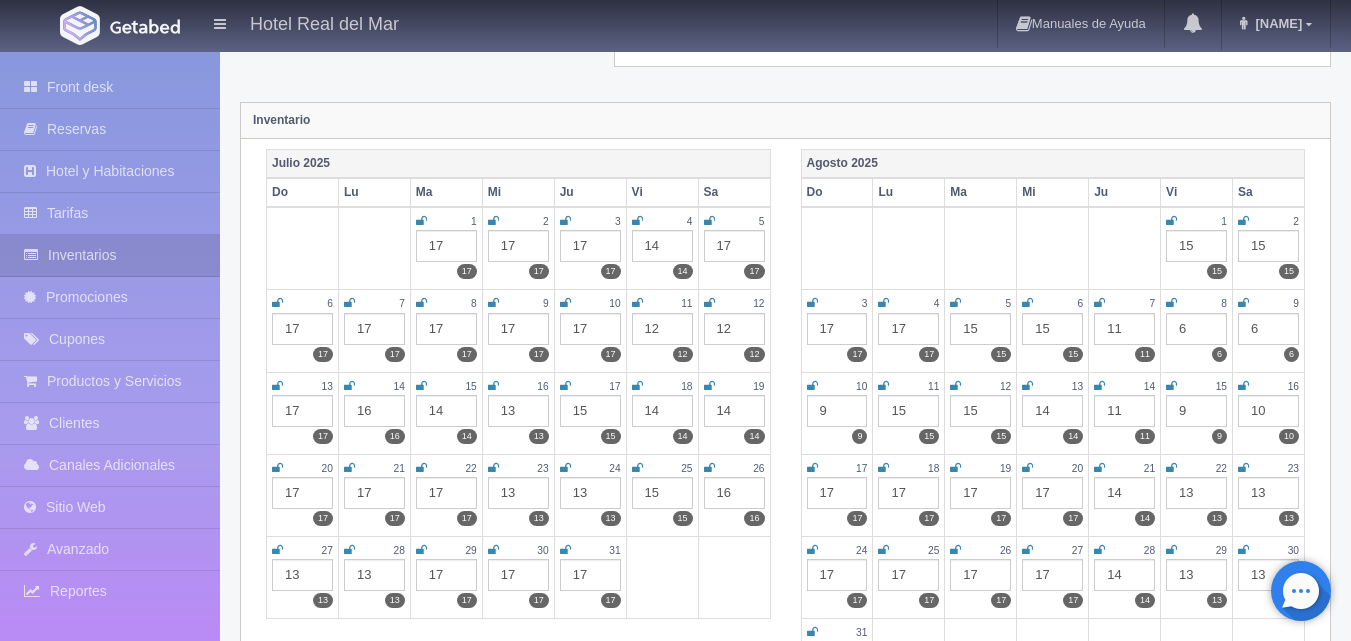 scroll, scrollTop: 0, scrollLeft: 0, axis: both 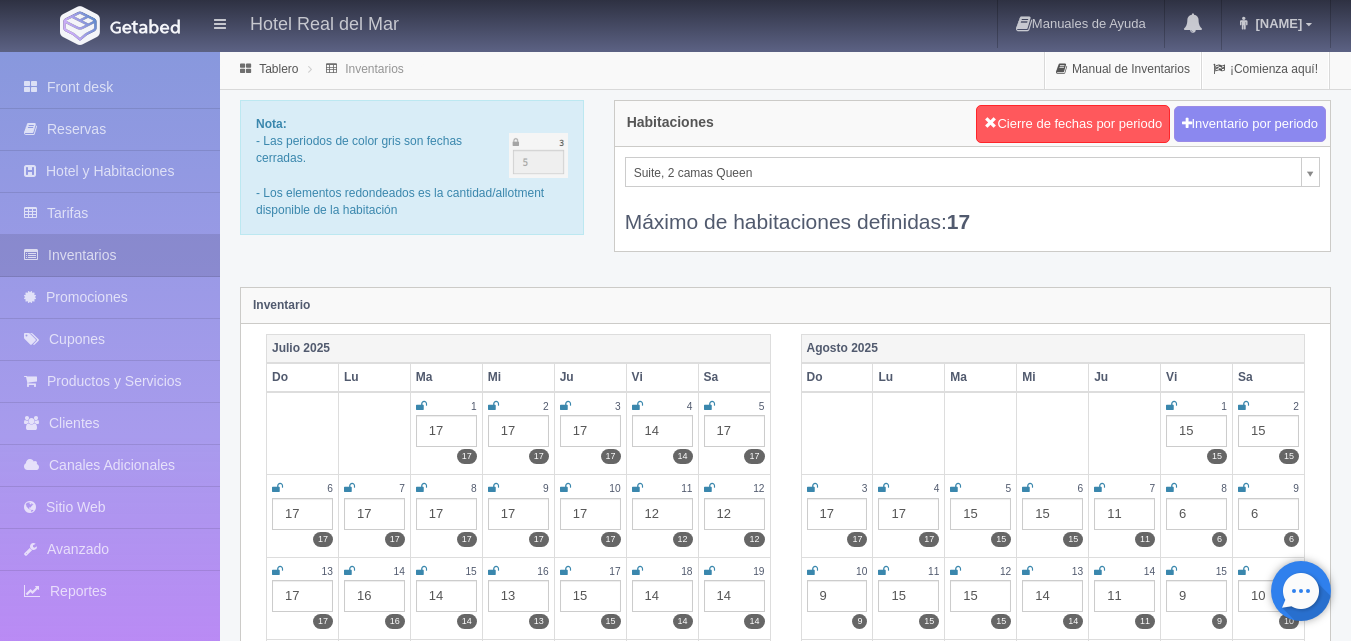 click on "Hotel Real del Mar
Manuales de Ayuda
Actualizaciones recientes
[NAME]
Mi Perfil
Salir / Log Out
Procesando...
Front desk
Reservas
Hotel y Habitaciones
Tarifas
Inventarios
Promociones
Cupones
Productos y Servicios
Clientes
Canales Adicionales
Facebook Fan Page" at bounding box center (675, 1777) 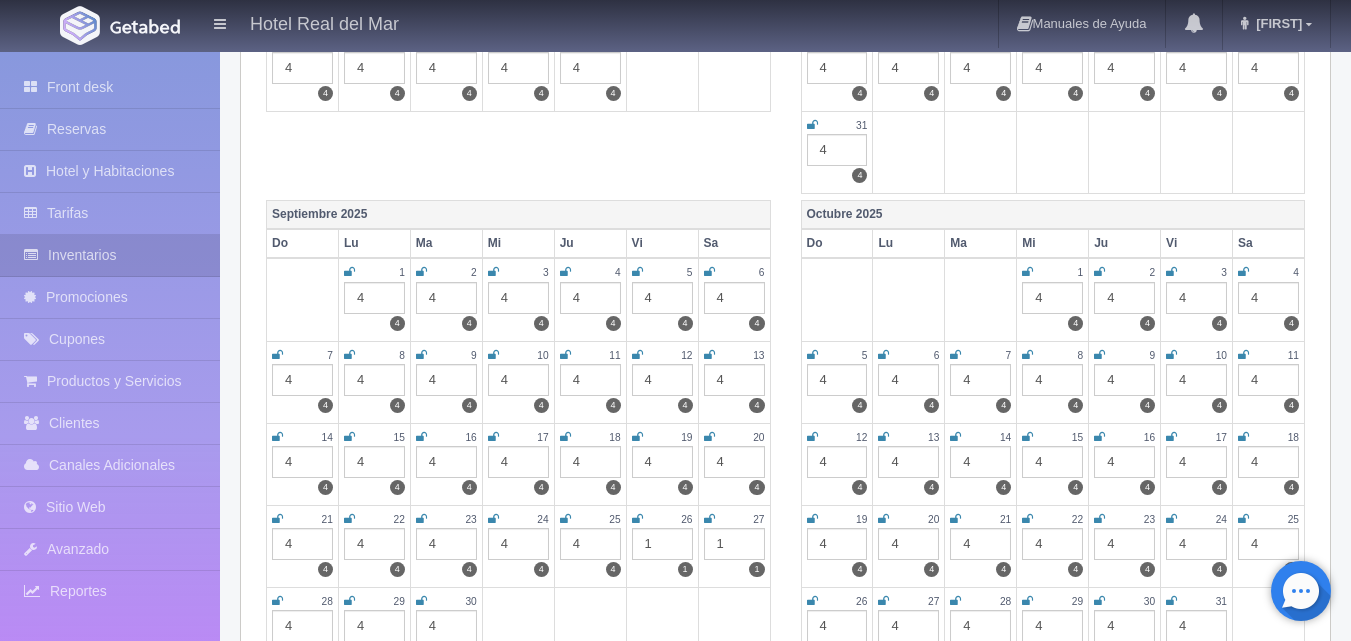 scroll, scrollTop: 700, scrollLeft: 0, axis: vertical 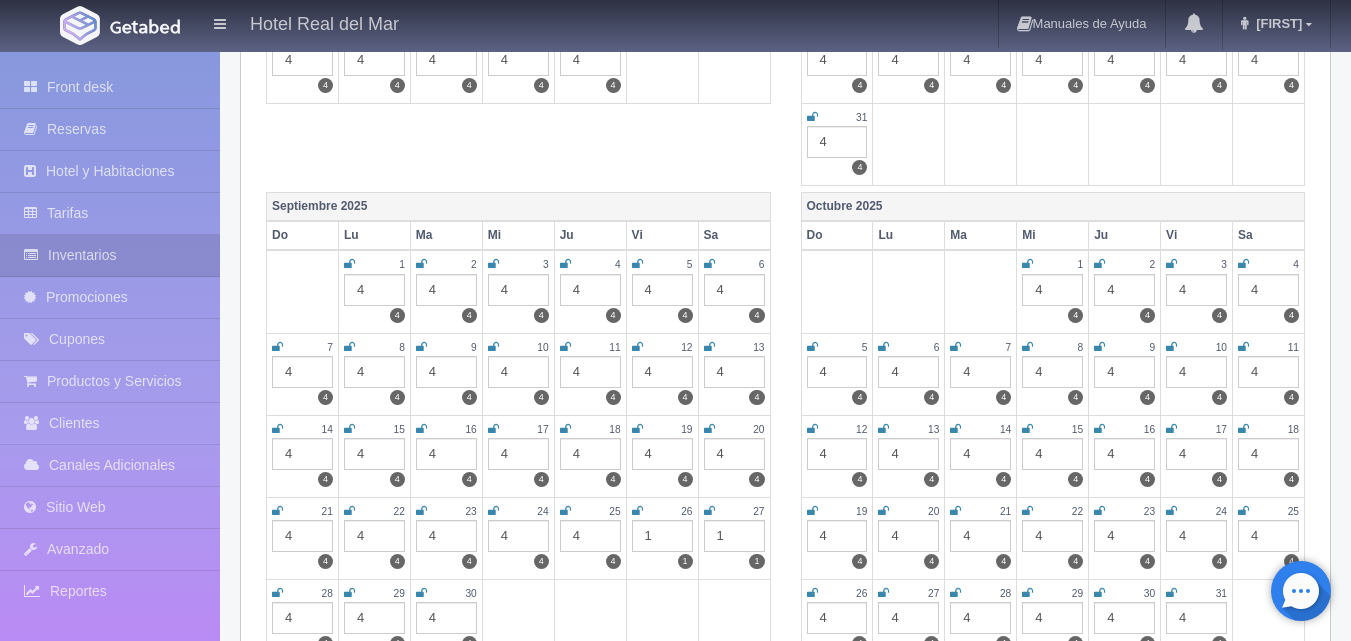 click on "4" at bounding box center (1124, 290) 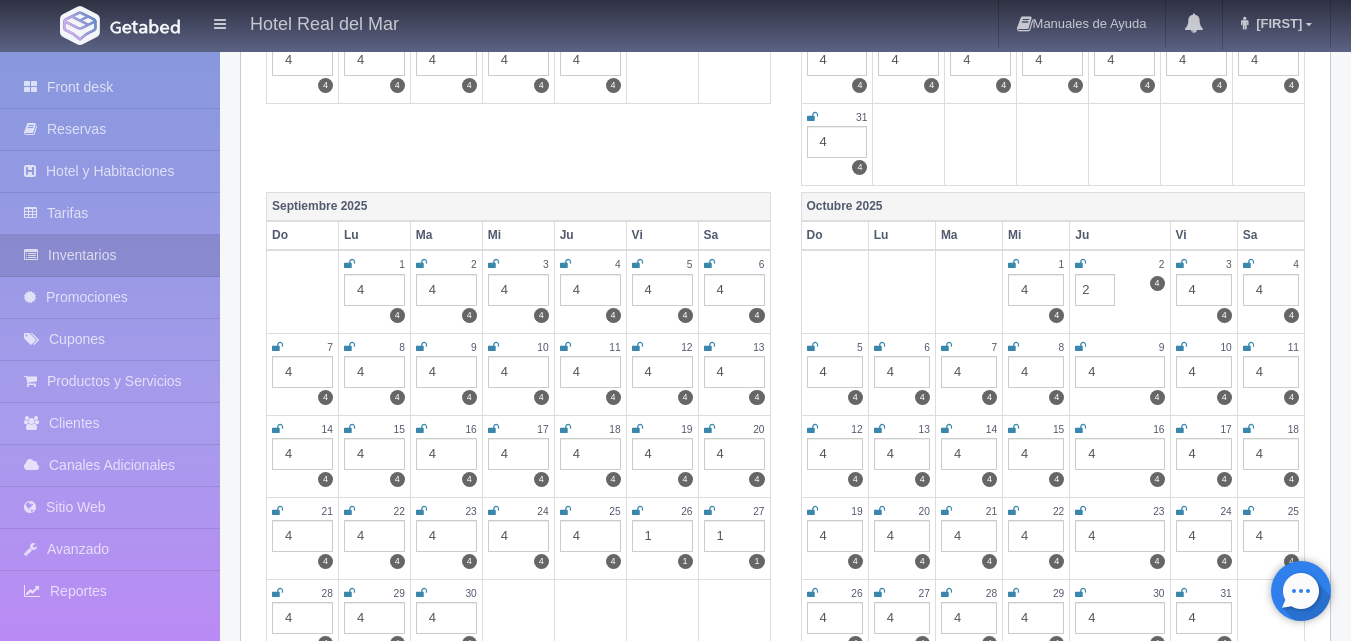 type on "2" 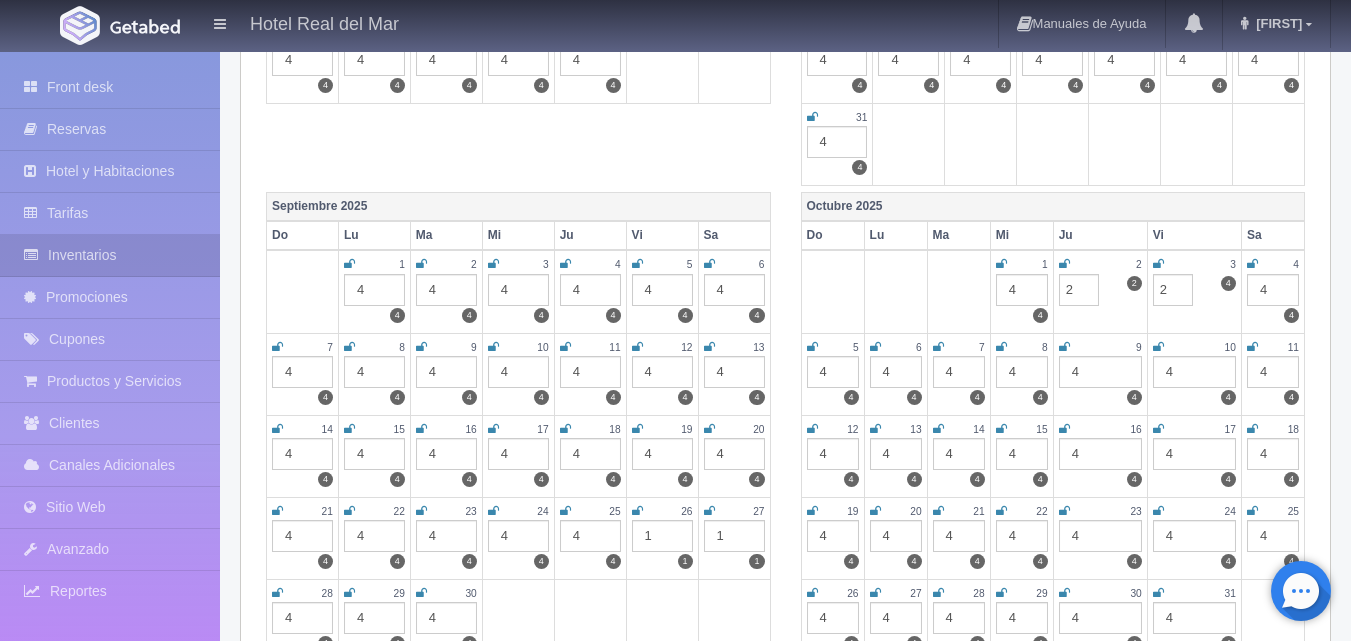 type on "2" 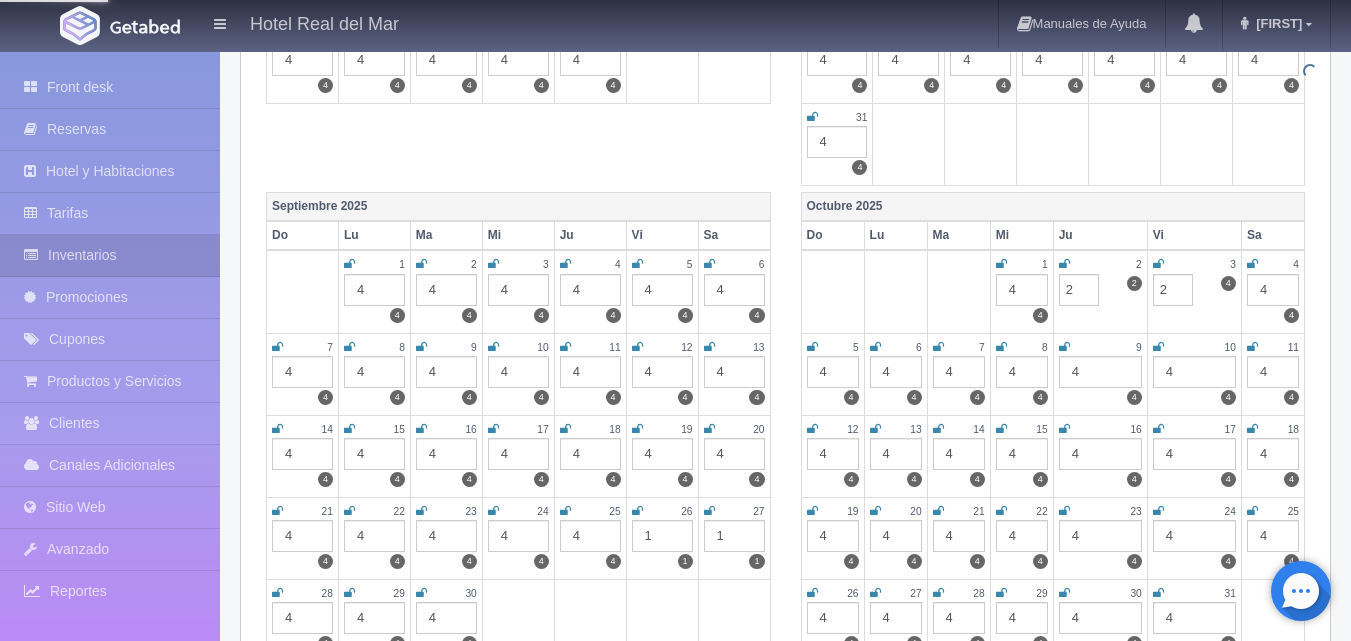click on "4" at bounding box center (1273, 290) 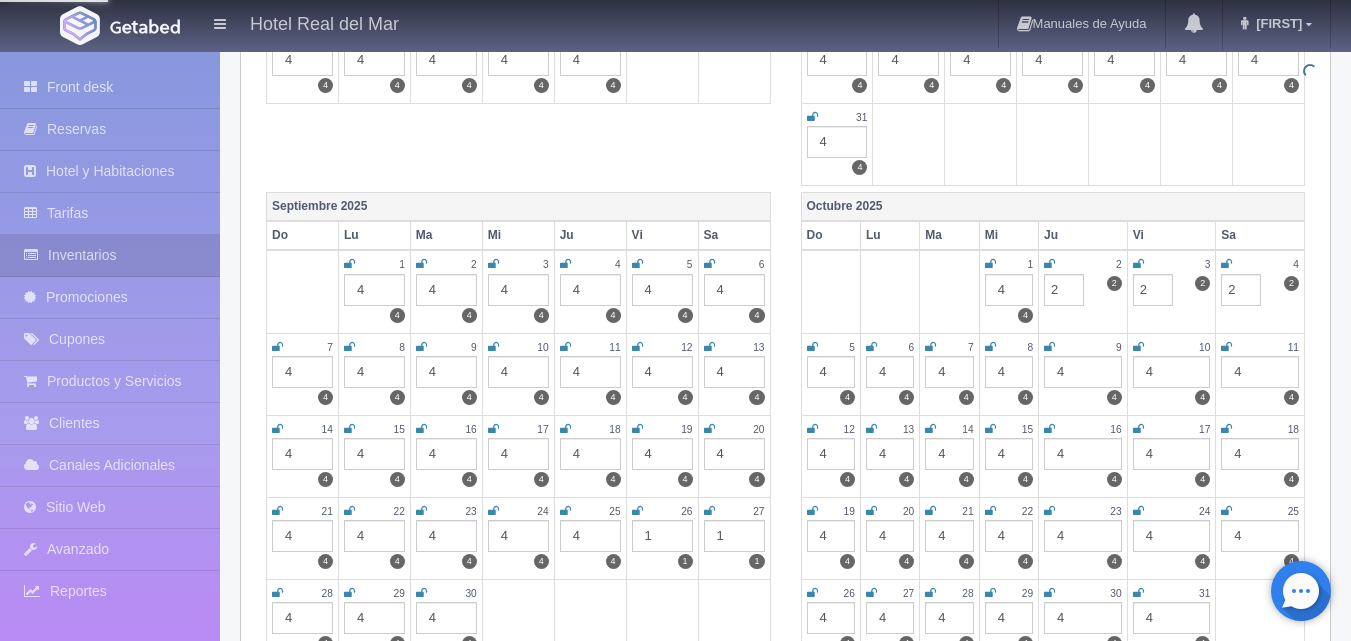 click on "Julio 2025
Do Lu Ma Mi Ju Vi Sa
1 4   4       2 4   4       3 4   4       4 4   4       5 4   4
6 4   4       7 4   4       8 4   4       9 4   4       10 4   4       11 4   4       12 4   4
13 4   4       14 4   4       15 4   4       16 4   4       17 4   4       18 3   3       19 3   3
20 4   4       21 4   4       22 4   4       23 4   4       24 4   4       25 4   4       26 4   4
27 4   4       28 4   4       29 4   4       30 4   4       31 4   4
Agosto 2025
Do Lu Ma Mi Ju Vi Sa
1 3   3       2 3   3
3 3   3       4 4   4       5 4   4       6 4   4       7 3   3       8 0   0       9 0   0
10 4   4       11 4   4       12 4   4       13 4   4       14 4   4       15 4   4       16 4   4
17 4   4       18 4   4       19 4   4       20 4   4       21 4   4       22 4   4       23 4   4
24 4   4       25 4   4       26 4   4       27 4   4       28 4   4" at bounding box center (785, -87) 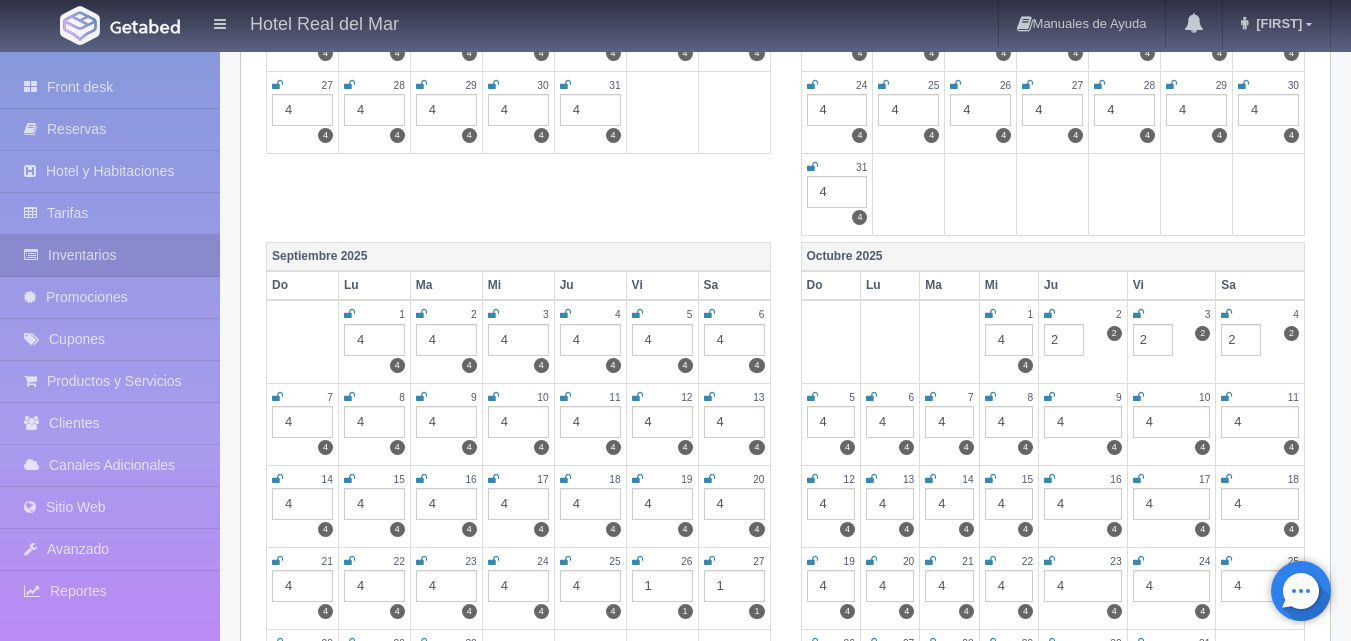 scroll, scrollTop: 800, scrollLeft: 0, axis: vertical 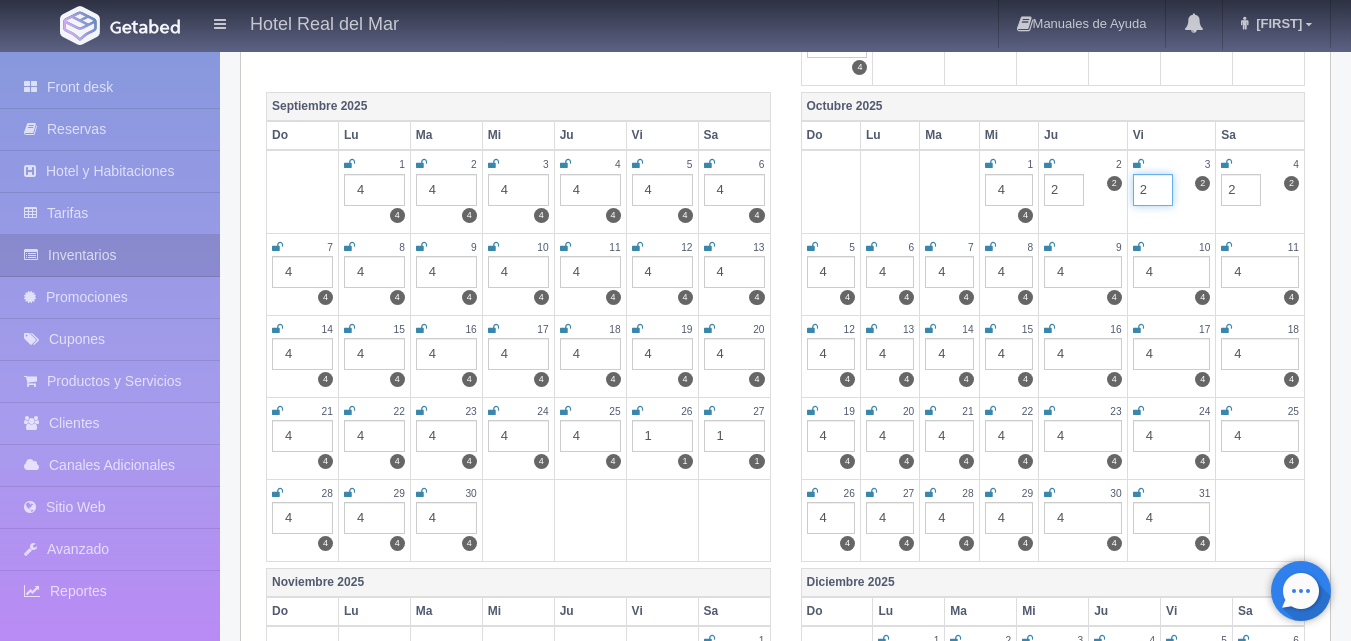 click on "2" at bounding box center (1153, 190) 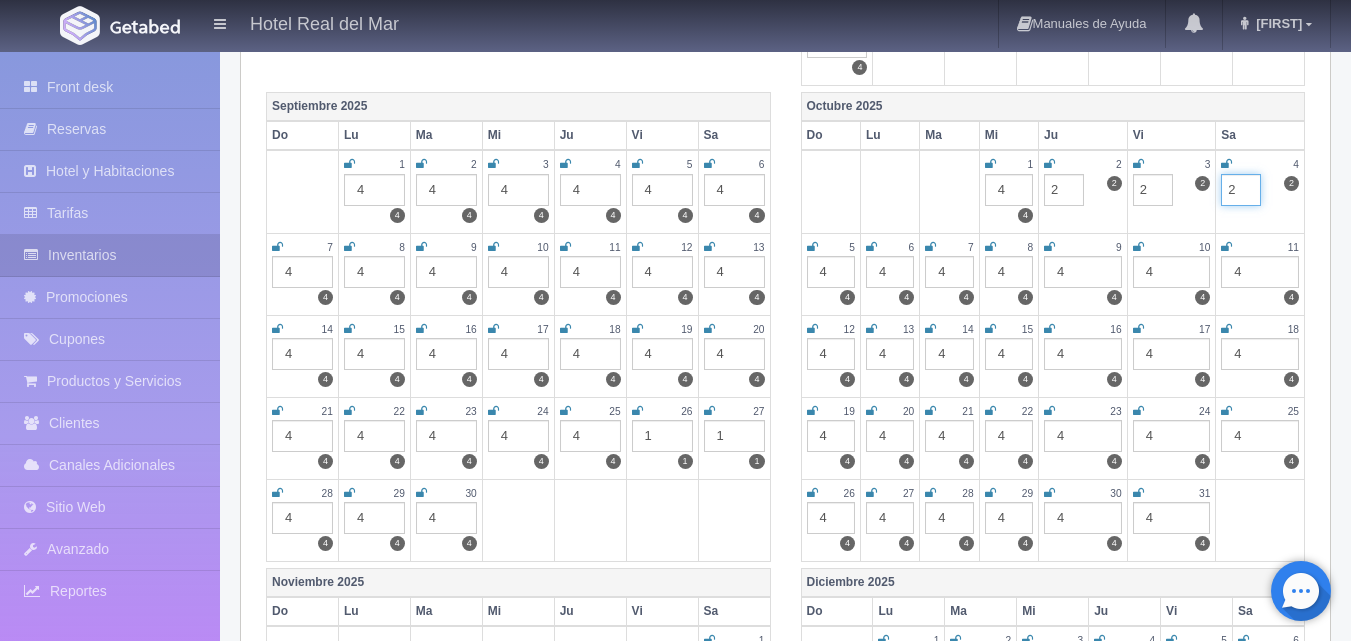 click on "2" at bounding box center (1241, 190) 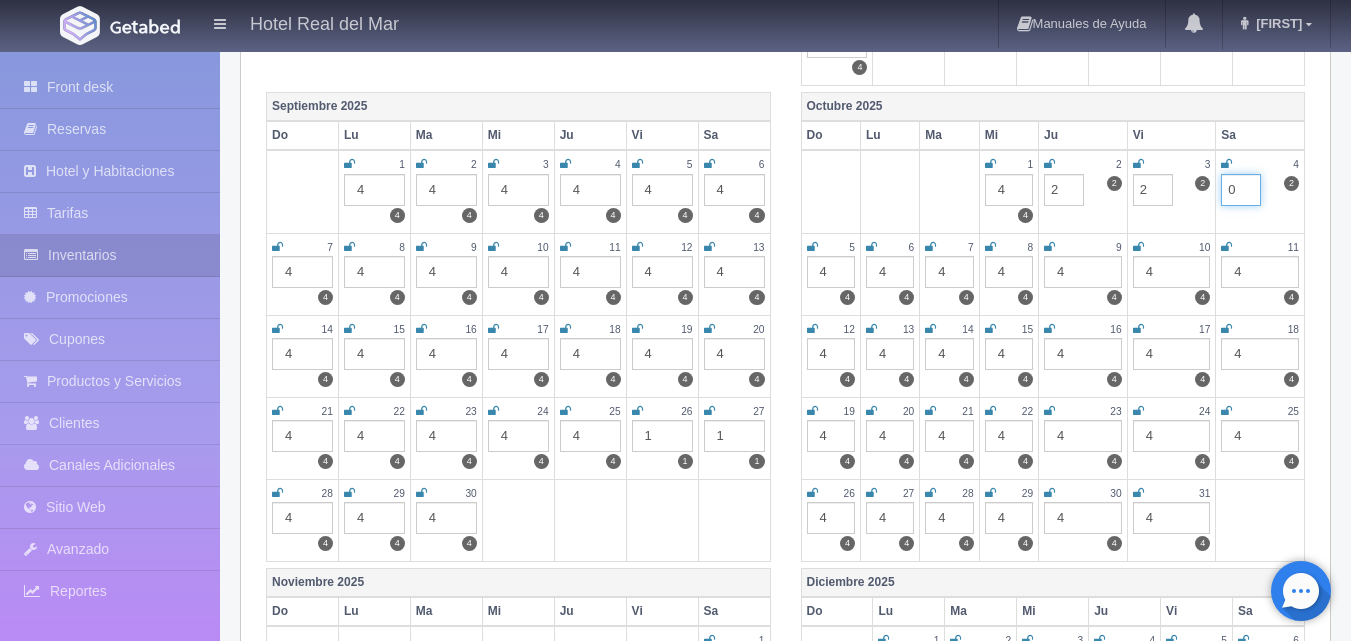 type on "0" 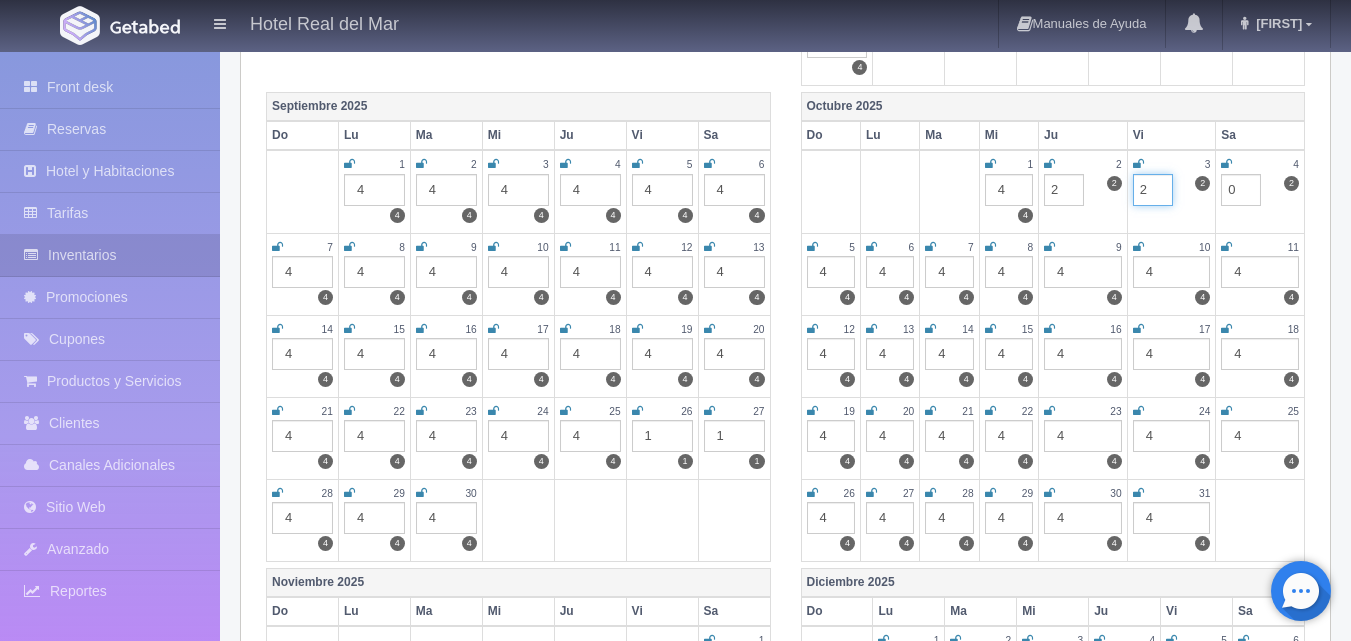 click on "2" at bounding box center [1153, 190] 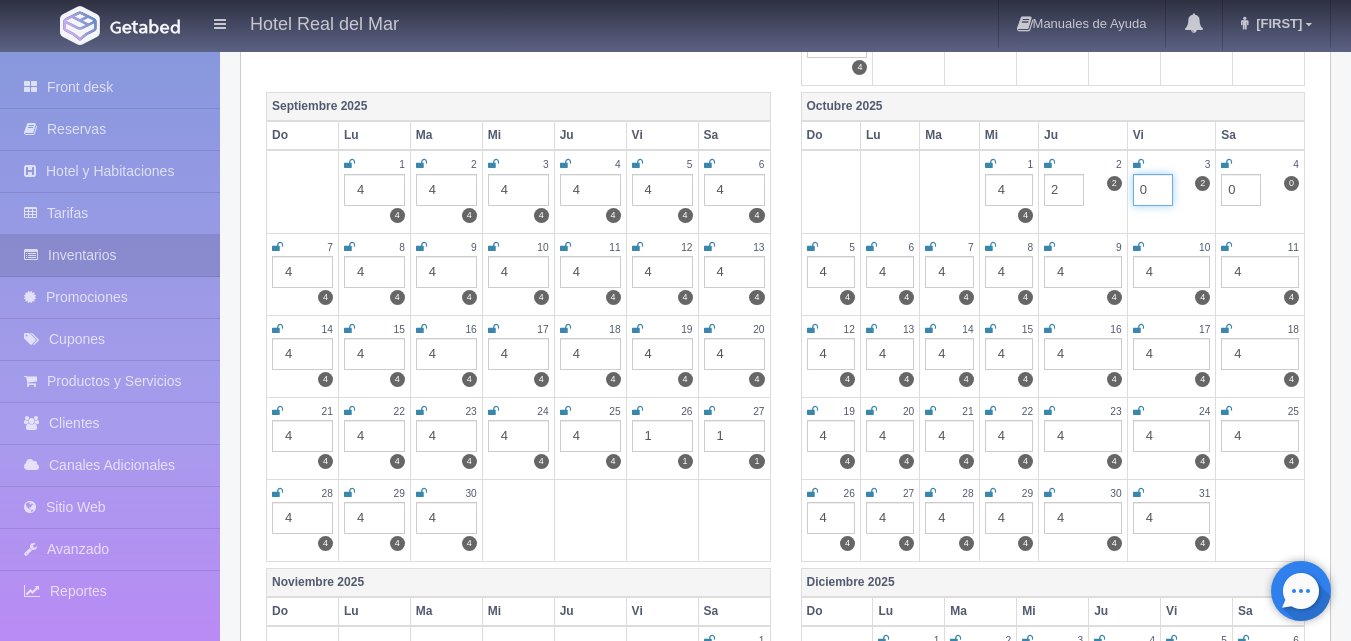 type on "0" 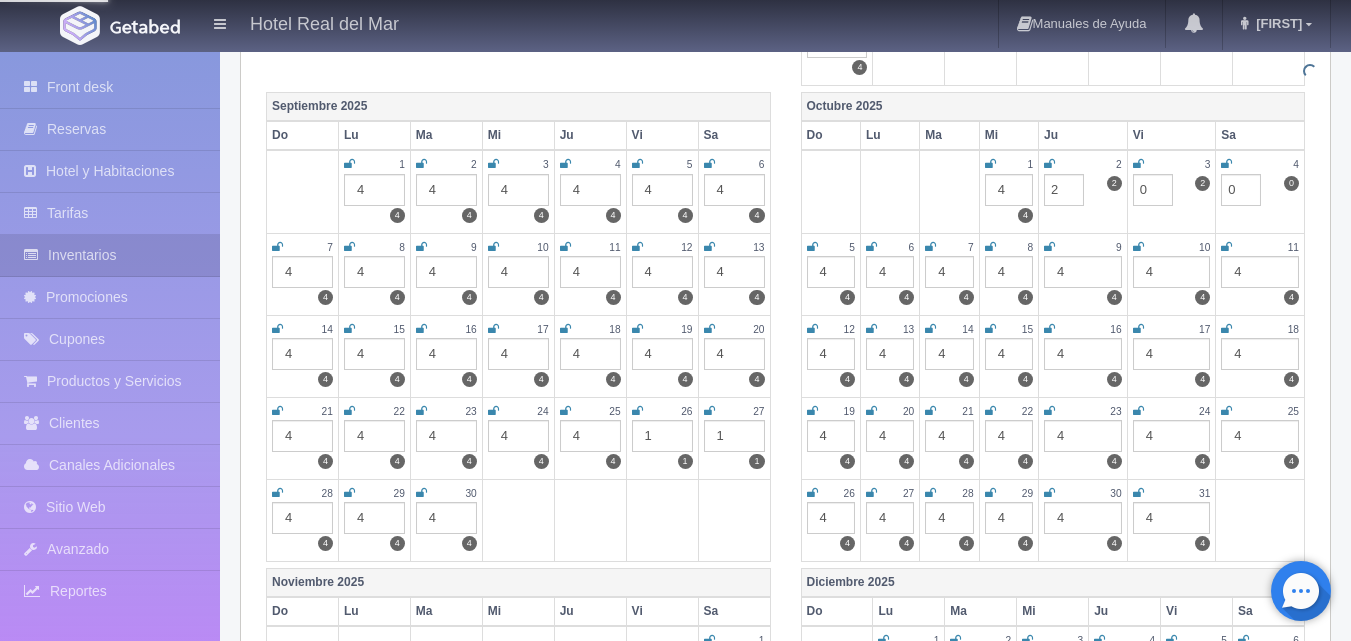click on "Julio 2025
Do Lu Ma Mi Ju Vi Sa
1 4   4       2 4   4       3 4   4       4 4   4       5 4   4
6 4   4       7 4   4       8 4   4       9 4   4       10 4   4       11 4   4       12 4   4
13 4   4       14 4   4       15 4   4       16 4   4       17 4   4       18 3   3       19 3   3
20 4   4       21 4   4       22 4   4       23 4   4       24 4   4       25 4   4       26 4   4
27 4   4       28 4   4       29 4   4       30 4   4       31 4   4
Agosto 2025
Do Lu Ma Mi Ju Vi Sa
1 3   3       2 3   3
3 3   3       4 4   4       5 4   4       6 4   4       7 3   3       8 0   0       9 0   0
10 4   4       11 4   4       12 4   4       13 4   4       14 4   4       15 4   4       16 4   4
17 4   4       18 4   4       19 4   4       20 4   4       21 4   4       22 4   4       23 4   4
24 4   4       25 4   4       26 4   4       27 4   4       28 4   4" at bounding box center [785, -187] 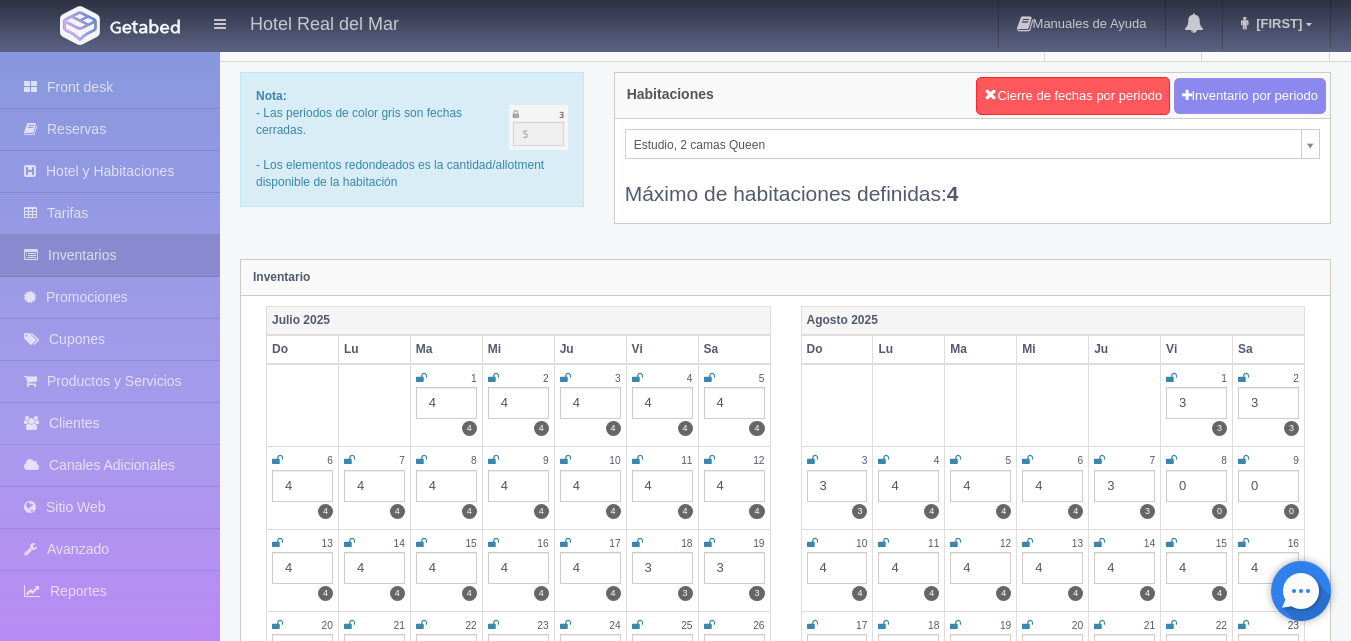 scroll, scrollTop: 0, scrollLeft: 0, axis: both 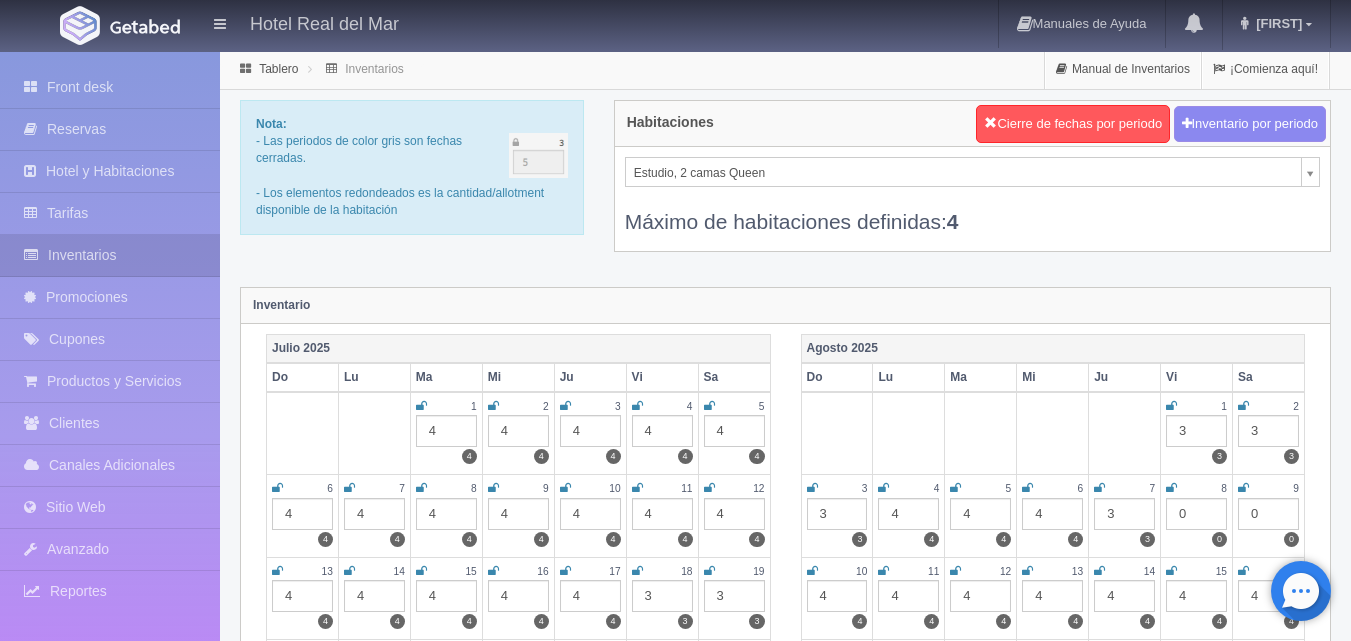 click on "Hotel Real del Mar
Manuales de Ayuda
Actualizaciones recientes
Maribel
Mi Perfil
Salir / Log Out
Procesando...
Front desk
Reservas
Hotel y Habitaciones
Tarifas
Inventarios
Promociones
Cupones
Productos y Servicios
Clientes
Canales Adicionales
Facebook Fan Page" at bounding box center (675, 1777) 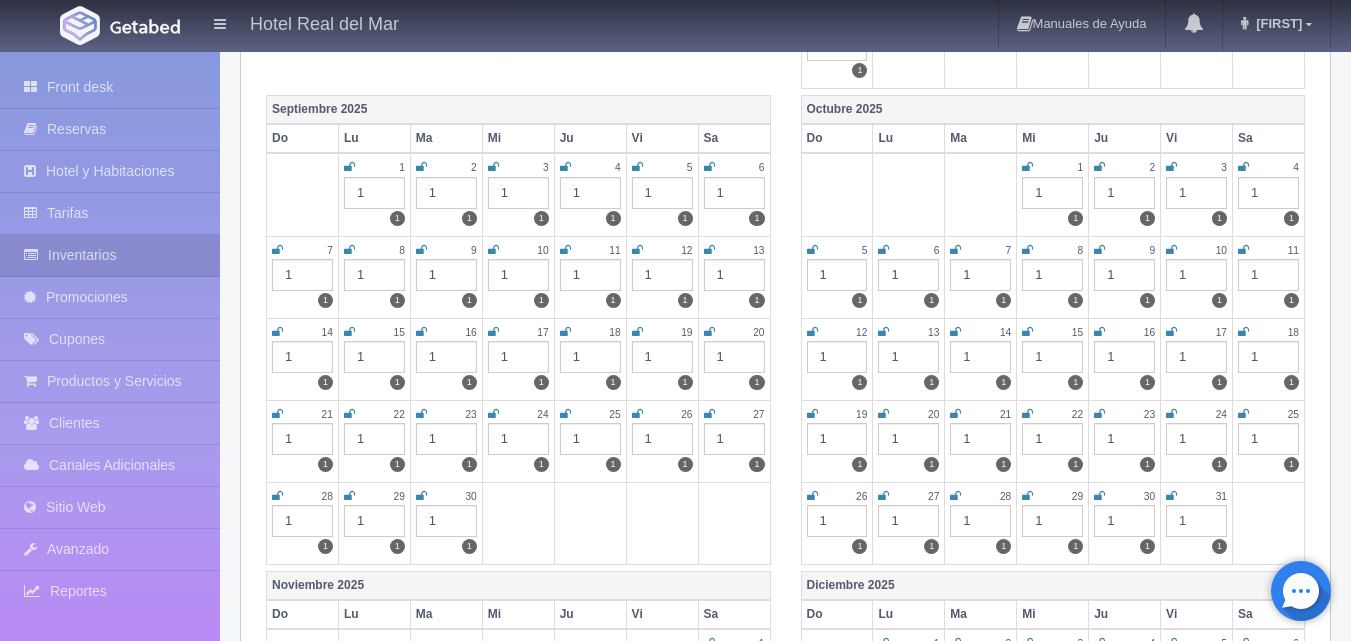 scroll, scrollTop: 800, scrollLeft: 0, axis: vertical 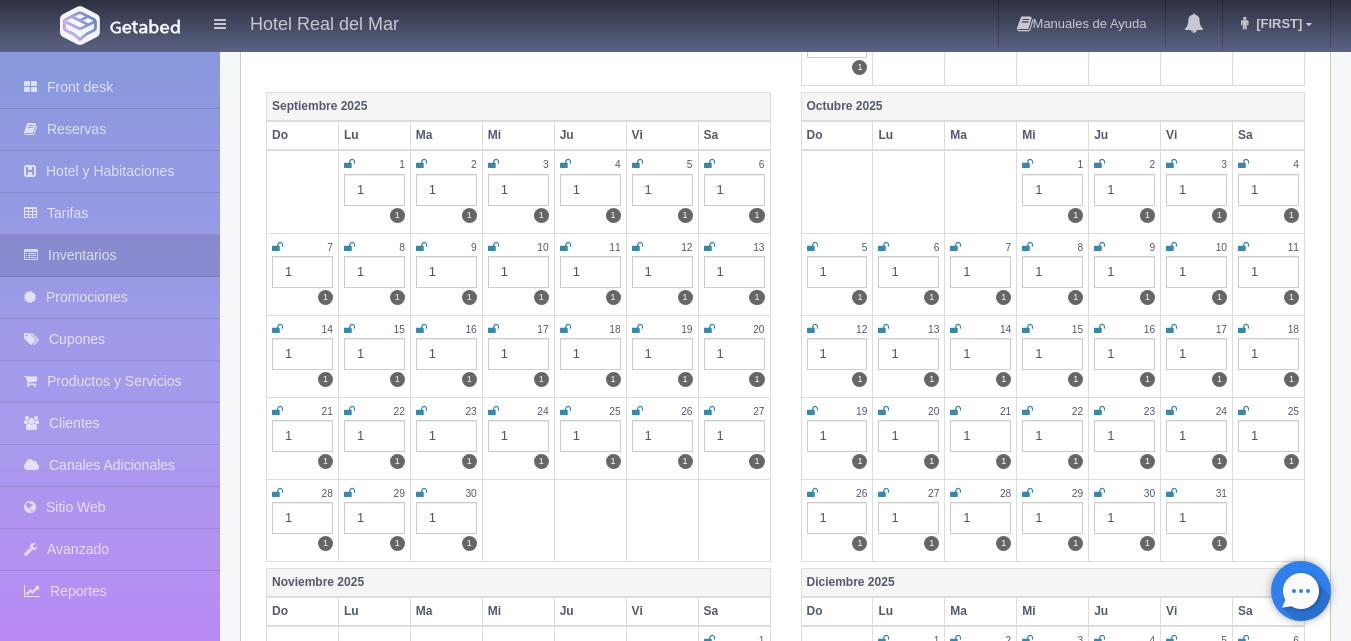 click at bounding box center [1171, 164] 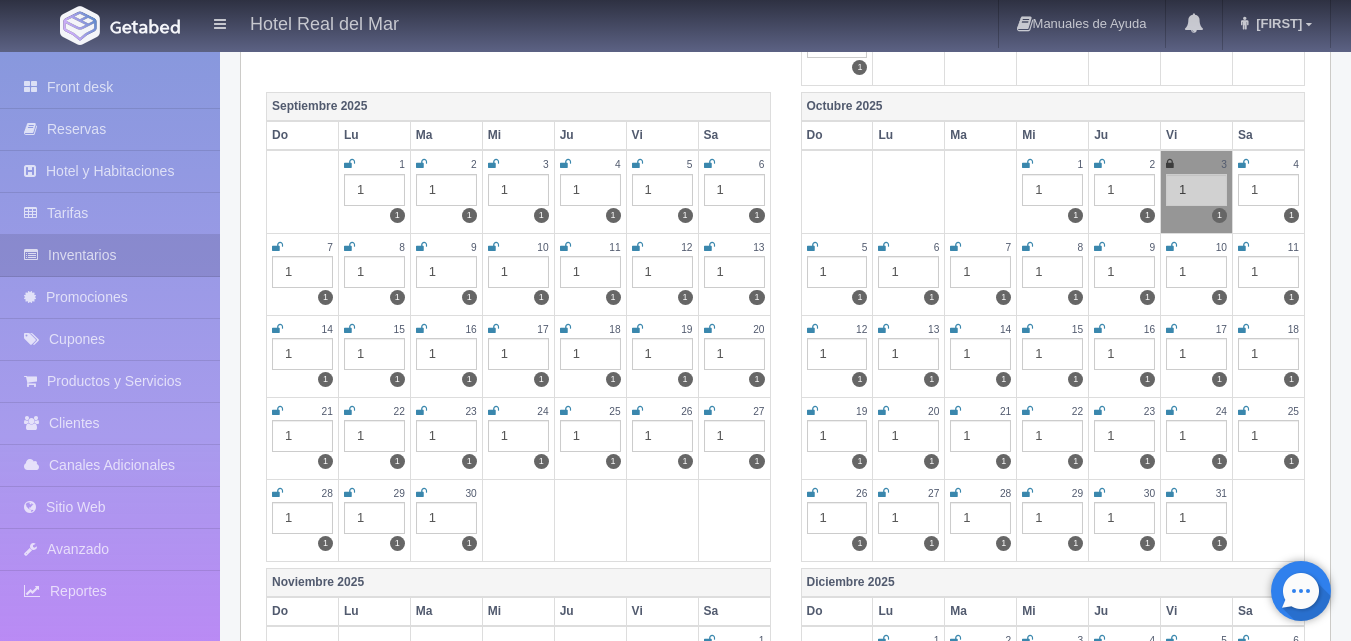 click at bounding box center [1243, 164] 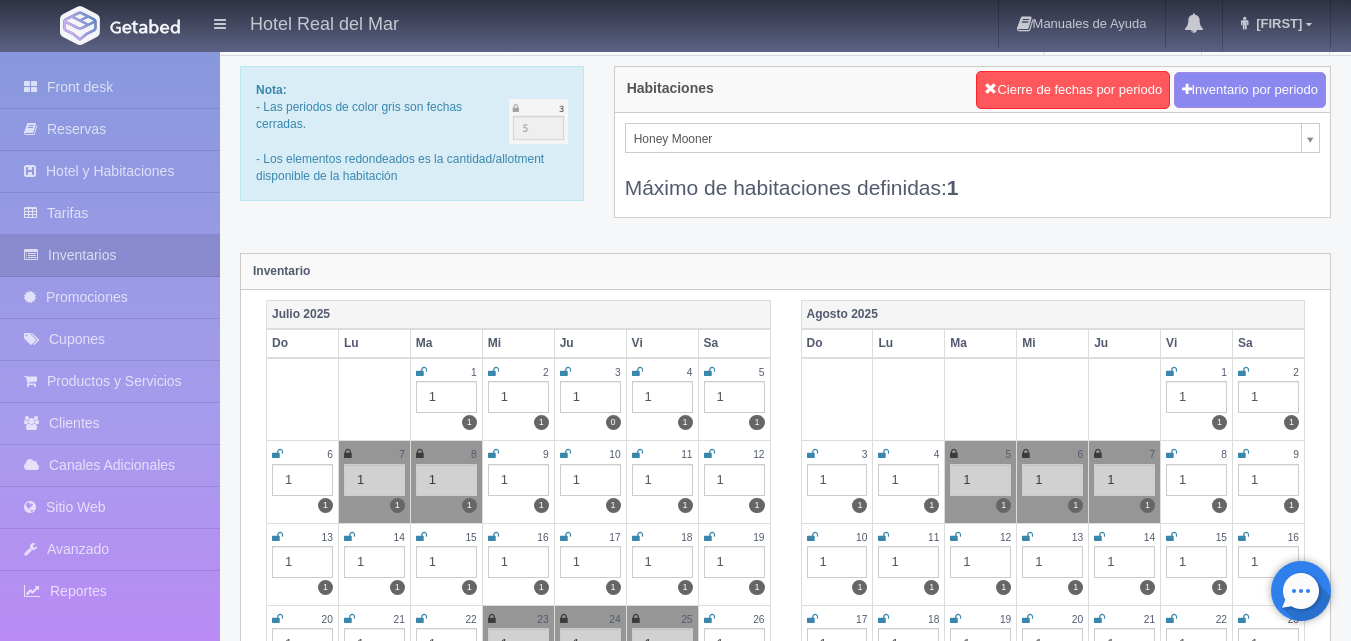 scroll, scrollTop: 0, scrollLeft: 0, axis: both 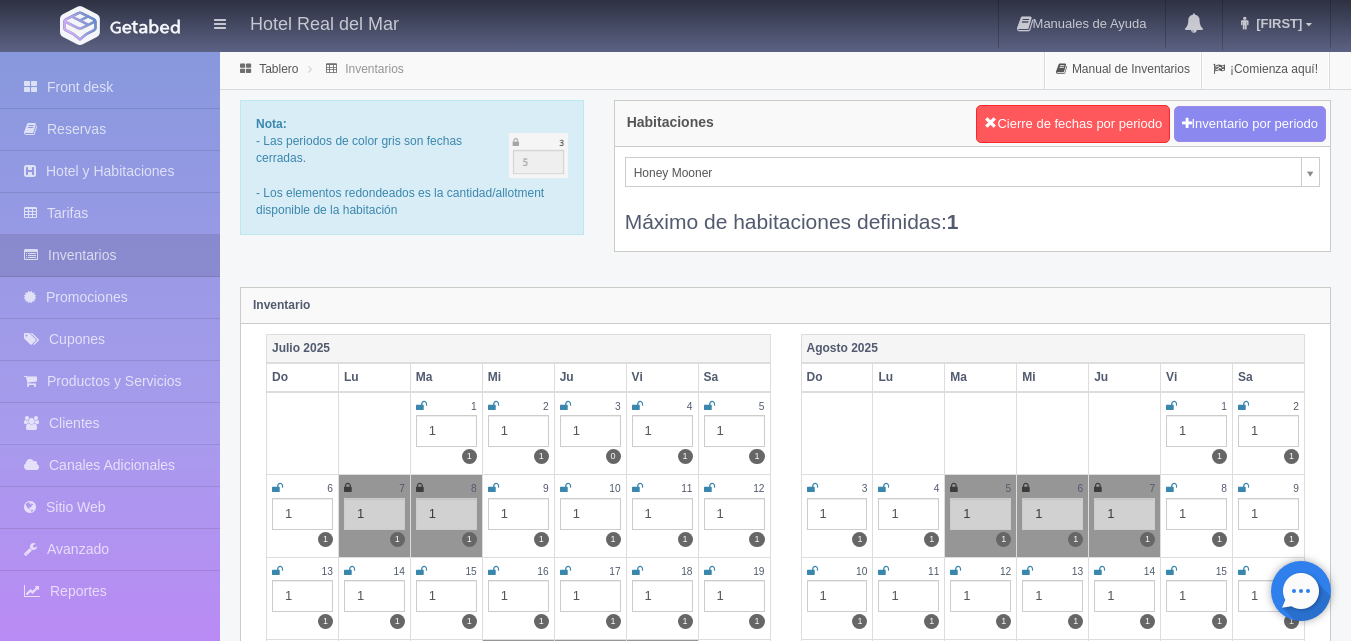 click on "Hotel Real del Mar
Manuales de Ayuda
Actualizaciones recientes
Maribel
Mi Perfil
Salir / Log Out
Procesando...
Front desk
Reservas
Hotel y Habitaciones
Tarifas
Inventarios
Promociones
Cupones
Productos y Servicios
Clientes
Canales Adicionales
Facebook Fan Page" at bounding box center [675, 1777] 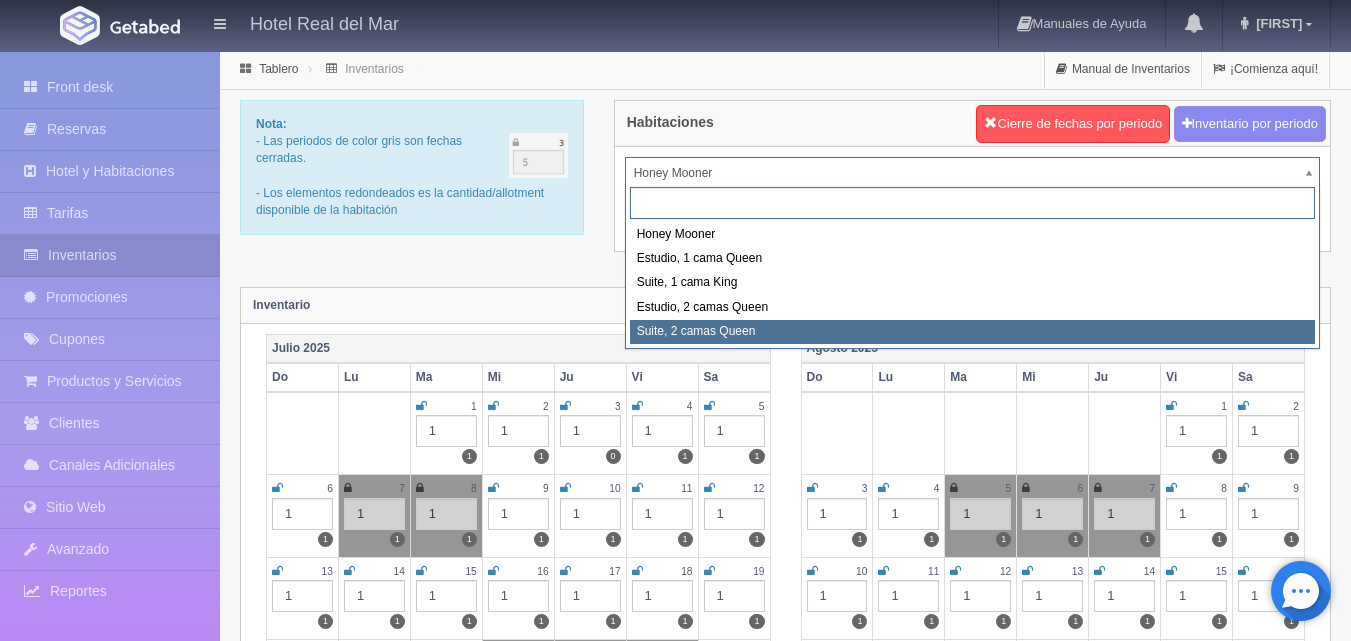click on "Honey Mooner Estudio, 1 cama Queen Suite, 1 cama King Estudio, 2 camas Queen Suite, 2 camas Queen" at bounding box center [972, 266] 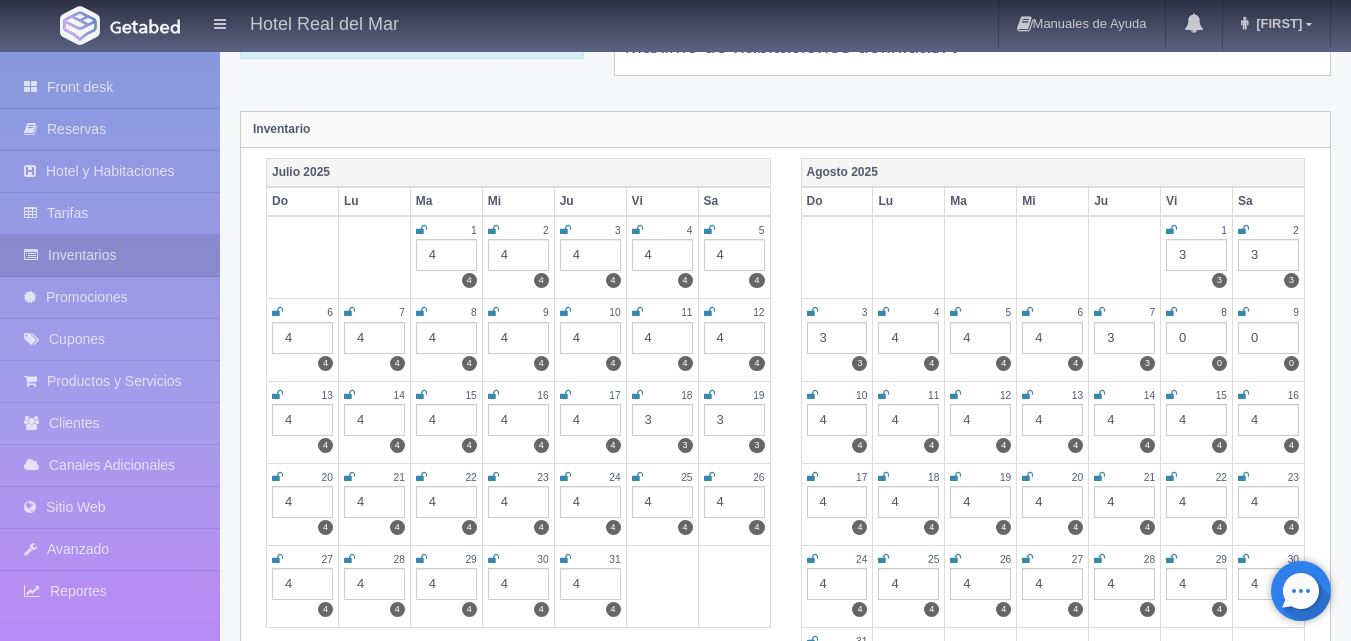 scroll, scrollTop: 200, scrollLeft: 0, axis: vertical 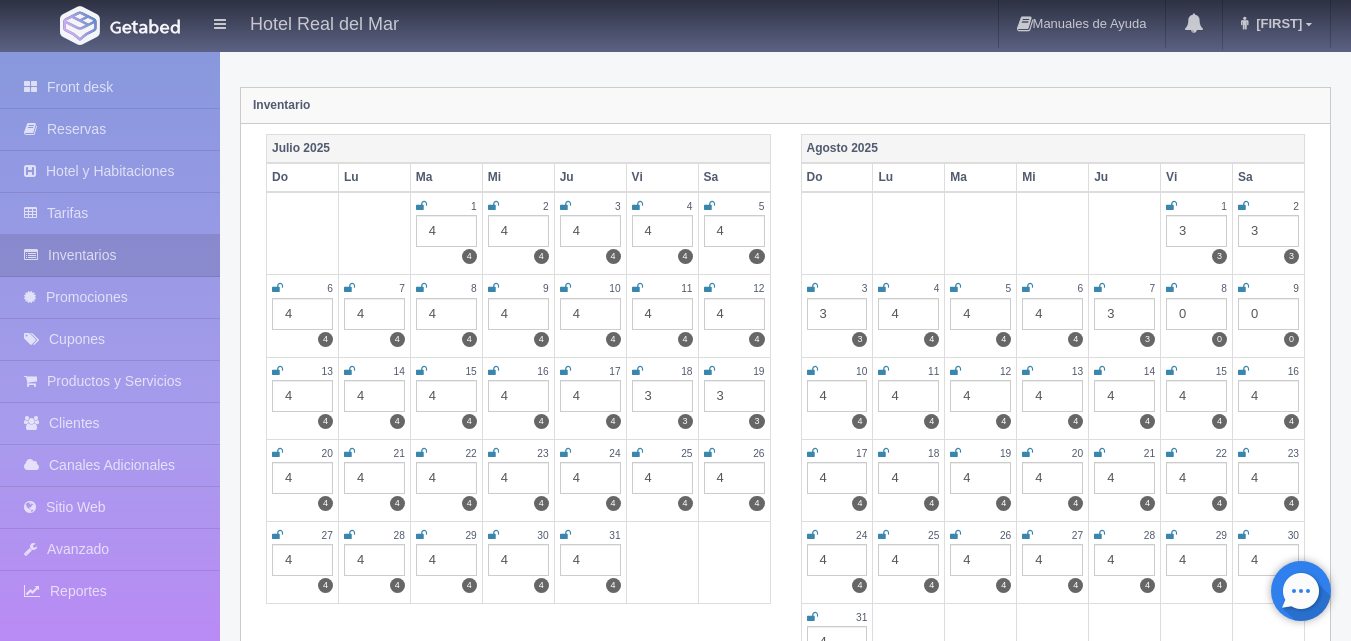 click at bounding box center [1171, 288] 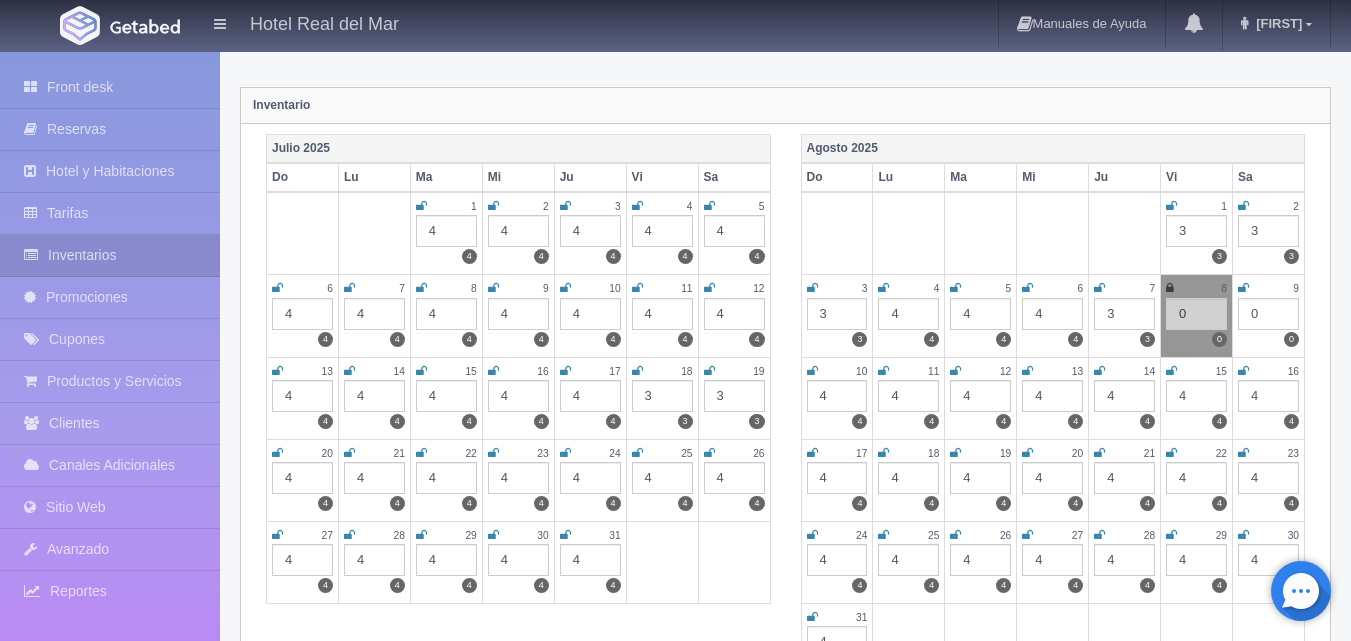click at bounding box center (1243, 288) 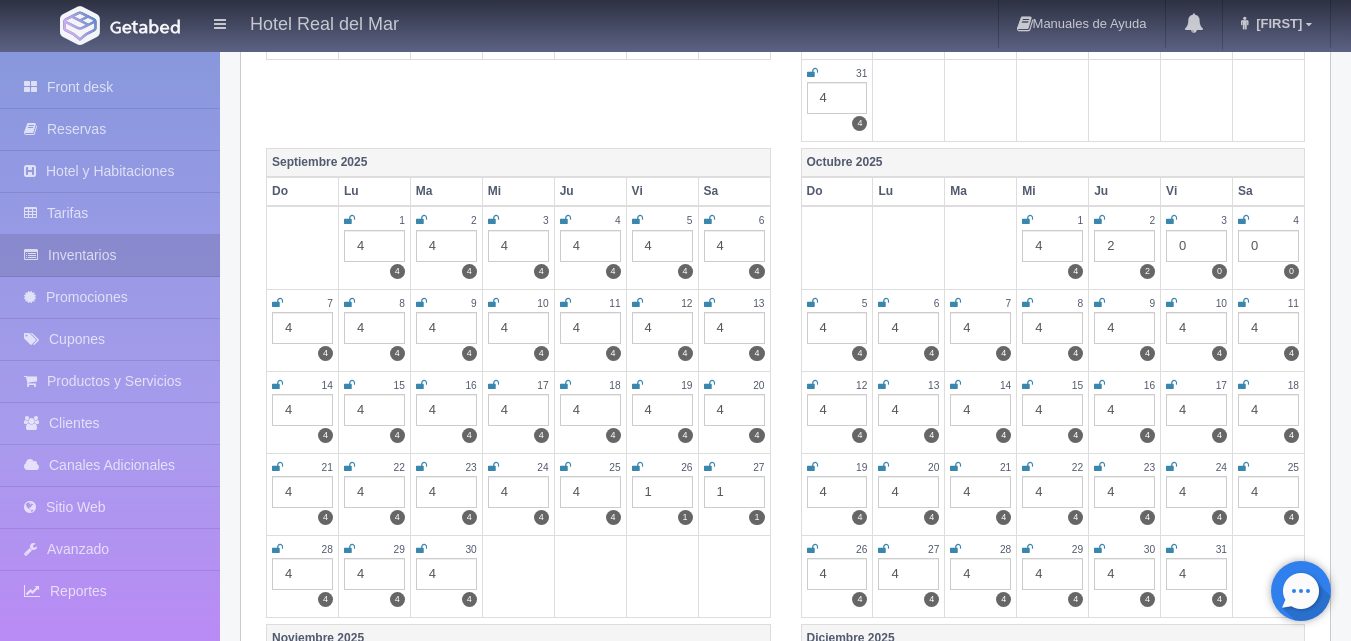 scroll, scrollTop: 800, scrollLeft: 0, axis: vertical 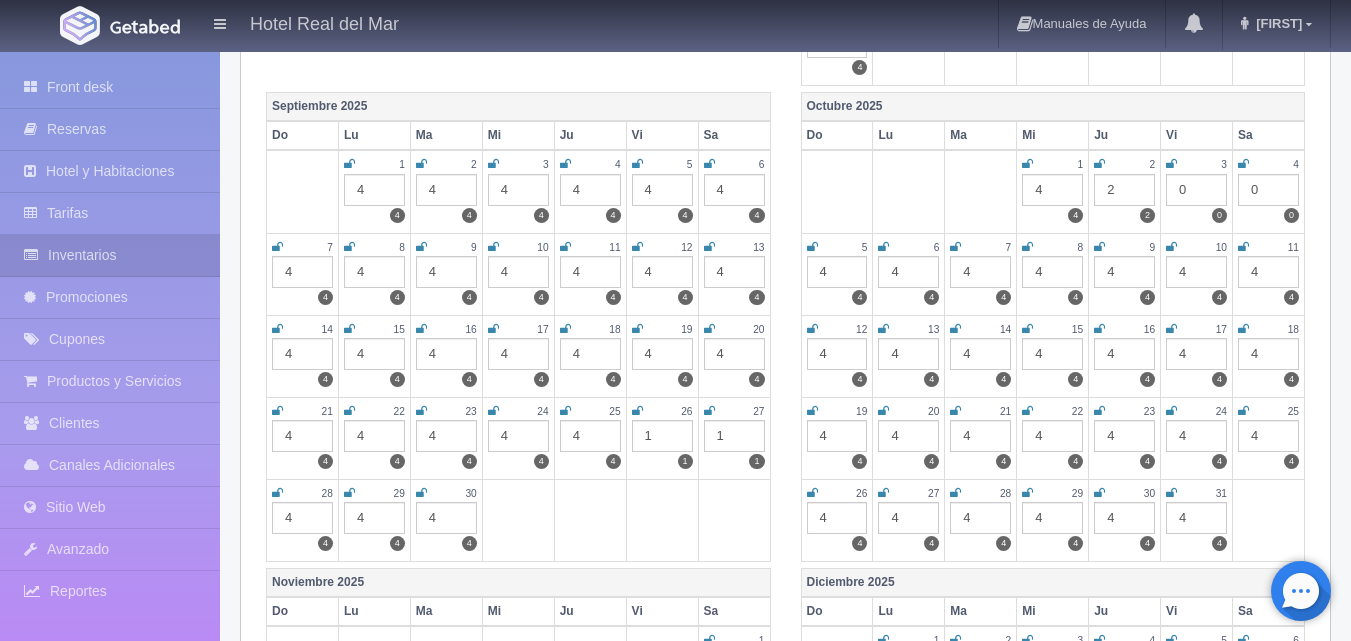 click at bounding box center (1171, 164) 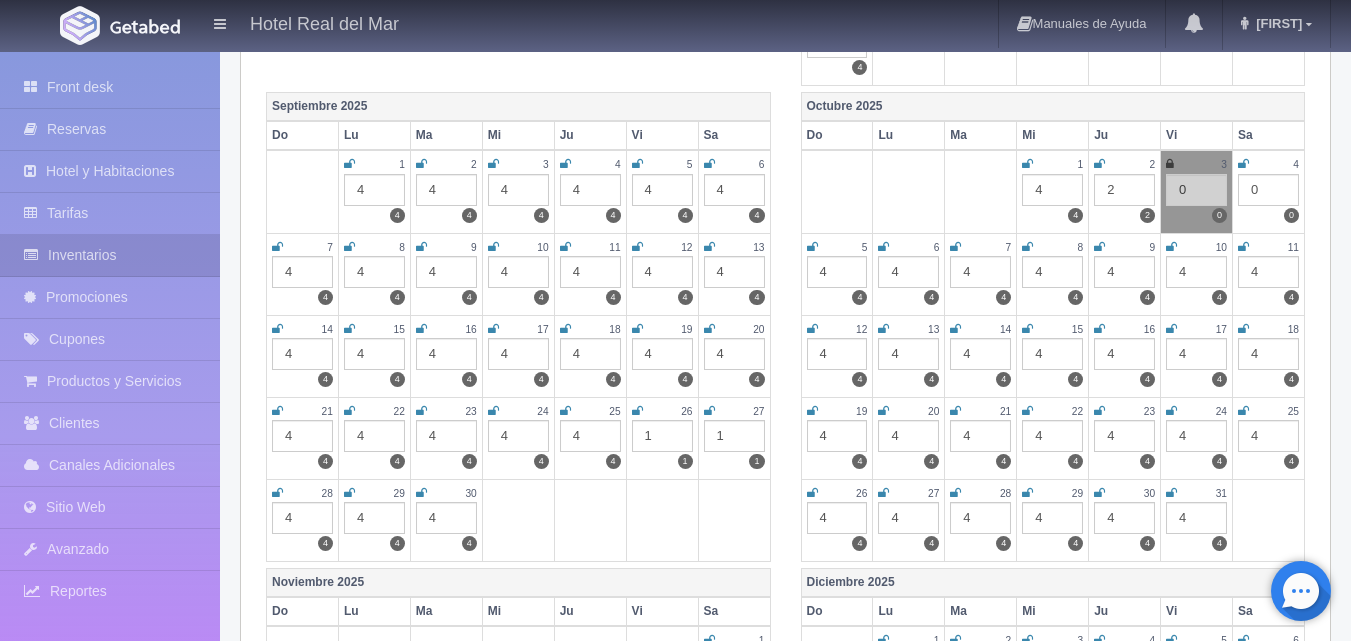 click at bounding box center [1243, 164] 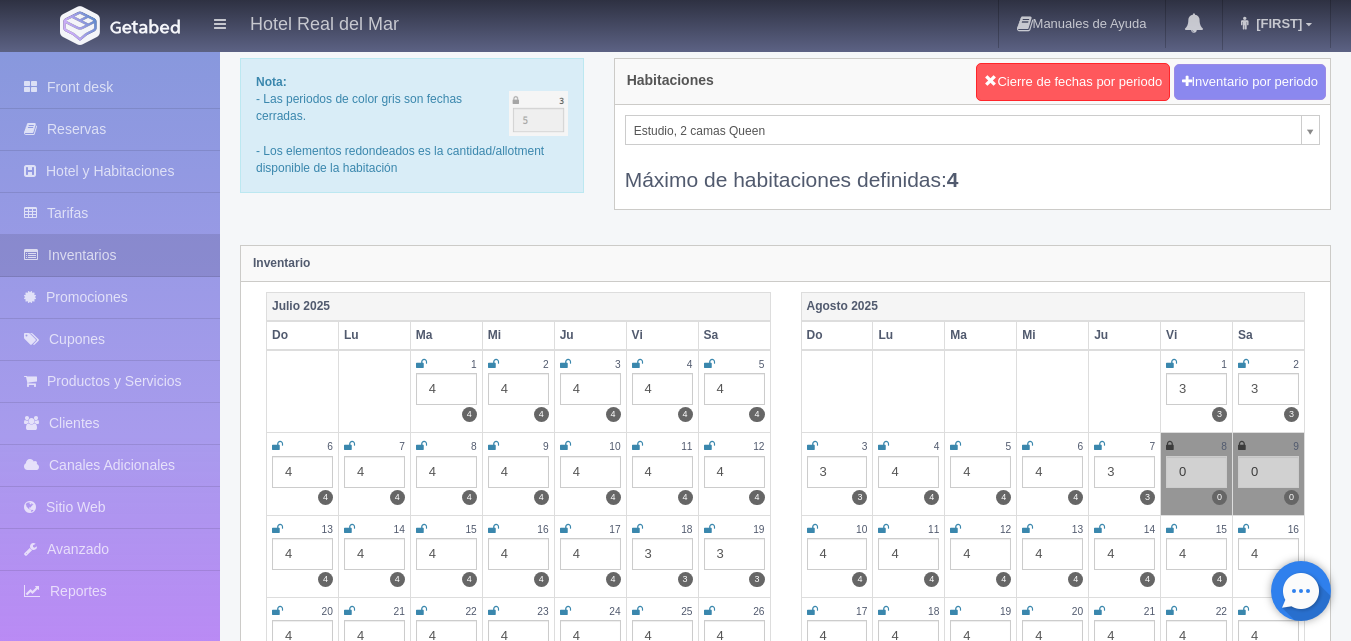 scroll, scrollTop: 0, scrollLeft: 0, axis: both 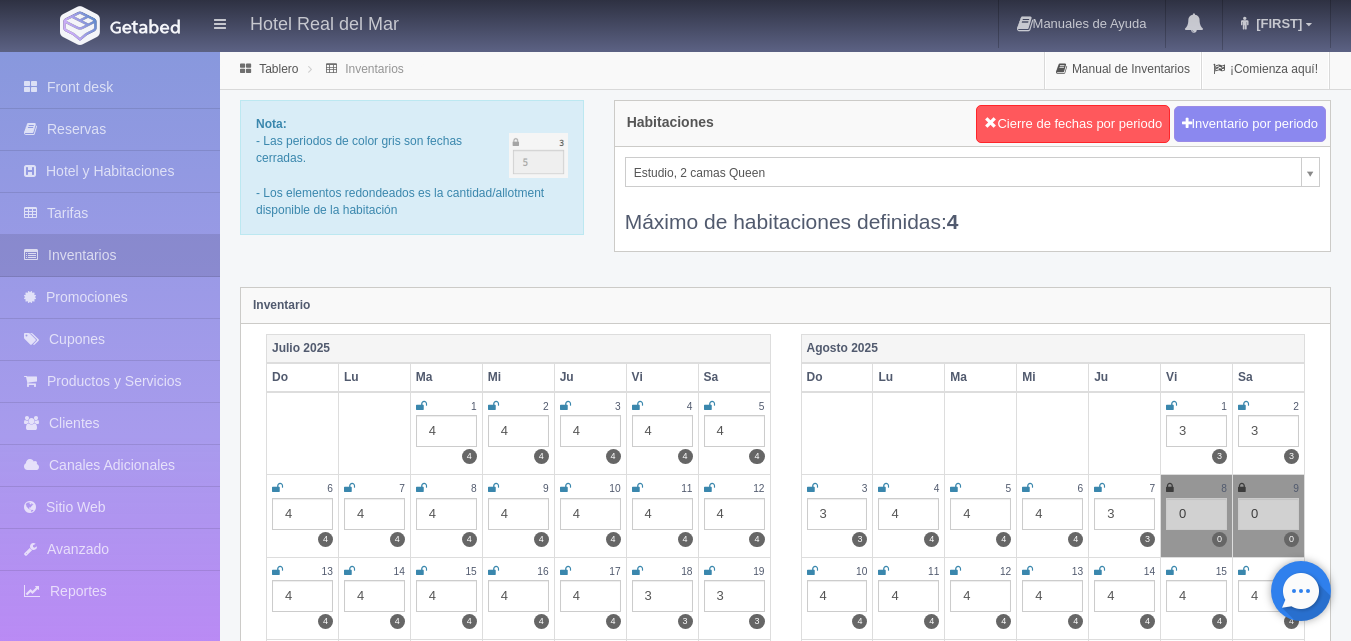 click on "Hotel Real del Mar
Manuales de Ayuda
Actualizaciones recientes
Maribel
Mi Perfil
Salir / Log Out
Procesando...
Front desk
Reservas
Hotel y Habitaciones
Tarifas
Inventarios
Promociones
Cupones
Productos y Servicios
Clientes
Canales Adicionales
Facebook Fan Page" at bounding box center [675, 1777] 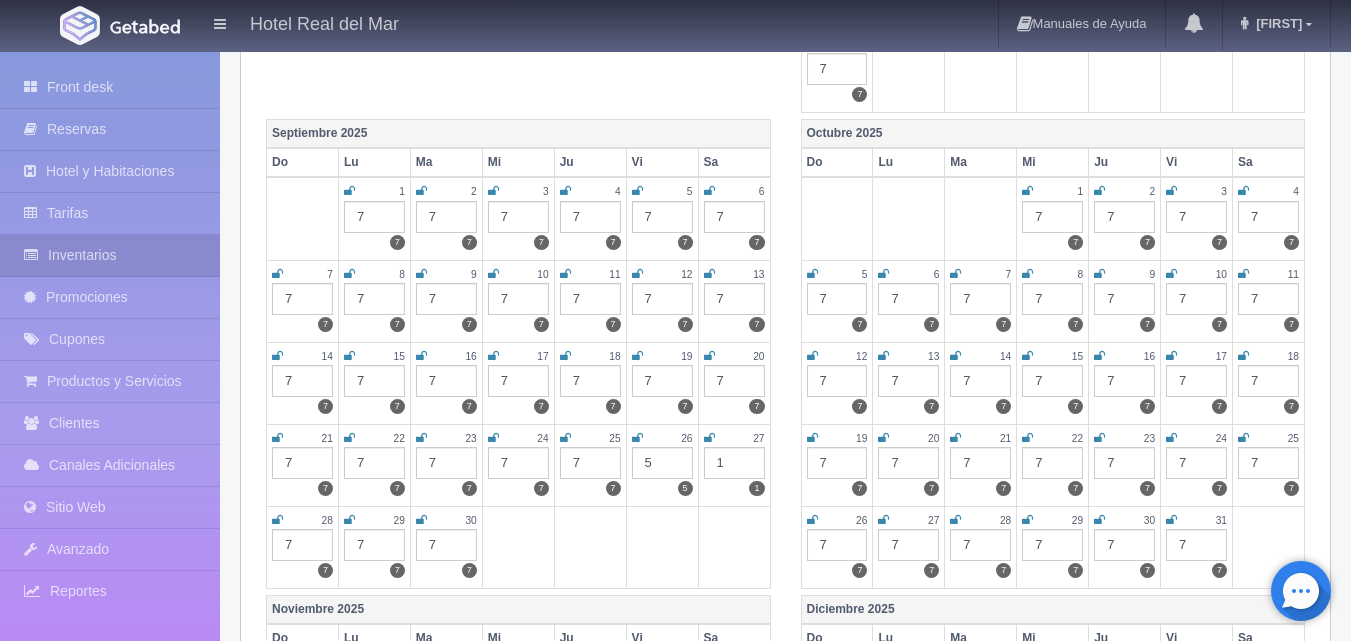 scroll, scrollTop: 800, scrollLeft: 0, axis: vertical 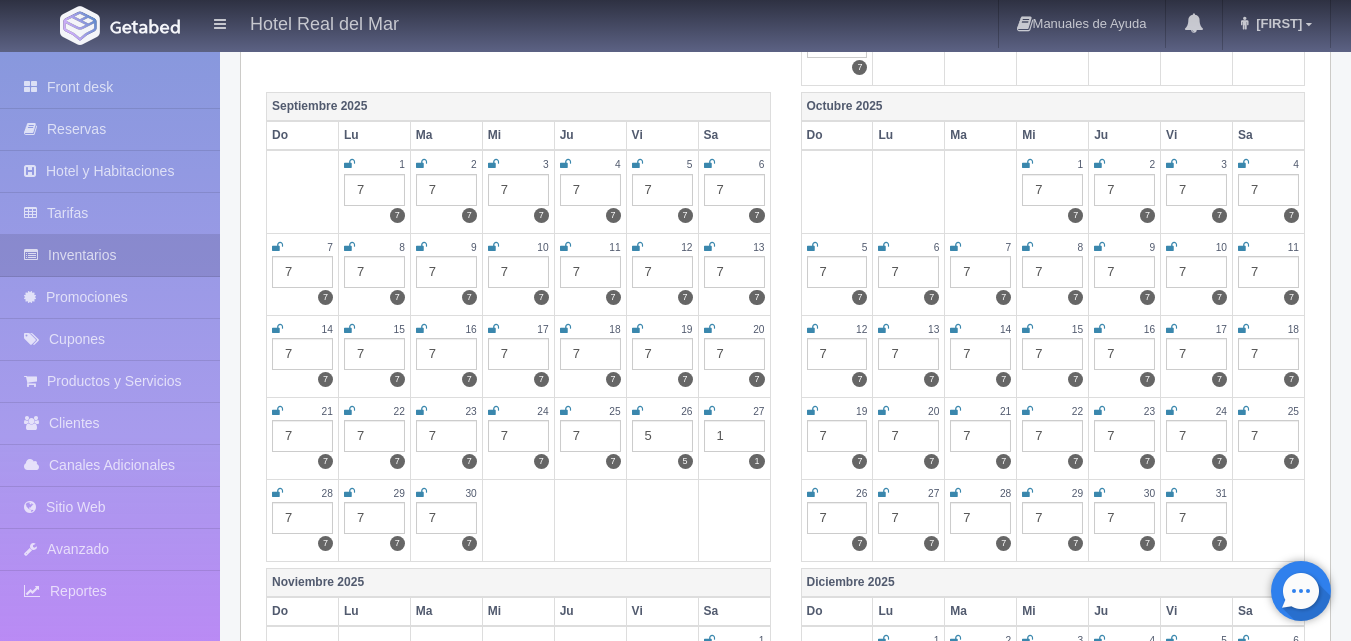 click on "7" at bounding box center (1196, 190) 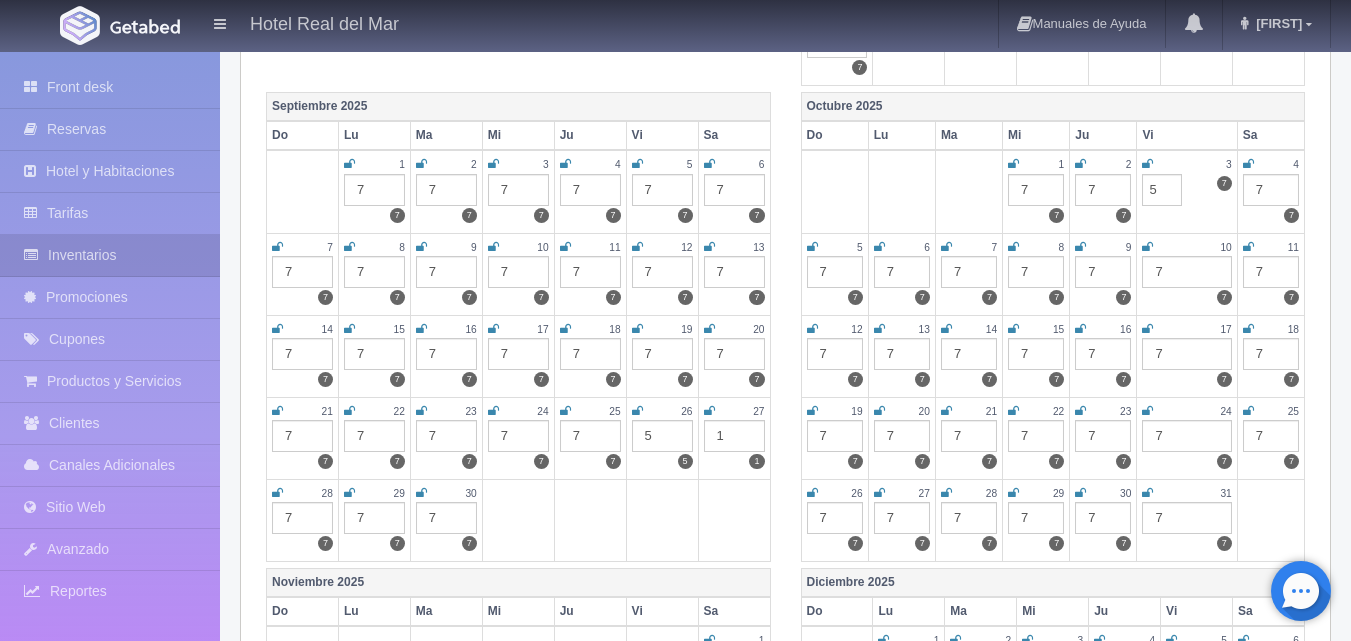 type on "5" 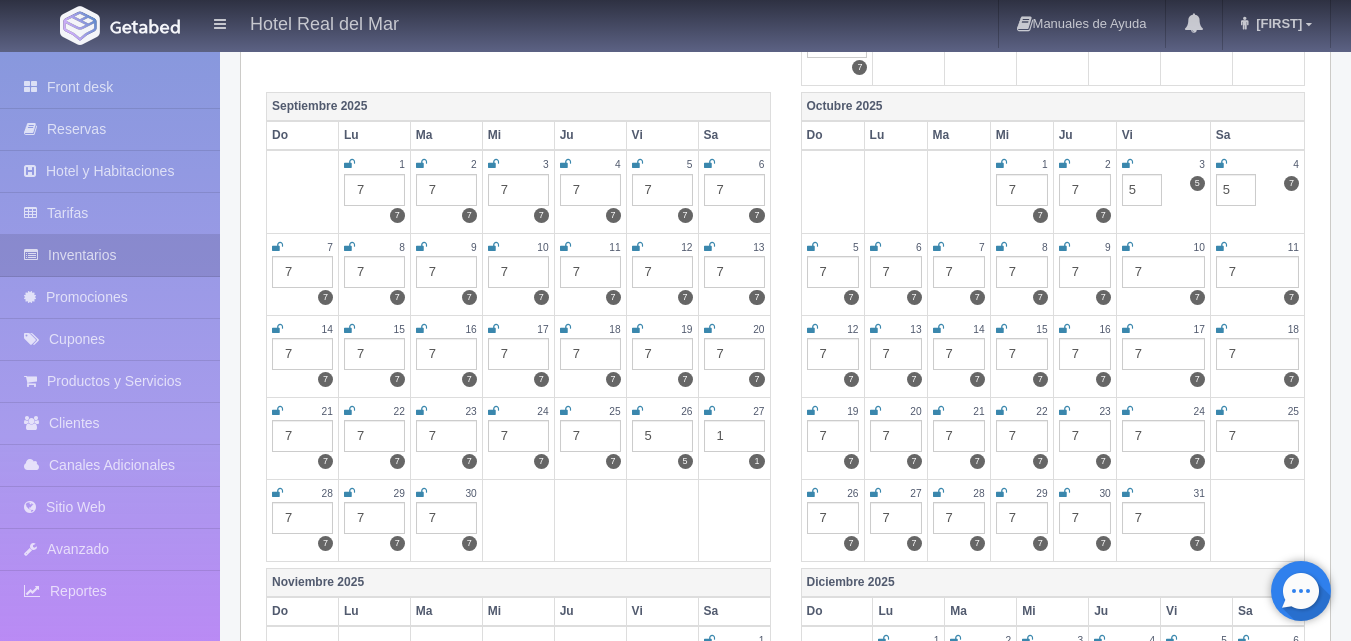 type on "5" 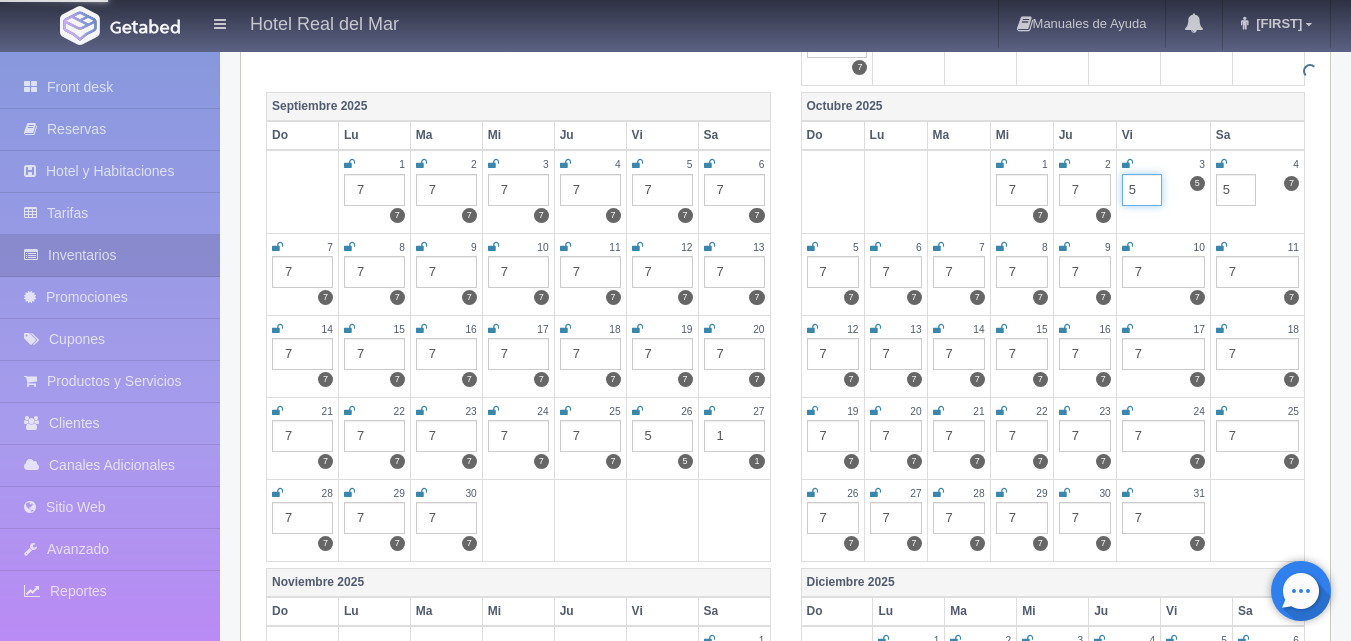 click on "5" at bounding box center (1142, 190) 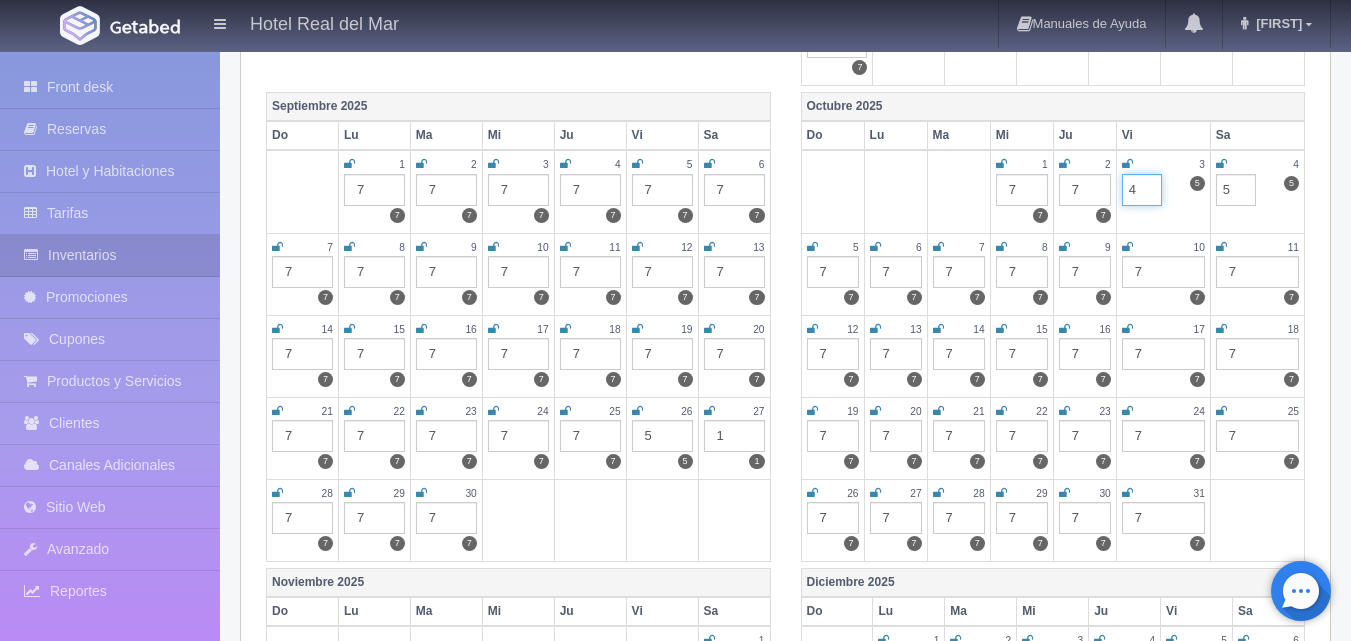 type on "4" 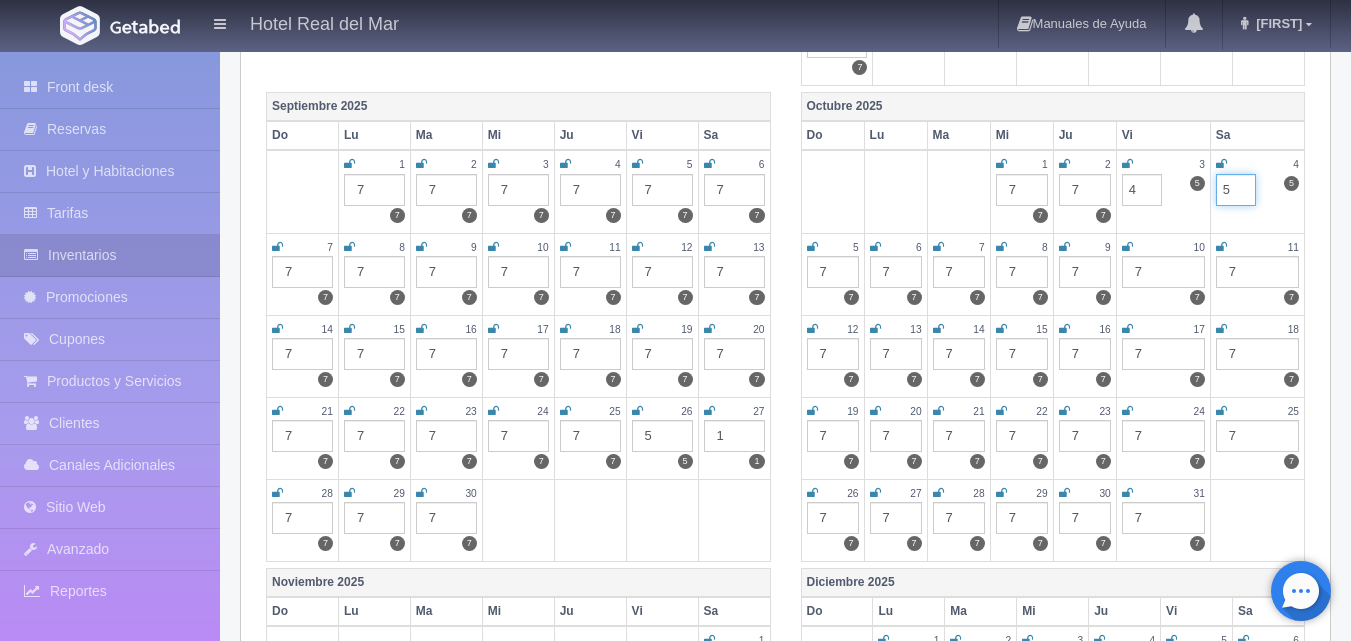 click on "5" at bounding box center (1236, 190) 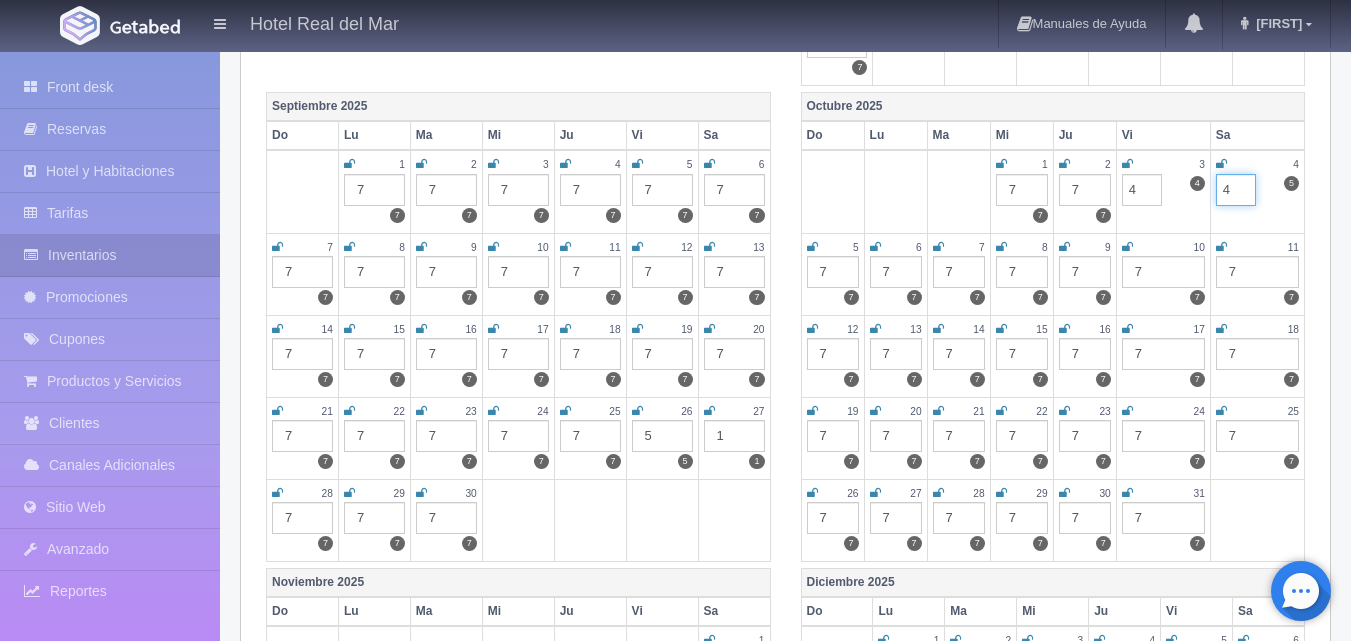 type on "4" 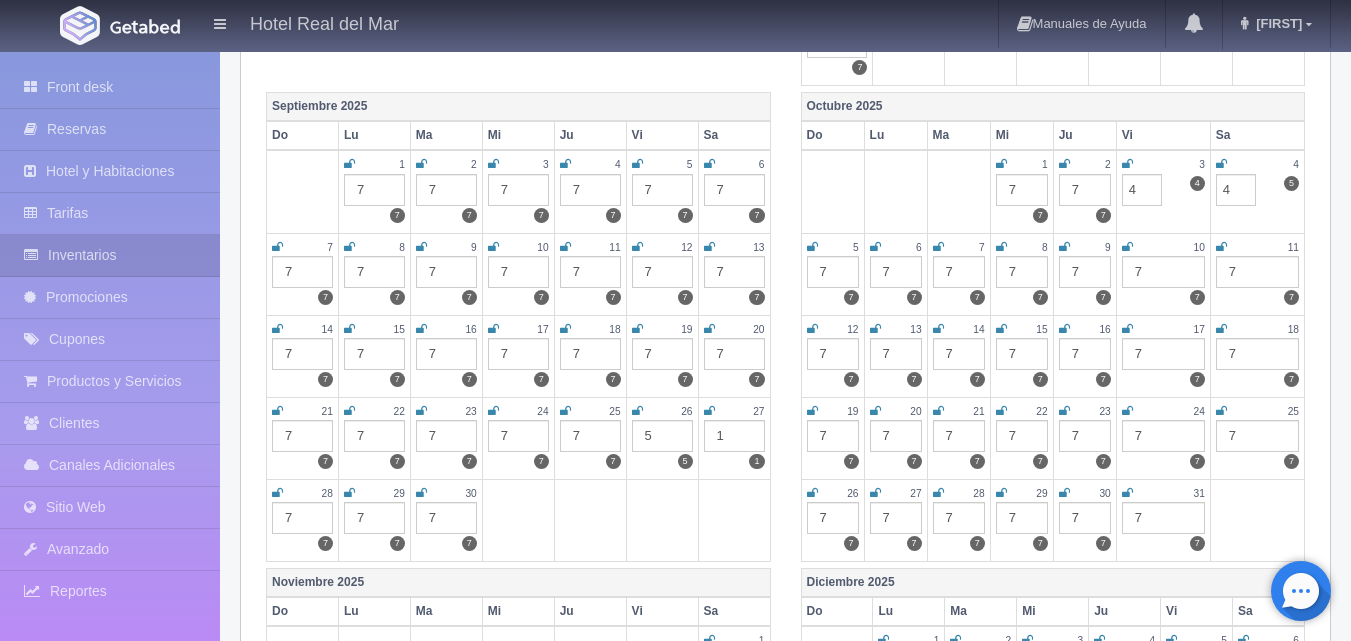 click on "[MONTH] [YEAR]
Do Lu Ma Mi Ju Vi Sa
1 7   7       2 7   7       3 7   7       4 7   7       5 7   7
6 7   7       7 7   7       8 7   7       9 7   7       10 7   7       11 5   5       12 5   5
13 7   7       14 7   7       15 7   7       16 7   7       17 5   5       18 5   5       19 5   5
20 7   7       21 7   7       22 7   7       23 7   7       24 7   7       25 7   7       26 7   7
27 7   7       28 7   7       29 7   7       30 7   7       31 7   7
[MONTH] [YEAR]
Do Lu Ma Mi Ju Vi Sa
1 7   7       2 7   7
3 7   7       4 7   7       5 7   7       6 7   7       7 7   7       8 7   7       9 7   7
10 7   7       11 5   5       12 7   7       13 7   7       14 7   7       15 7   7       16 7   7
17 7   7       18 7   7       19 7   7       20 7   7       21 7   7       22 7   7       23 7   7
24 7   7       25 7   7       26 7   7       27 7   7       28 7   7" at bounding box center [785, -187] 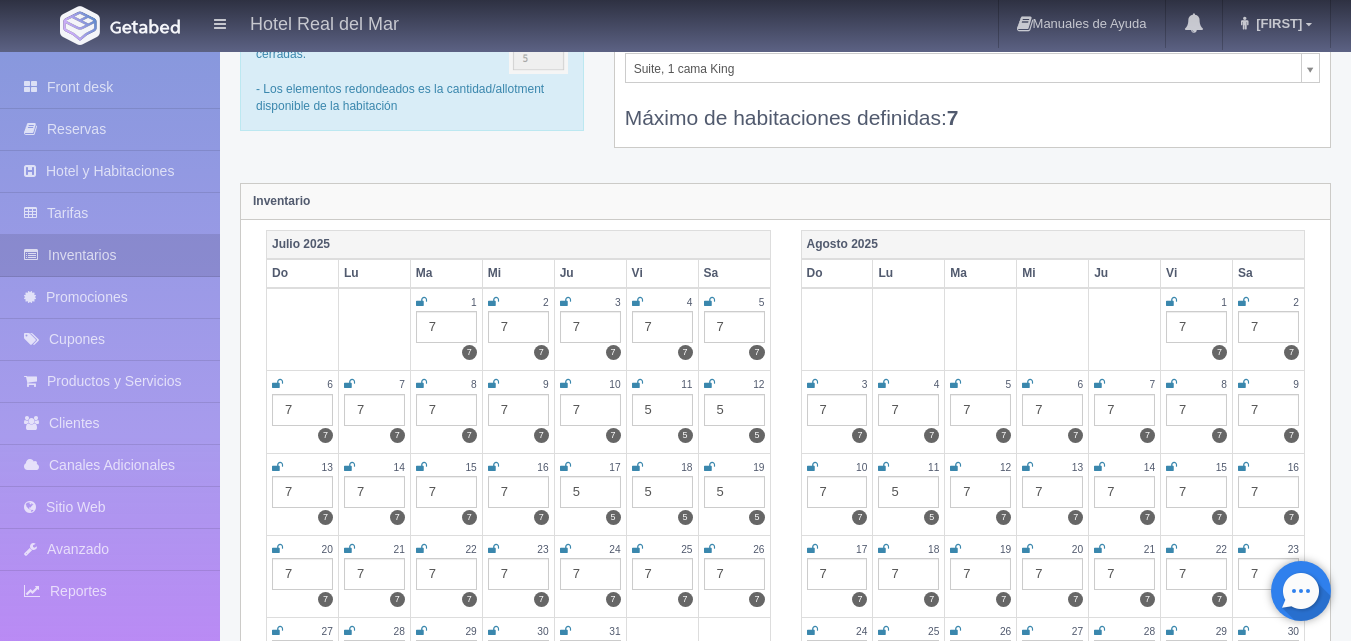 scroll, scrollTop: 100, scrollLeft: 0, axis: vertical 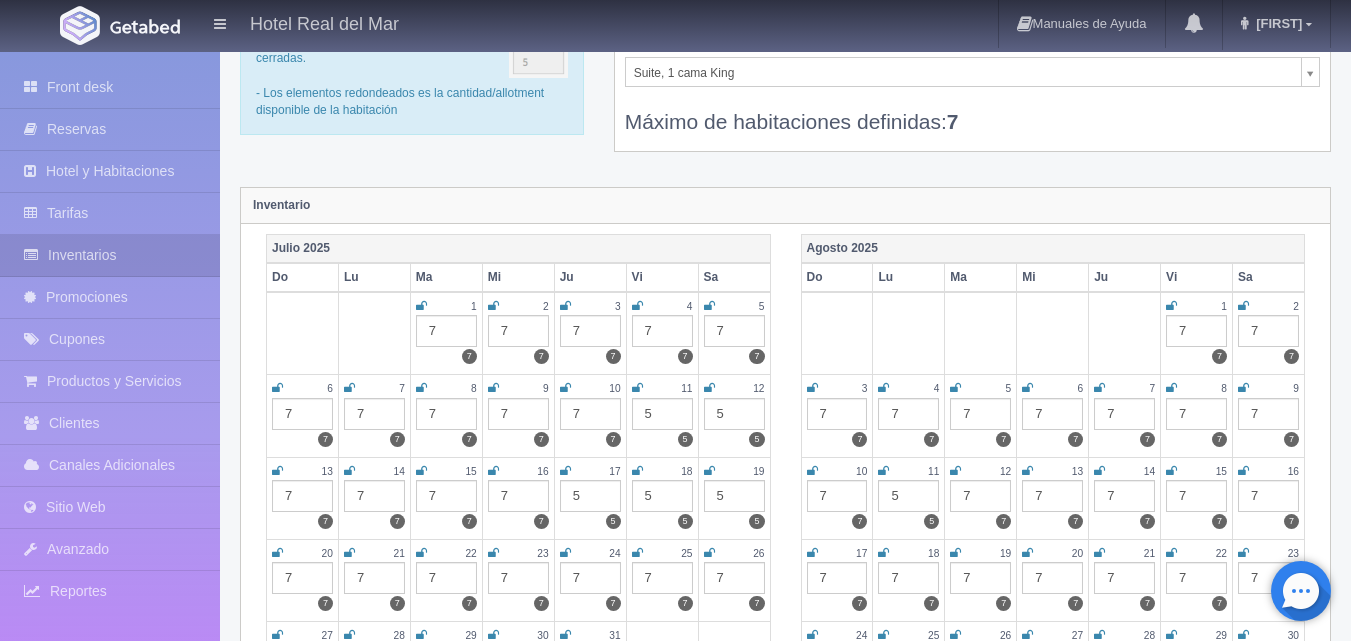 click on "Hotel Real del Mar
Manuales de Ayuda
Actualizaciones recientes
Maribel
Mi Perfil
Salir / Log Out
Procesando...
Front desk
Reservas
Hotel y Habitaciones
Tarifas
Inventarios
Promociones
Cupones
Productos y Servicios
Clientes
Canales Adicionales
Facebook Fan Page" at bounding box center [675, 1677] 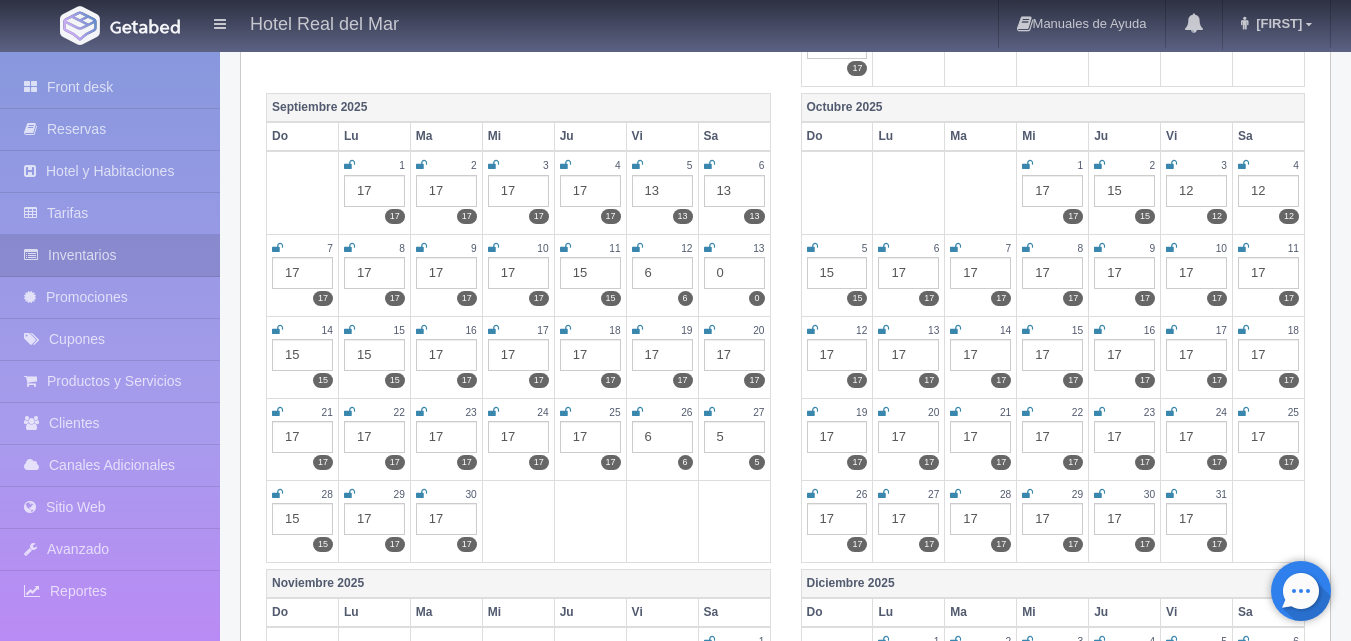 scroll, scrollTop: 800, scrollLeft: 0, axis: vertical 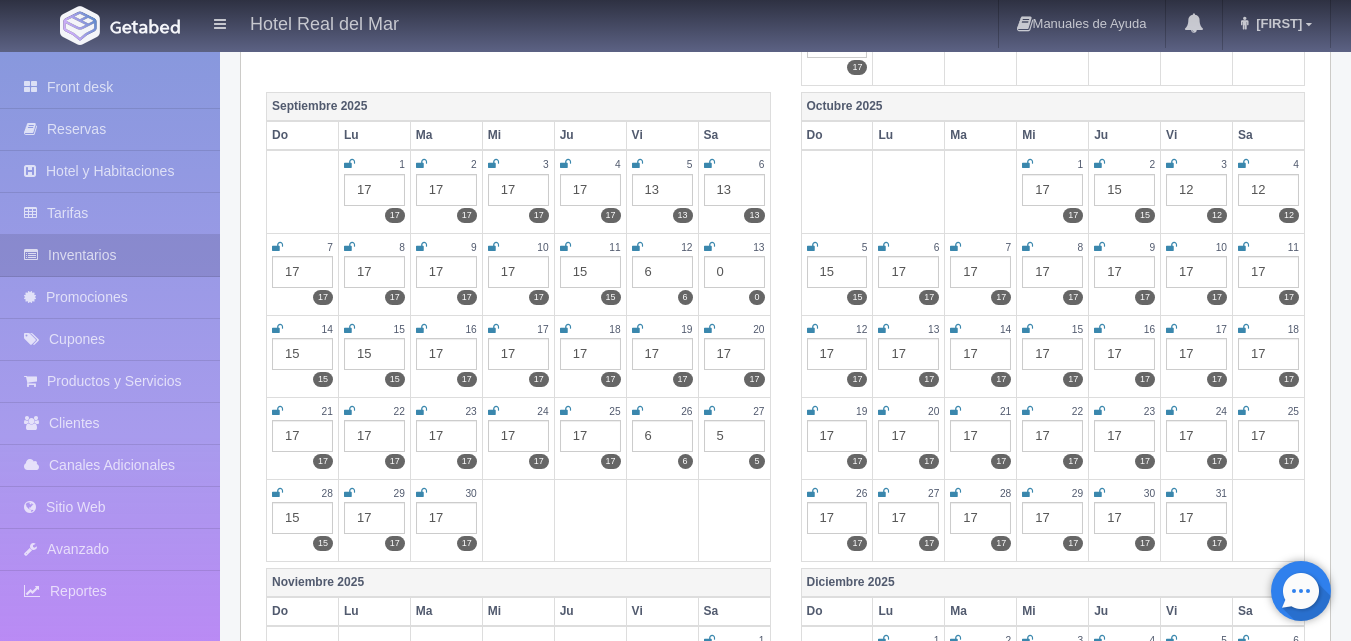 click on "17" at bounding box center [1268, 272] 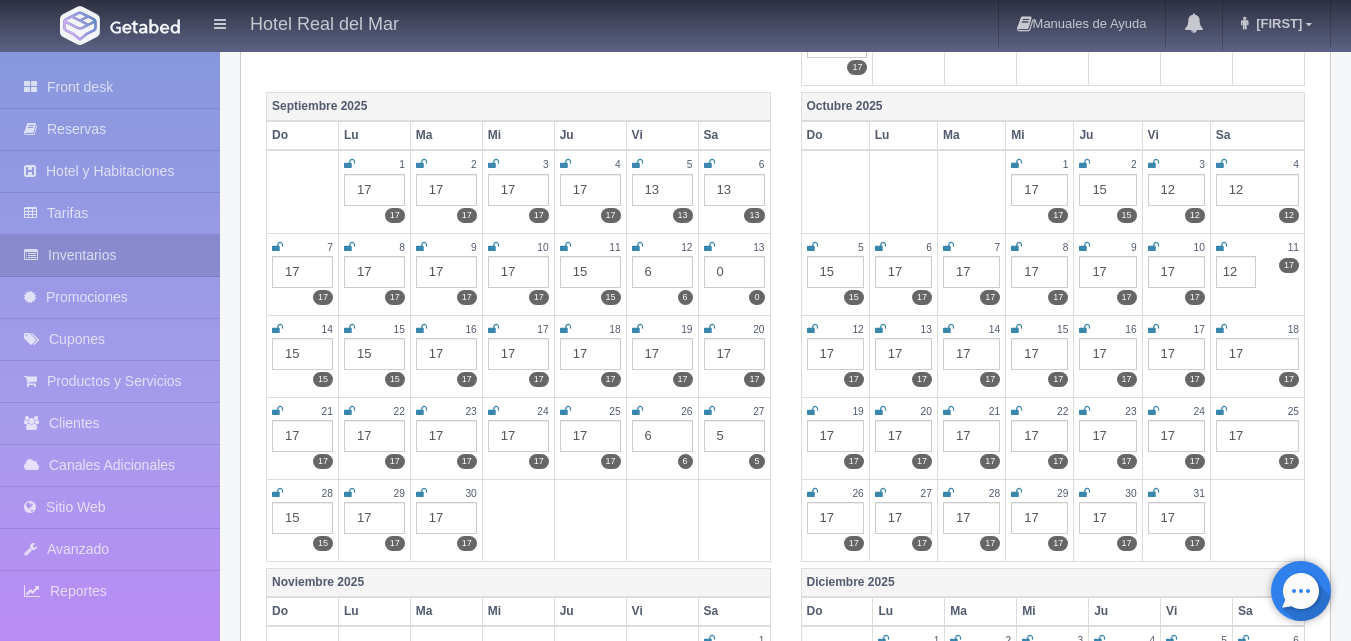 type on "12" 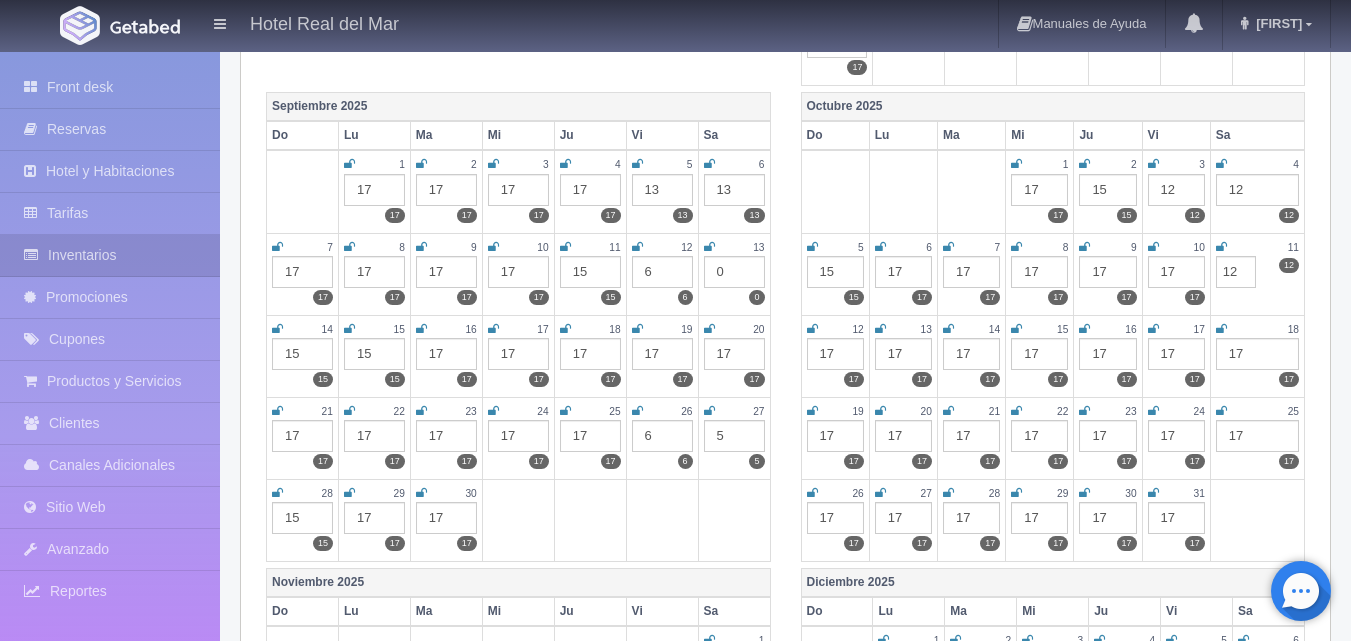 click on "17" at bounding box center (1107, 354) 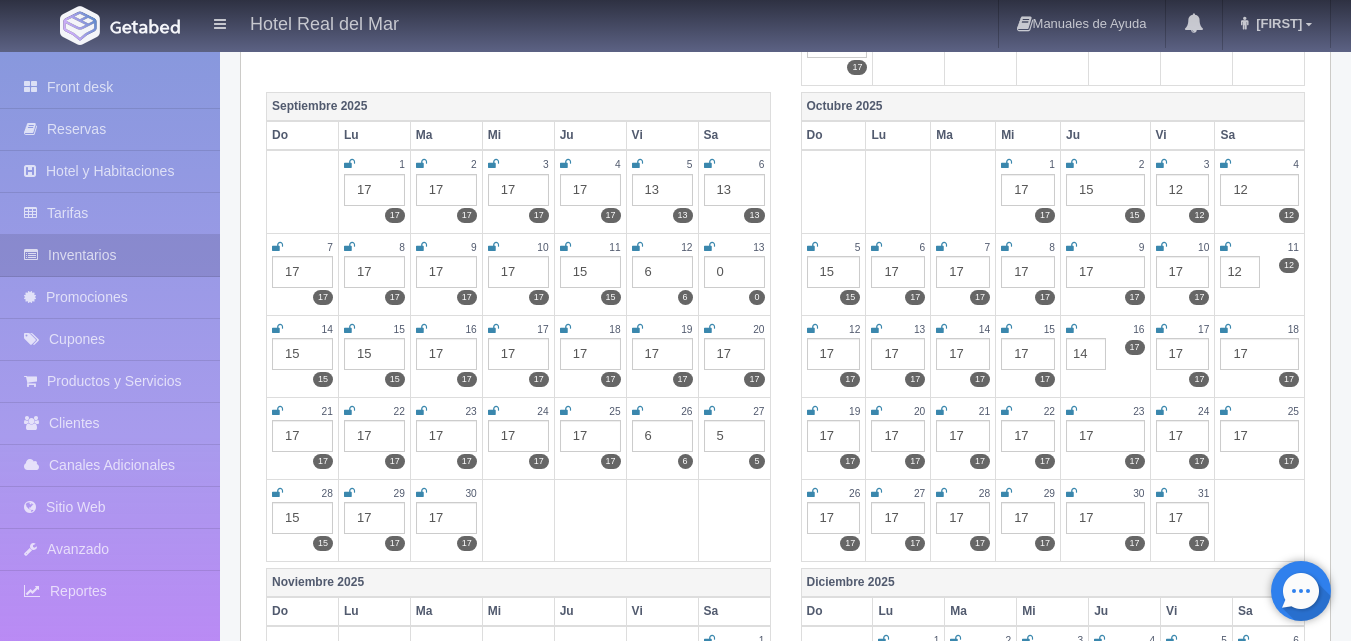 type on "14" 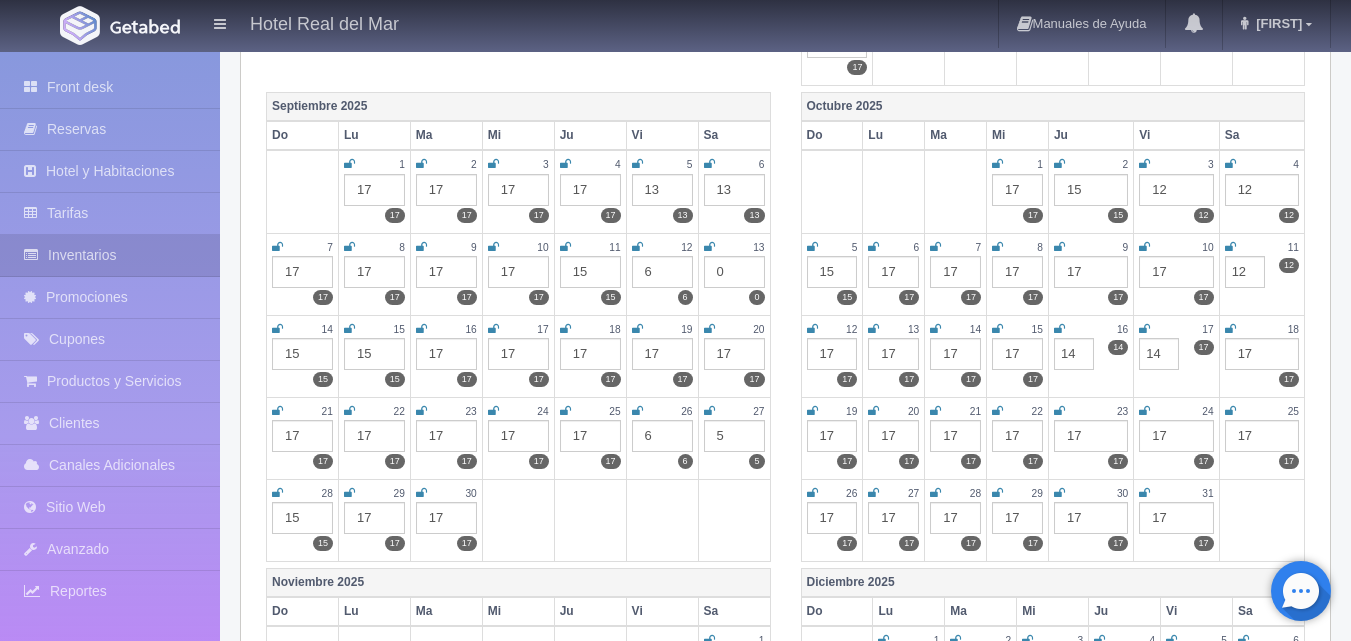type on "14" 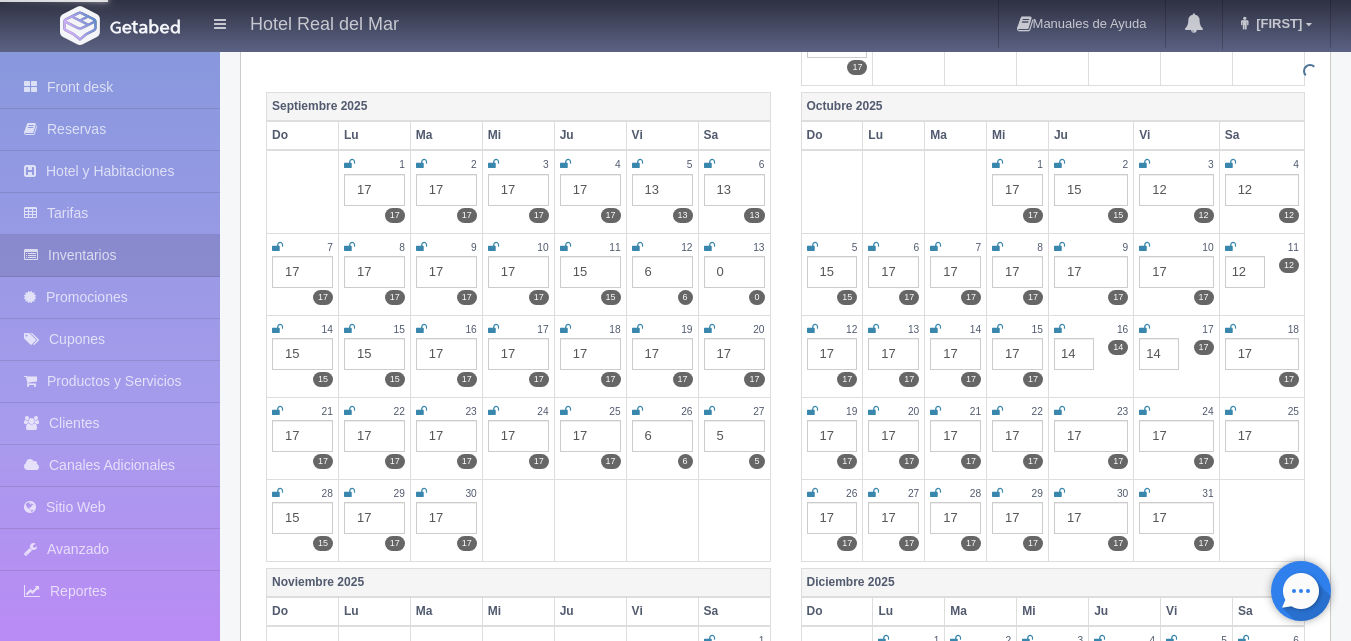 click on "17" at bounding box center (1262, 354) 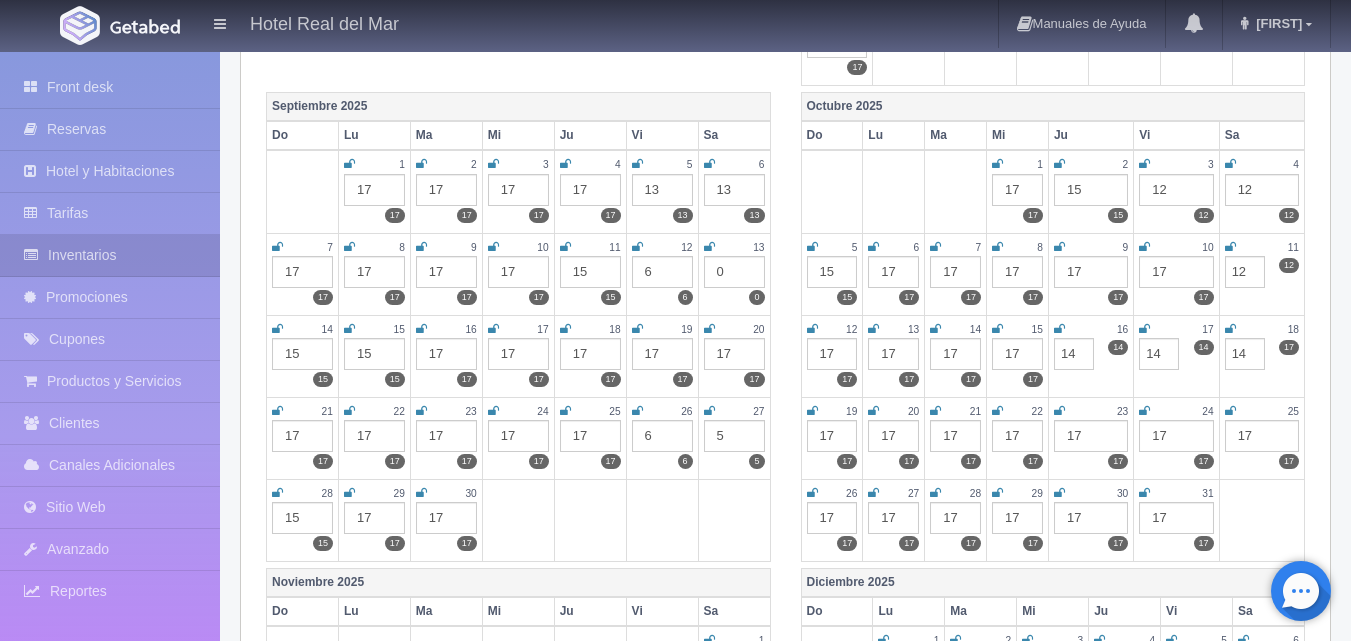 type on "14" 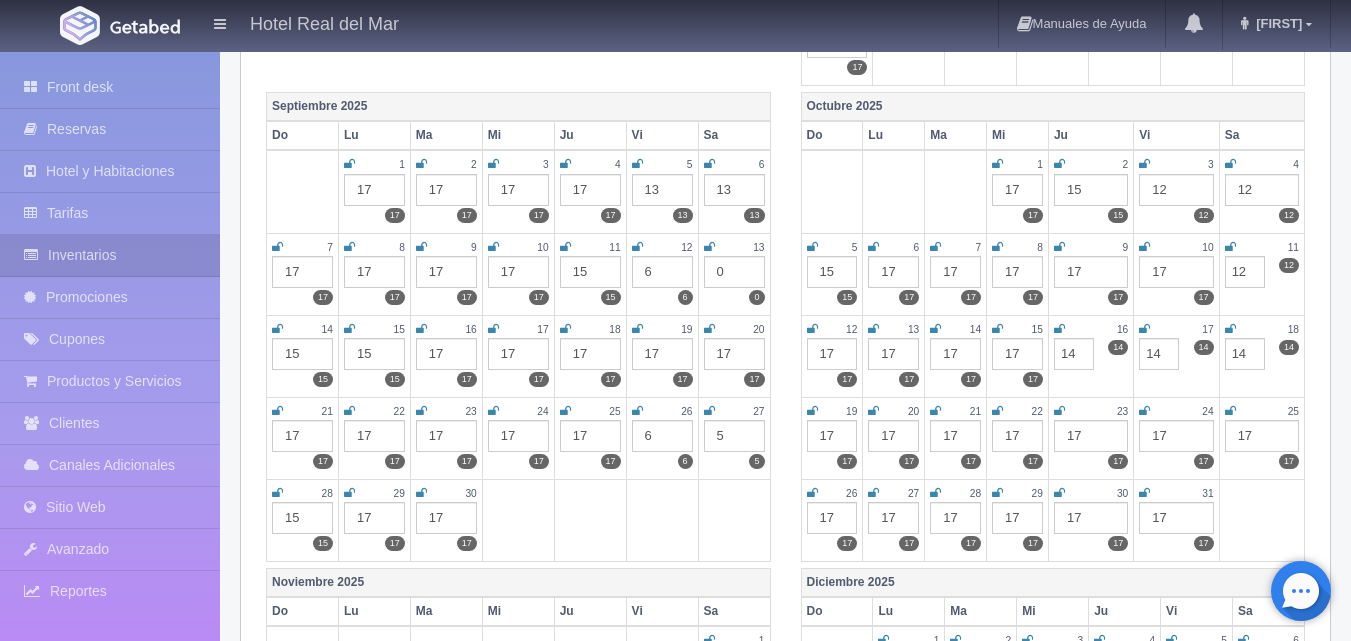 click on "Hotel Real del Mar
Manuales de Ayuda
Actualizaciones recientes
[NAME]
Mi Perfil
Salir / Log Out" at bounding box center [675, 25] 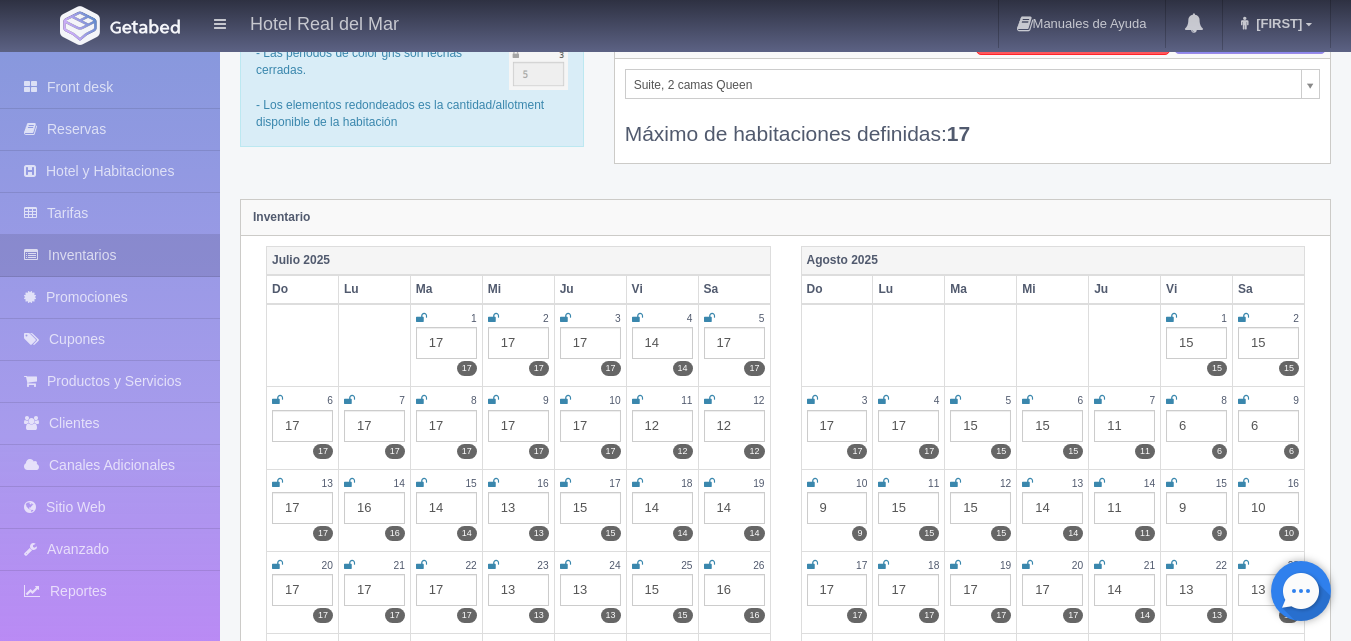 scroll, scrollTop: 0, scrollLeft: 0, axis: both 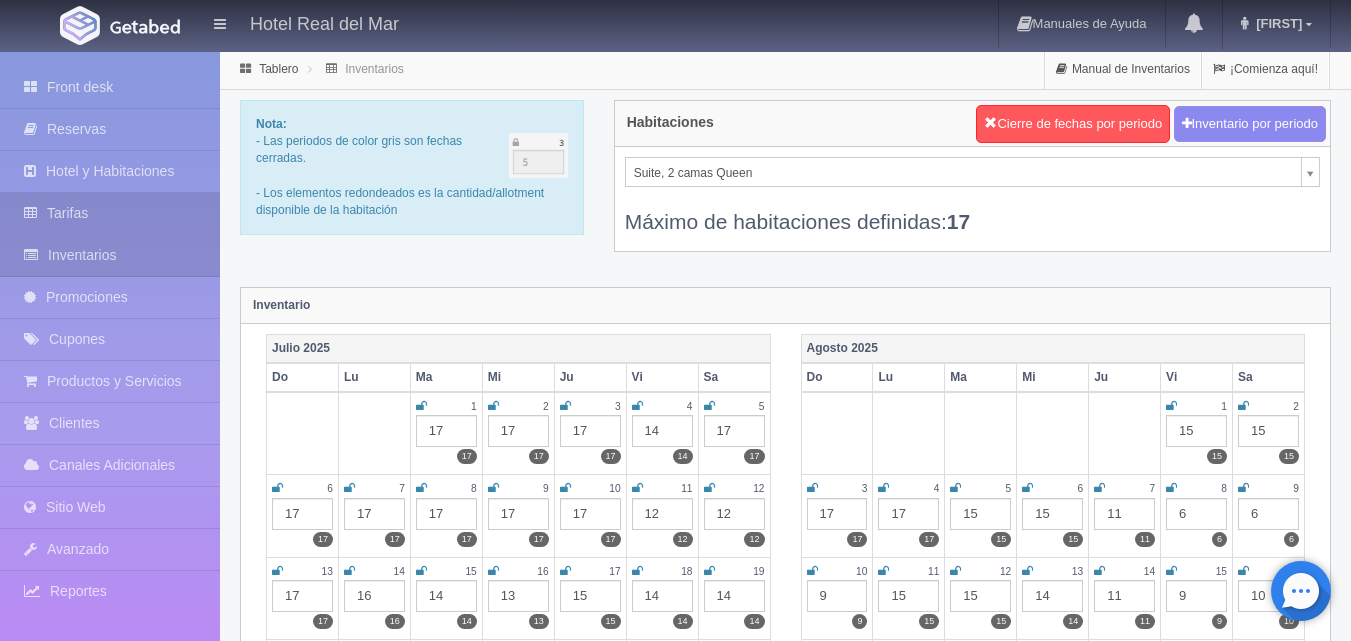 click on "Tarifas" at bounding box center [110, 213] 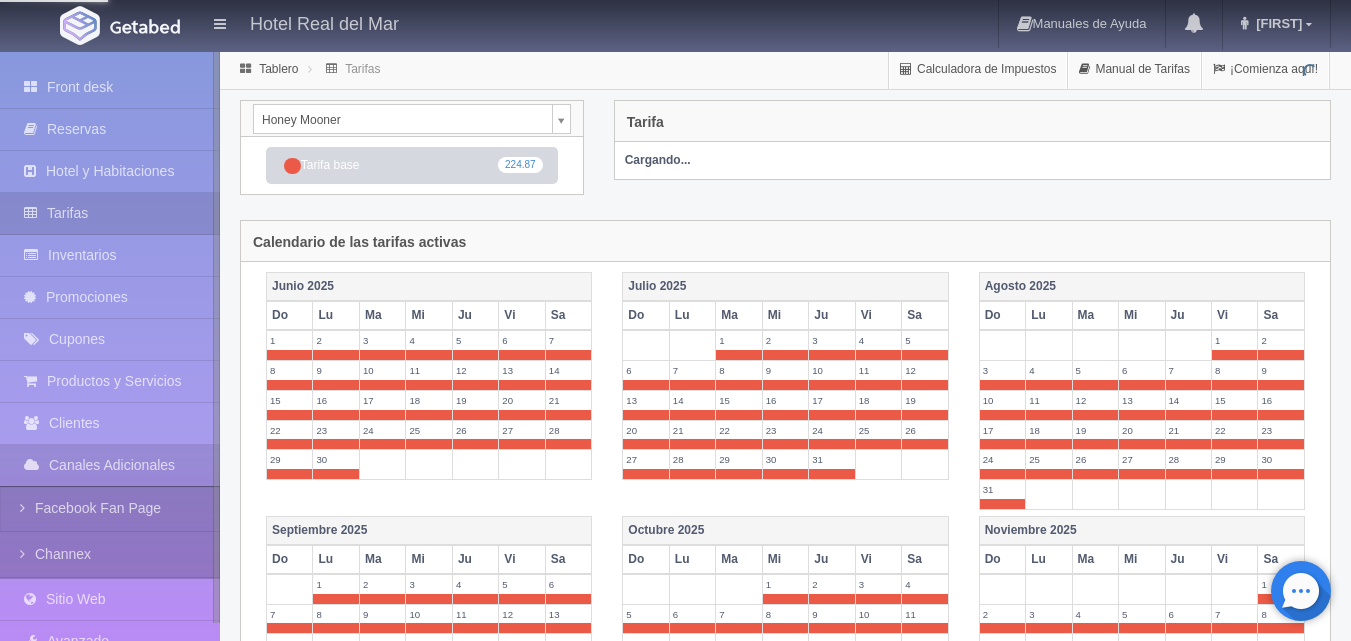 scroll, scrollTop: 0, scrollLeft: 0, axis: both 